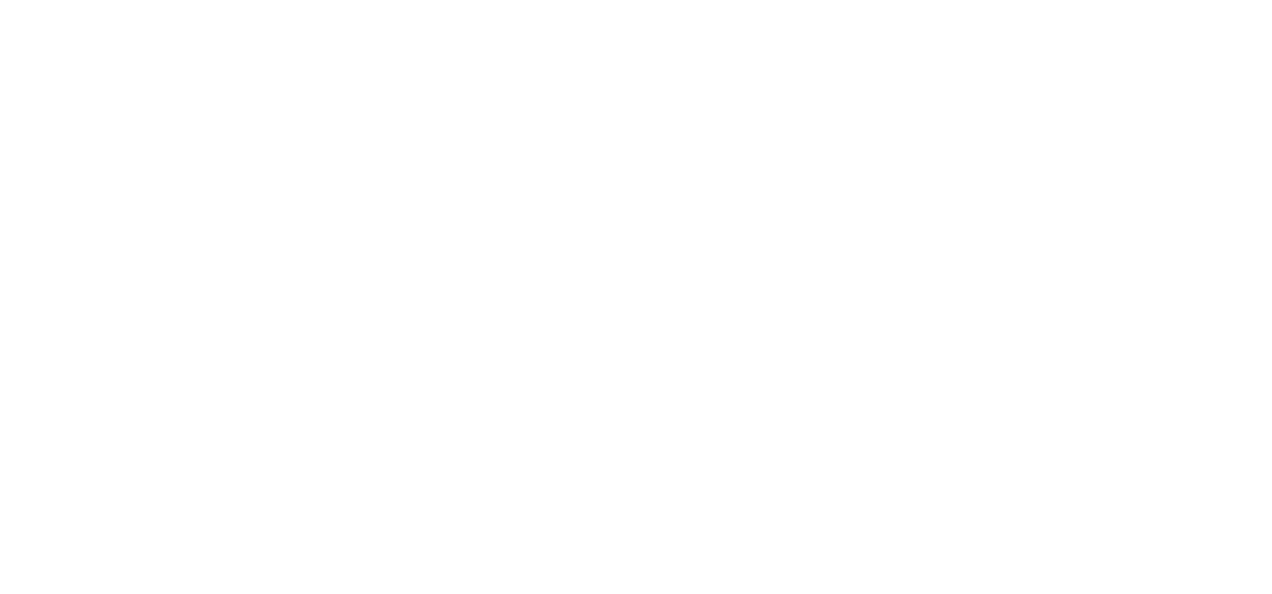 scroll, scrollTop: 0, scrollLeft: 0, axis: both 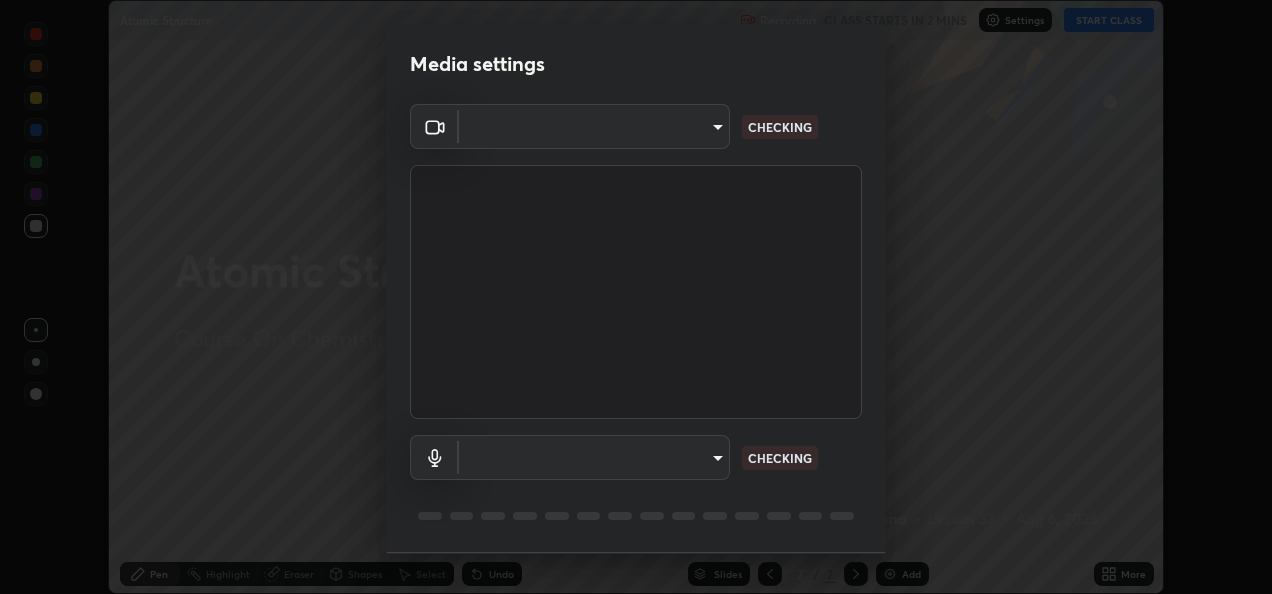 click on "Media settings ​ CHECKING ​ CHECKING 1 / 5 Next" at bounding box center [636, 297] 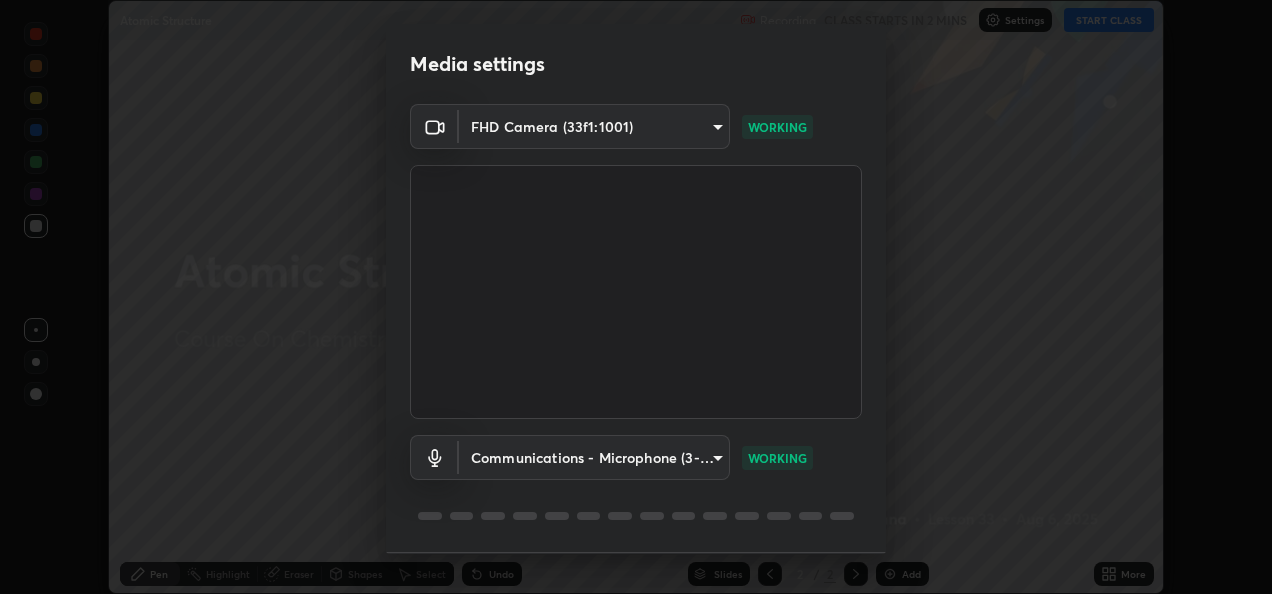 click on "Communications - Microphone ([PHONE]) communications WORKING" at bounding box center (636, 457) 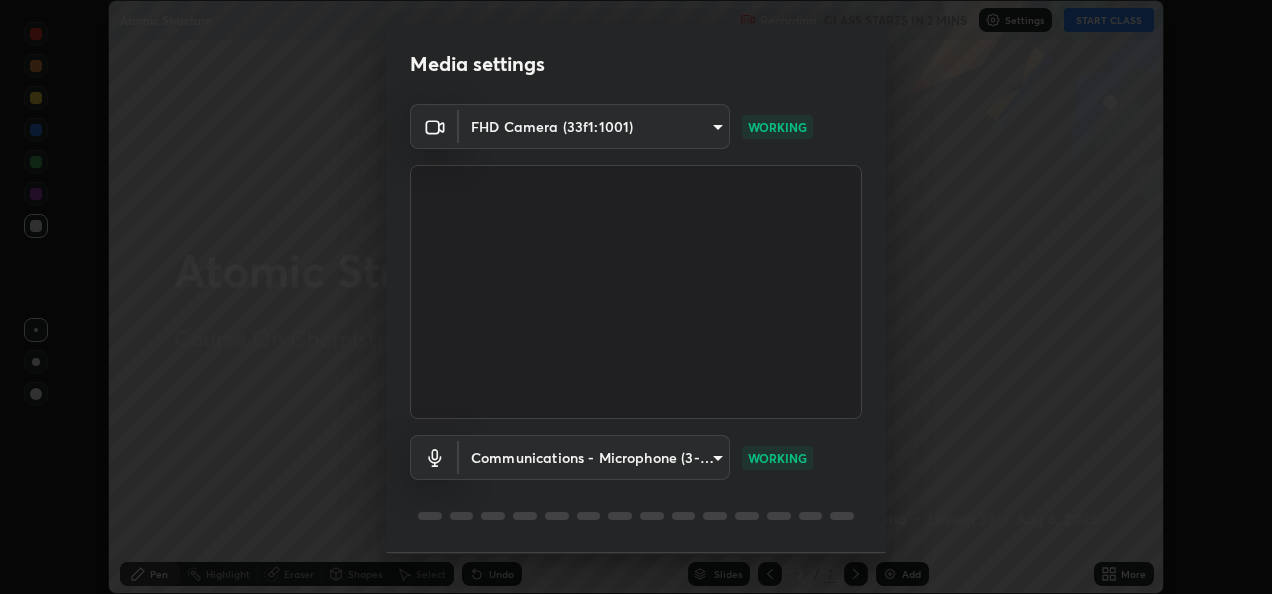 click on "Media settings FHD Camera ([EMAIL]) fcbc606336747d805bd595eb40c6b5f29a1e1550cc5f4c8a38e7a1dcf20f99a9 WORKING Communications - Microphone ([PHONE]) communications WORKING 1 / 5 Next" at bounding box center (636, 297) 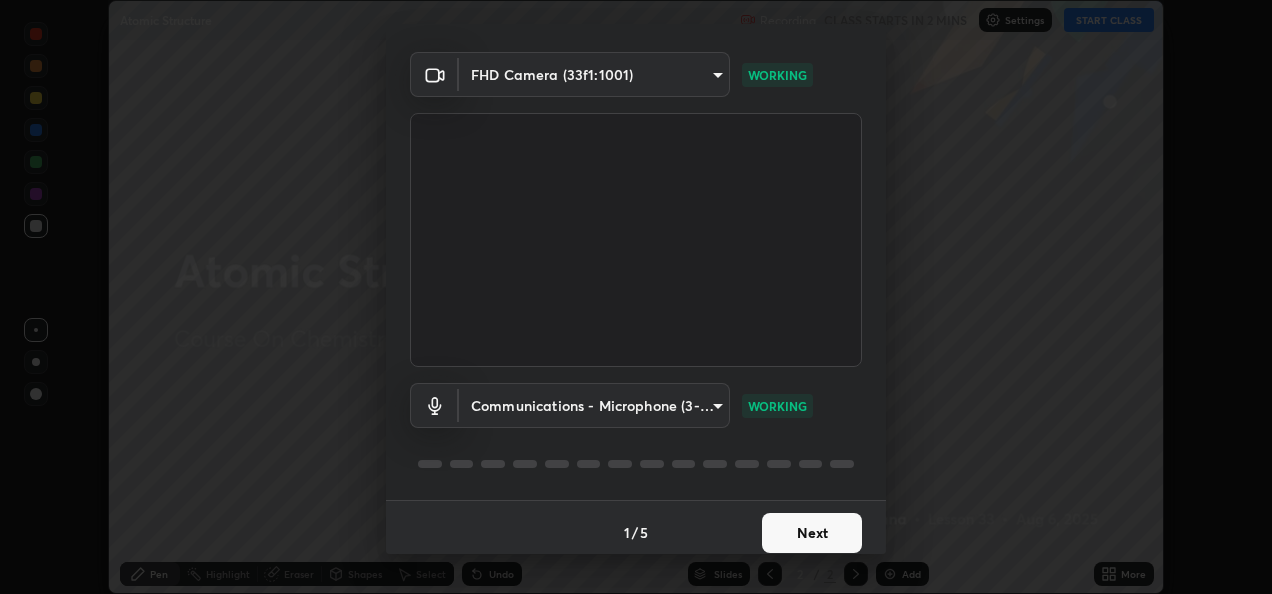 scroll, scrollTop: 62, scrollLeft: 0, axis: vertical 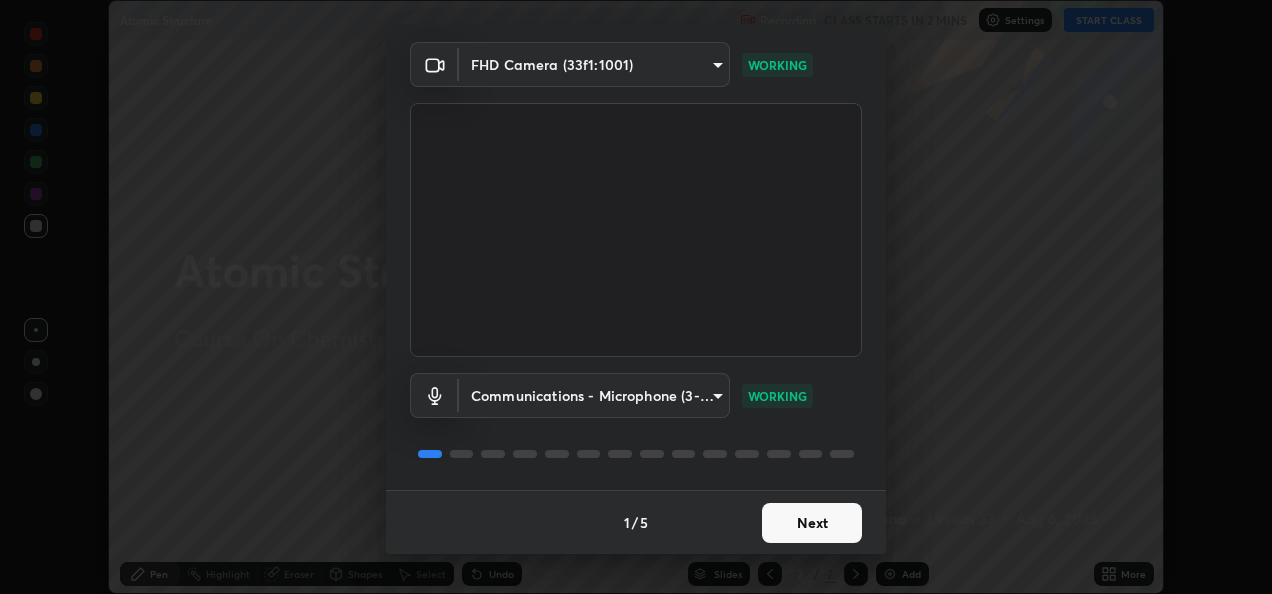 click on "Next" at bounding box center [812, 523] 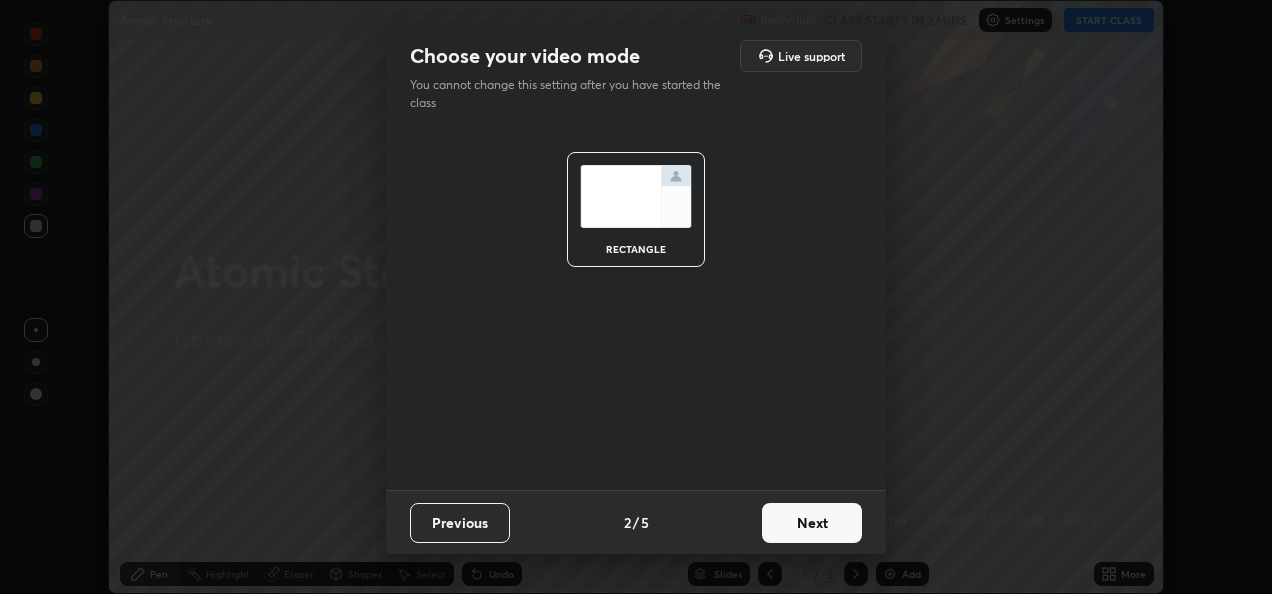 scroll, scrollTop: 0, scrollLeft: 0, axis: both 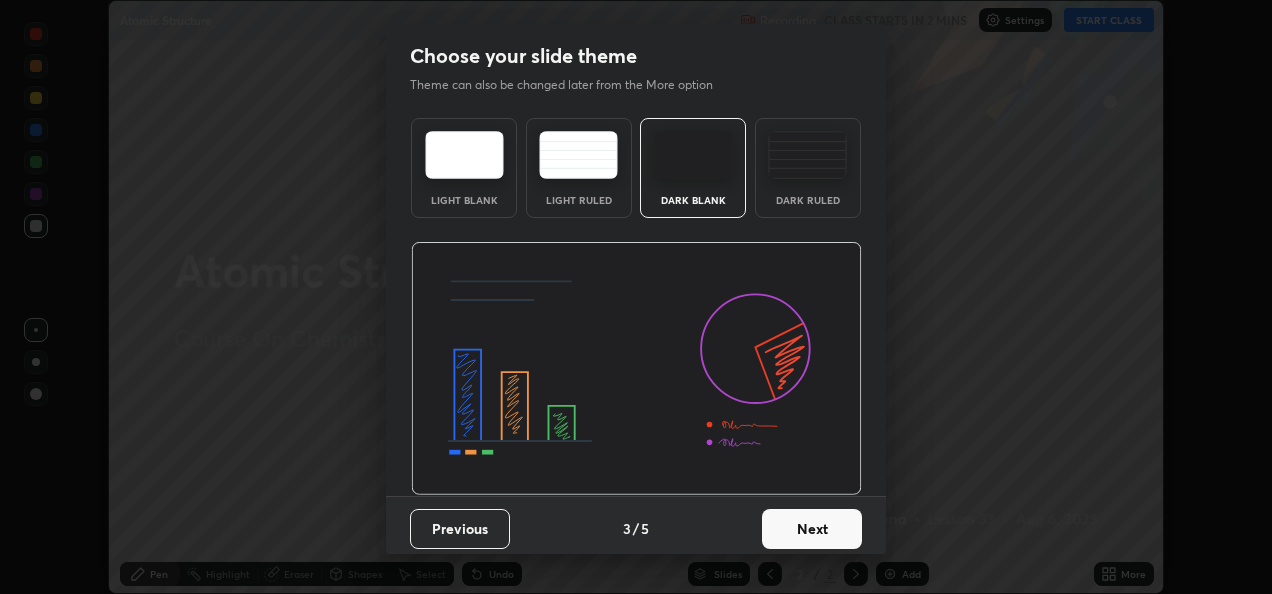 click on "Next" at bounding box center (812, 529) 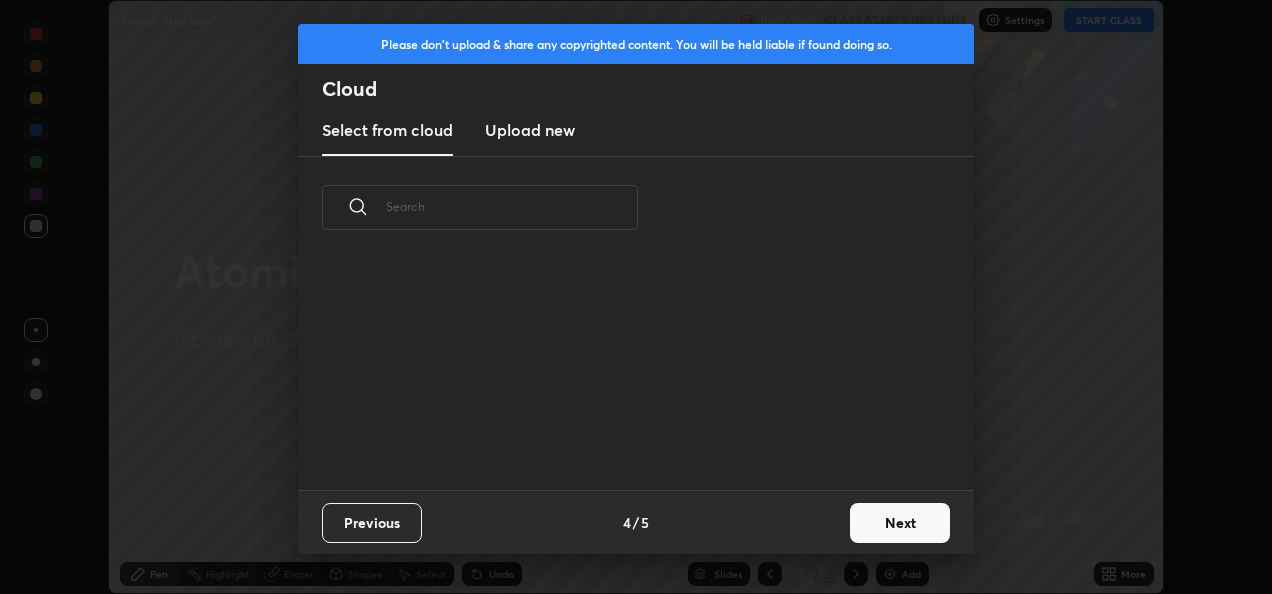 scroll, scrollTop: 6, scrollLeft: 11, axis: both 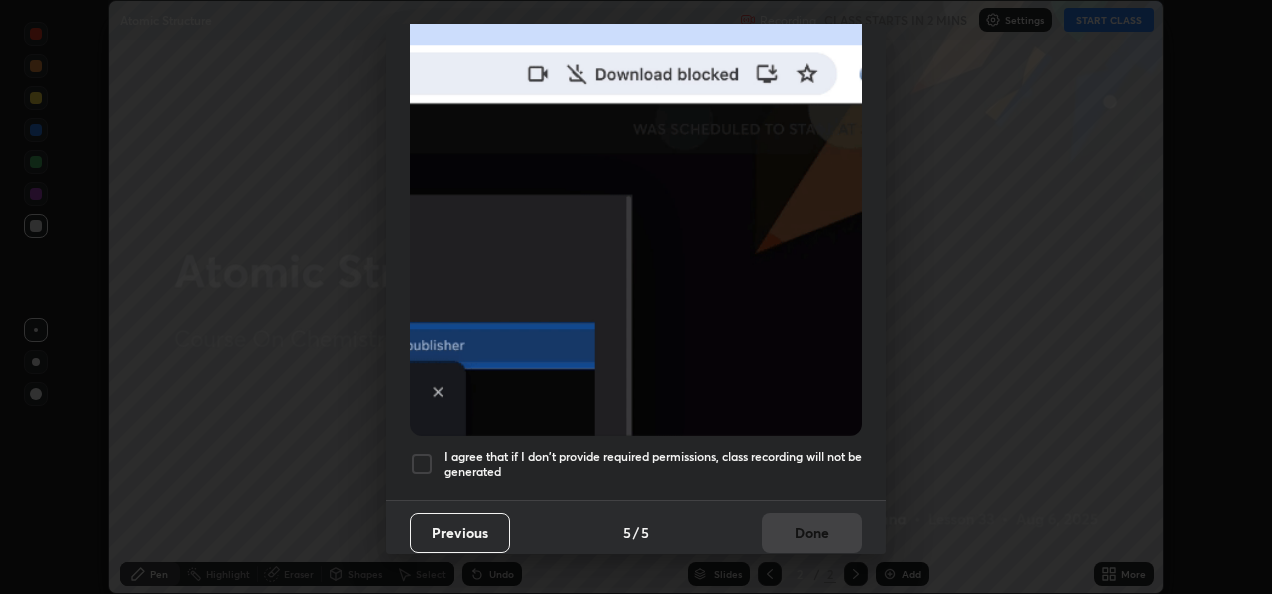 click at bounding box center [422, 464] 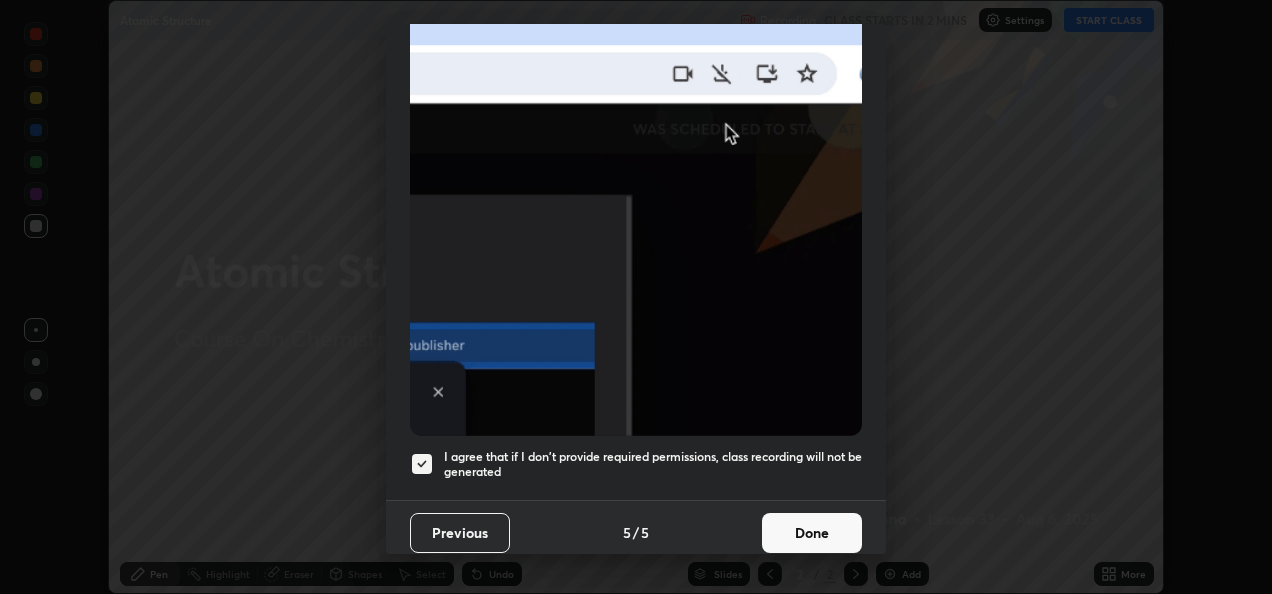 click on "Done" at bounding box center [812, 533] 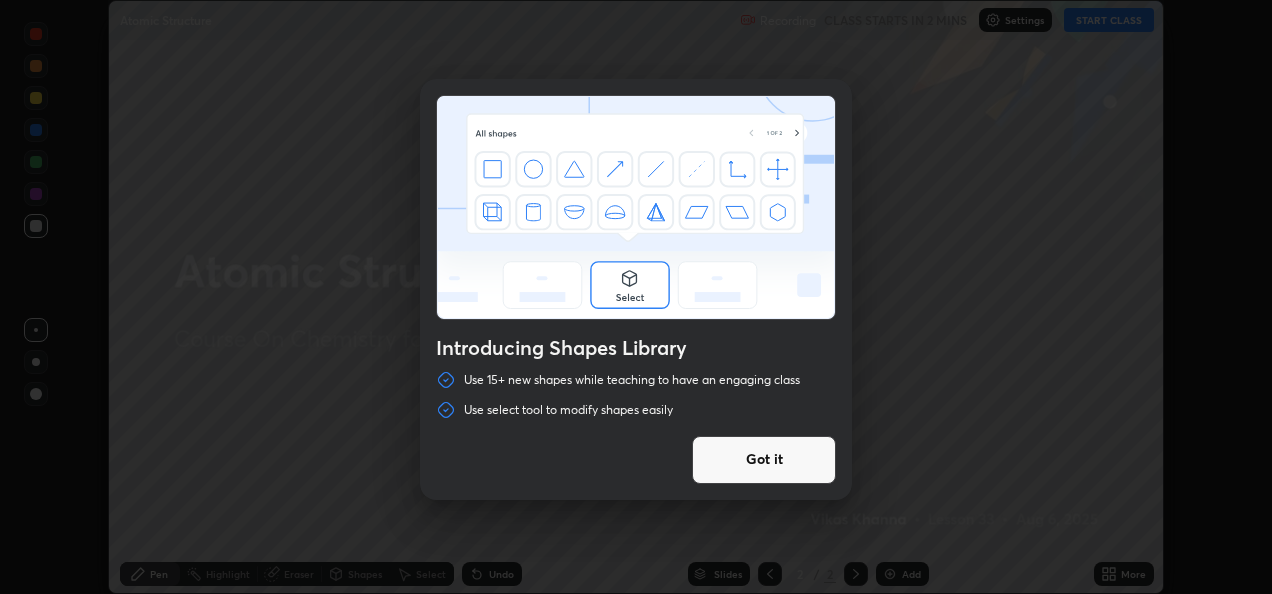 click on "Got it" at bounding box center (764, 460) 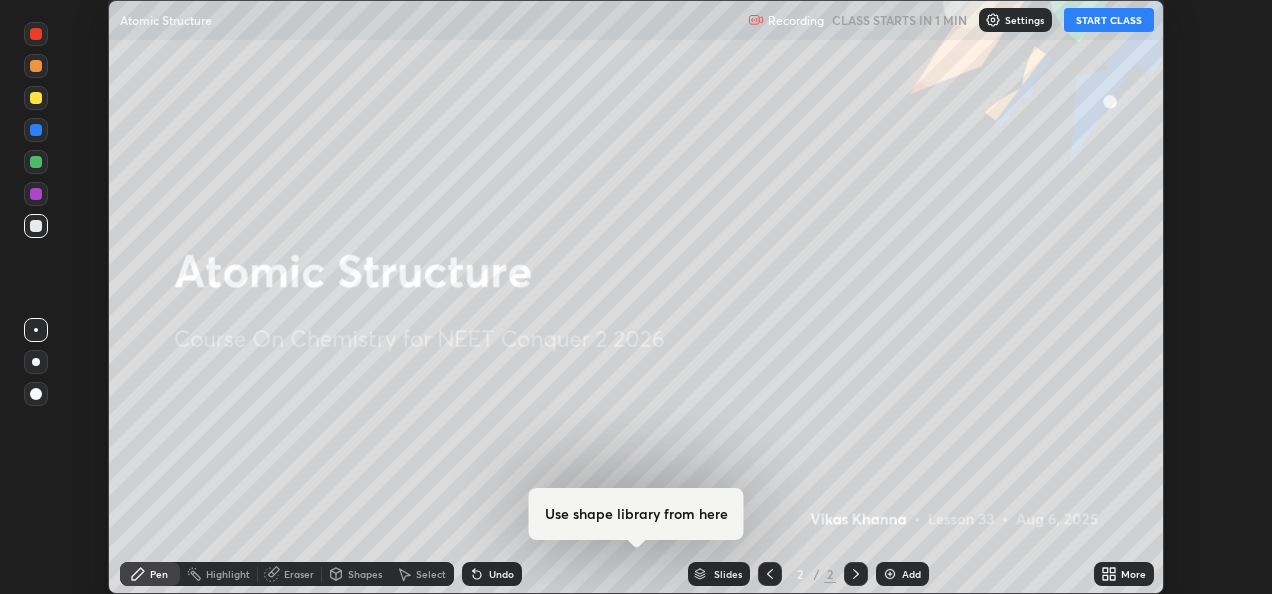 click on "More" at bounding box center [1124, 574] 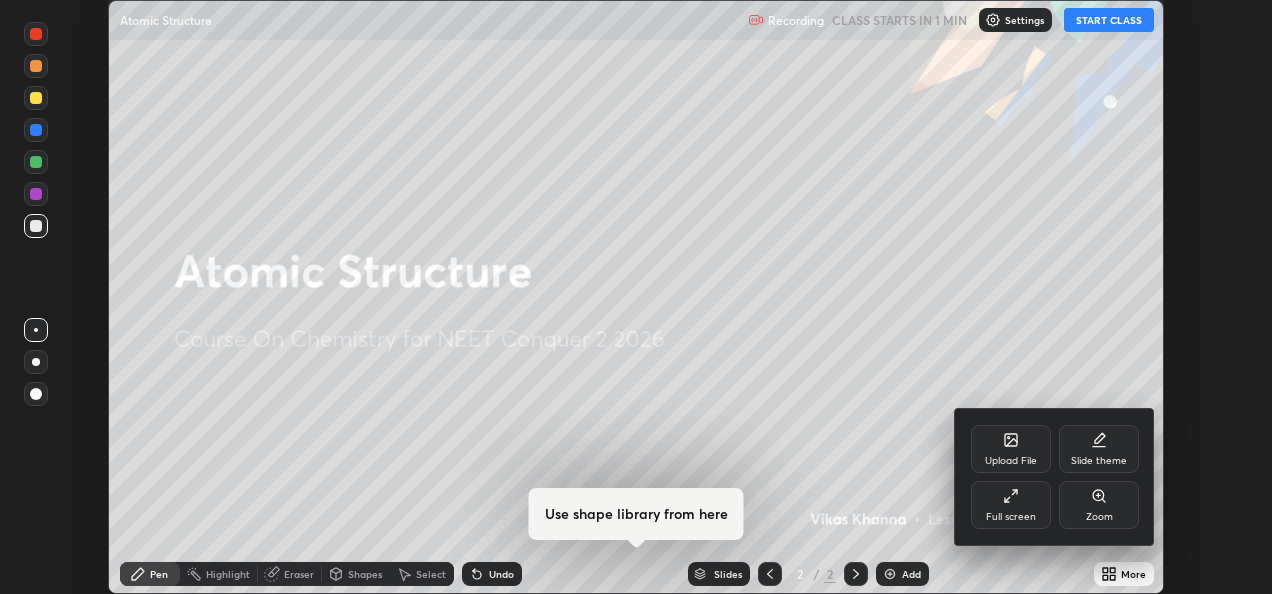 click on "Full screen" at bounding box center [1011, 505] 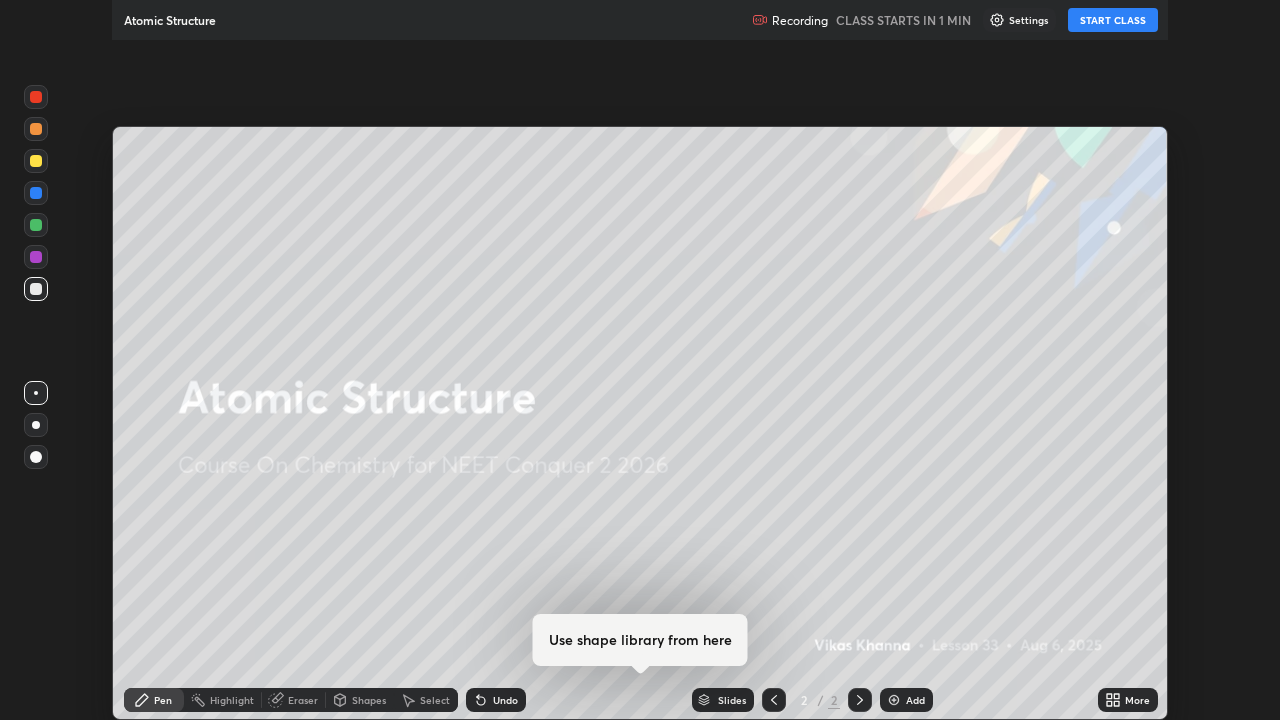 scroll, scrollTop: 99280, scrollLeft: 98720, axis: both 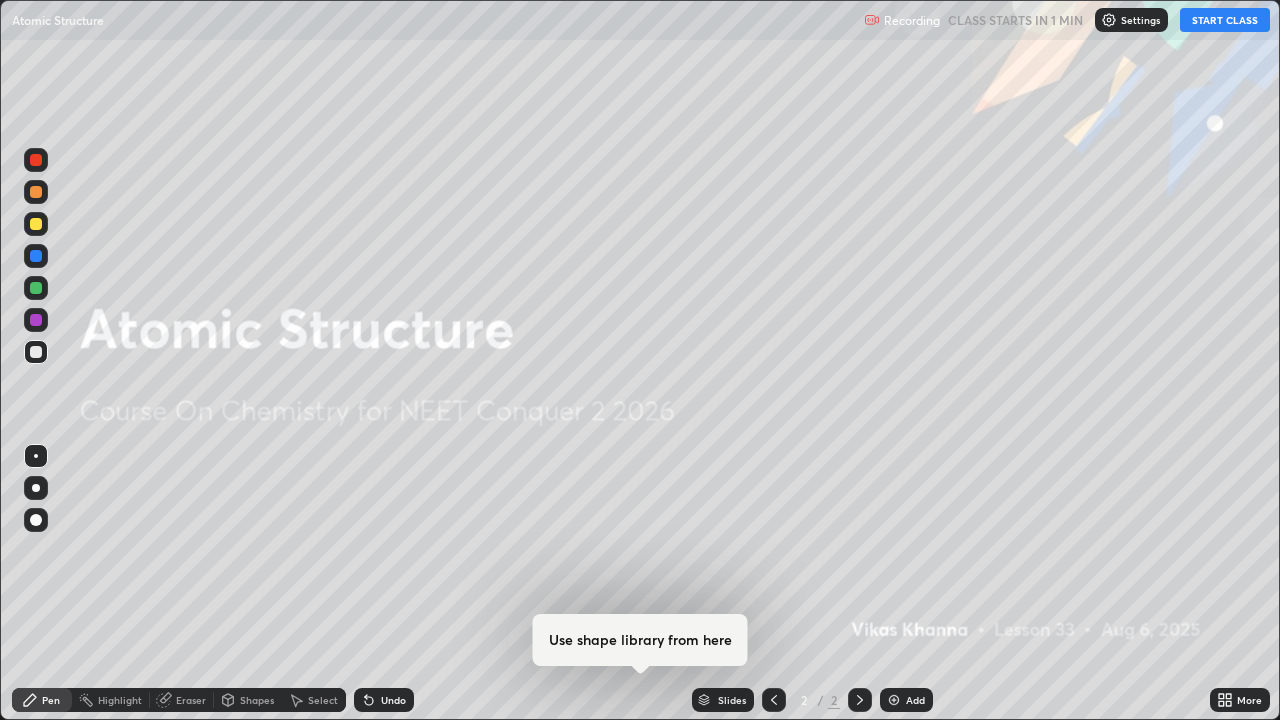 click on "START CLASS" at bounding box center [1225, 20] 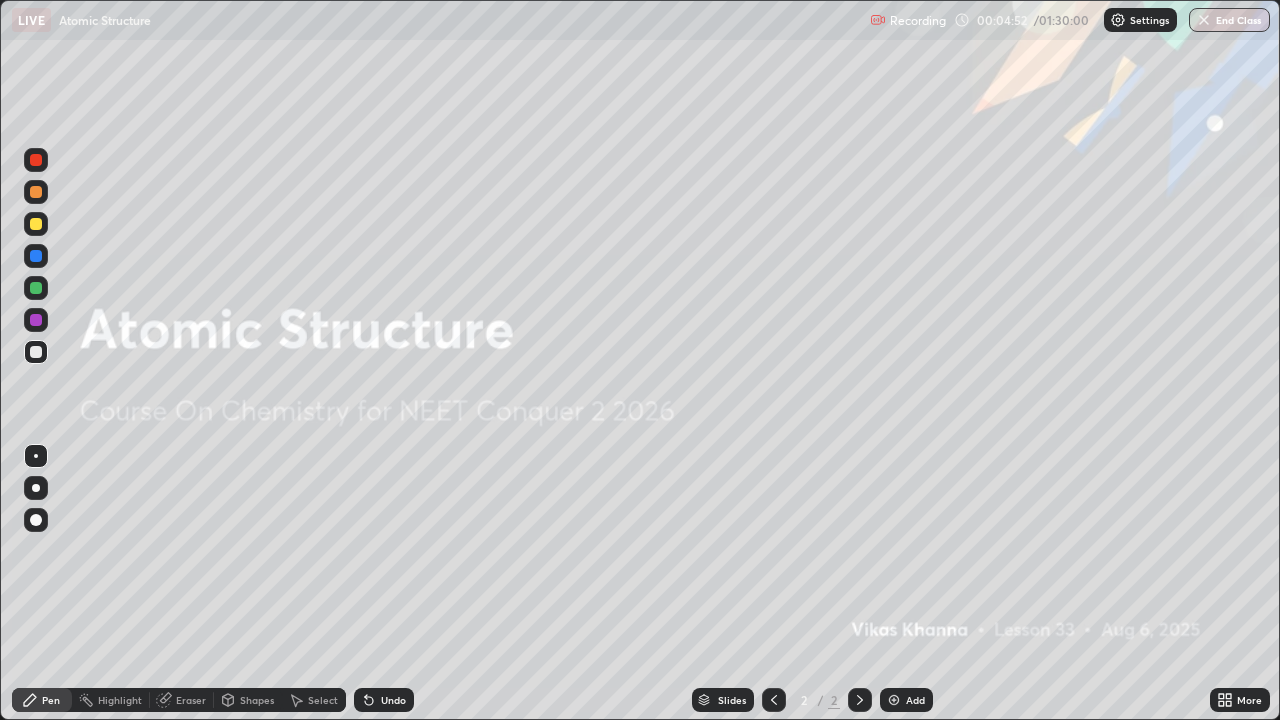 click on "Eraser" at bounding box center (191, 700) 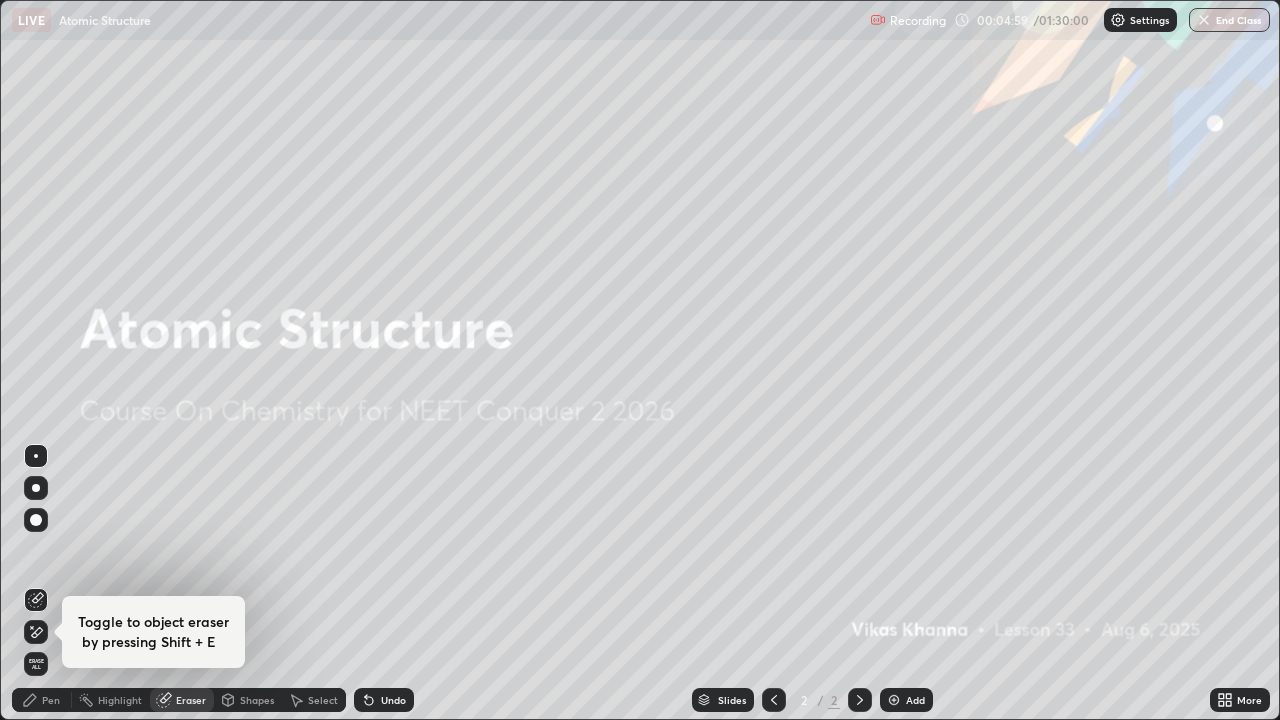 click on "Pen" at bounding box center [42, 700] 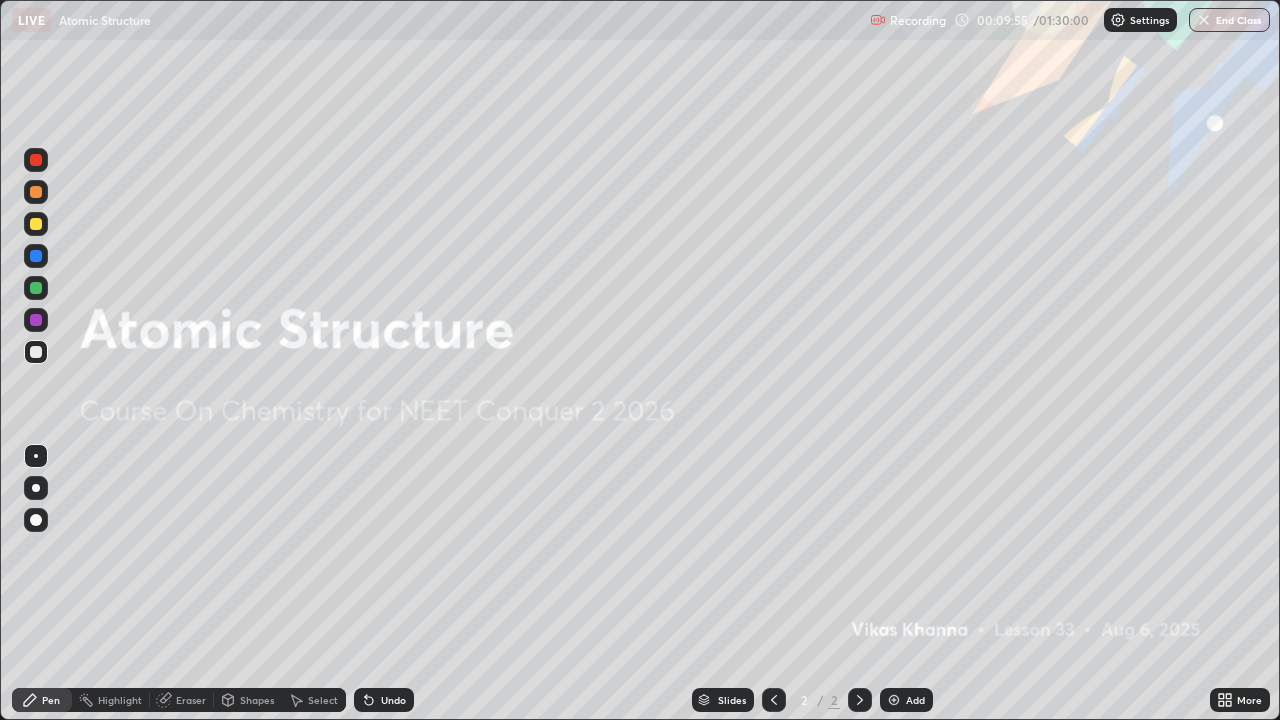 click 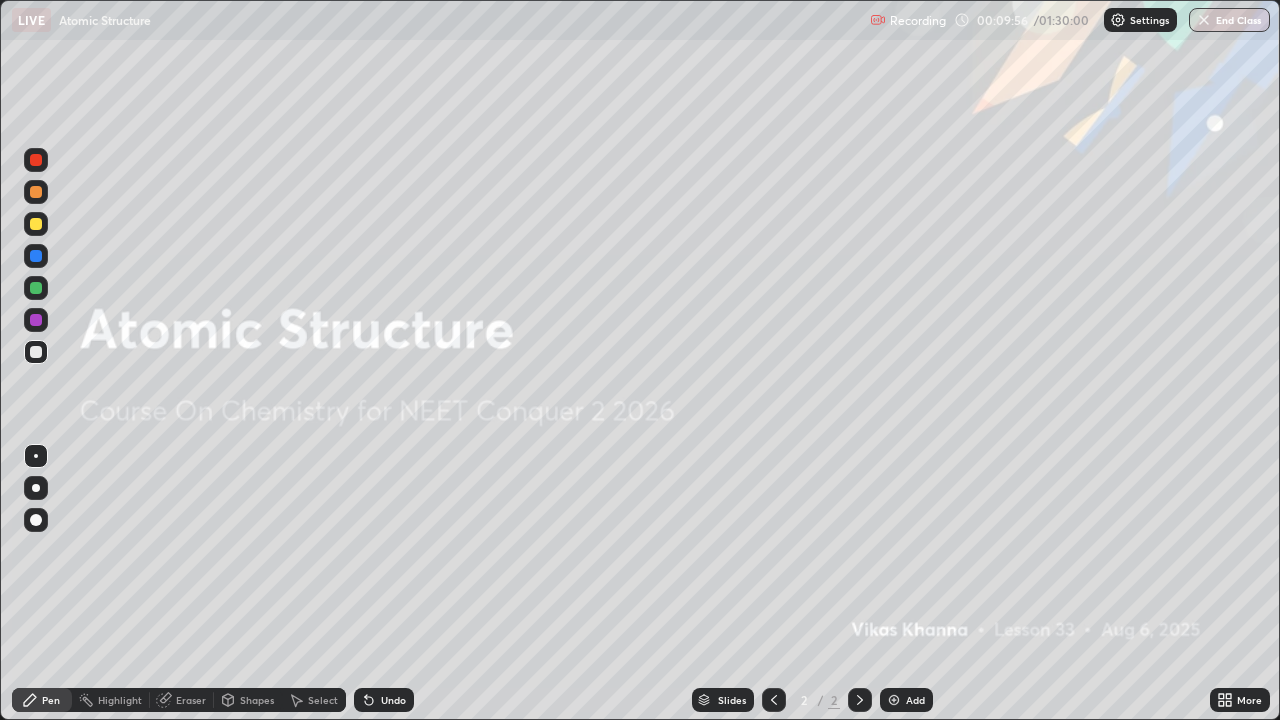 click at bounding box center (894, 700) 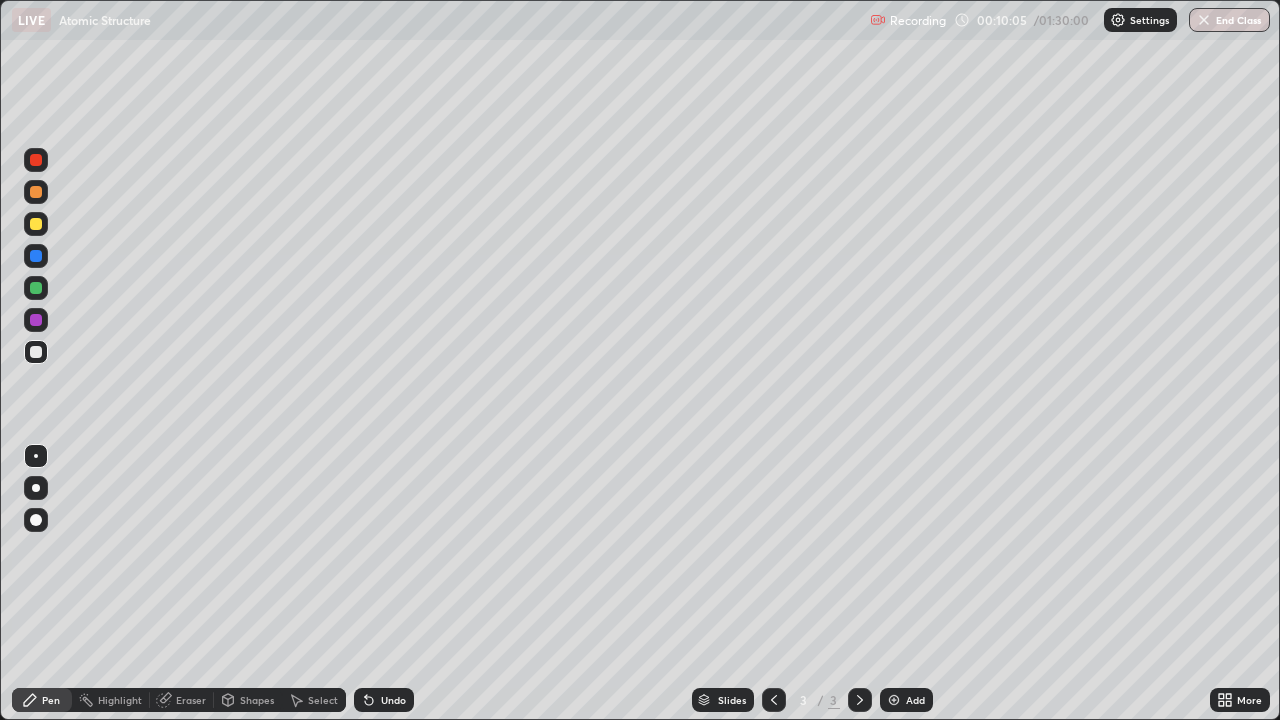 click on "Undo" at bounding box center (393, 700) 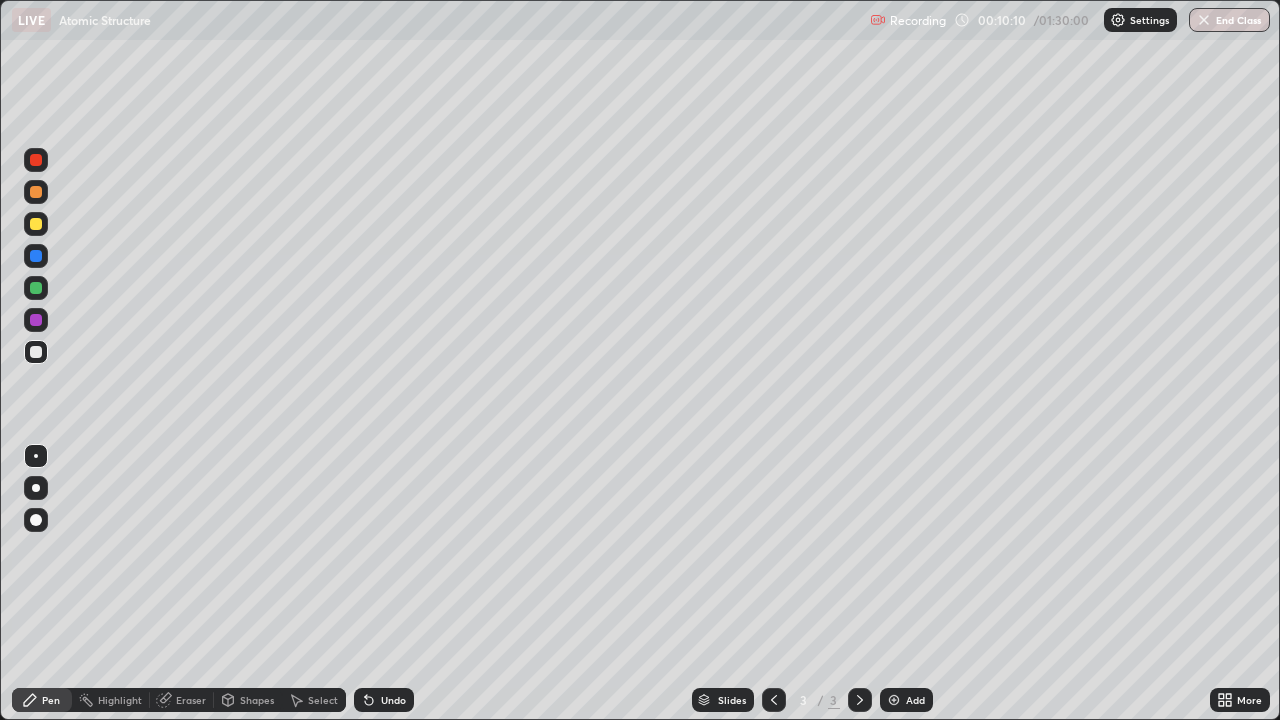 click on "Undo" at bounding box center (393, 700) 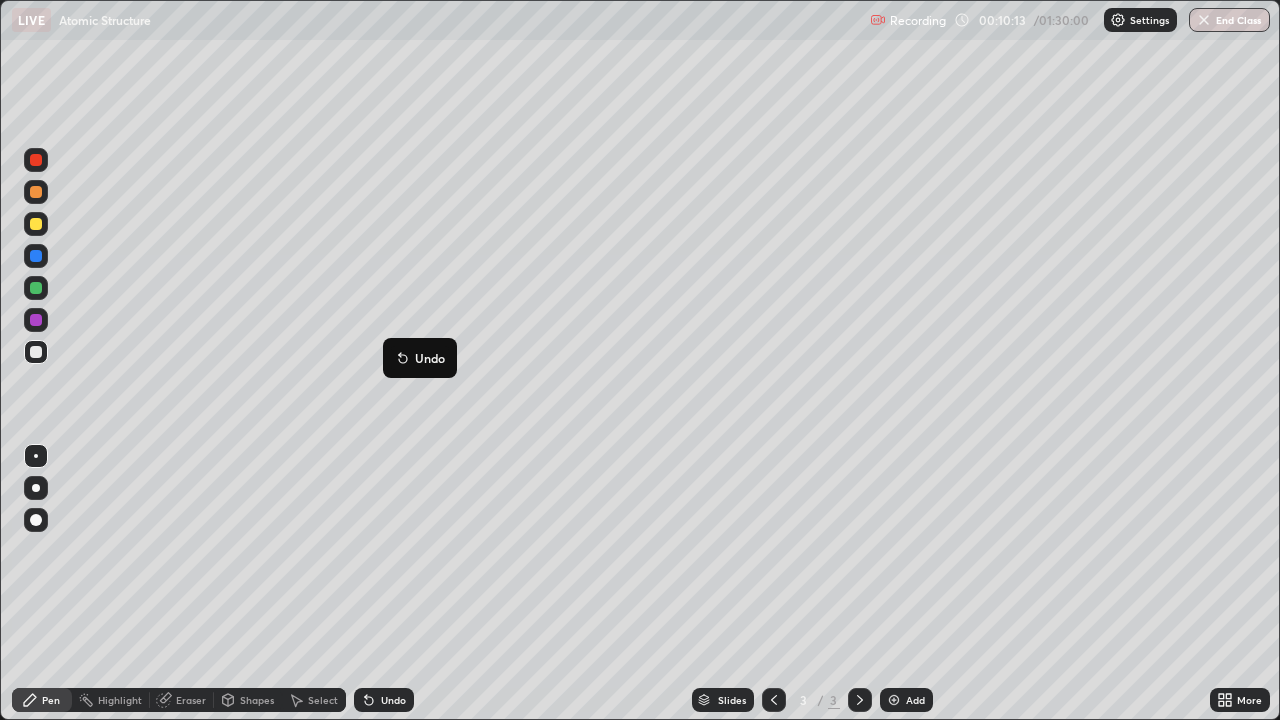 click on "Undo" at bounding box center (430, 358) 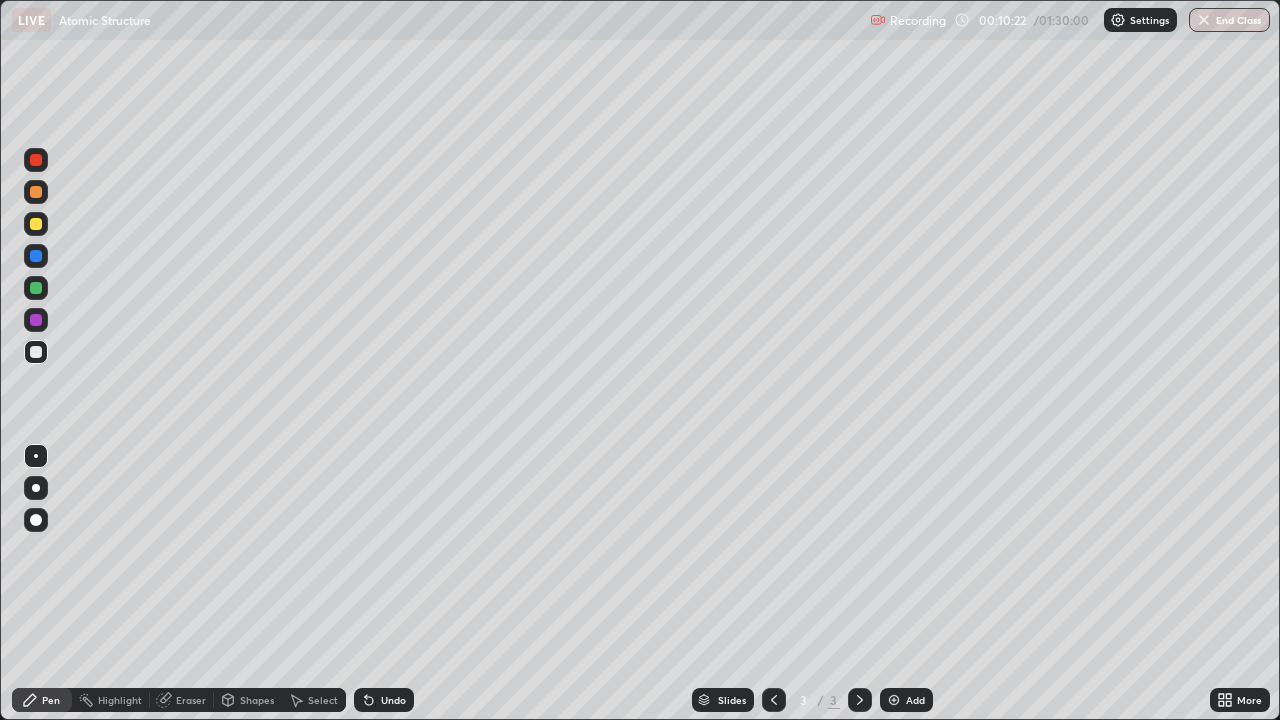 click on "Undo" at bounding box center (384, 700) 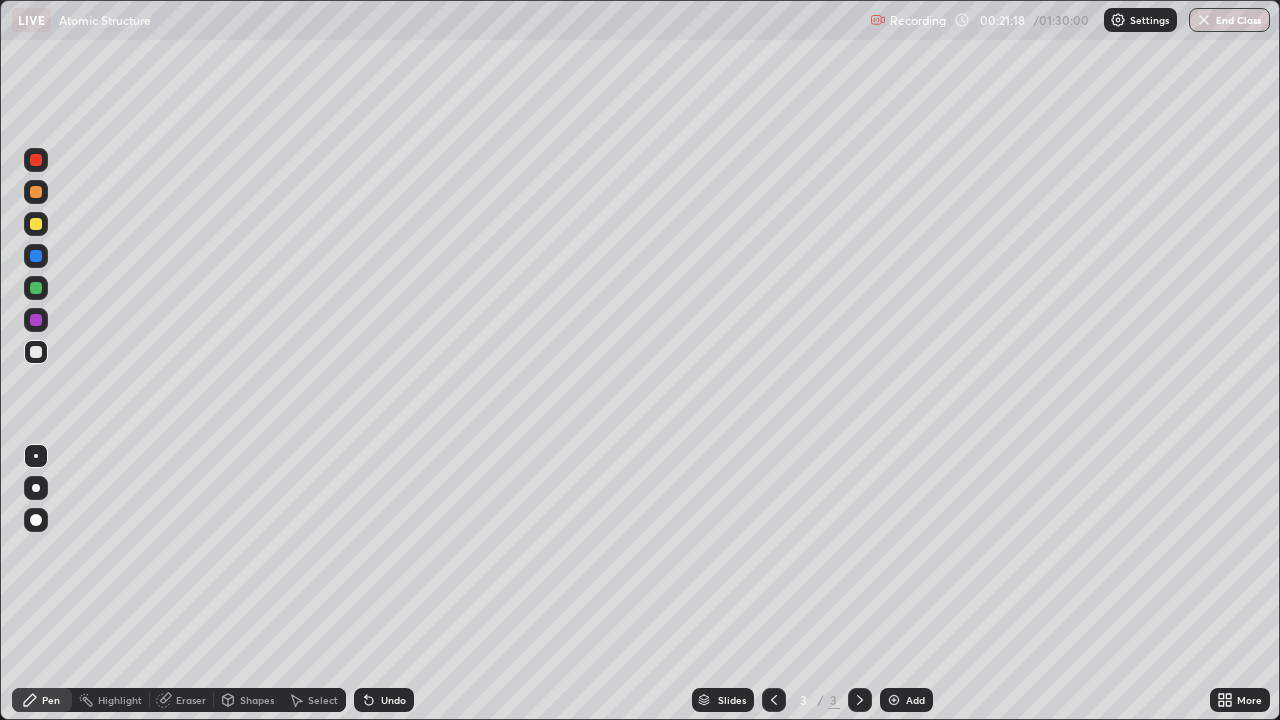 click 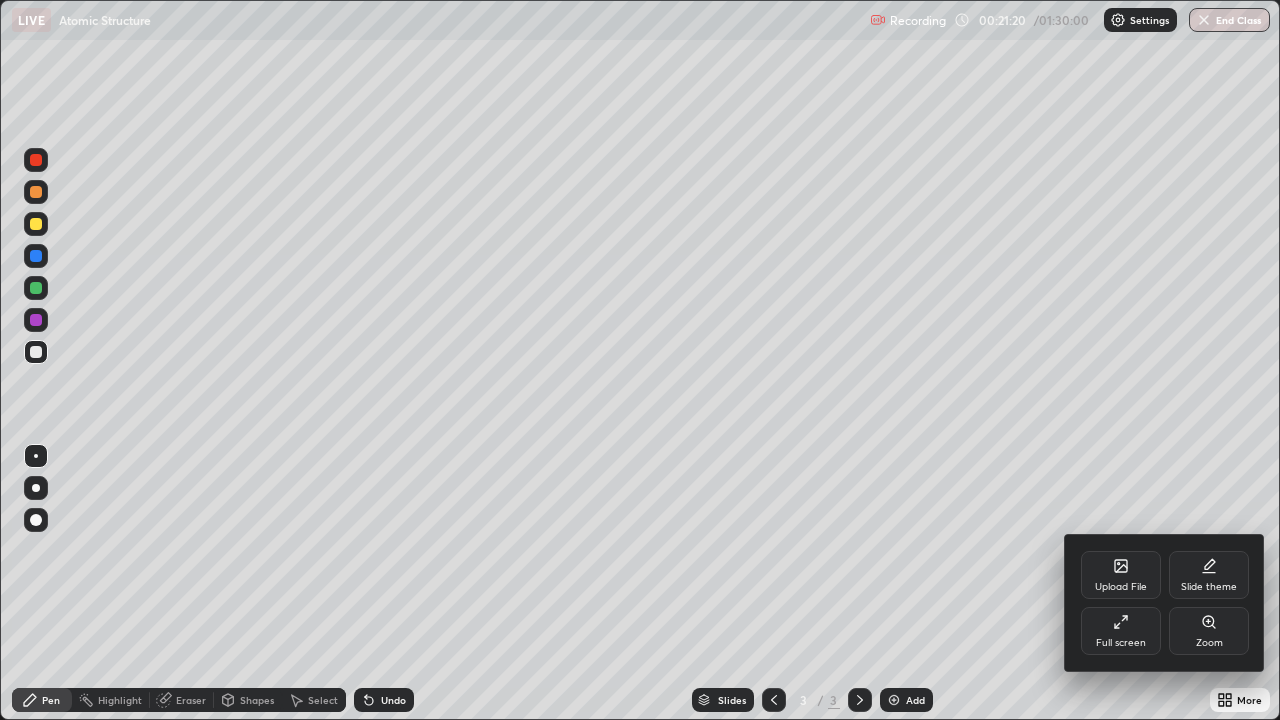 click on "Full screen" at bounding box center (1121, 631) 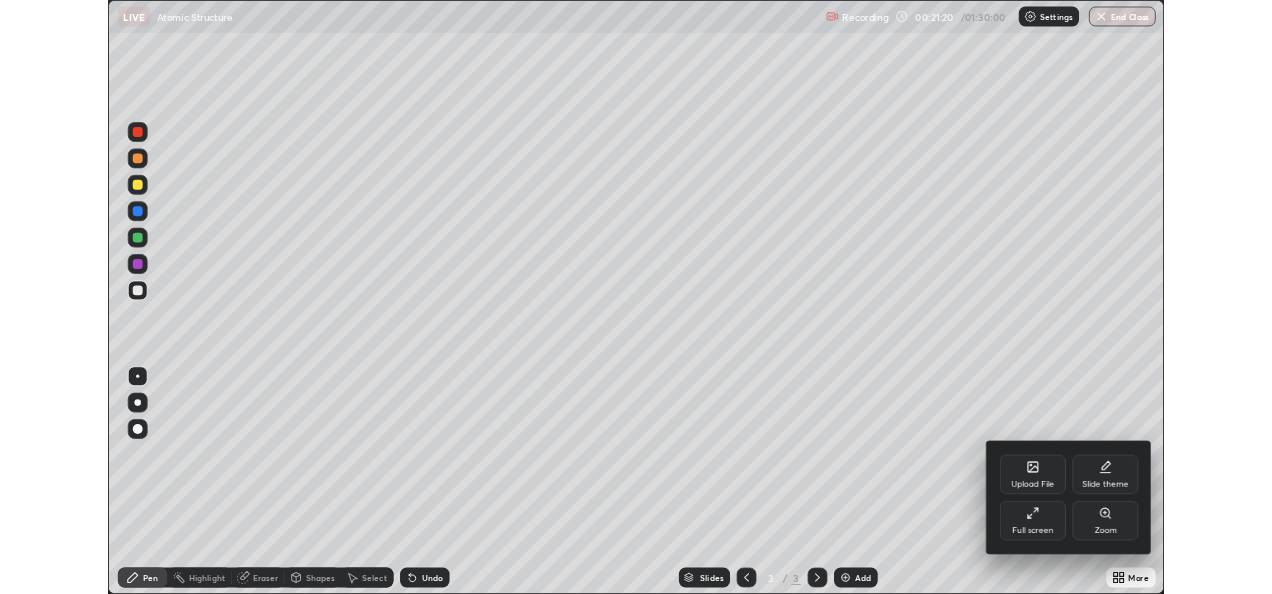scroll, scrollTop: 594, scrollLeft: 1272, axis: both 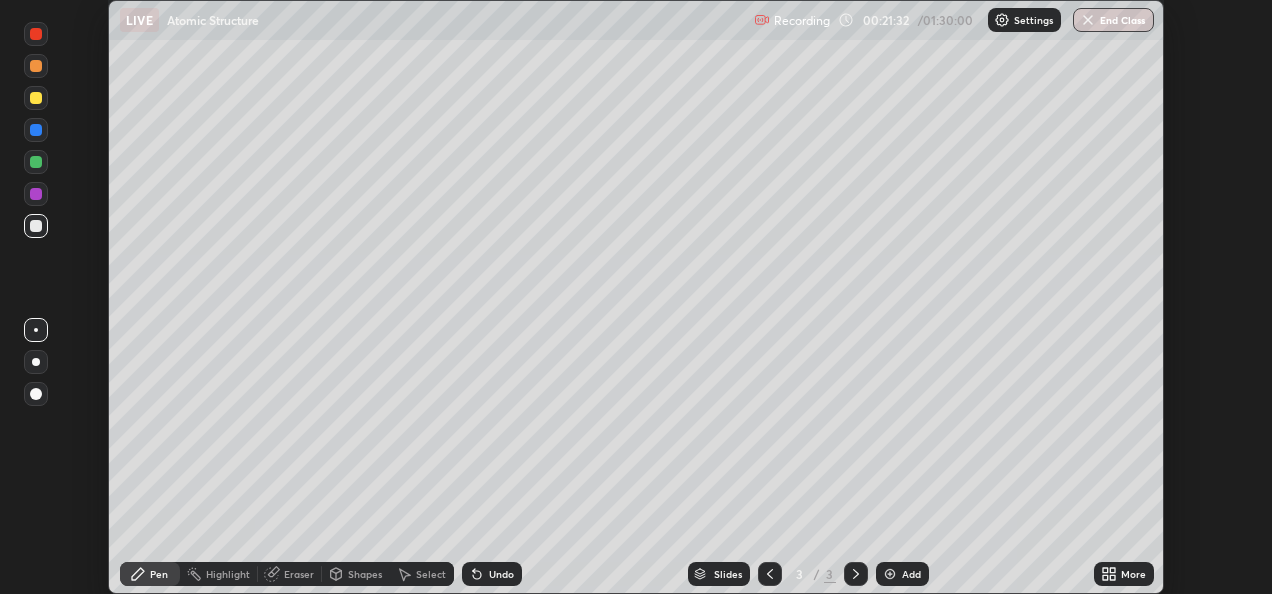 click 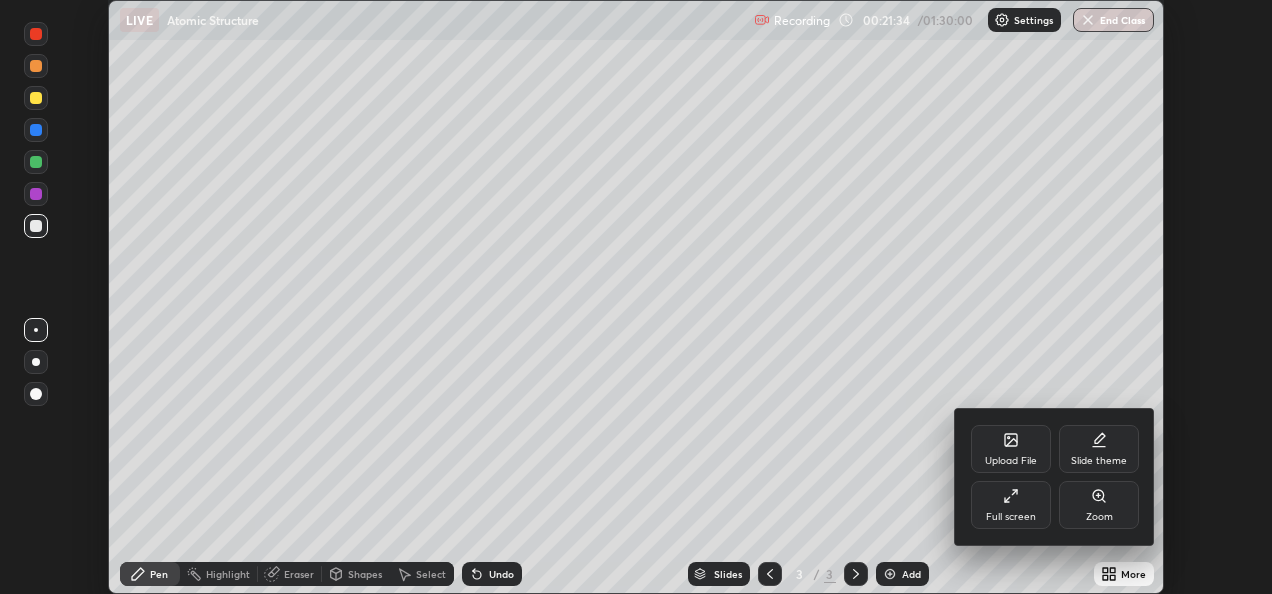 click on "Full screen" at bounding box center (1011, 505) 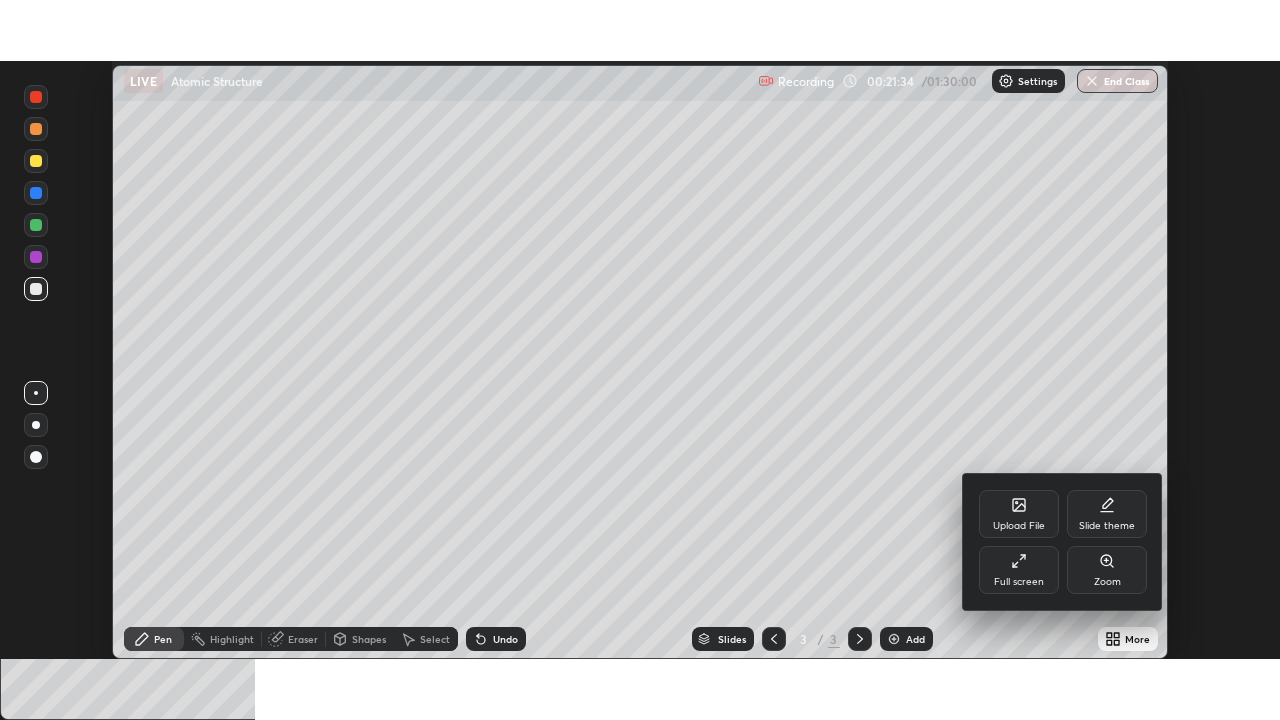 scroll, scrollTop: 99280, scrollLeft: 98720, axis: both 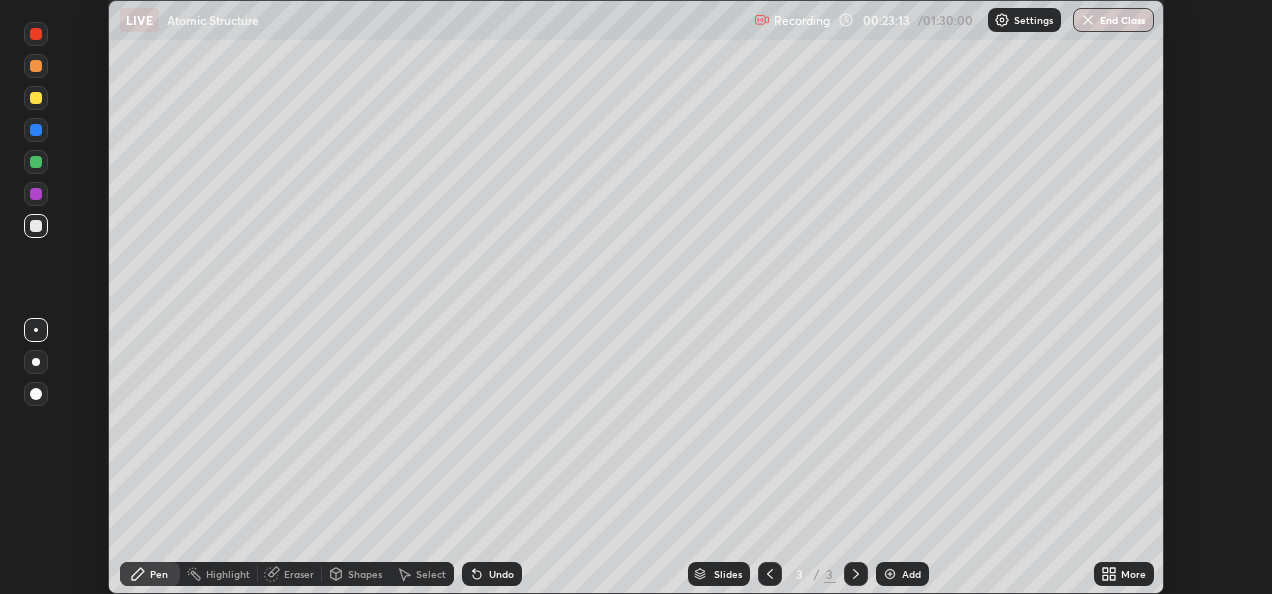 click on "More" at bounding box center (1133, 574) 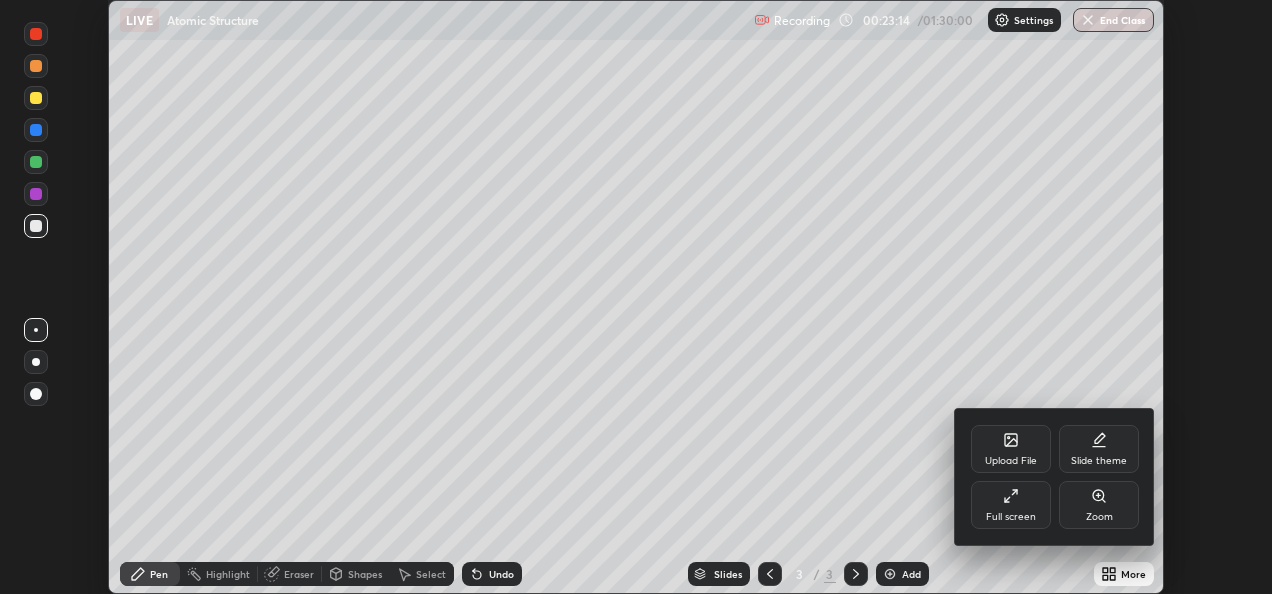 click on "Full screen" at bounding box center (1011, 505) 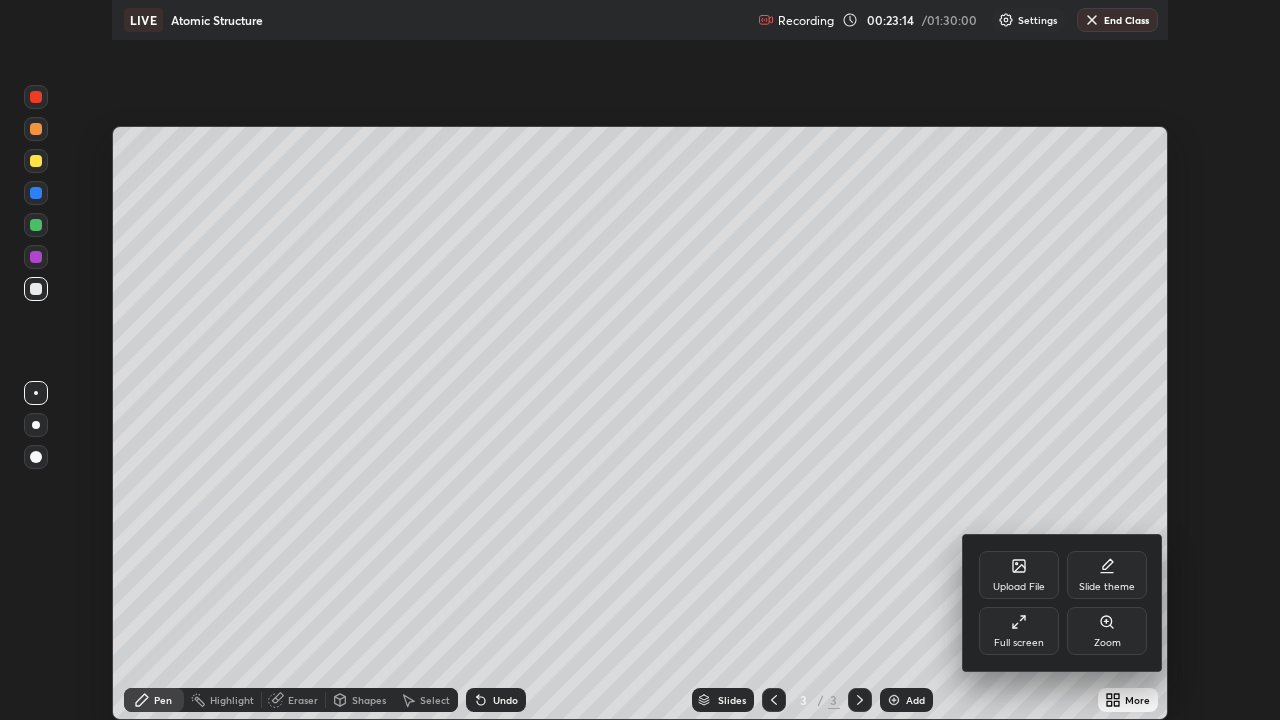 scroll, scrollTop: 99280, scrollLeft: 98720, axis: both 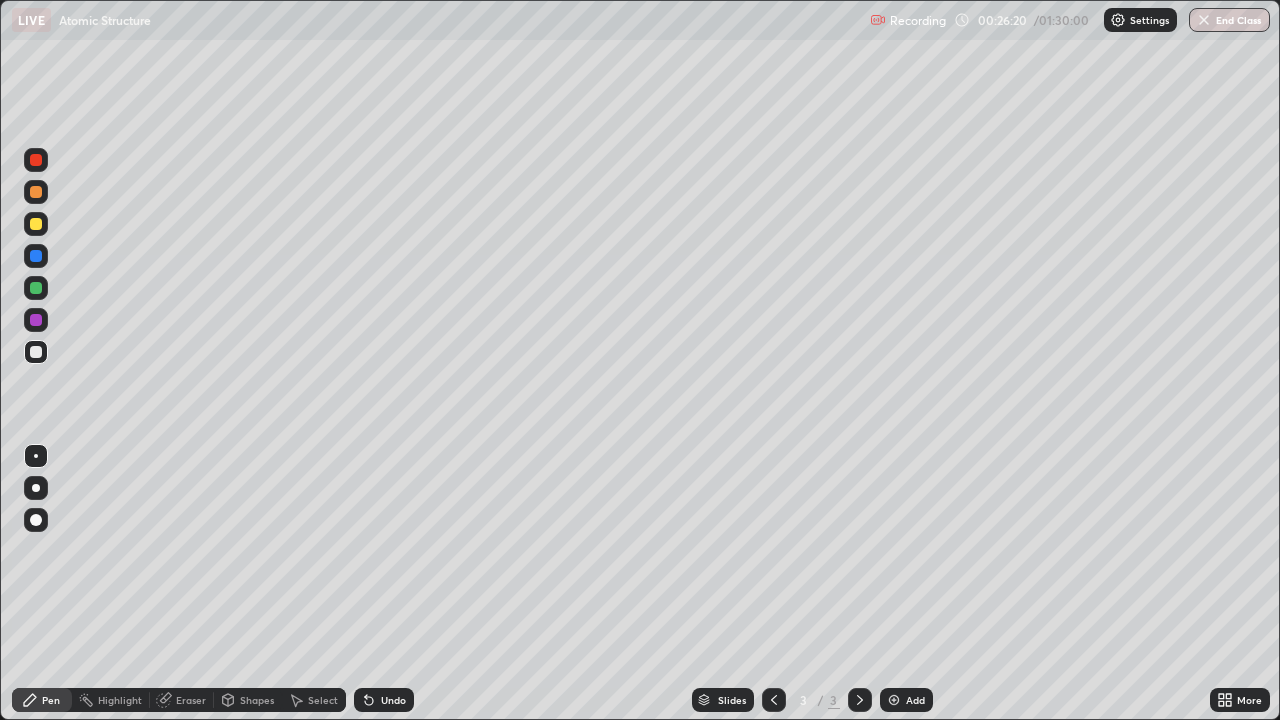 click on "Shapes" at bounding box center [257, 700] 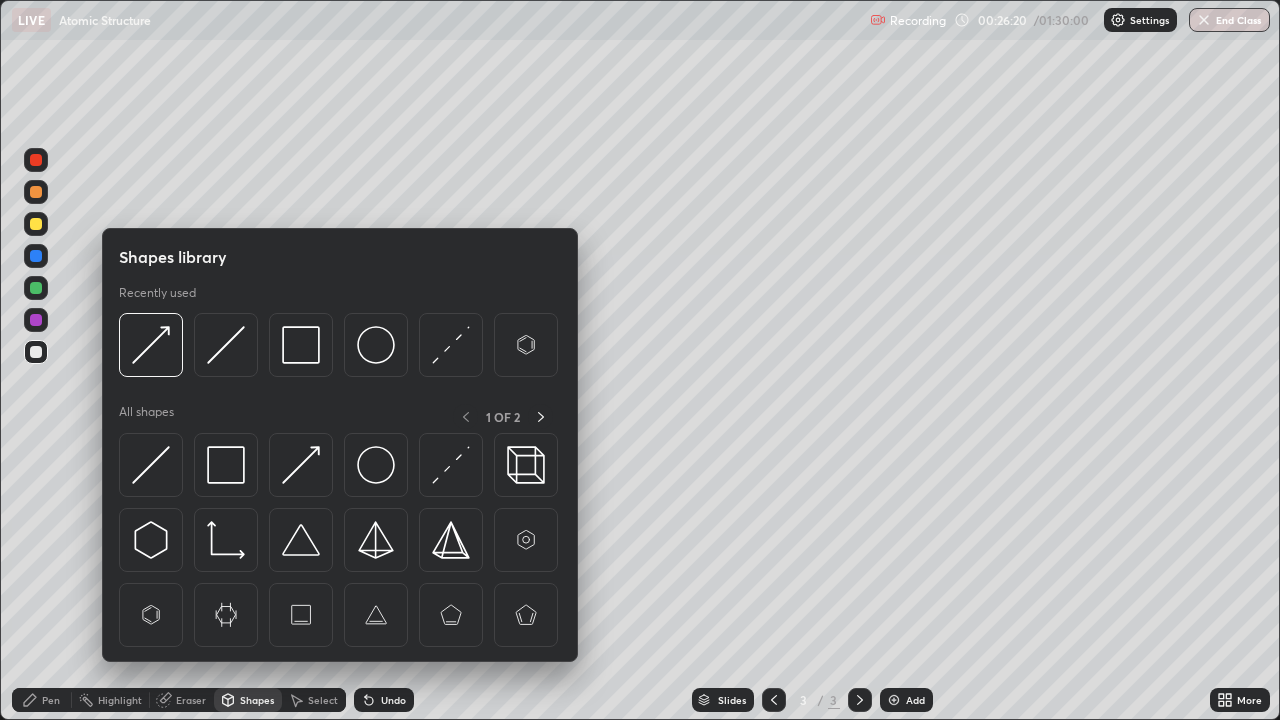 click at bounding box center (226, 465) 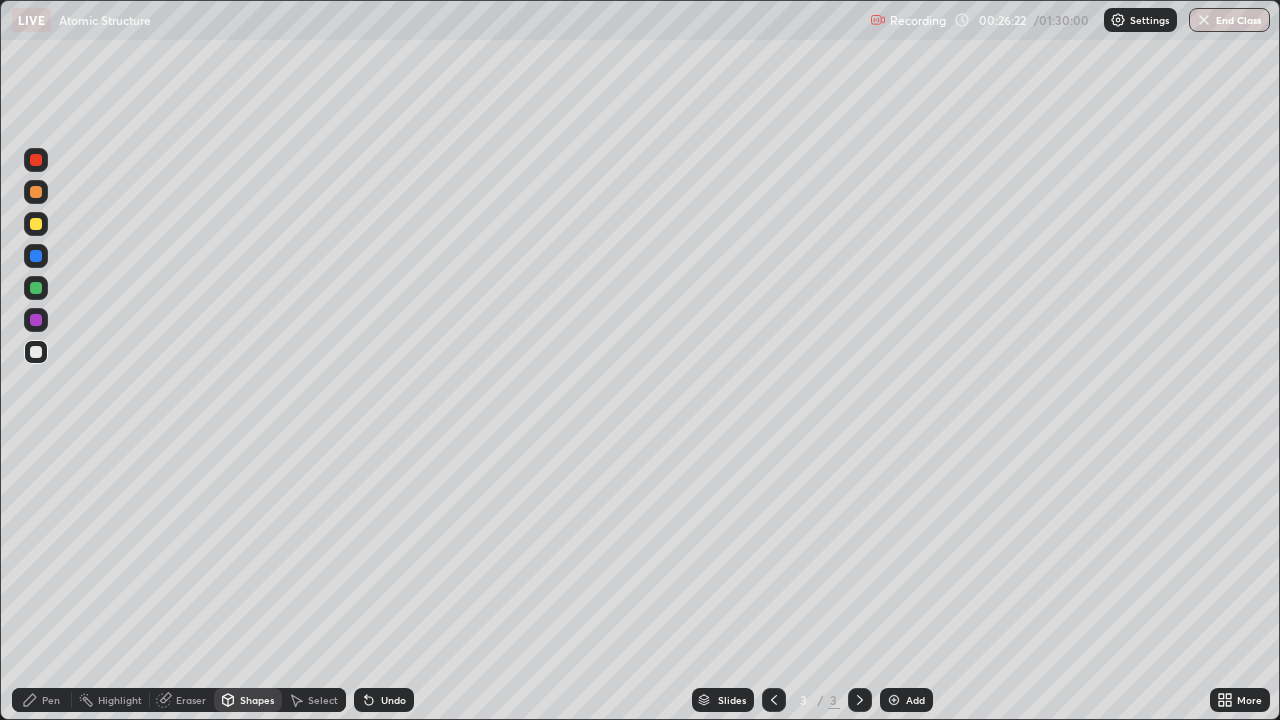 click on "Pen" at bounding box center [51, 700] 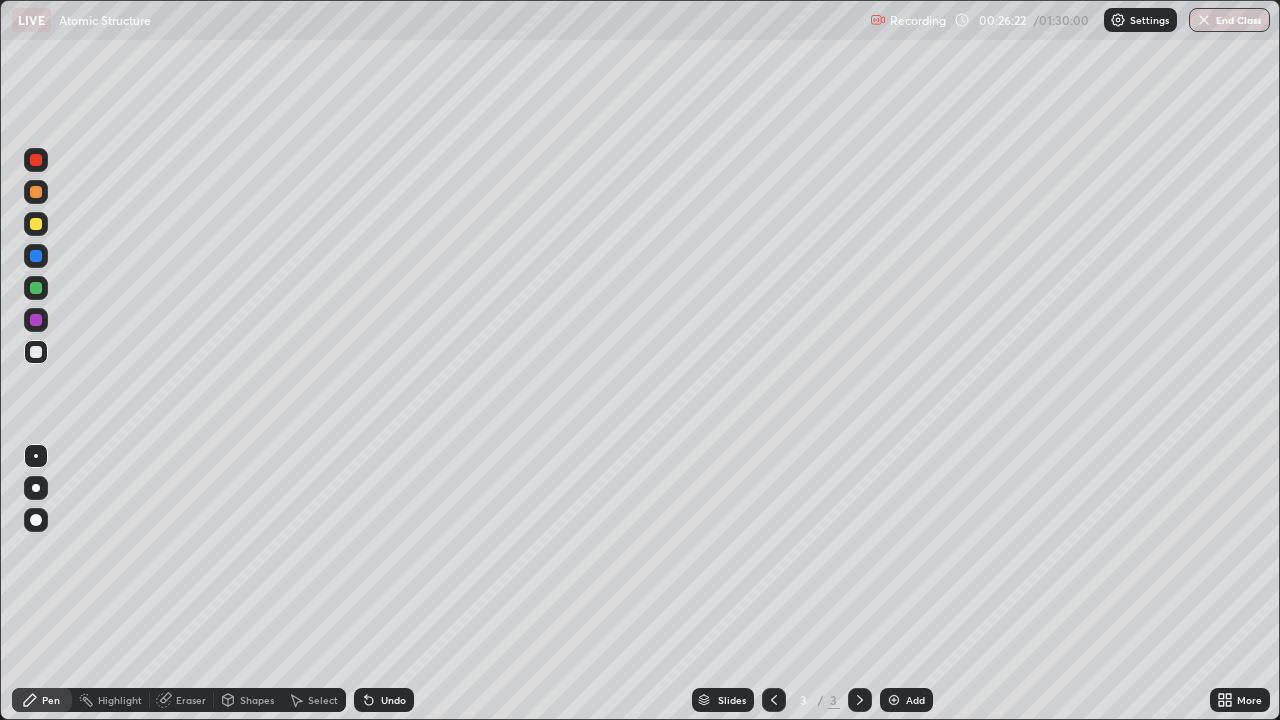 click at bounding box center (36, 520) 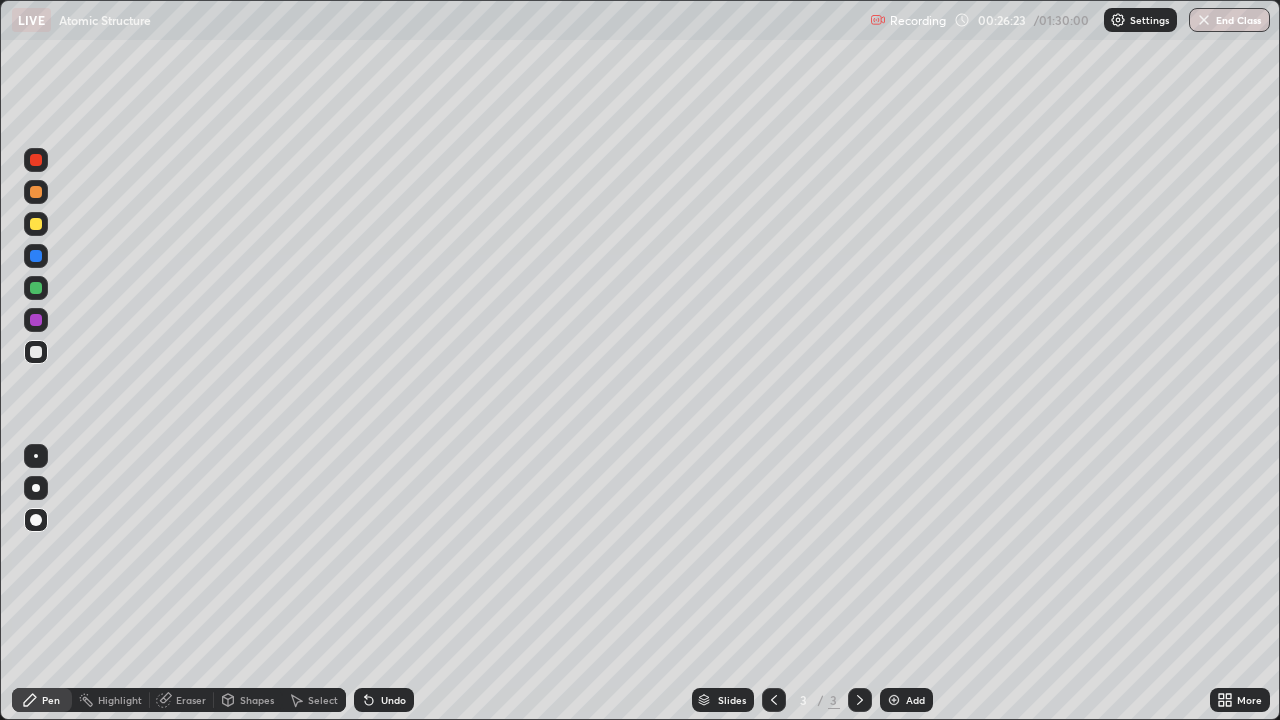 click at bounding box center (36, 224) 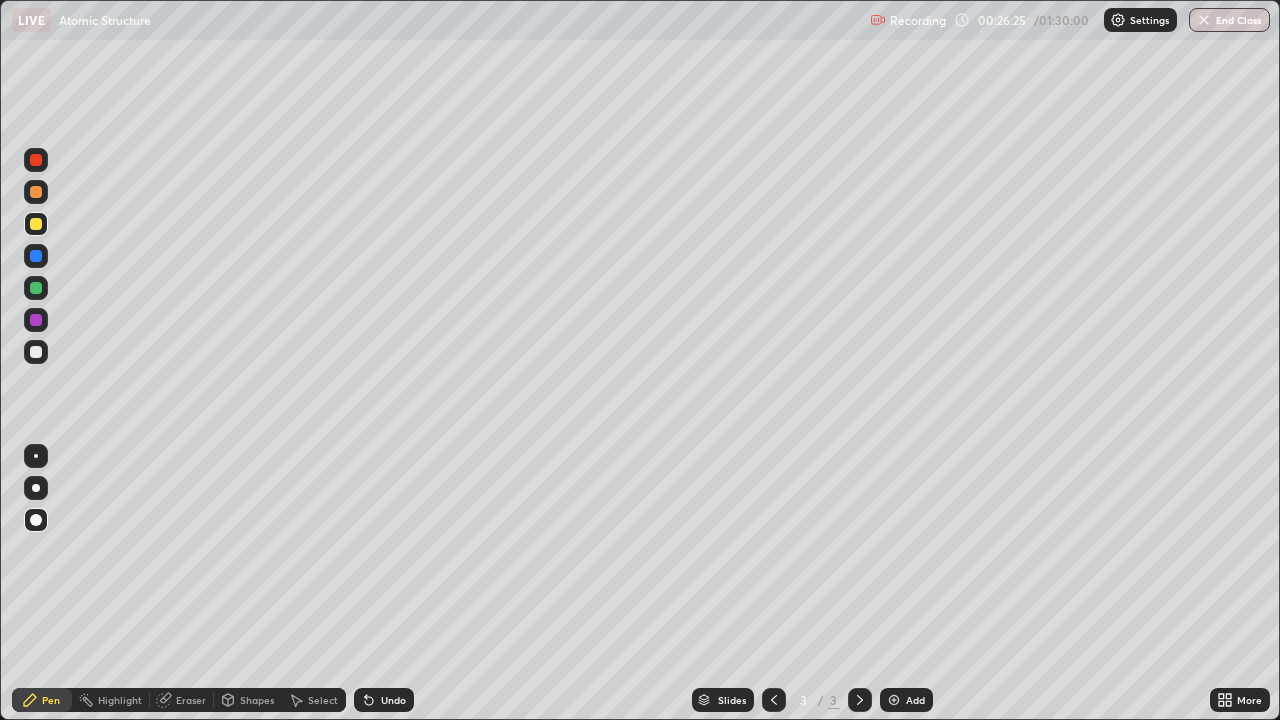 click 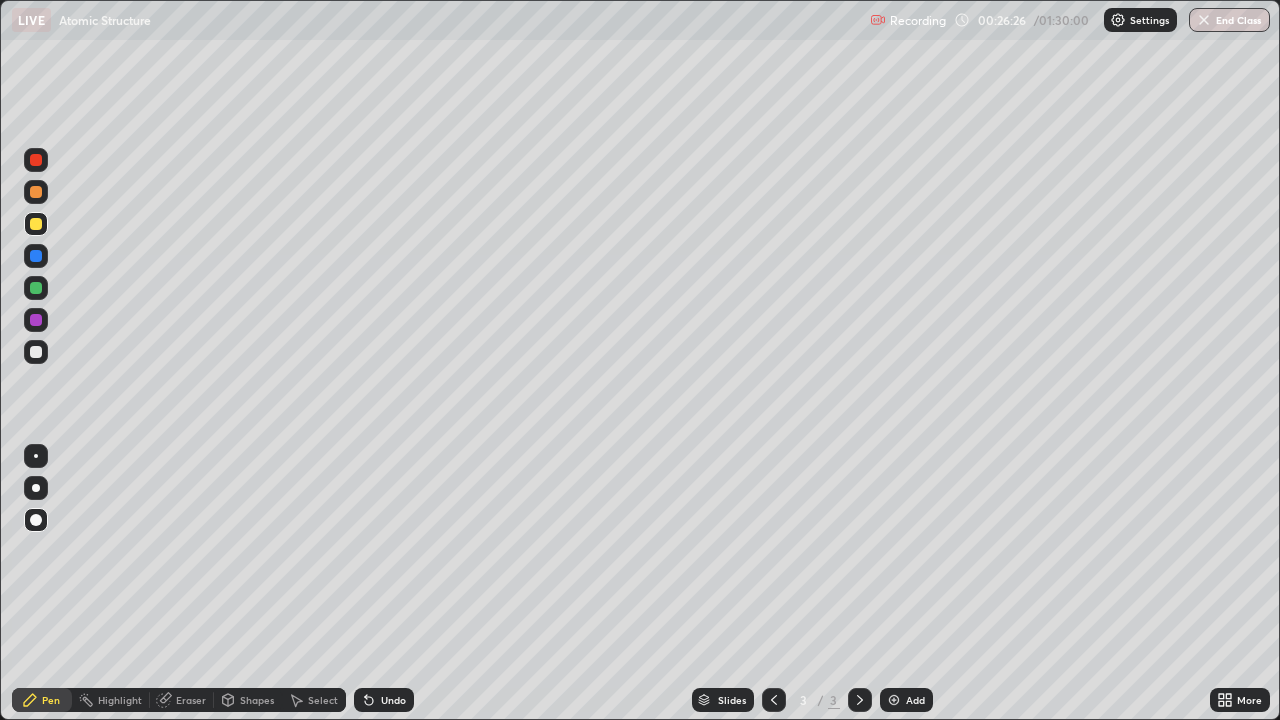 click on "Shapes" at bounding box center [248, 700] 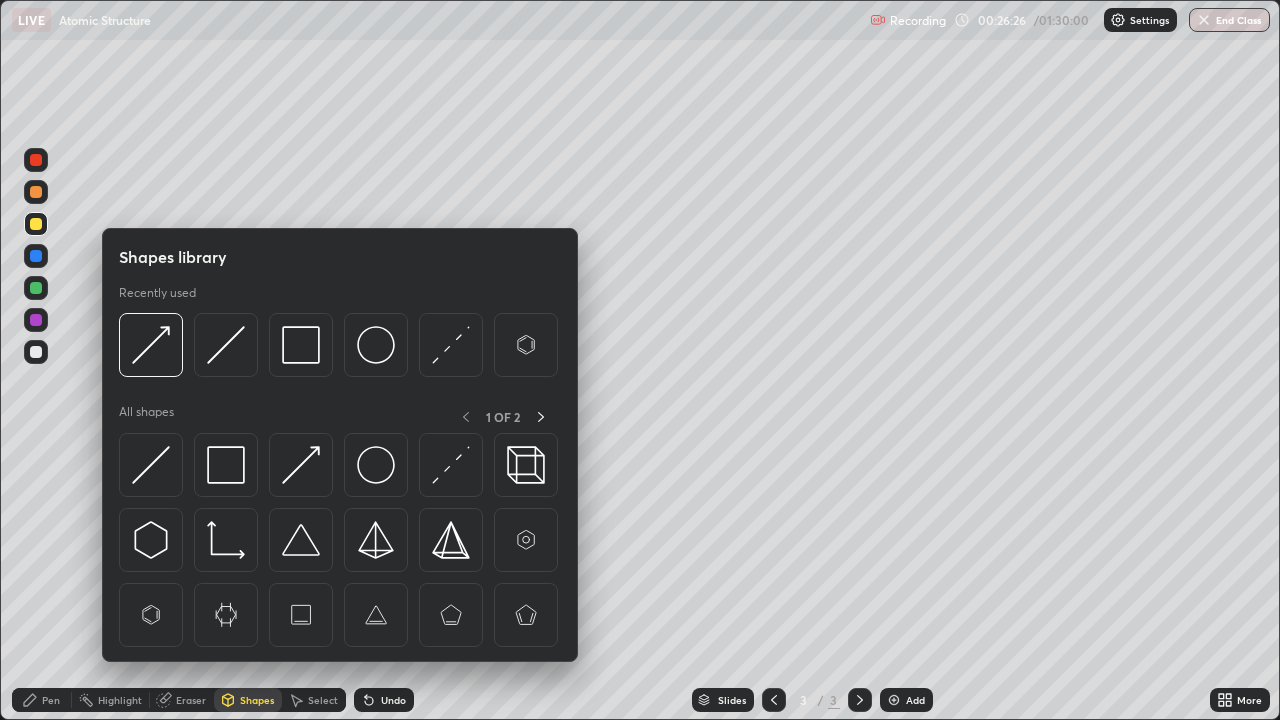 click at bounding box center [226, 465] 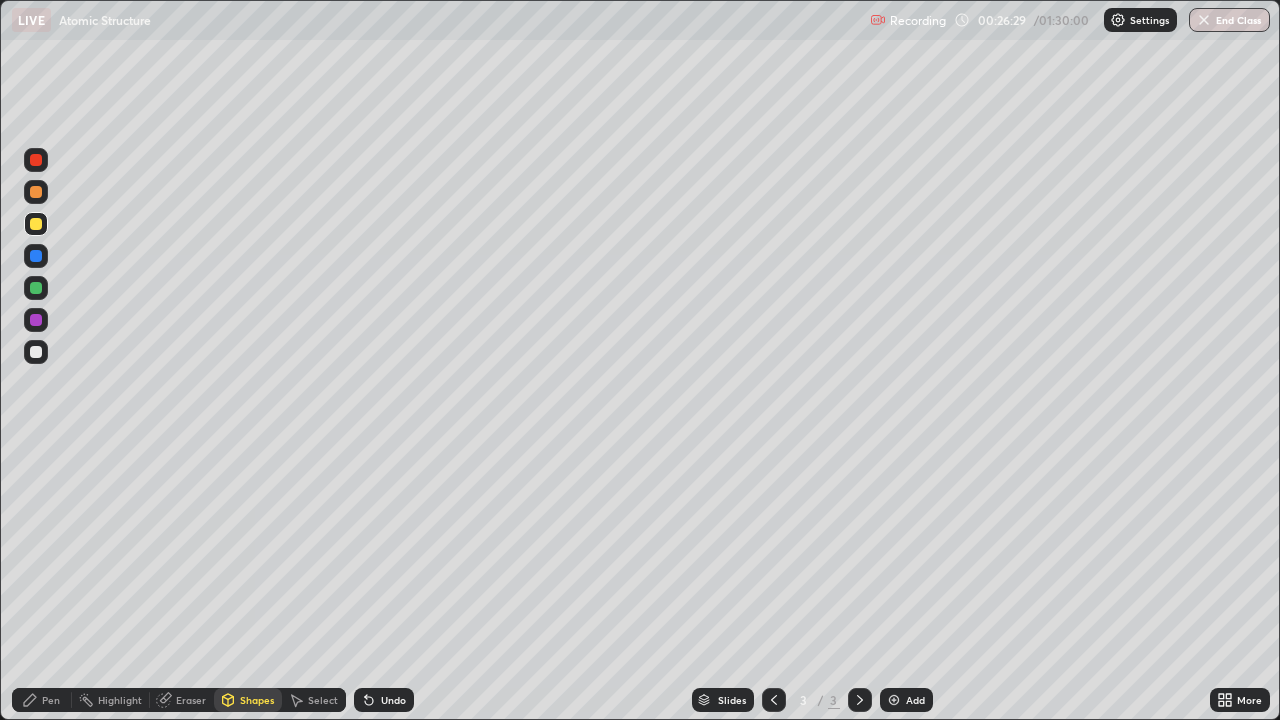 click on "Pen" at bounding box center [42, 700] 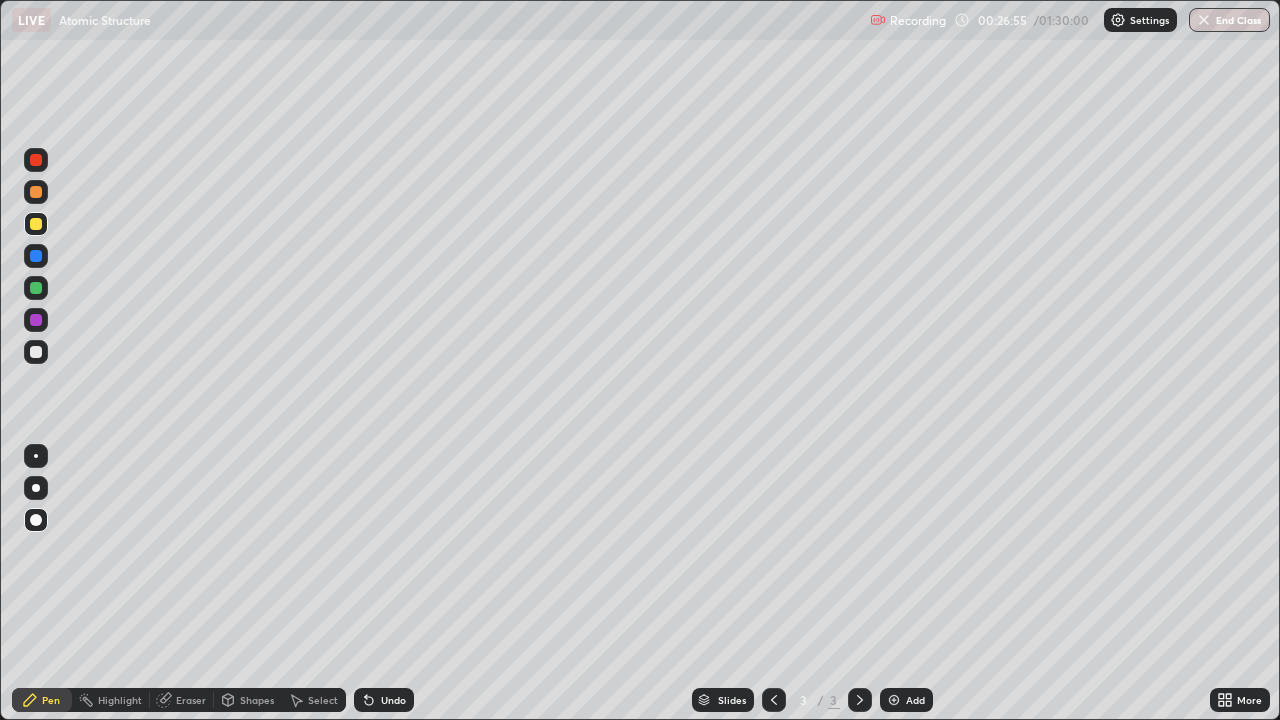 click at bounding box center (894, 700) 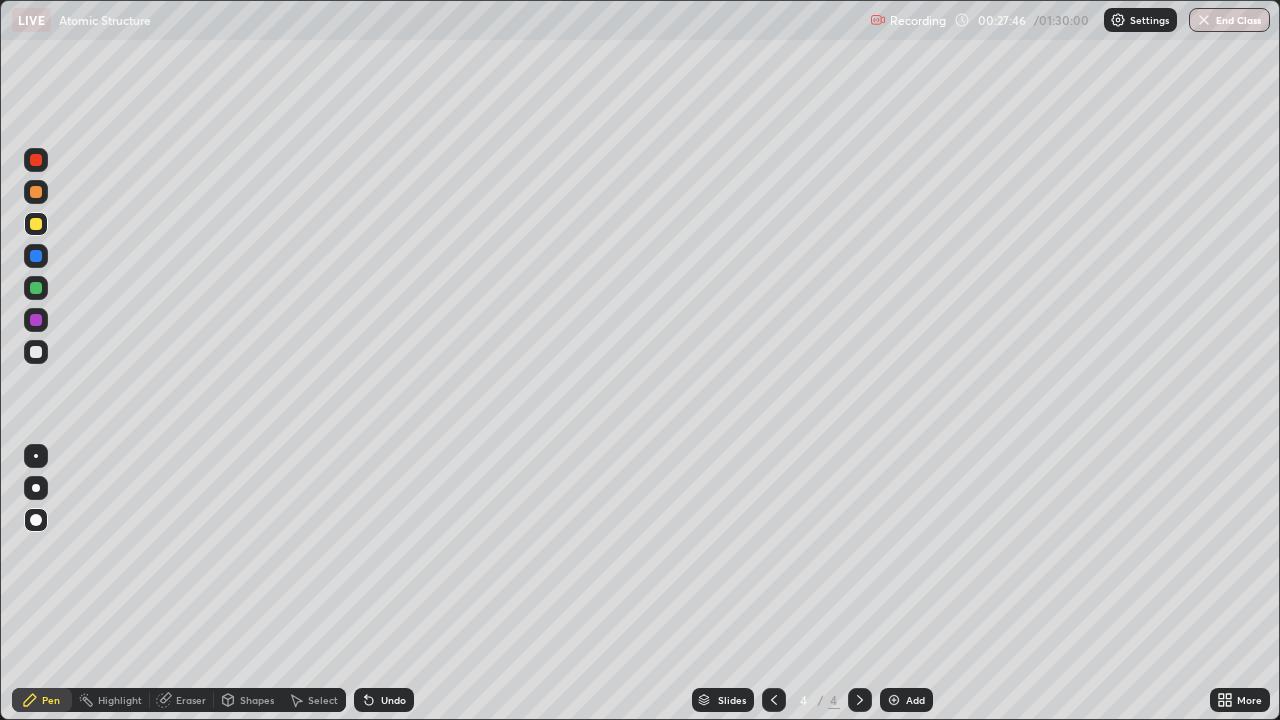 click on "Shapes" at bounding box center [248, 700] 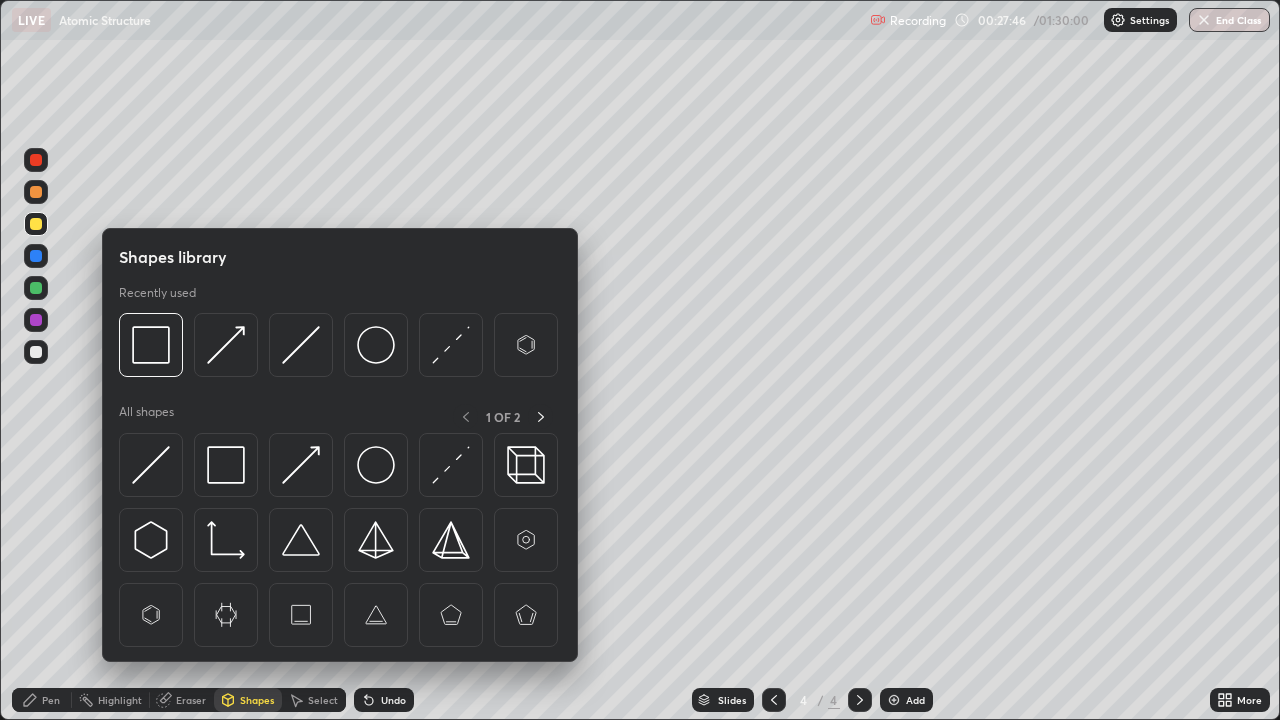 click at bounding box center (226, 465) 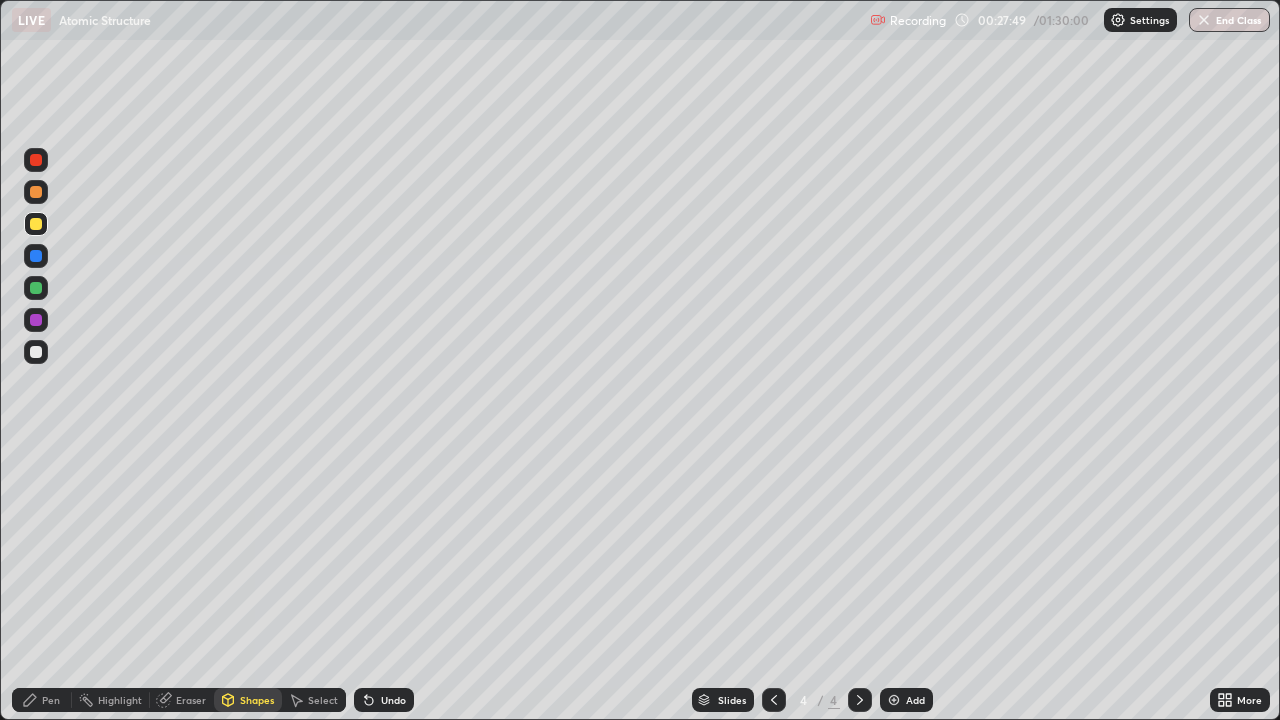 click on "Pen" at bounding box center (42, 700) 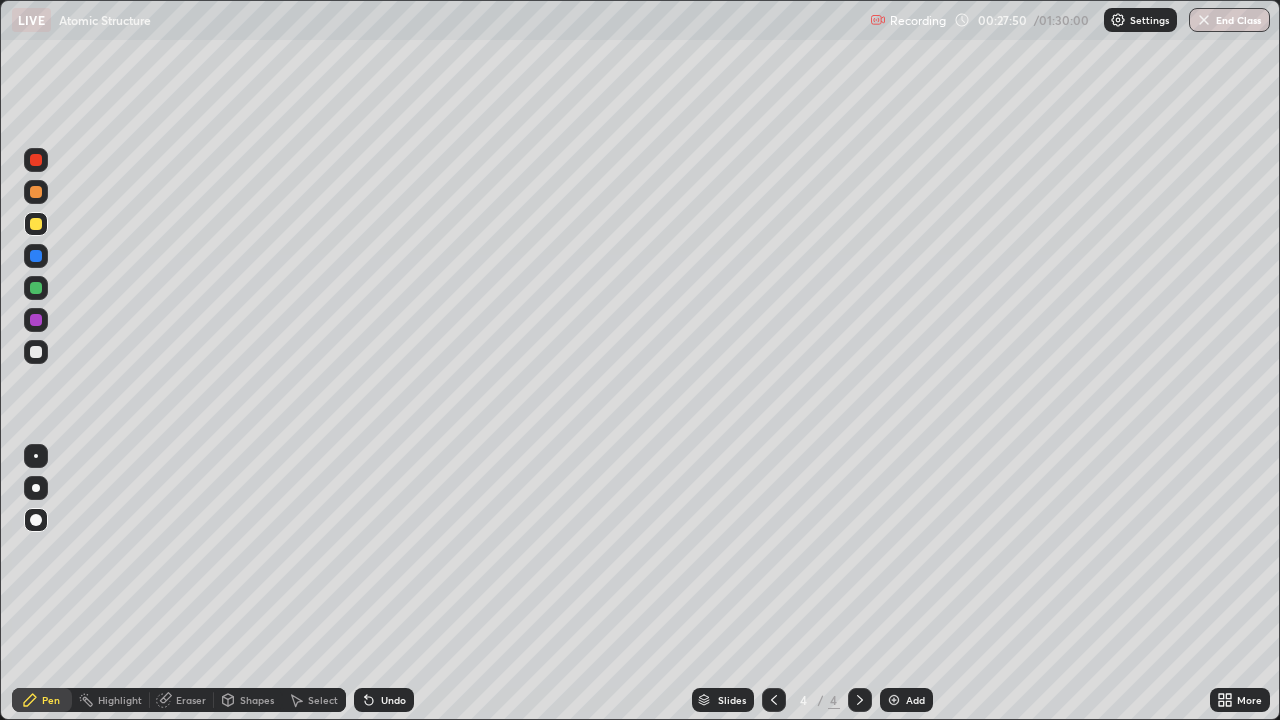click at bounding box center [36, 256] 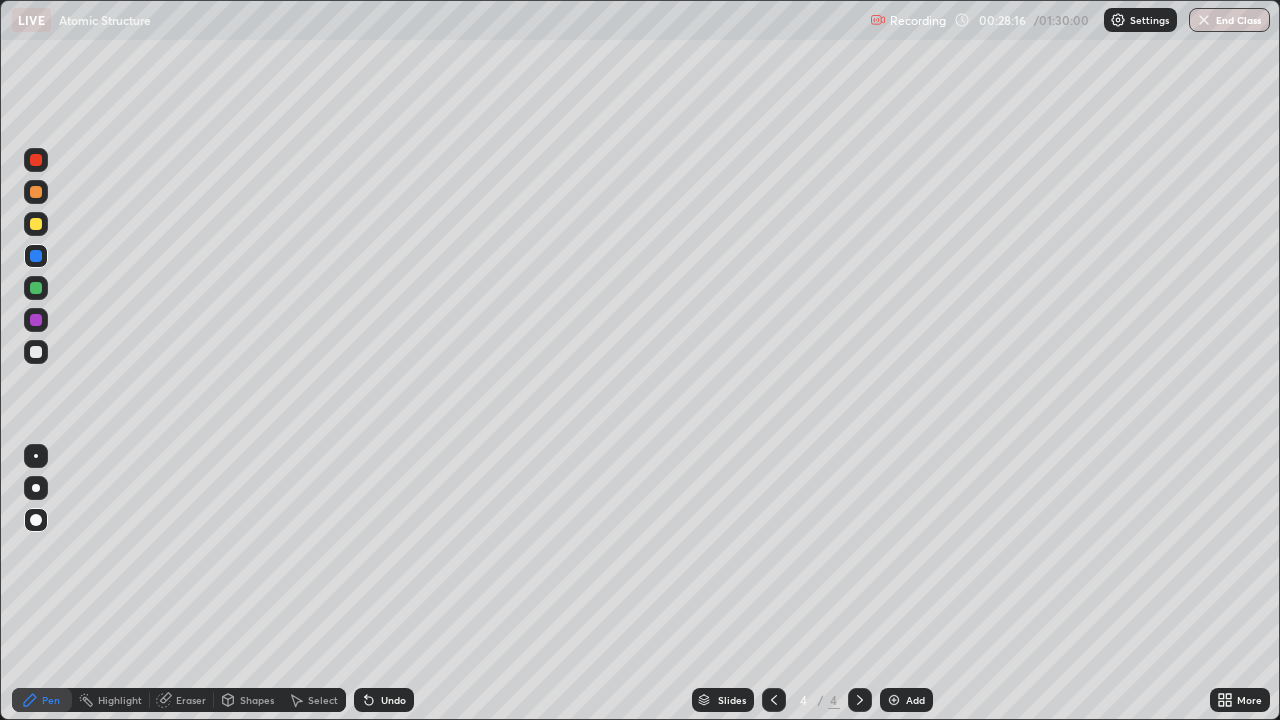 click at bounding box center (36, 288) 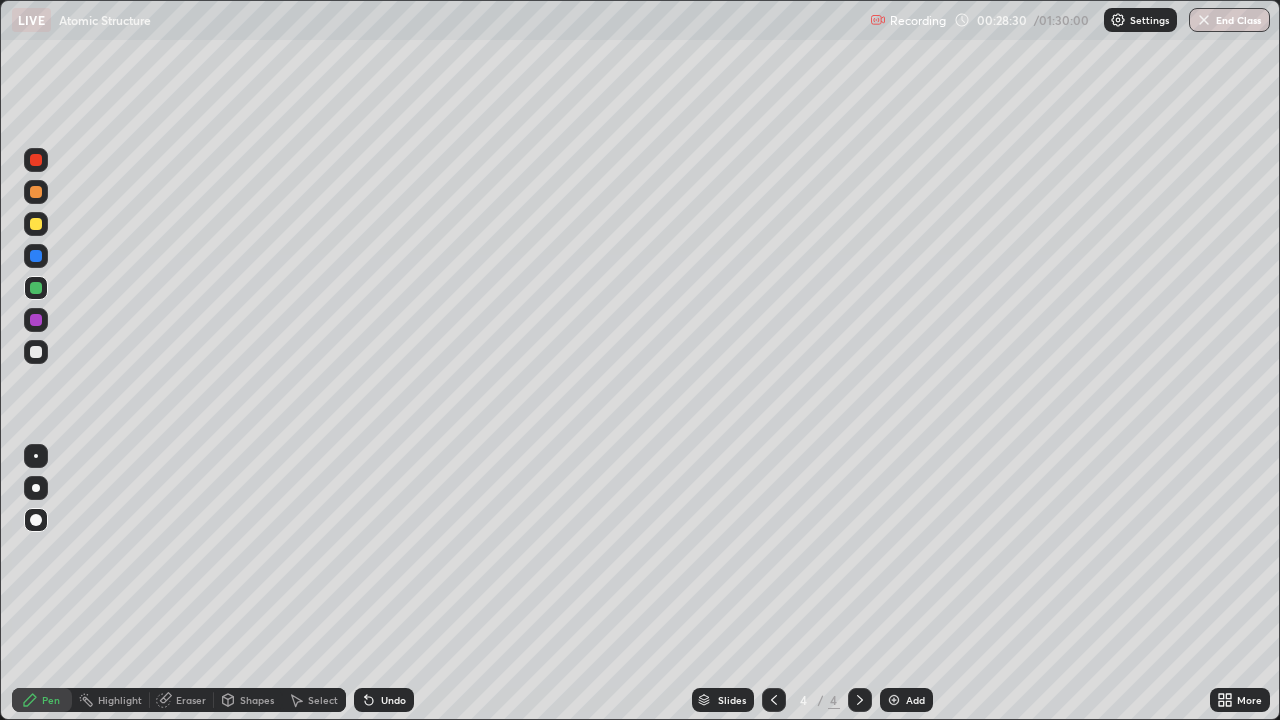 click on "Undo" at bounding box center (393, 700) 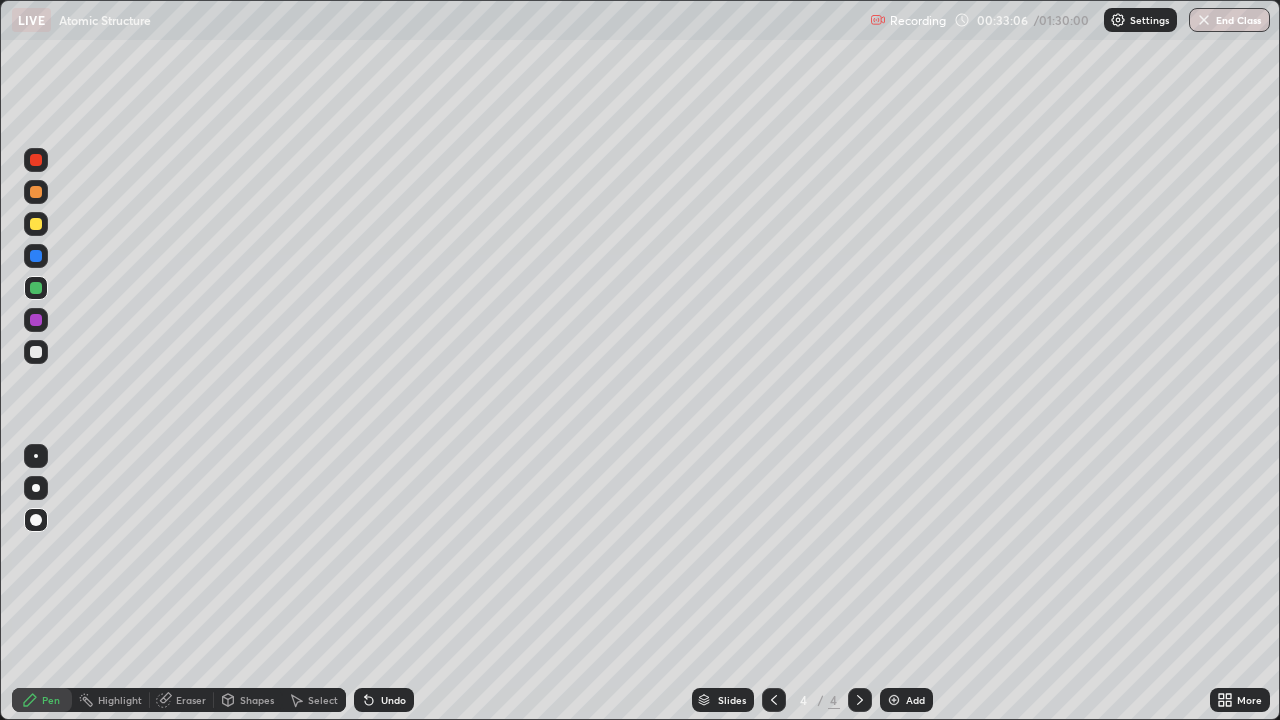 click on "Add" at bounding box center (915, 700) 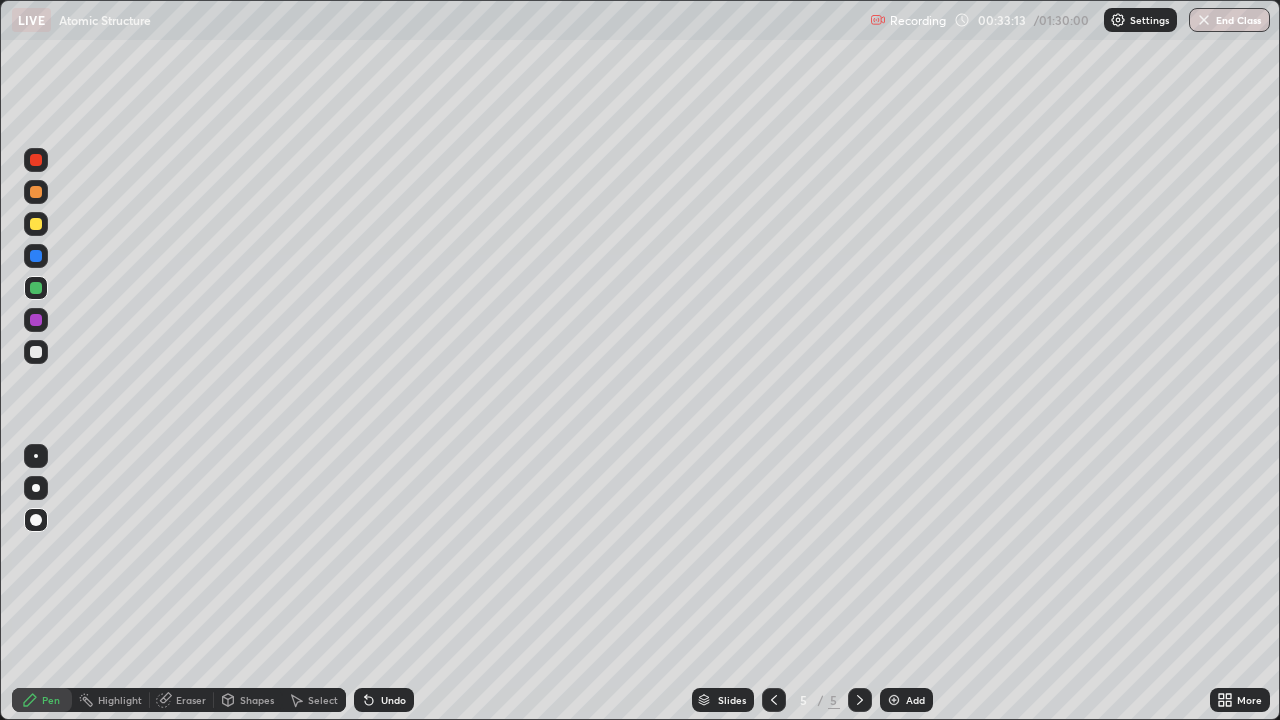 click on "Shapes" at bounding box center [257, 700] 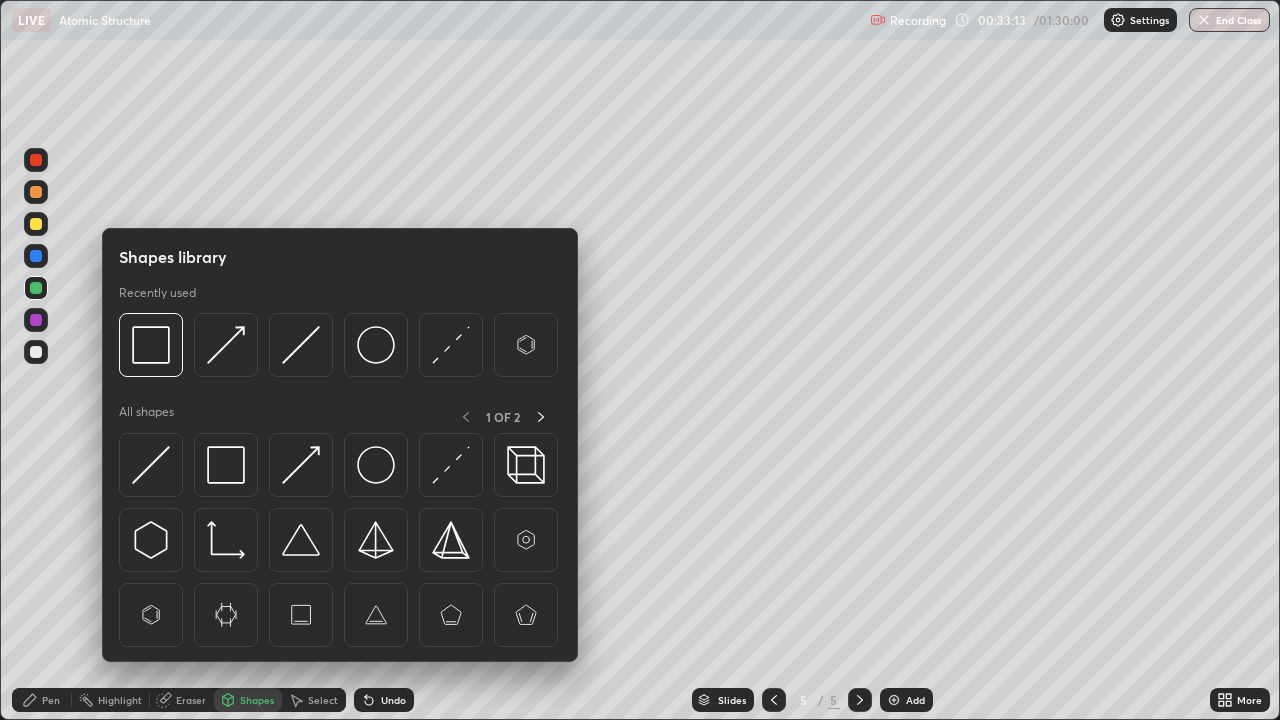 click at bounding box center [226, 465] 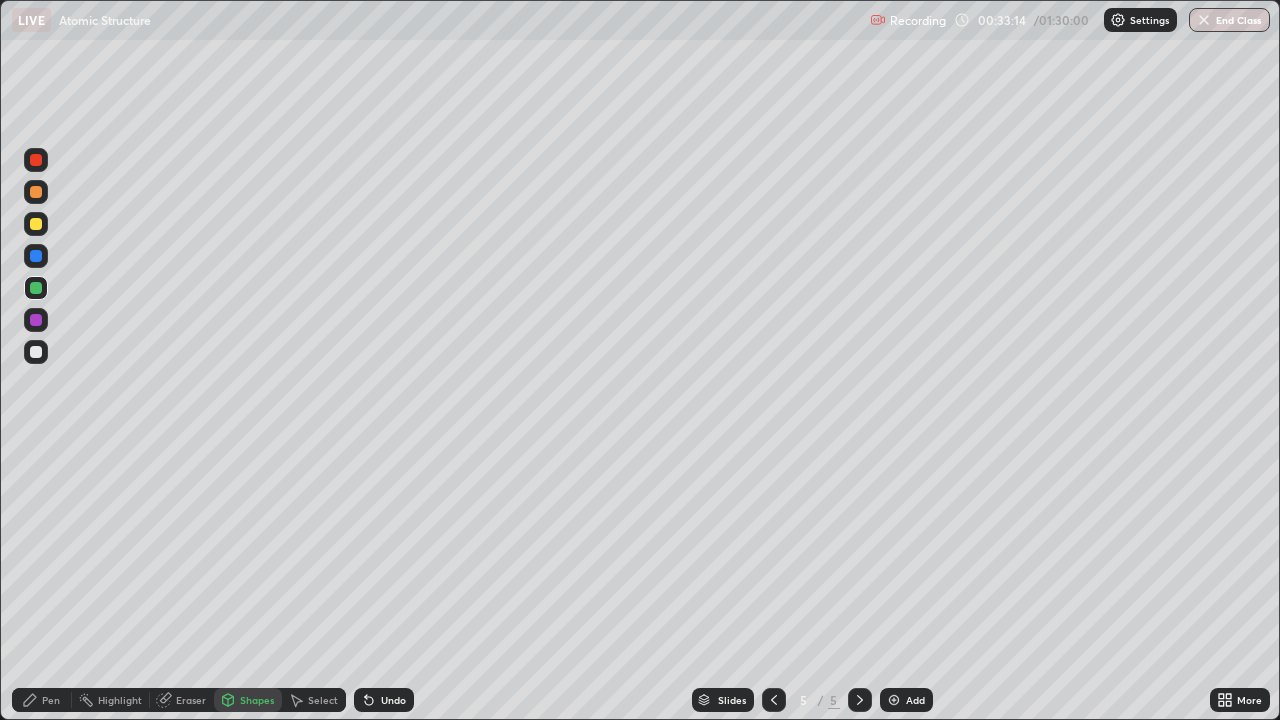 click at bounding box center (36, 352) 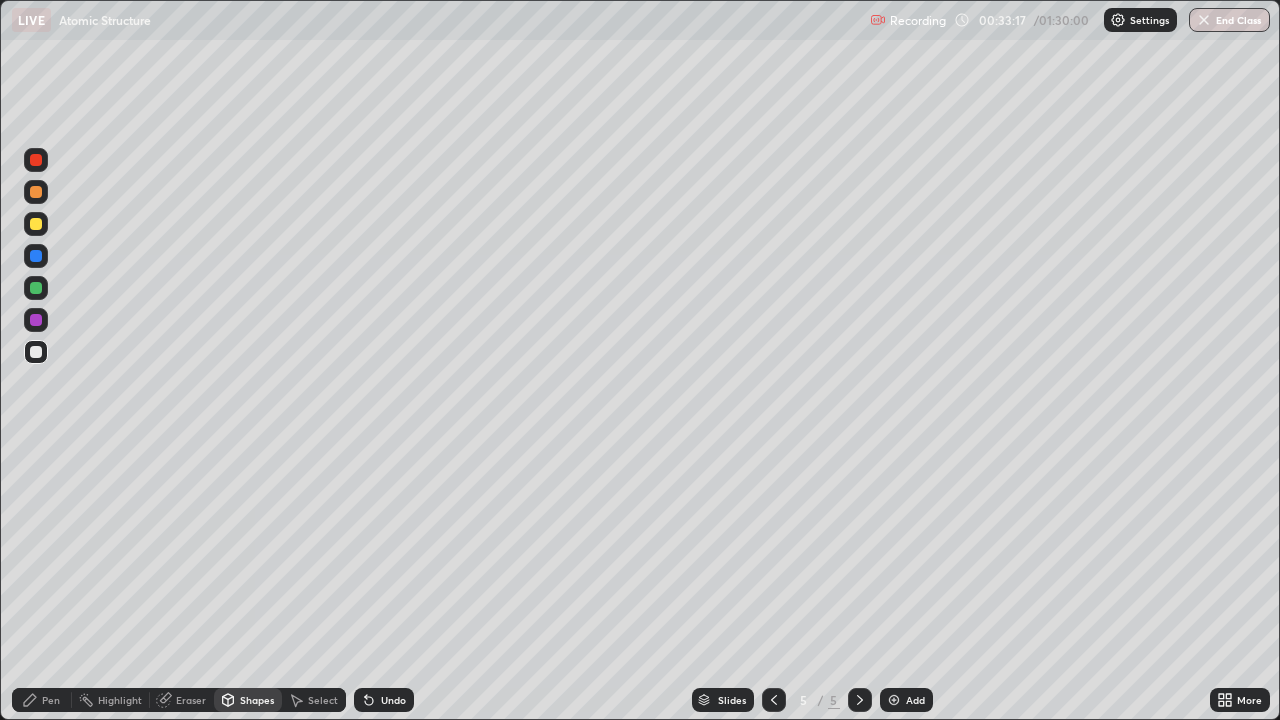 click 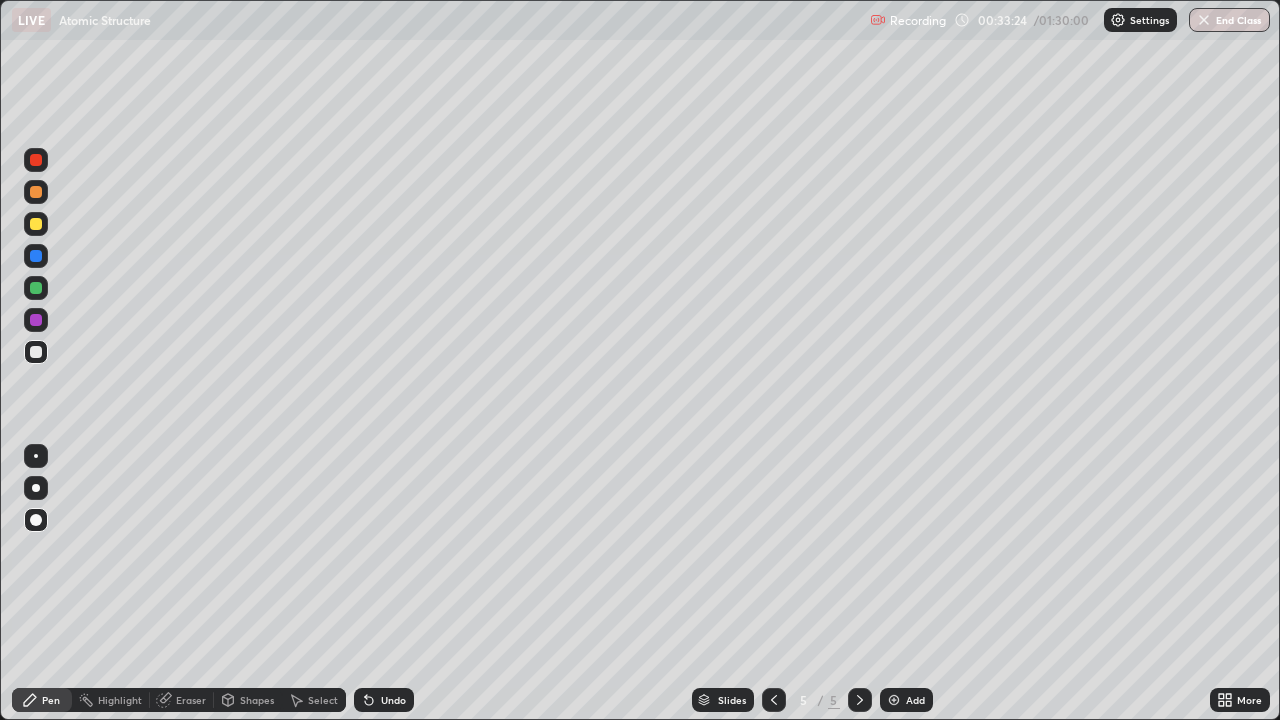 click on "Pen" at bounding box center [42, 700] 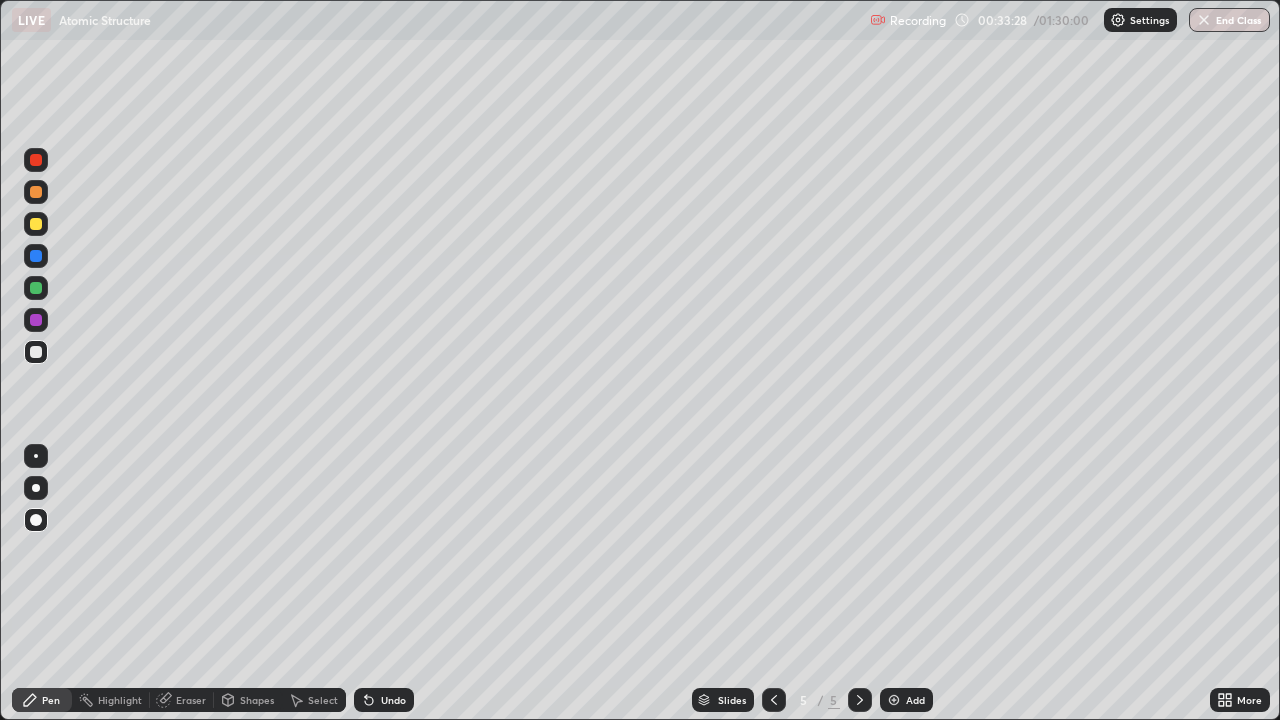 click on "Add" at bounding box center [906, 700] 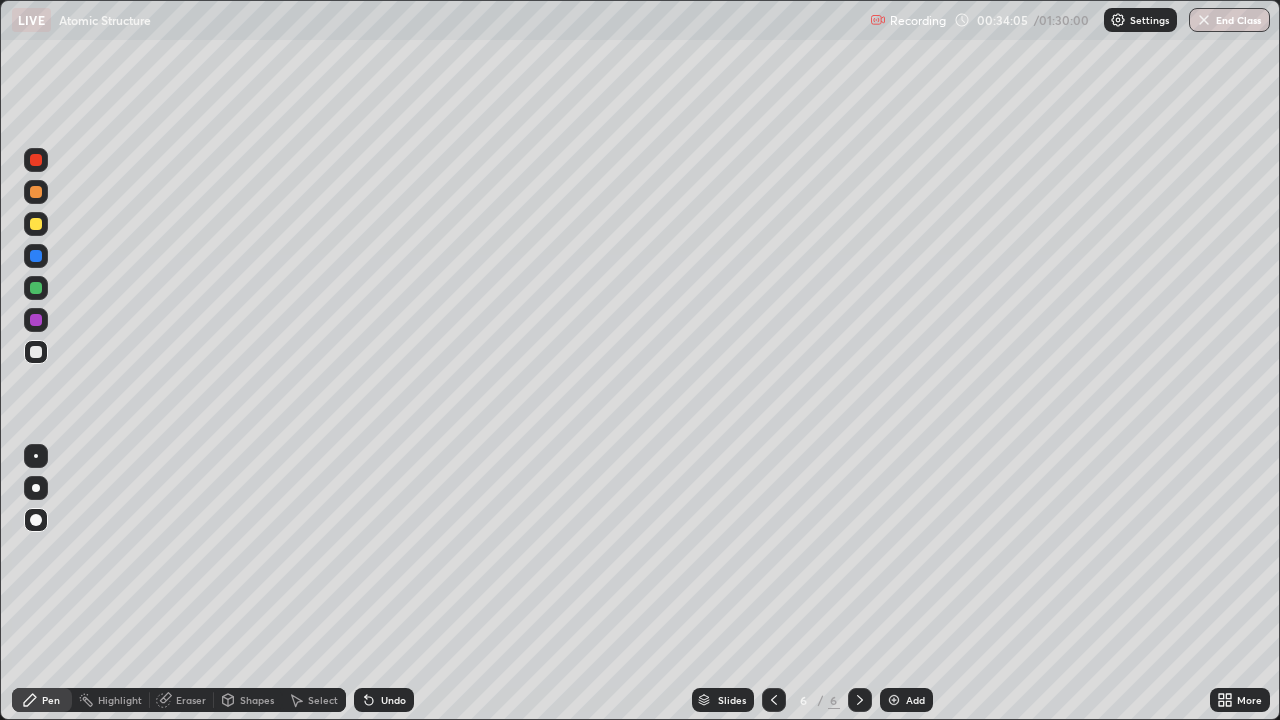 click on "Shapes" at bounding box center [248, 700] 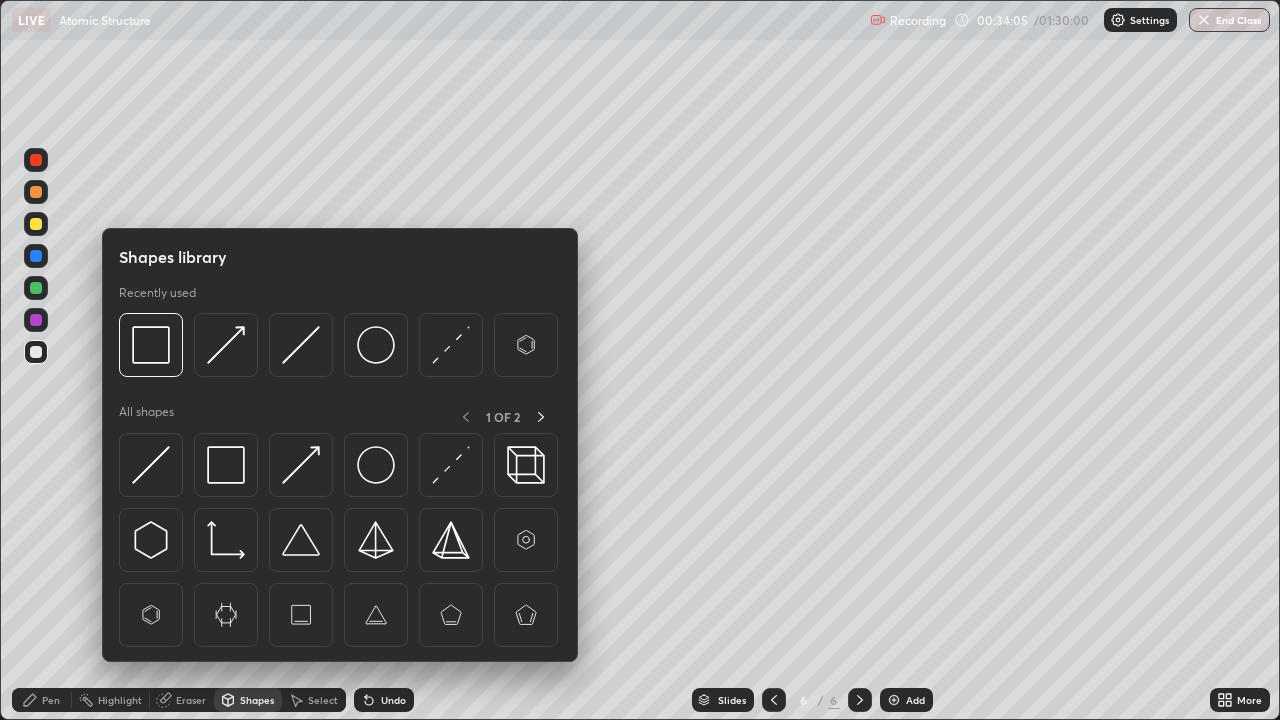 click at bounding box center (301, 465) 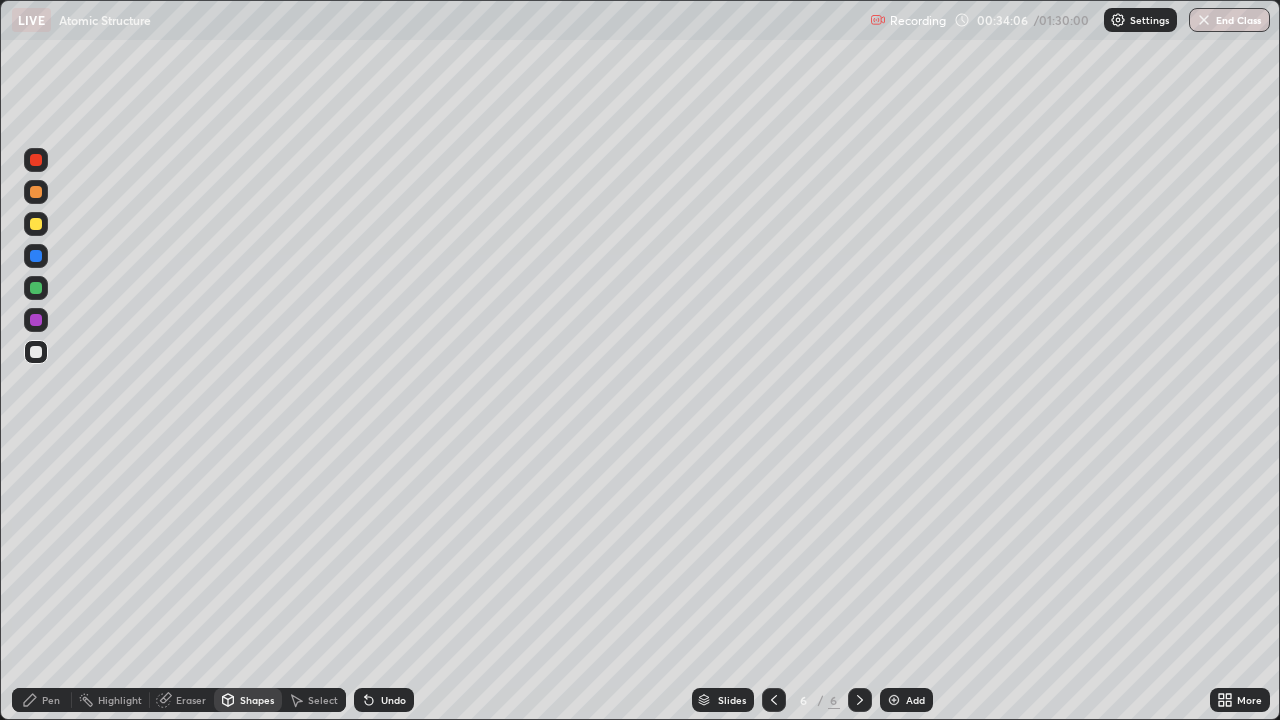 click at bounding box center [36, 224] 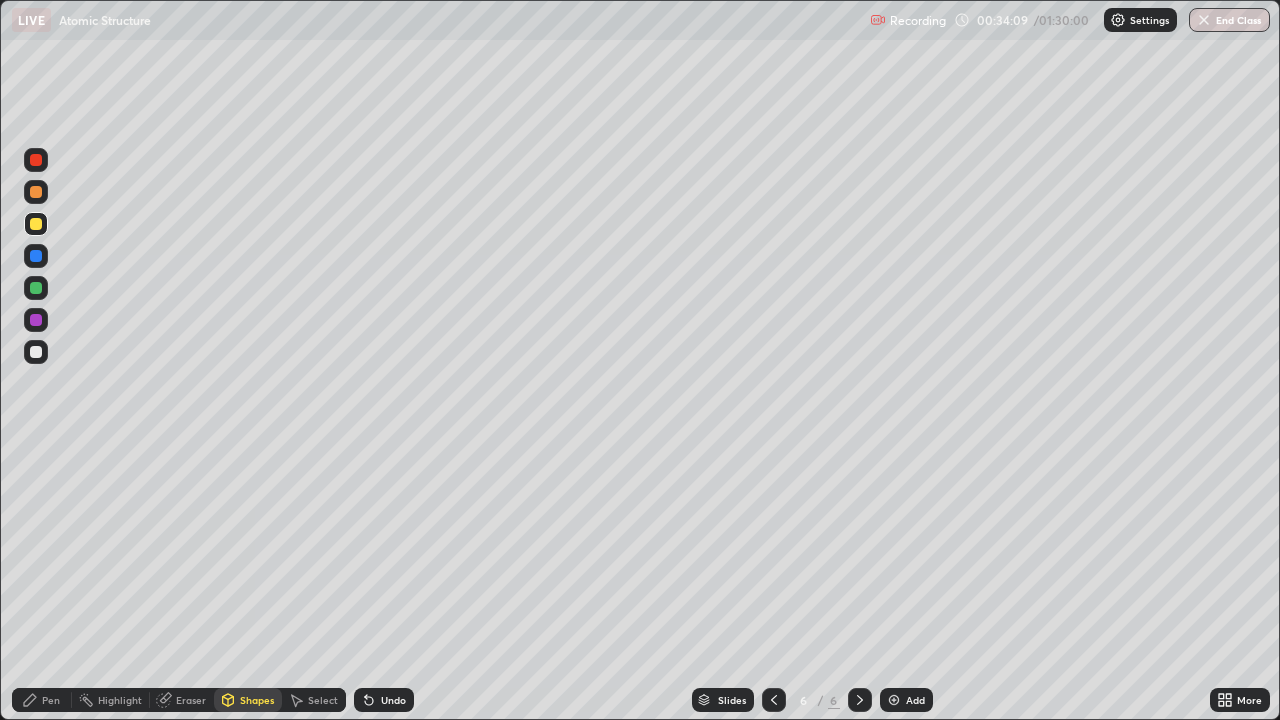 click 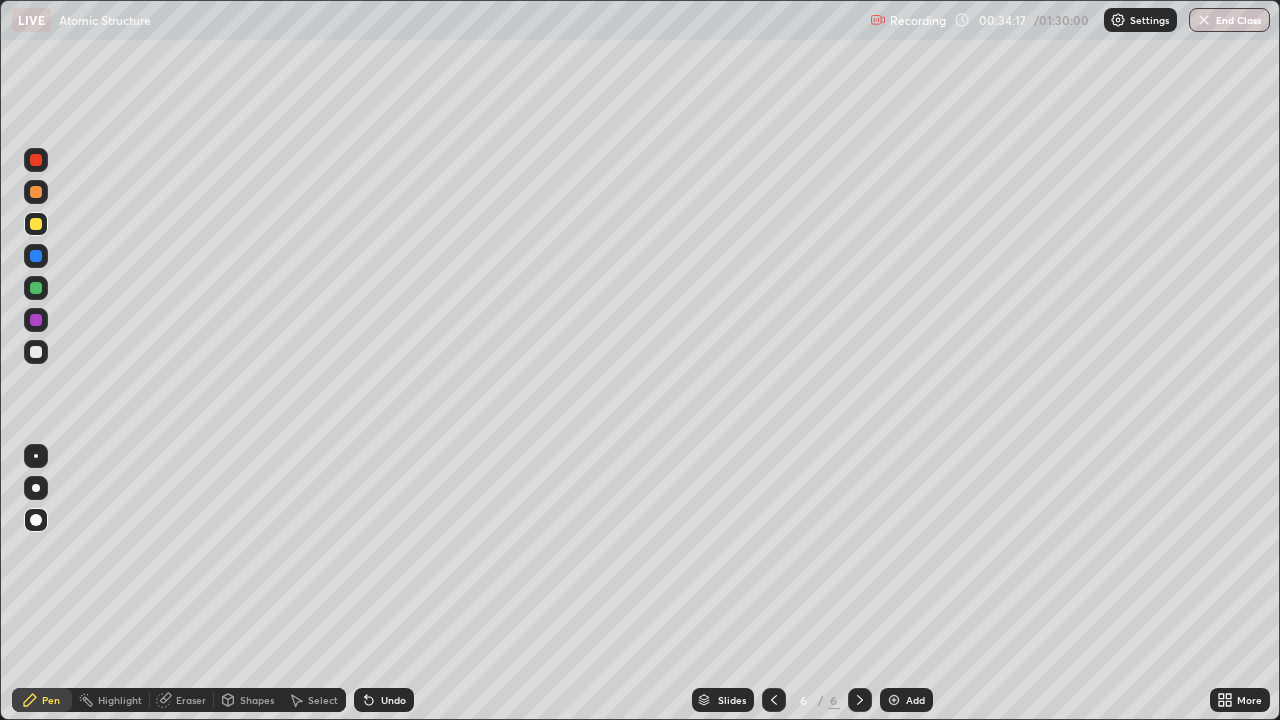 click 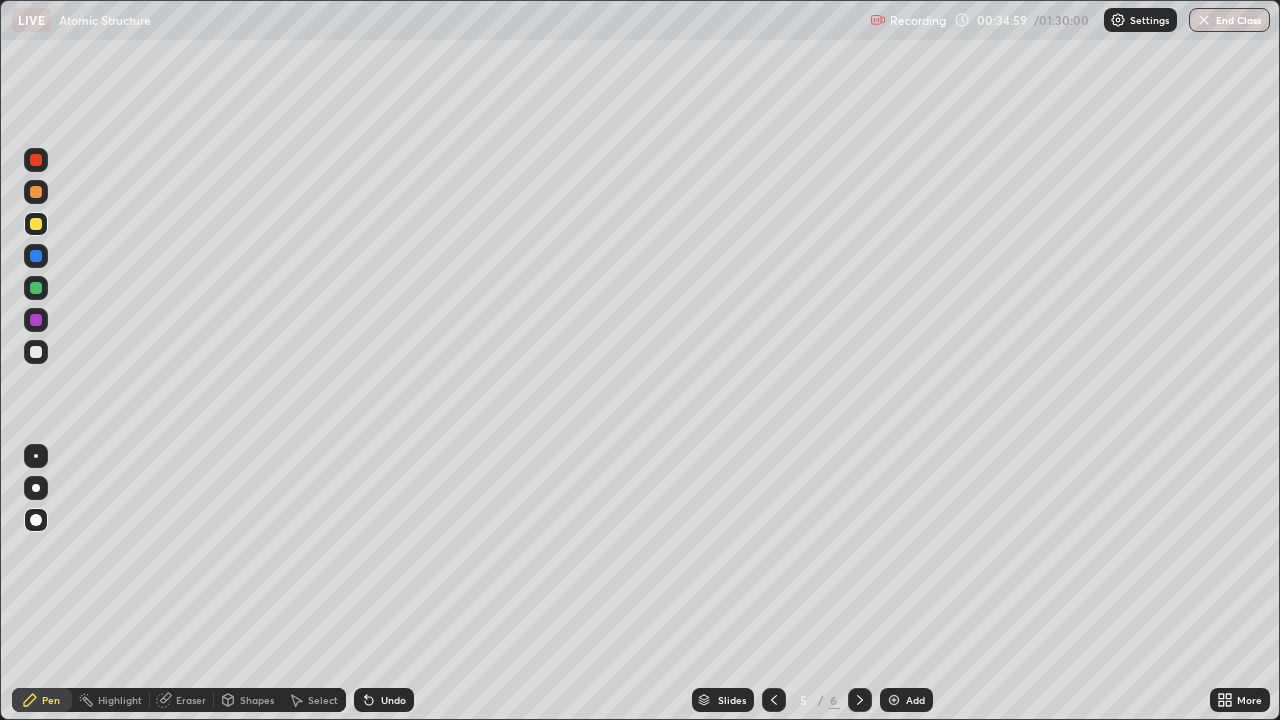 click on "Add" at bounding box center [915, 700] 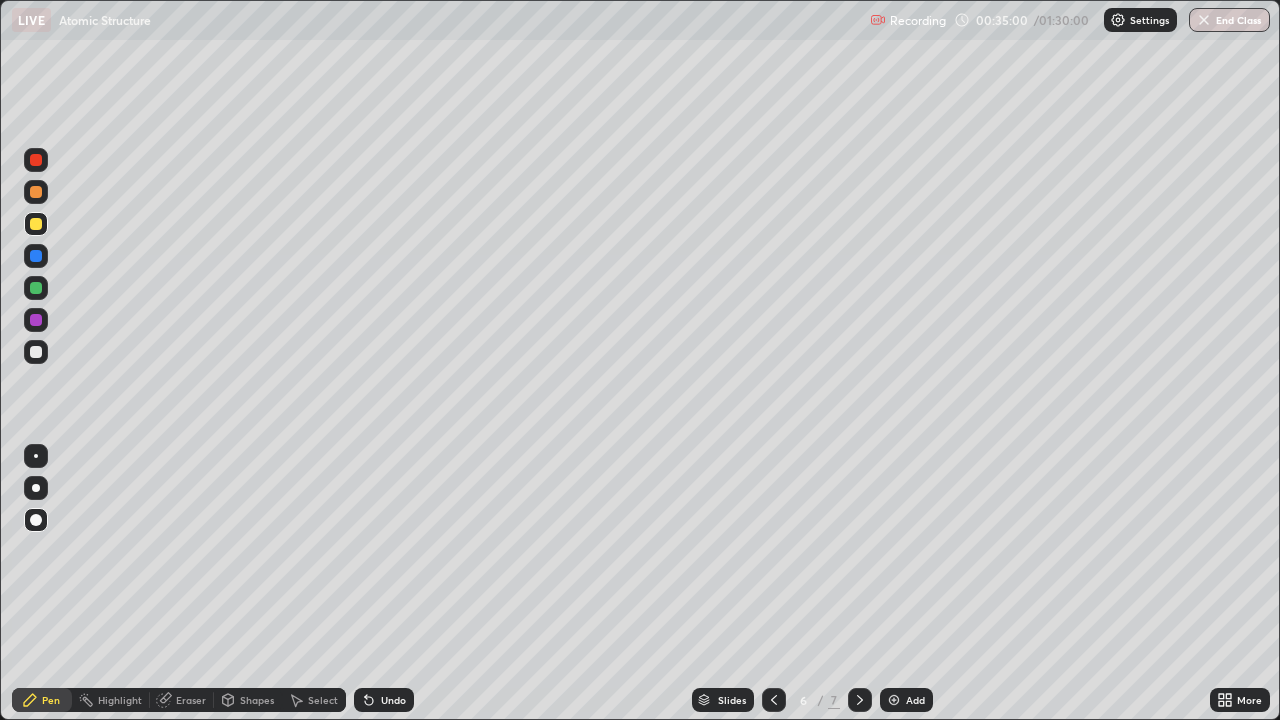 click on "Pen" at bounding box center (42, 700) 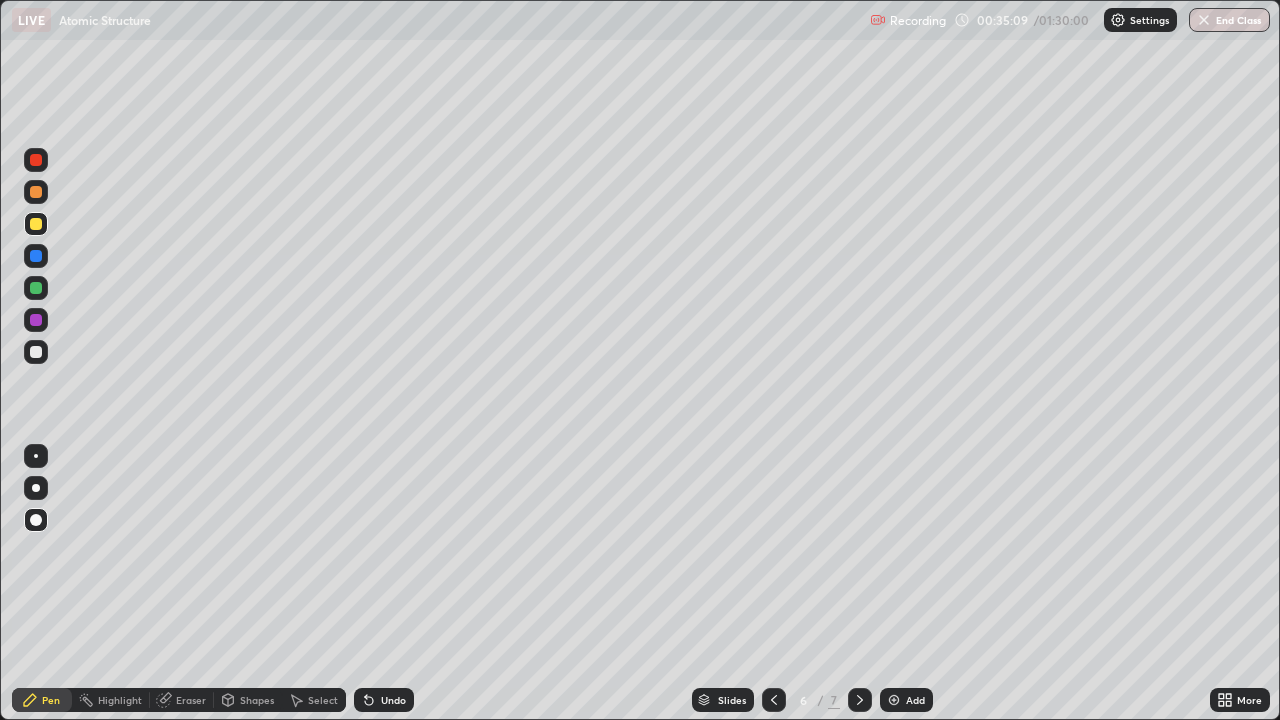 click on "Undo" at bounding box center (393, 700) 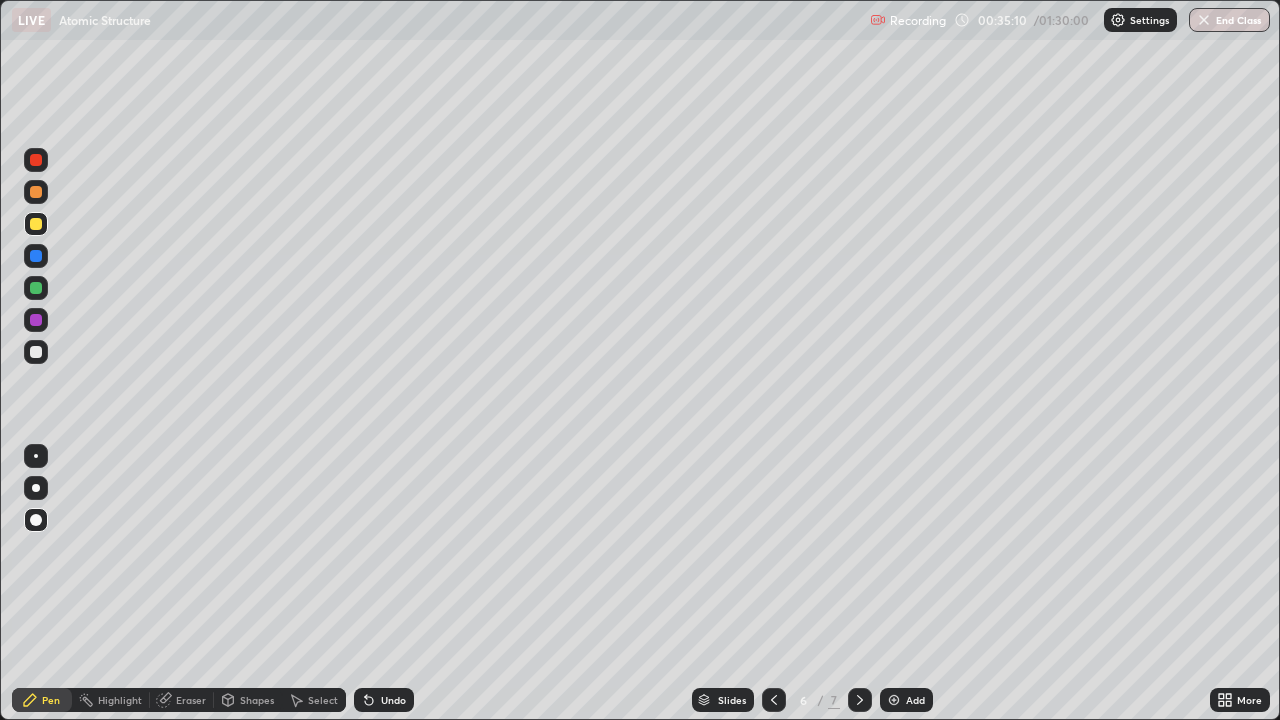 click on "Undo" at bounding box center [393, 700] 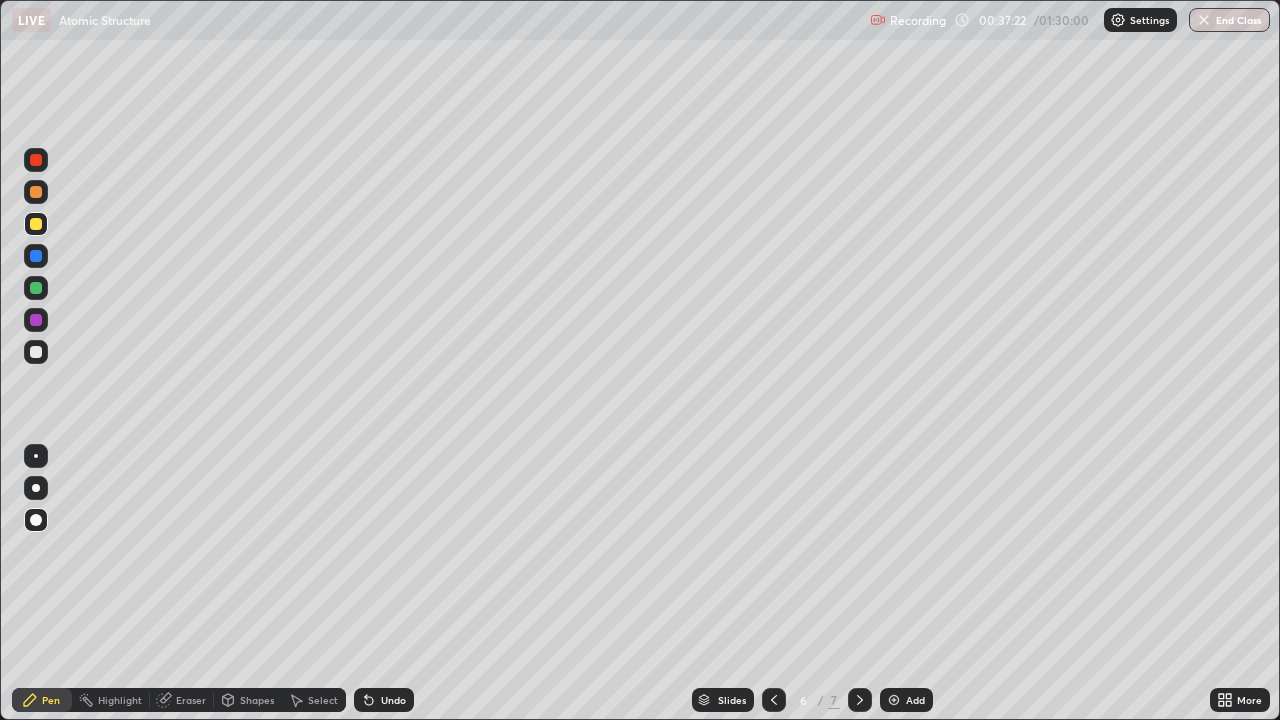 click 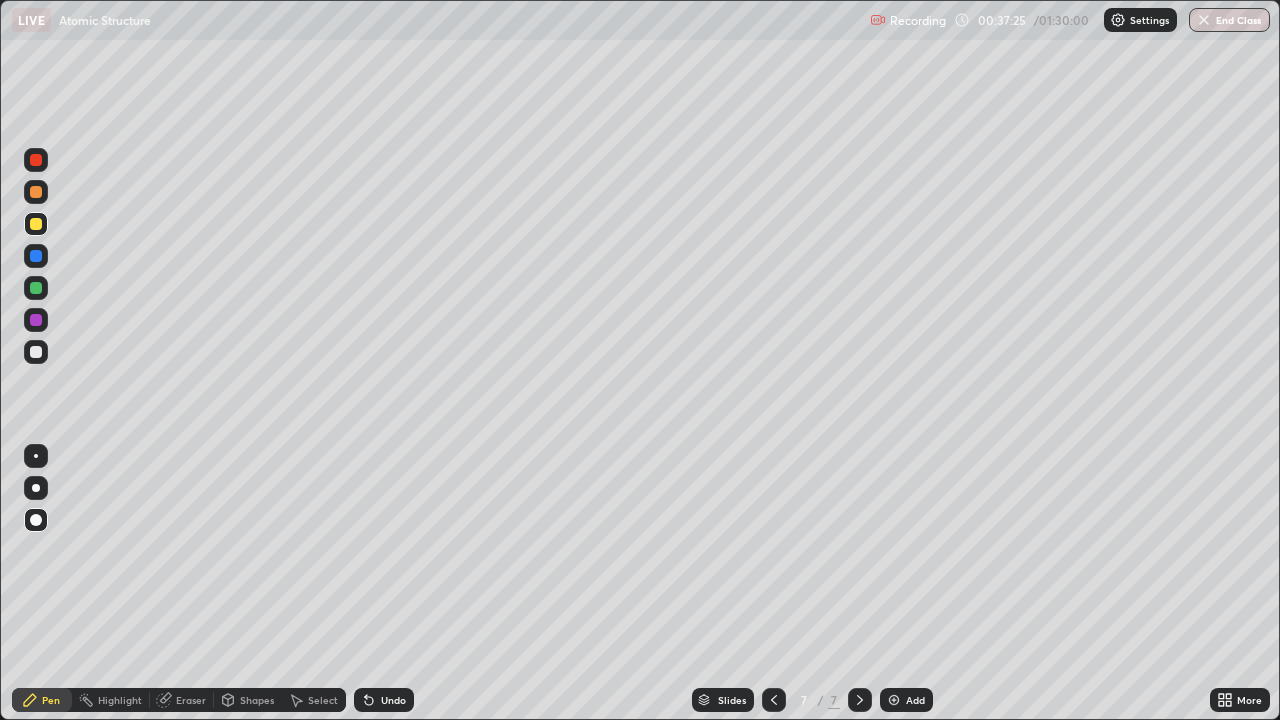 click 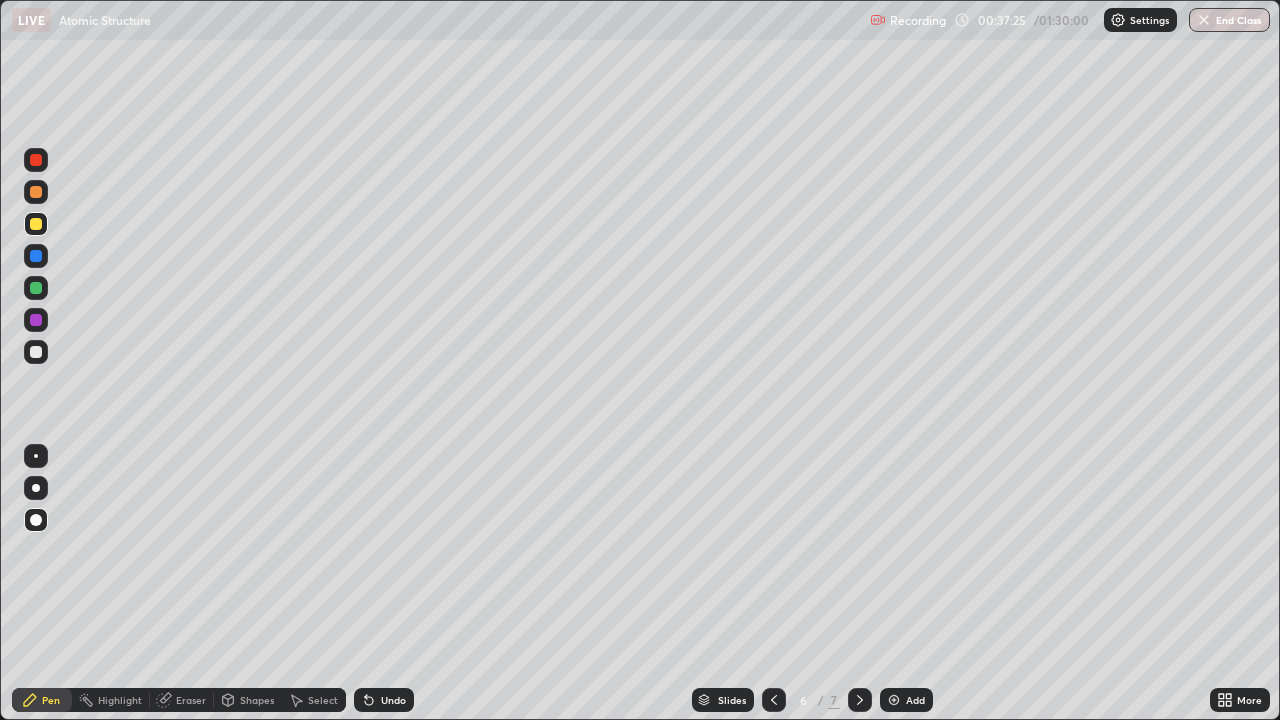 click on "Add" at bounding box center [906, 700] 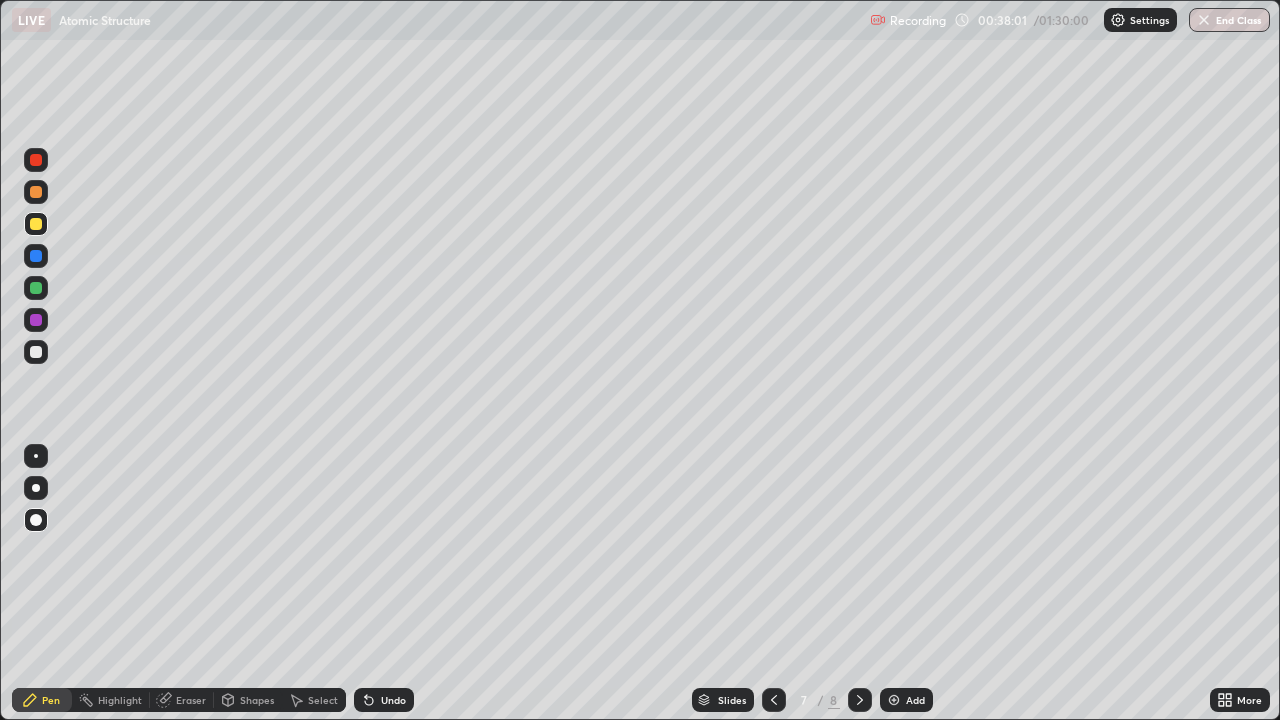 click at bounding box center [36, 320] 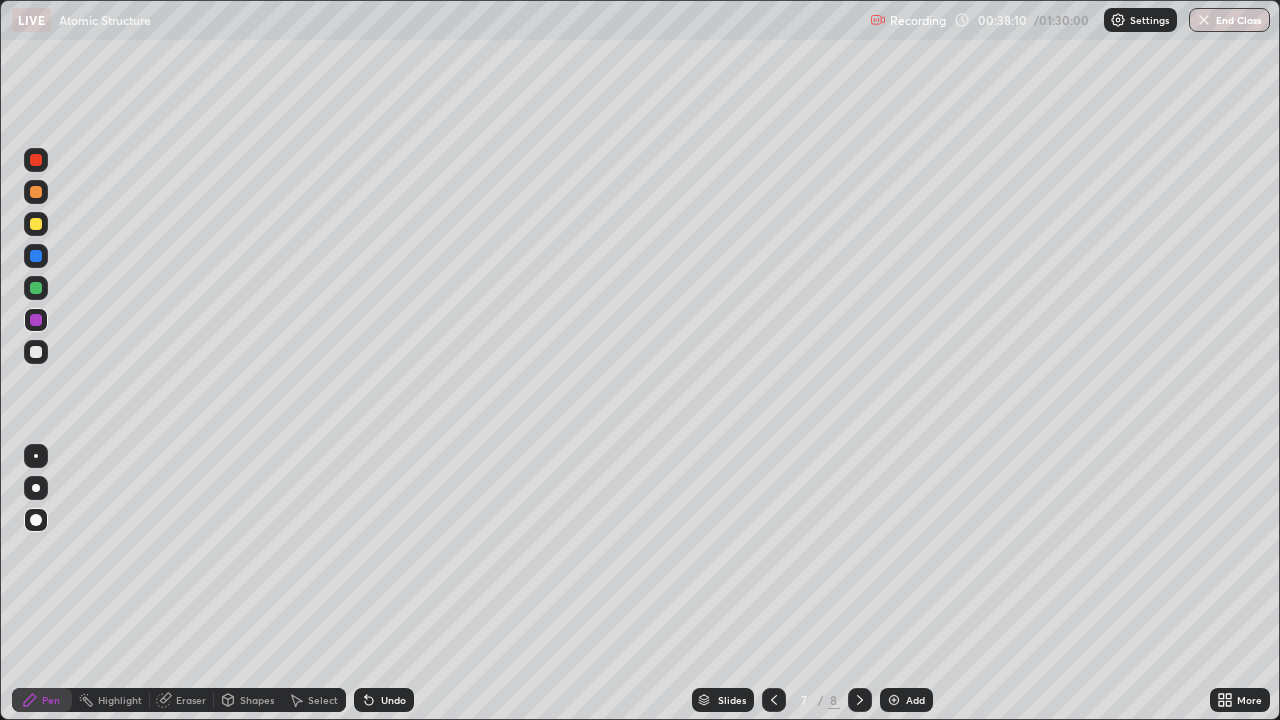 click on "Shapes" at bounding box center (248, 700) 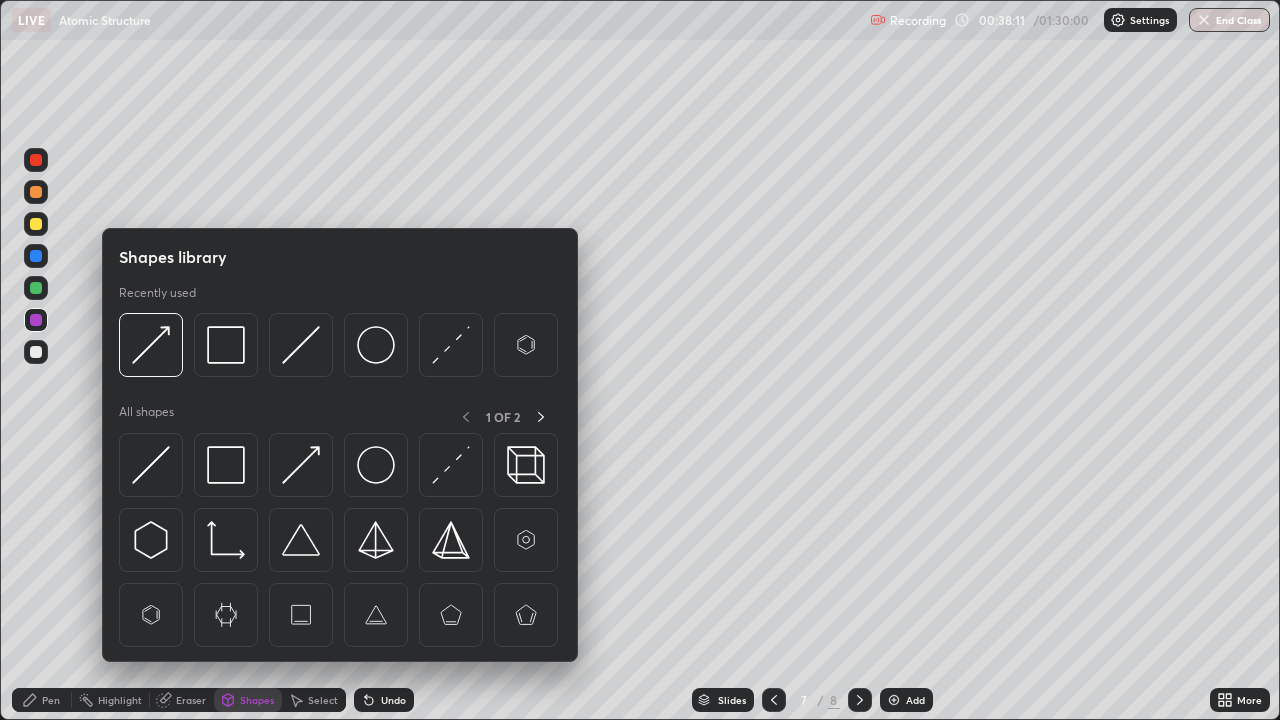 click at bounding box center (151, 465) 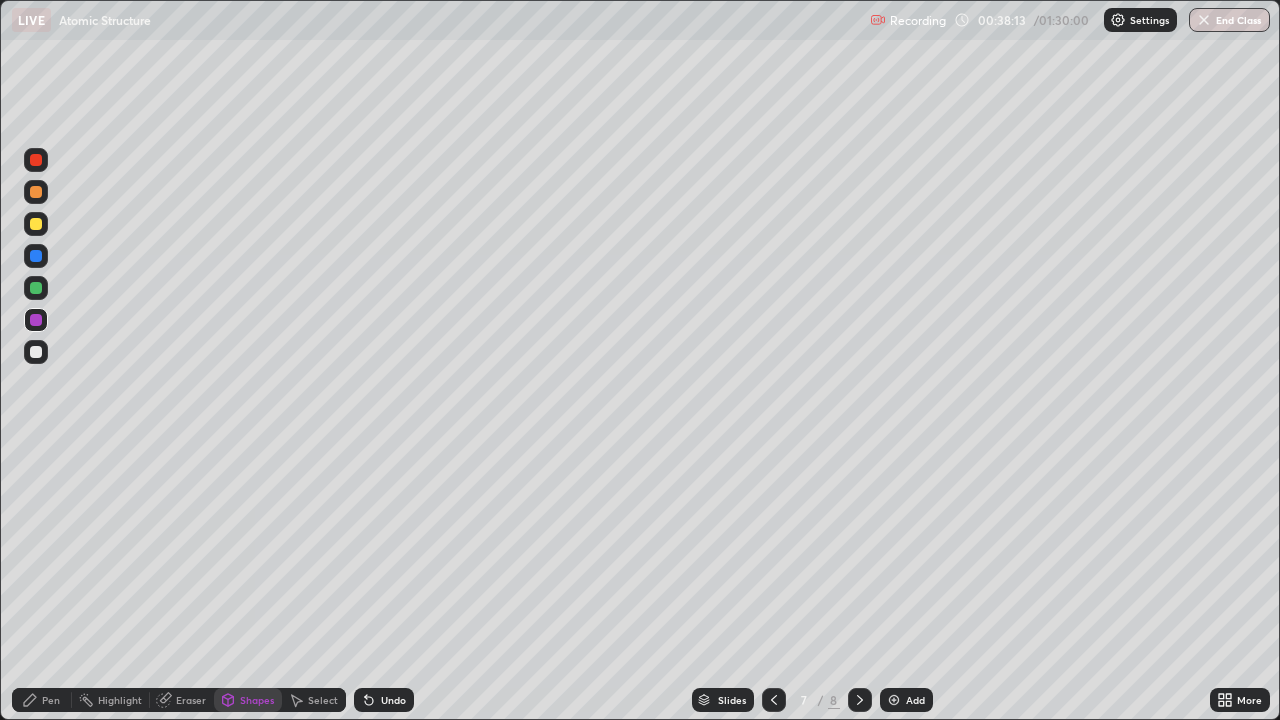 click on "Pen" at bounding box center [42, 700] 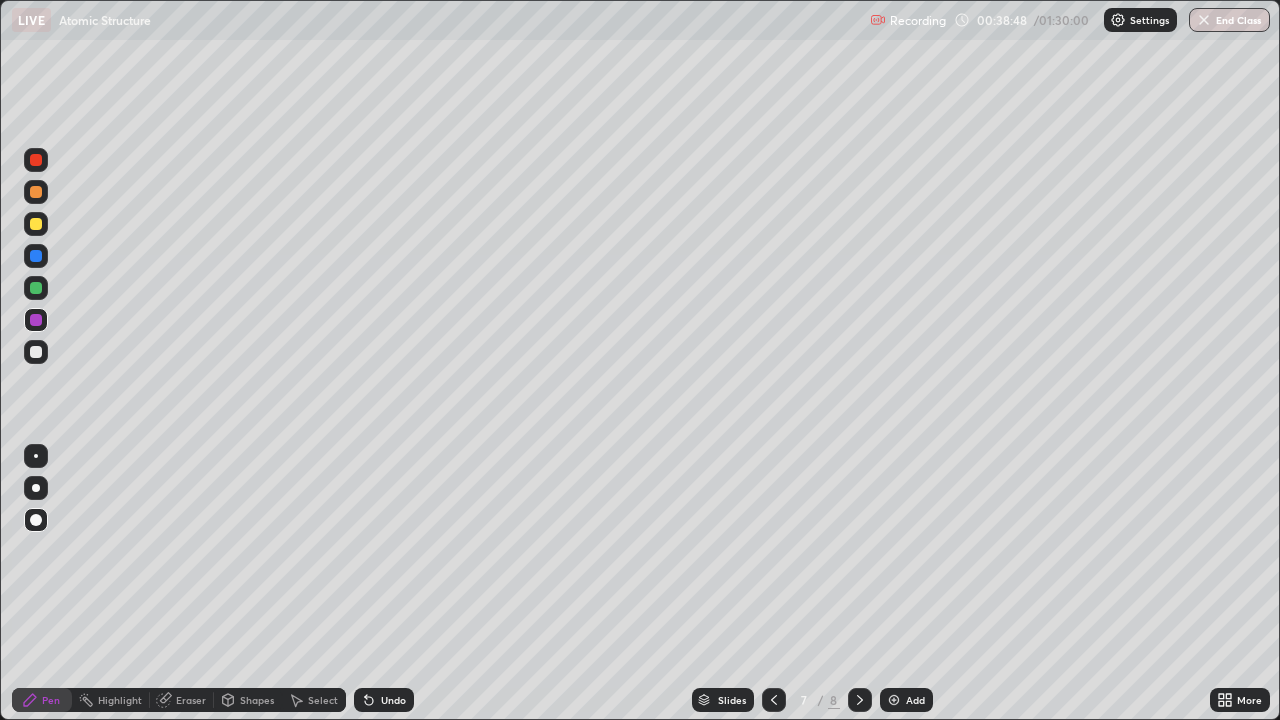 click at bounding box center [36, 288] 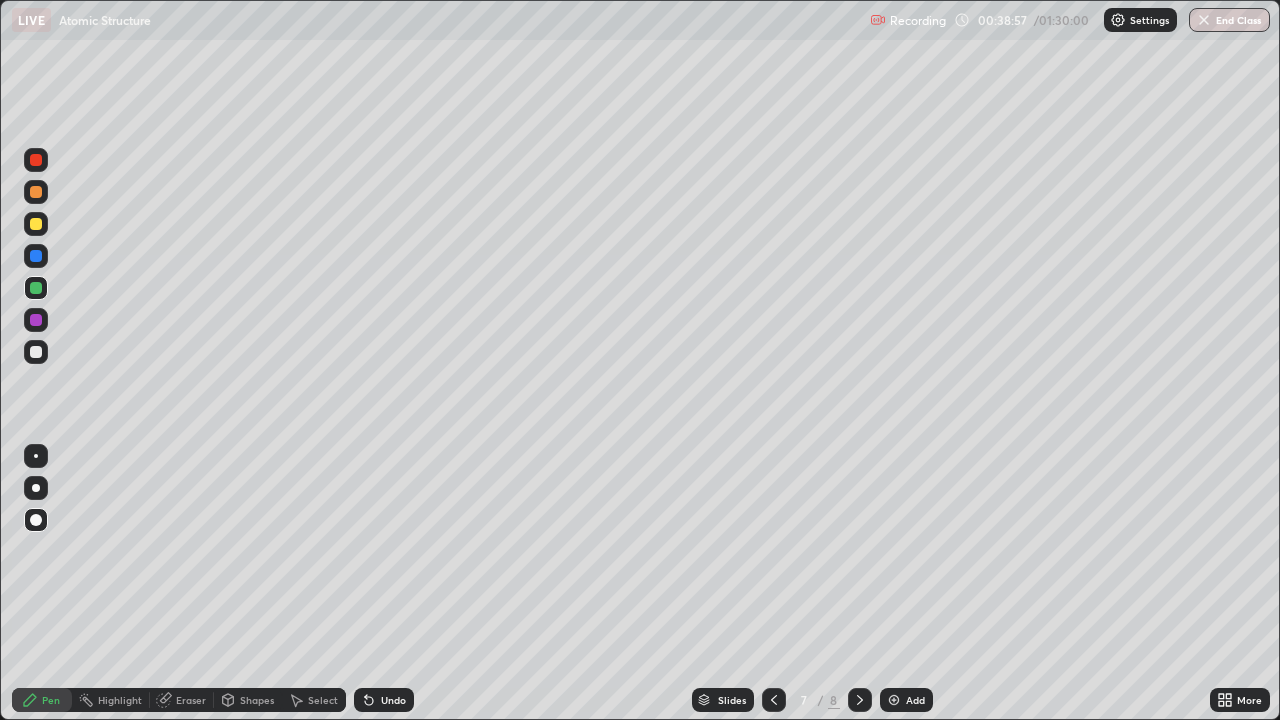 click on "Add" at bounding box center (906, 700) 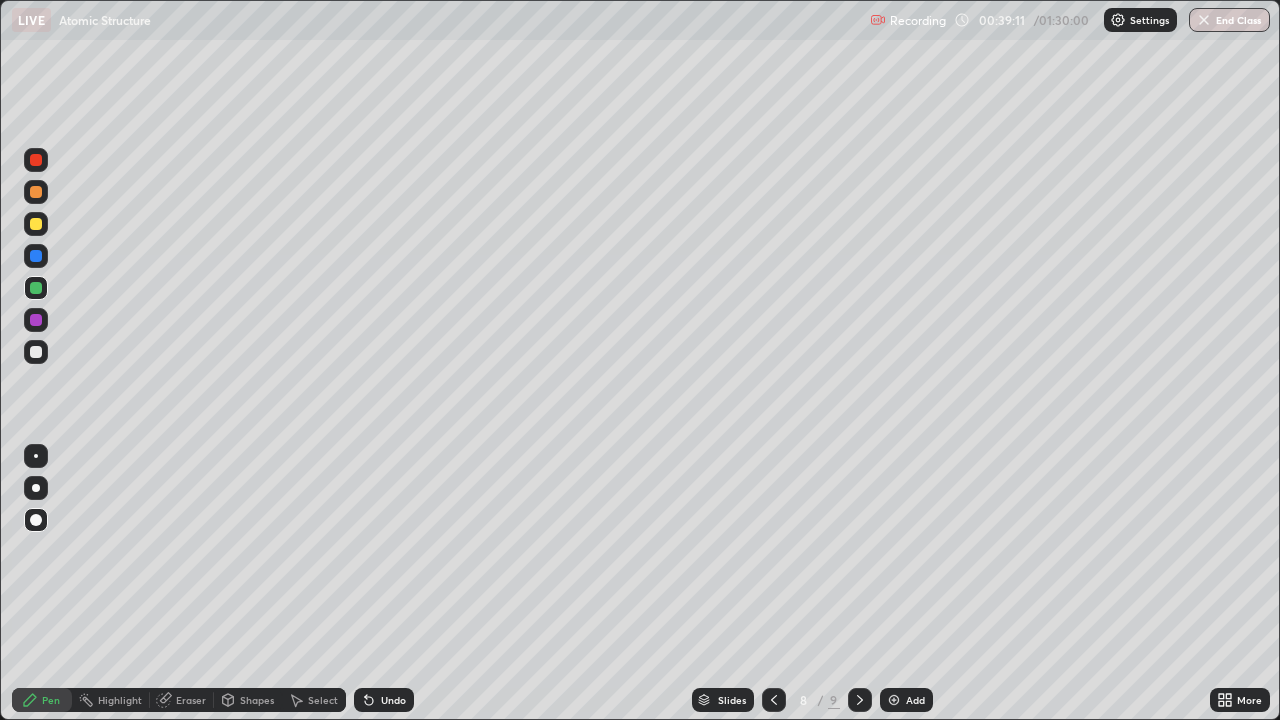 click on "Undo" at bounding box center (393, 700) 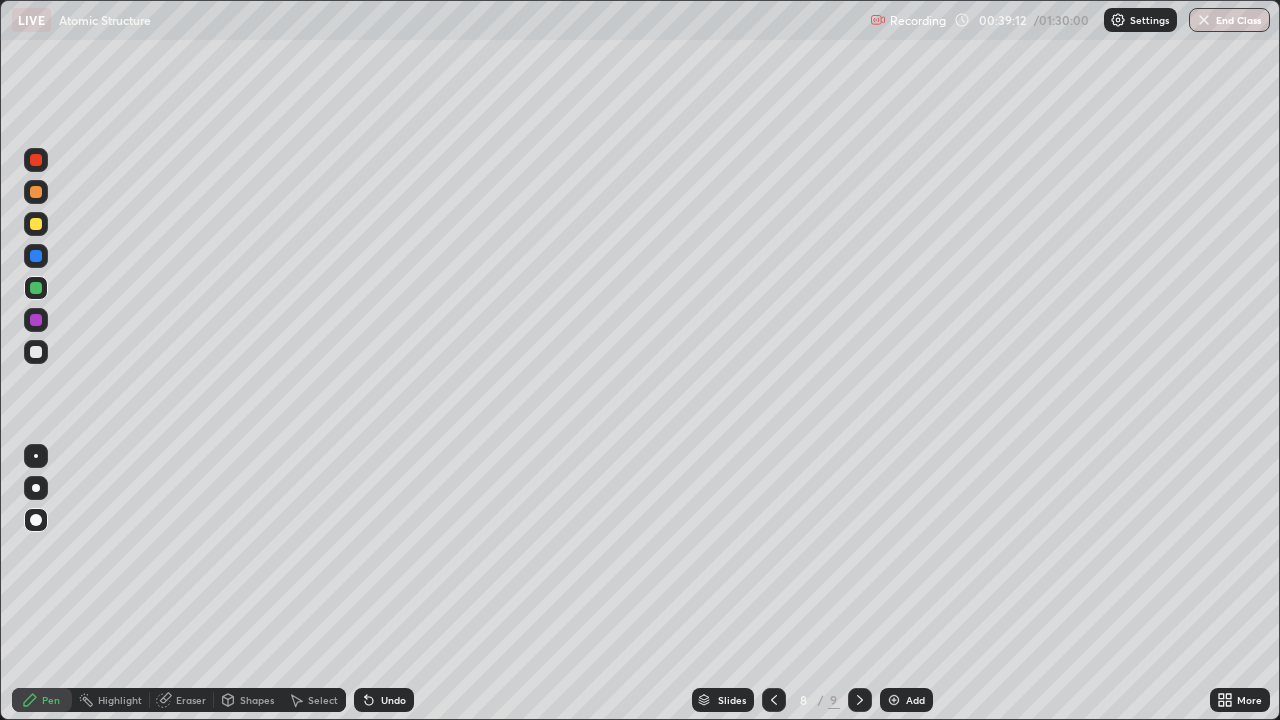 click on "Undo" at bounding box center (393, 700) 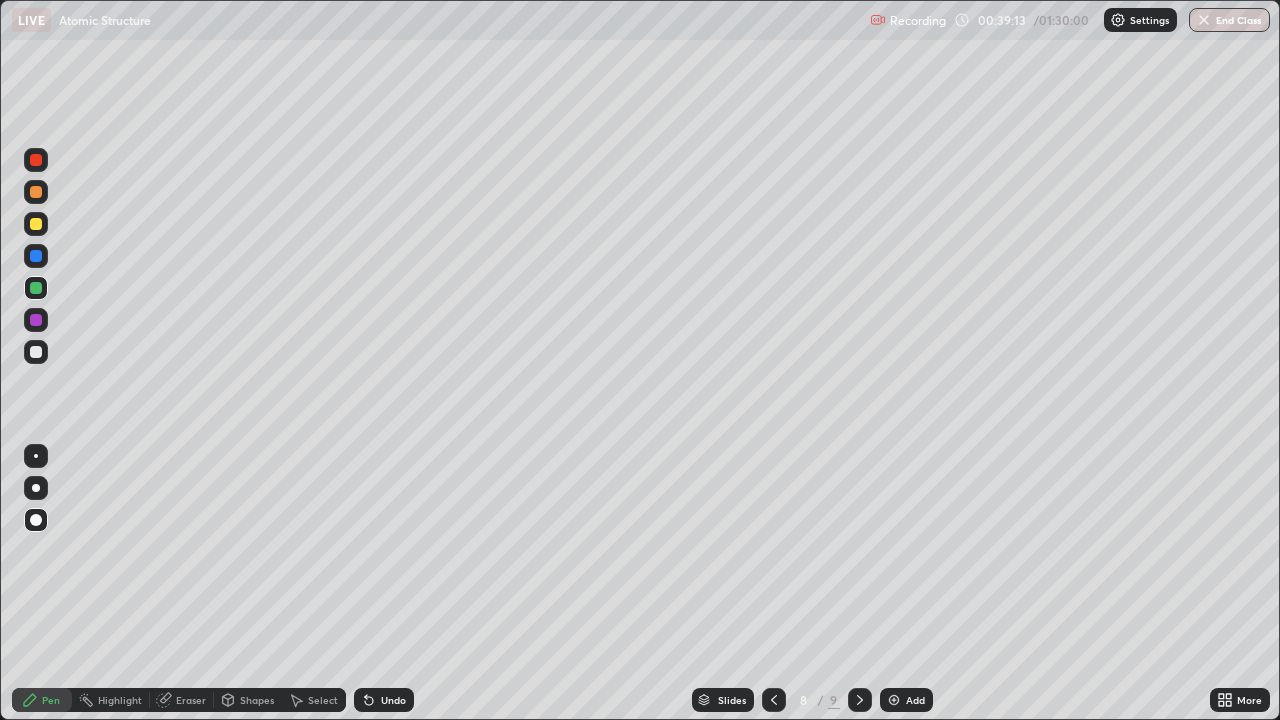 click on "Undo" at bounding box center [393, 700] 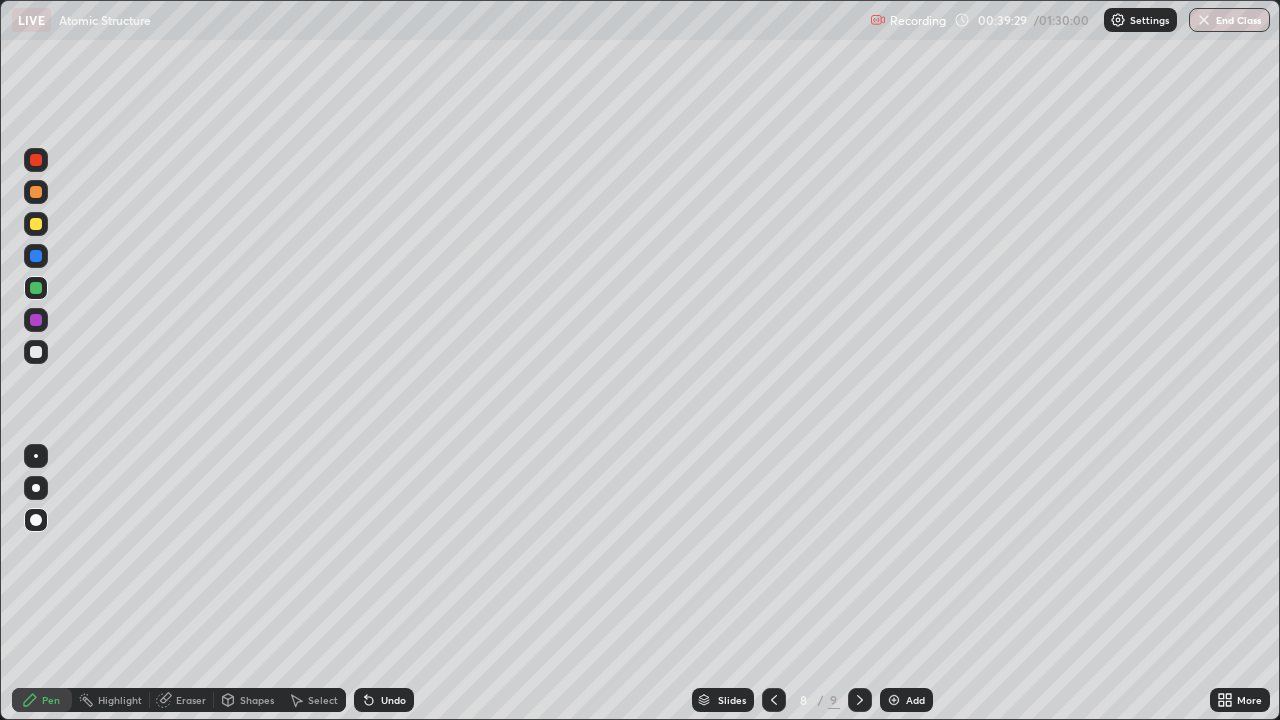 click on "Shapes" at bounding box center [257, 700] 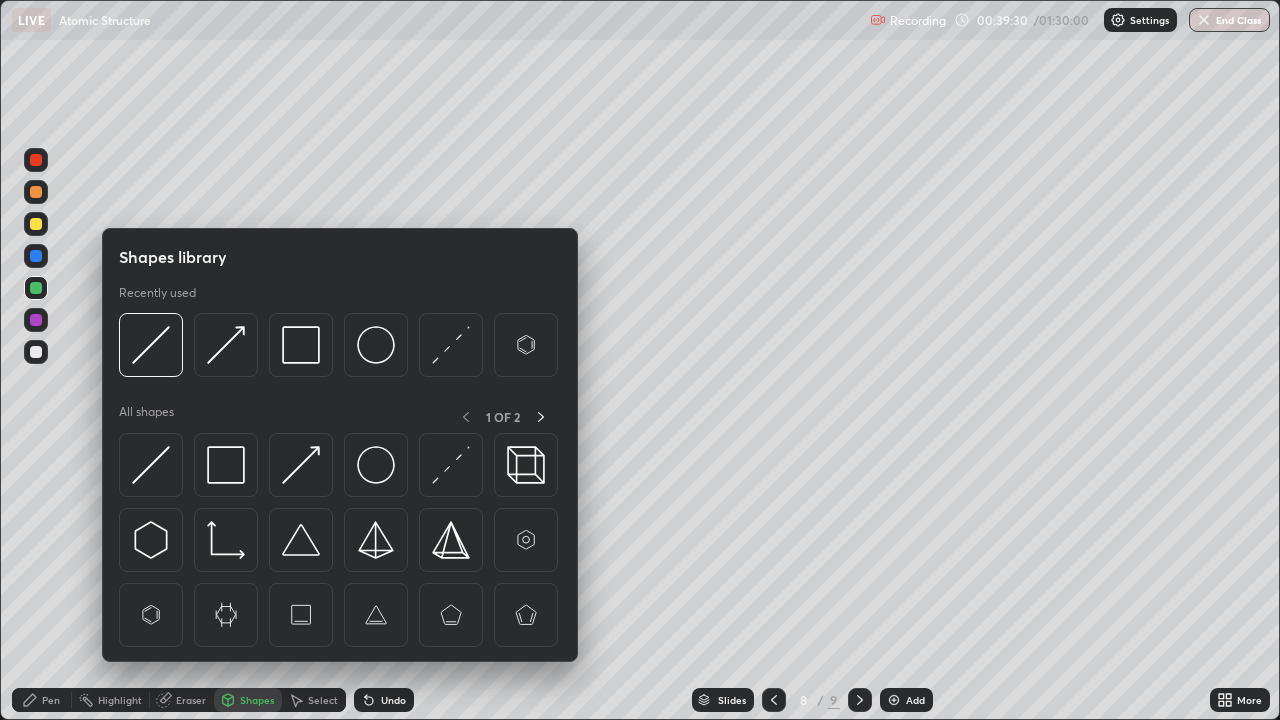 click at bounding box center (226, 465) 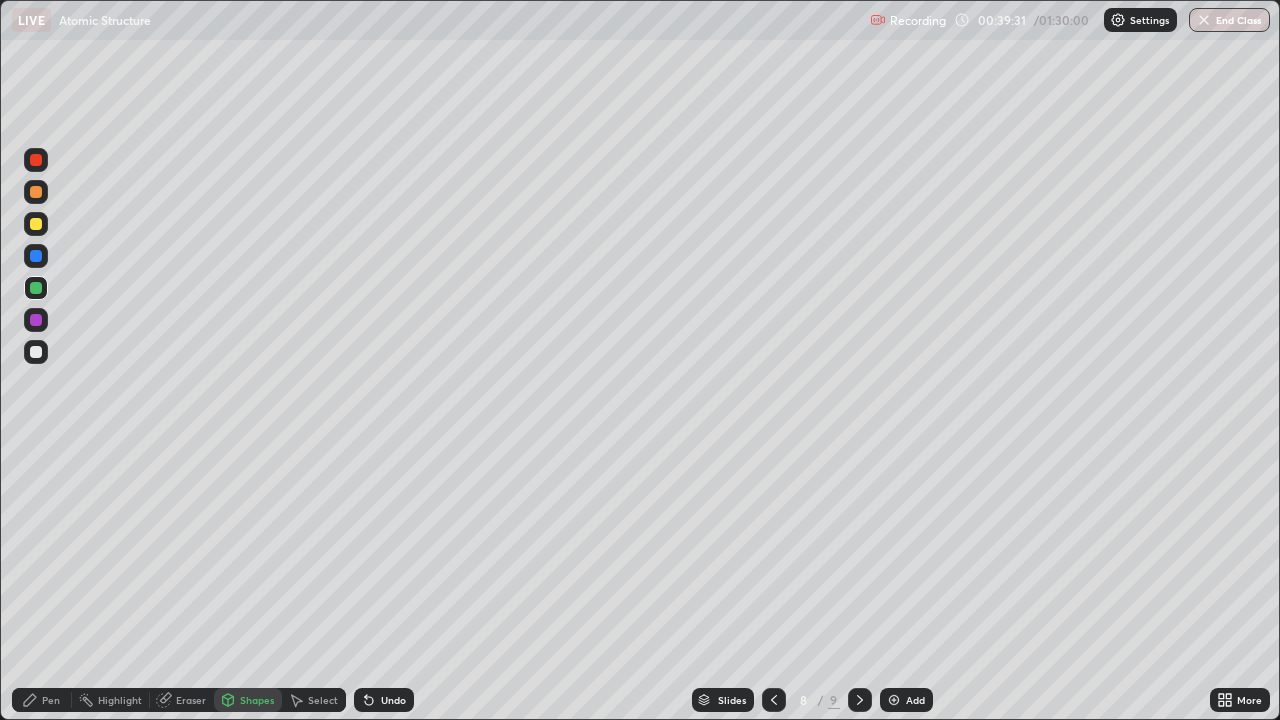 click at bounding box center [36, 352] 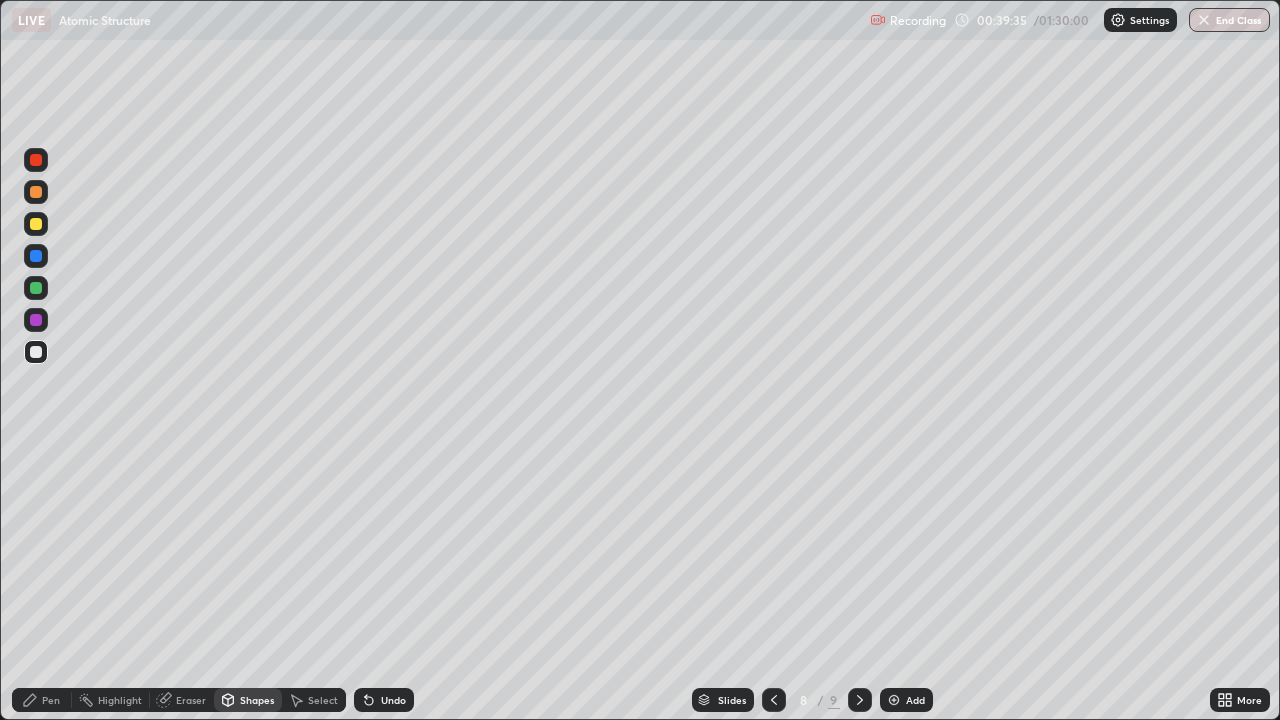 click on "Pen" at bounding box center (42, 700) 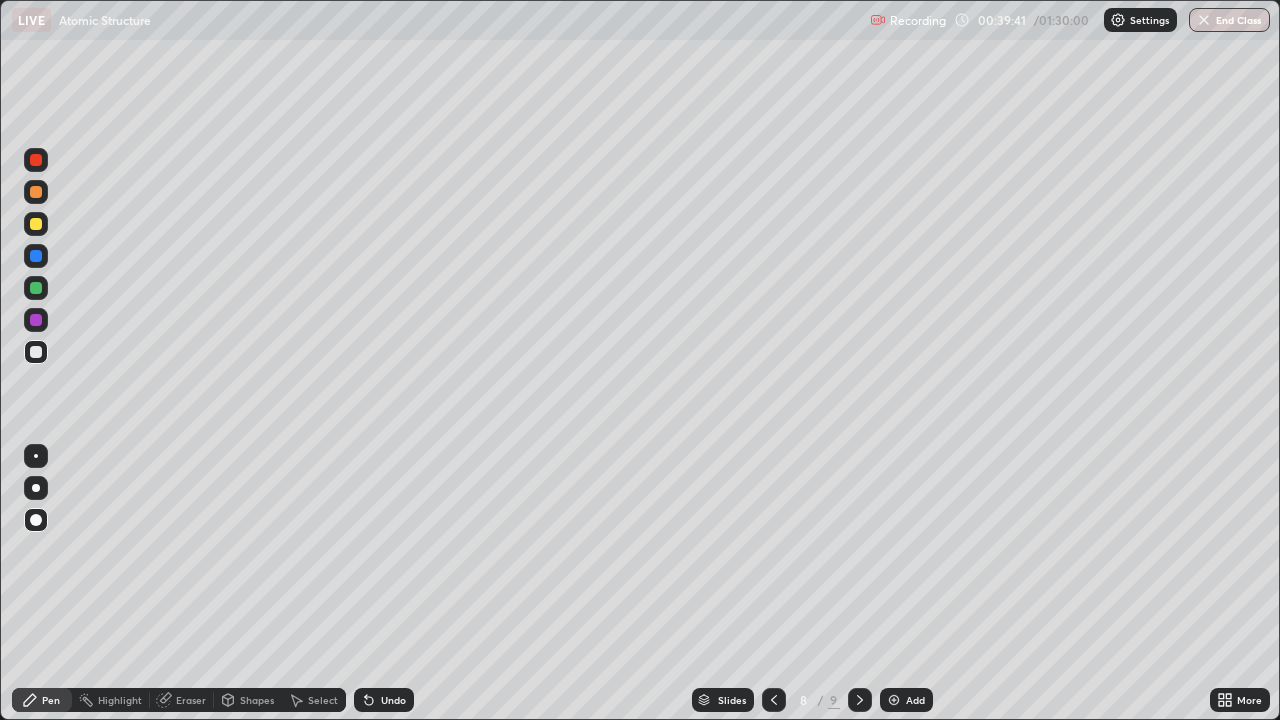 click at bounding box center (36, 224) 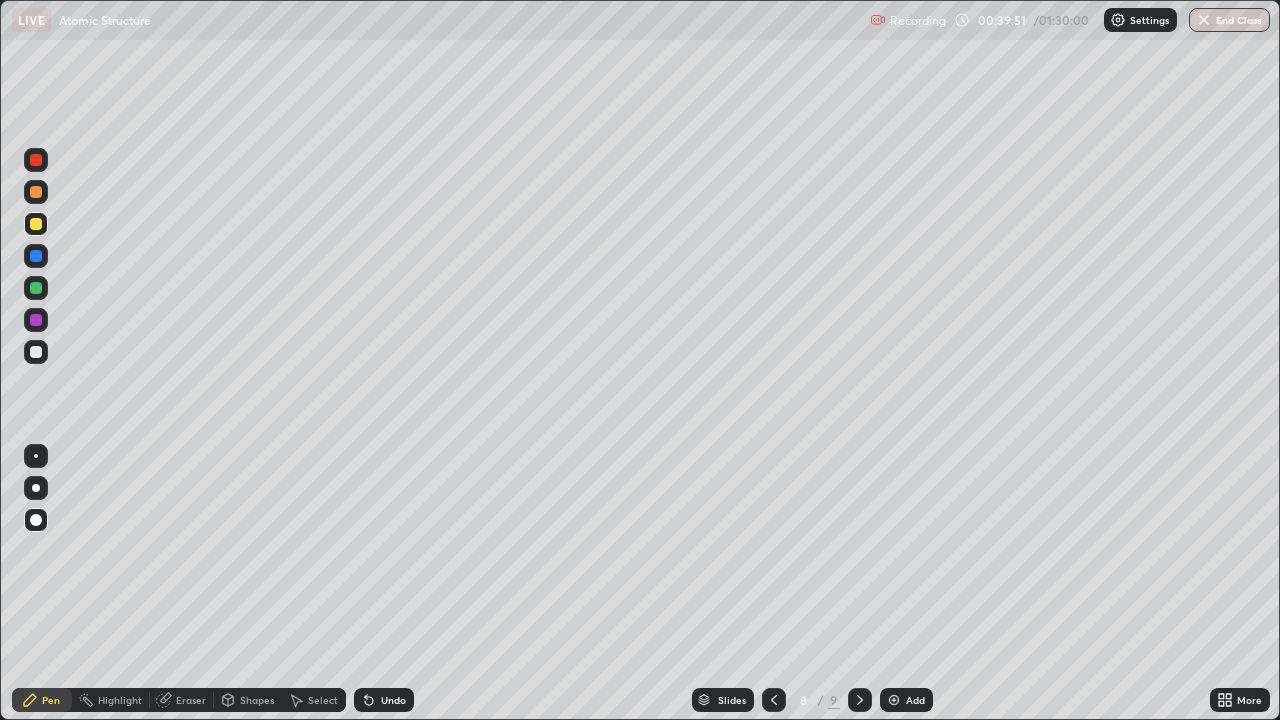 click on "Undo" at bounding box center (384, 700) 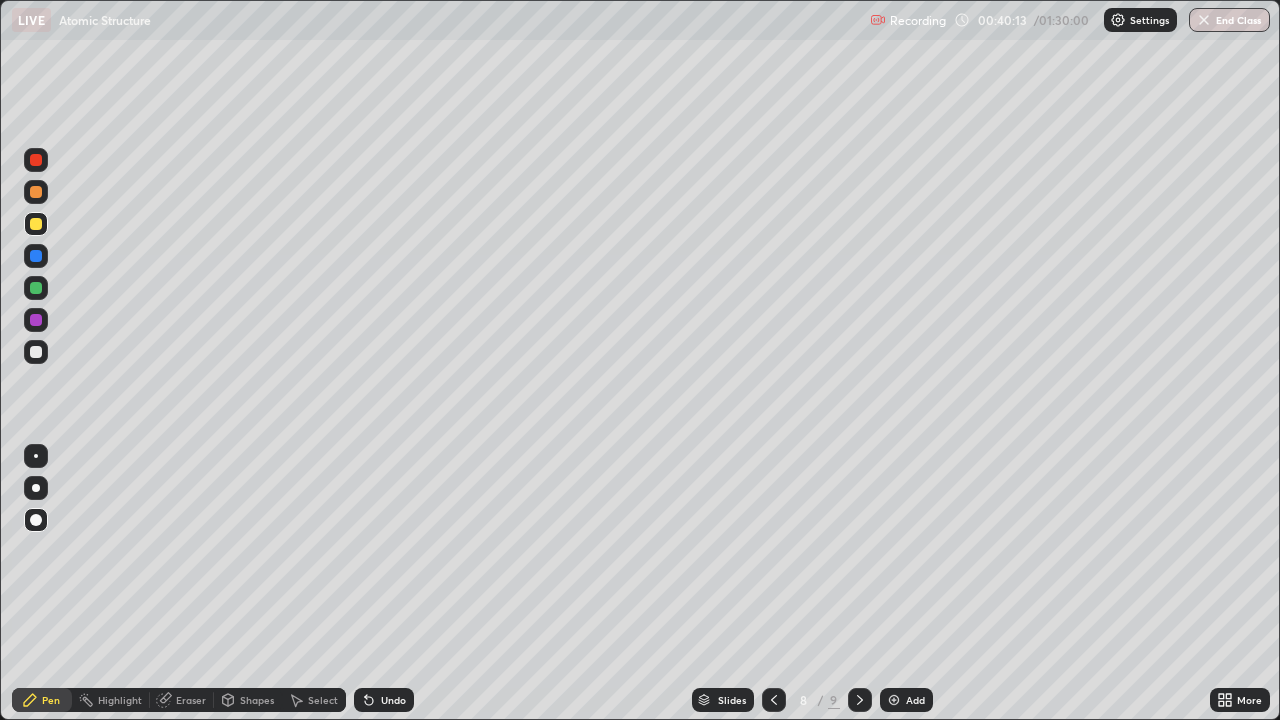 click at bounding box center [36, 352] 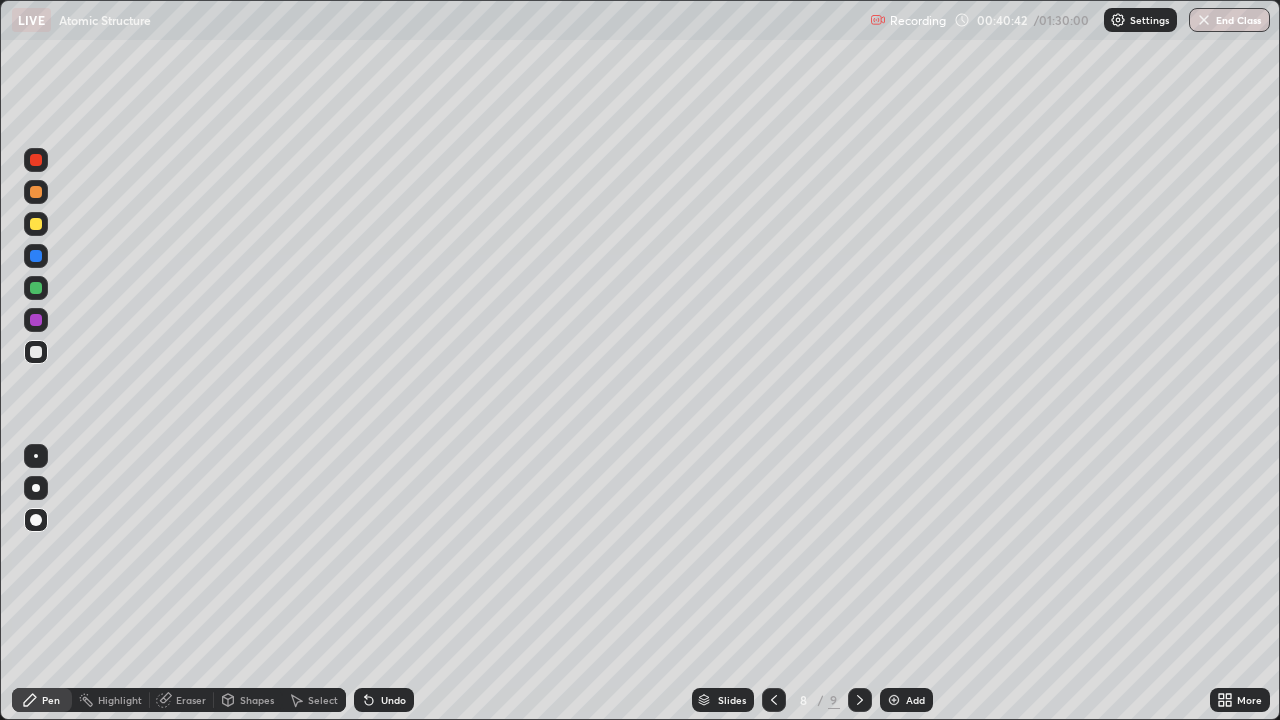 click on "Add" at bounding box center [915, 700] 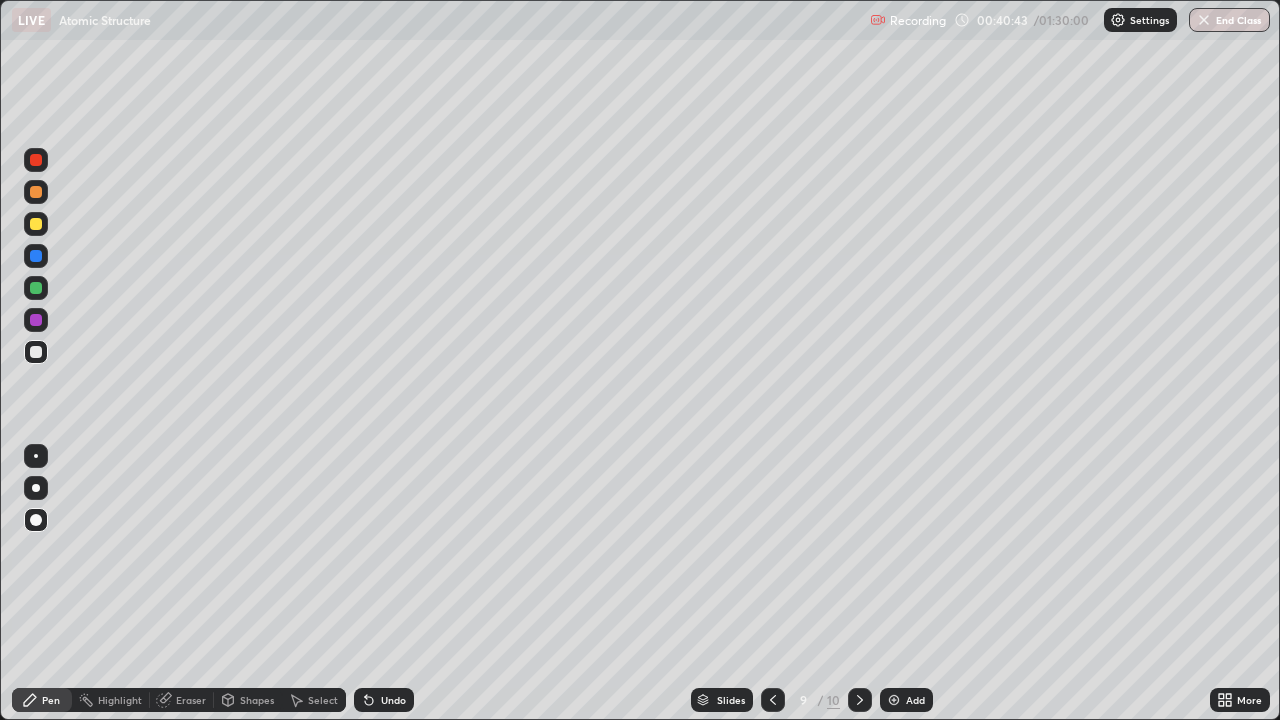 click at bounding box center [36, 224] 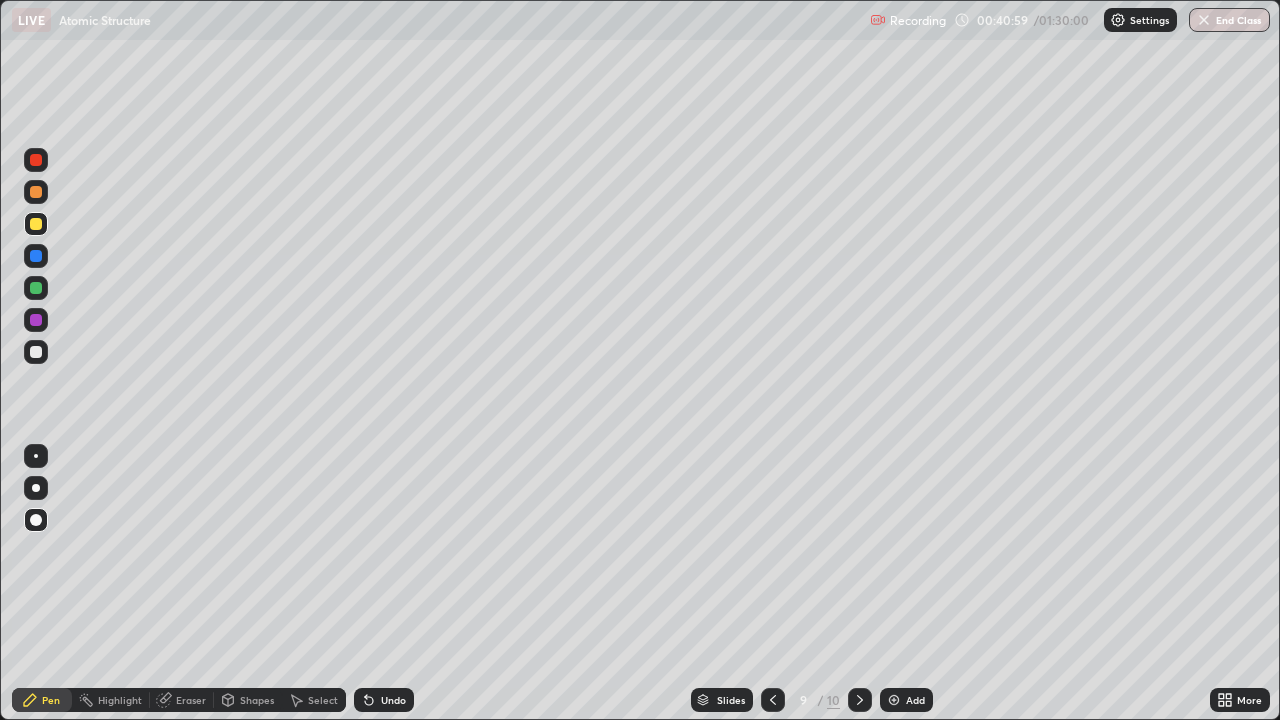 click 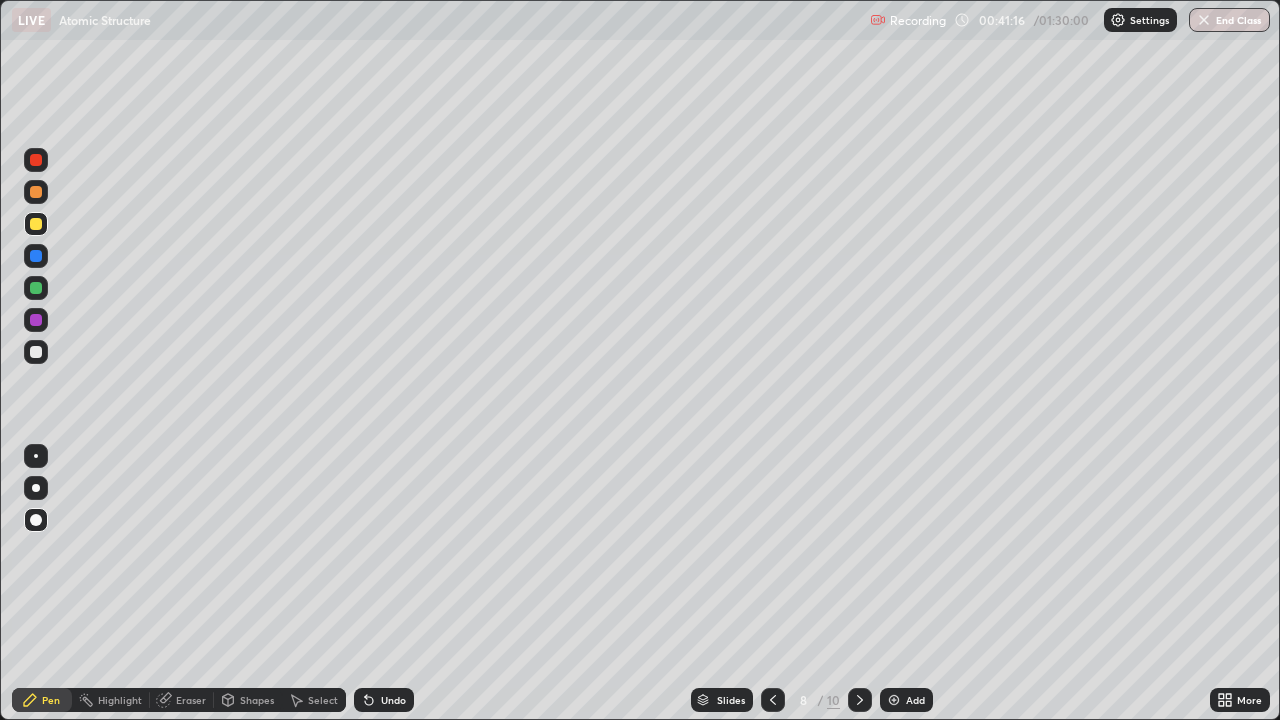 click 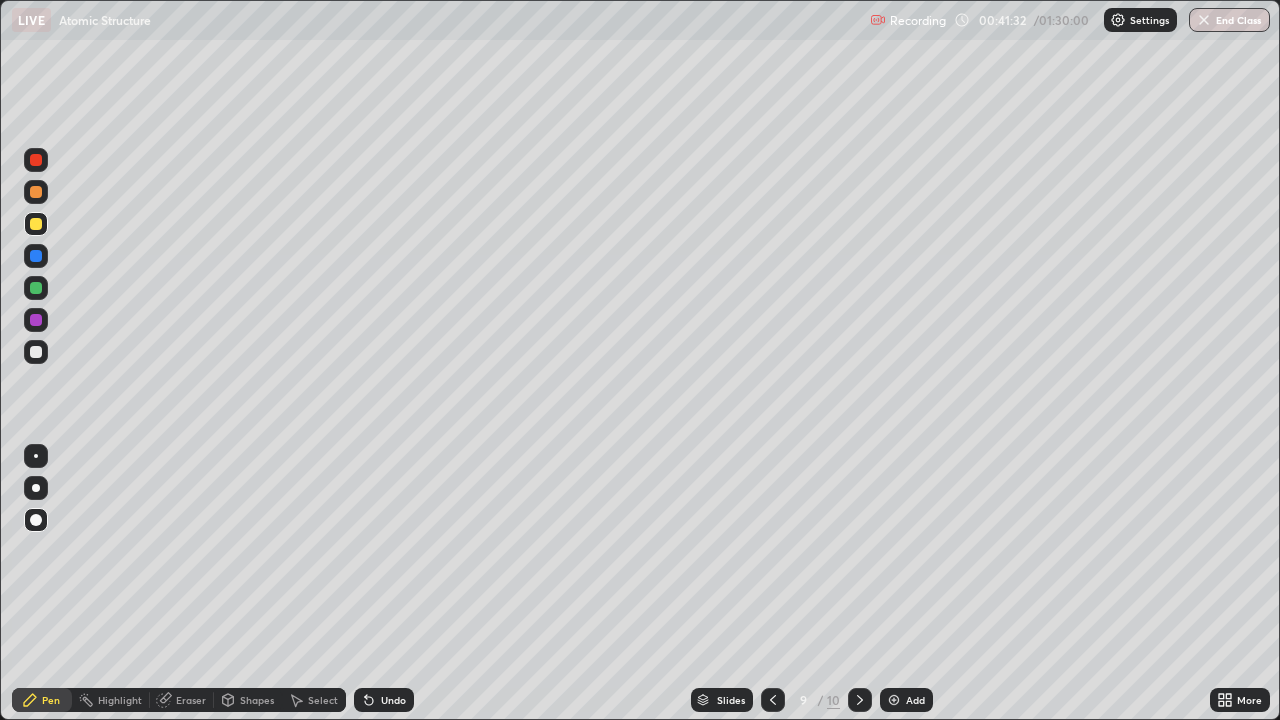 click on "Shapes" at bounding box center (257, 700) 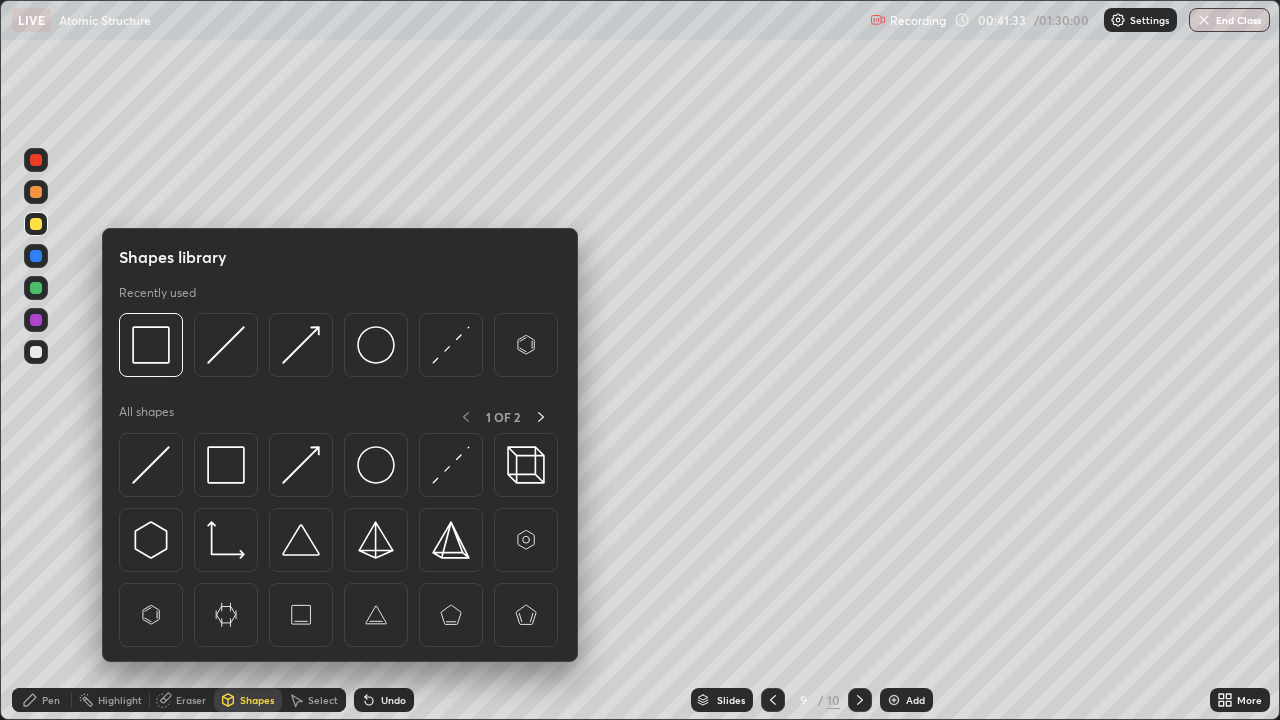 click at bounding box center [151, 465] 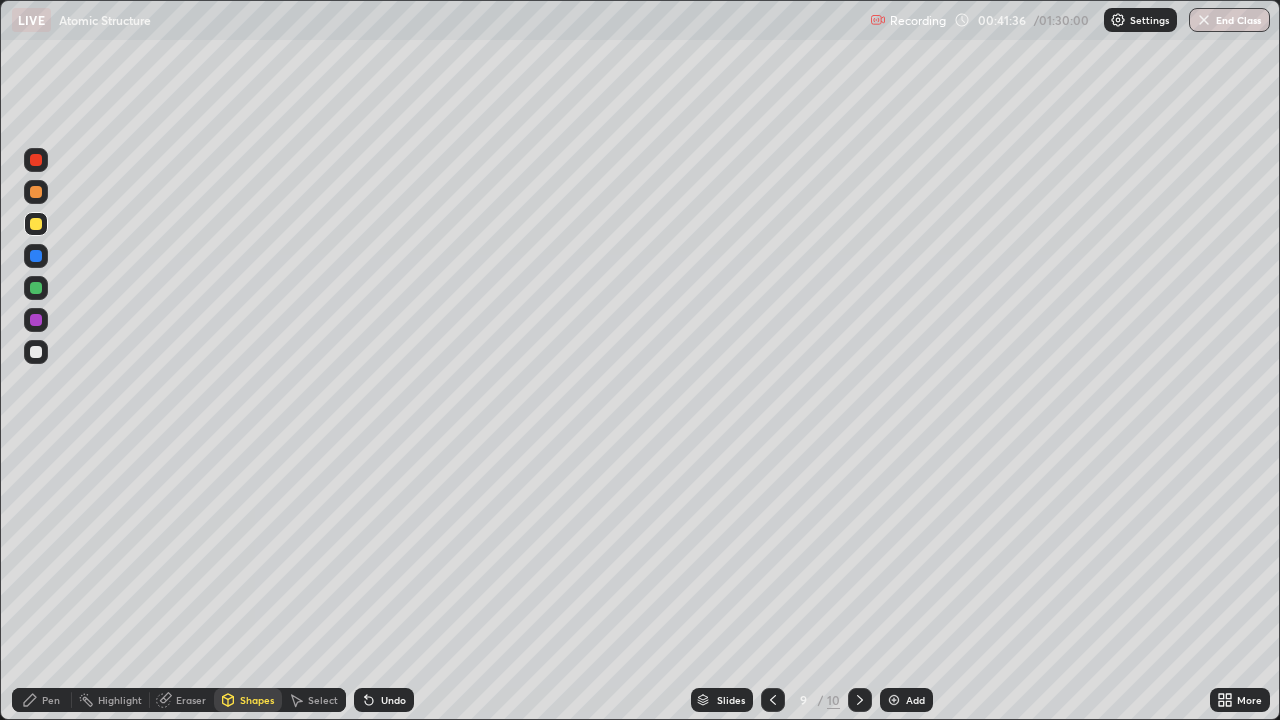 click on "Pen" at bounding box center [42, 700] 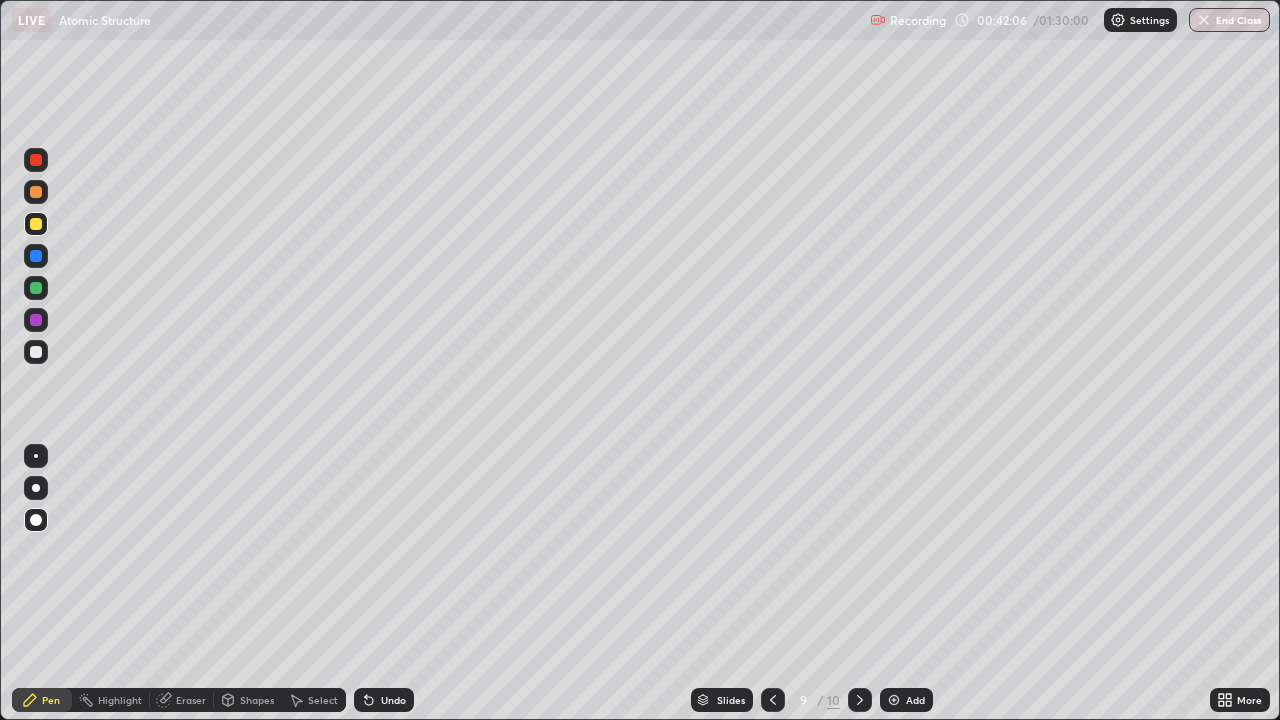 click on "Shapes" at bounding box center [257, 700] 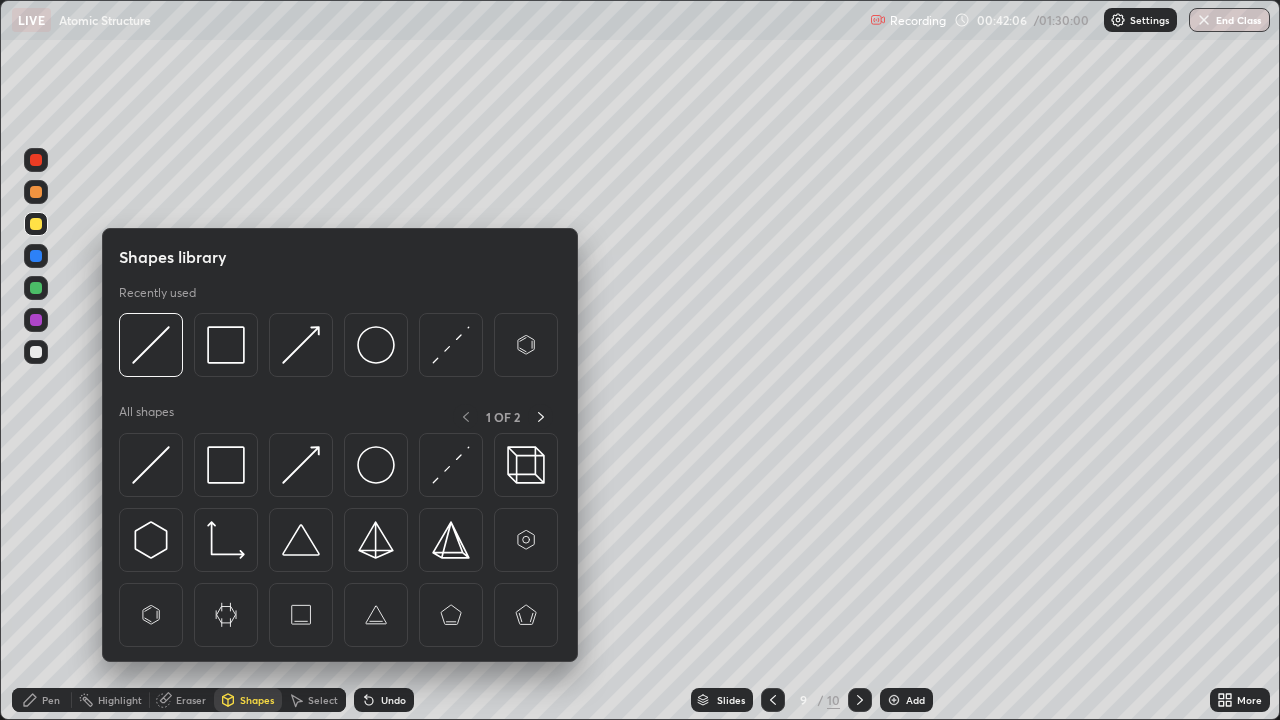 click at bounding box center [226, 465] 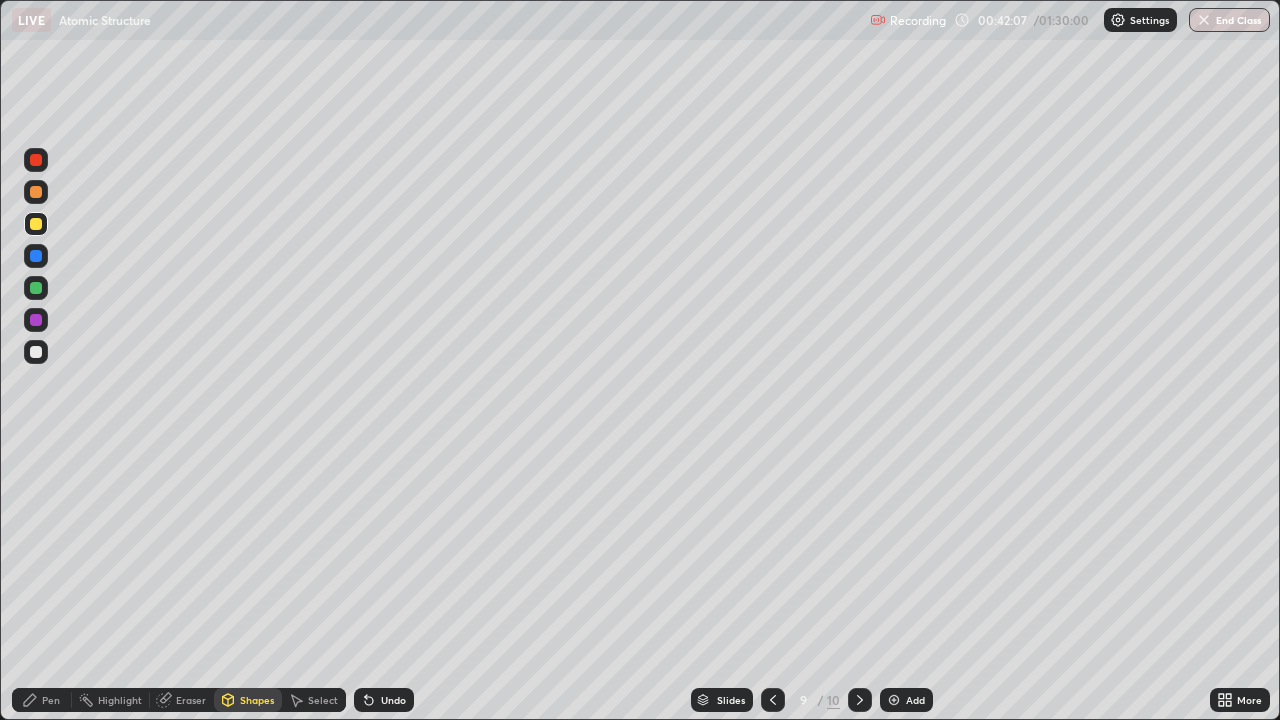 click at bounding box center (36, 352) 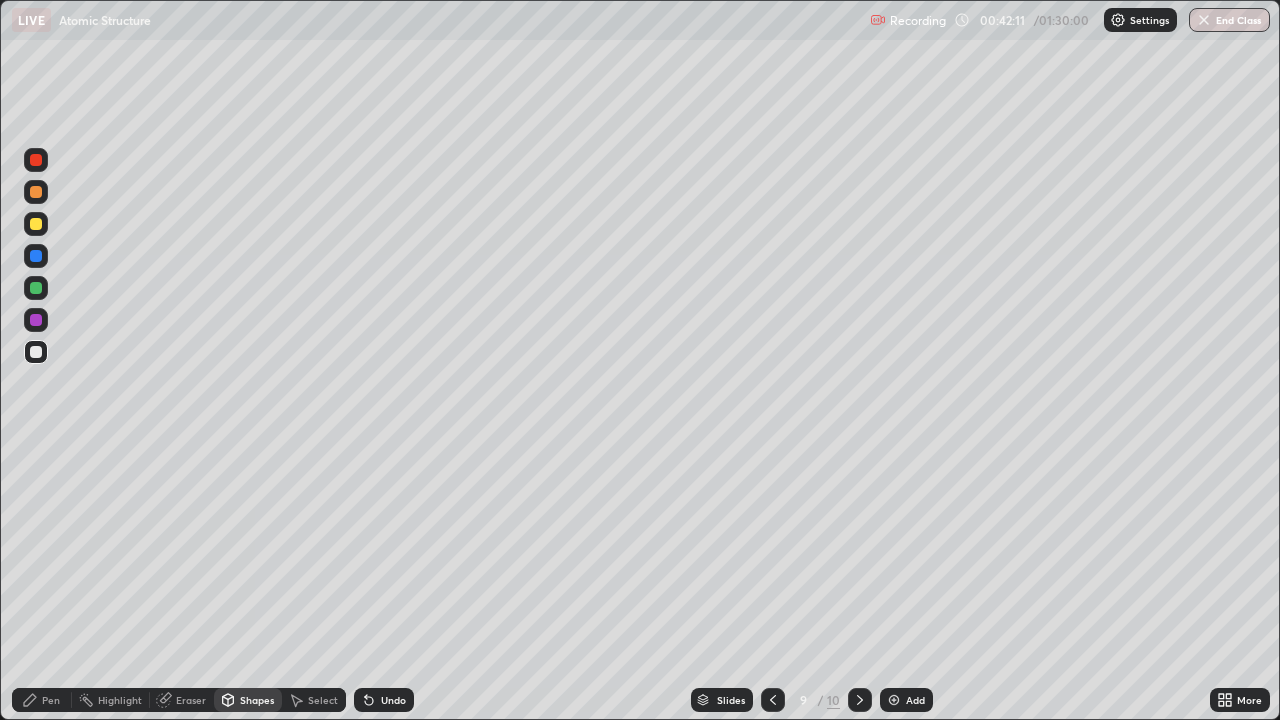 click on "Pen" at bounding box center (51, 700) 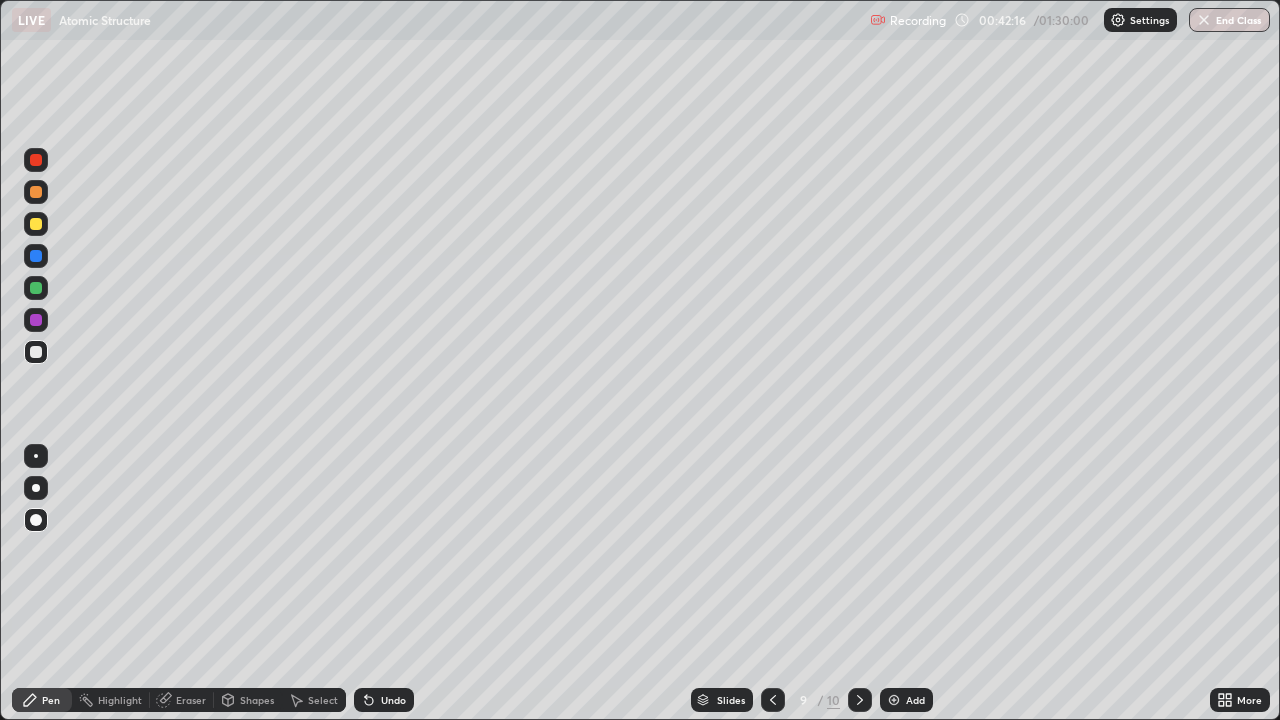click on "Add" at bounding box center (906, 700) 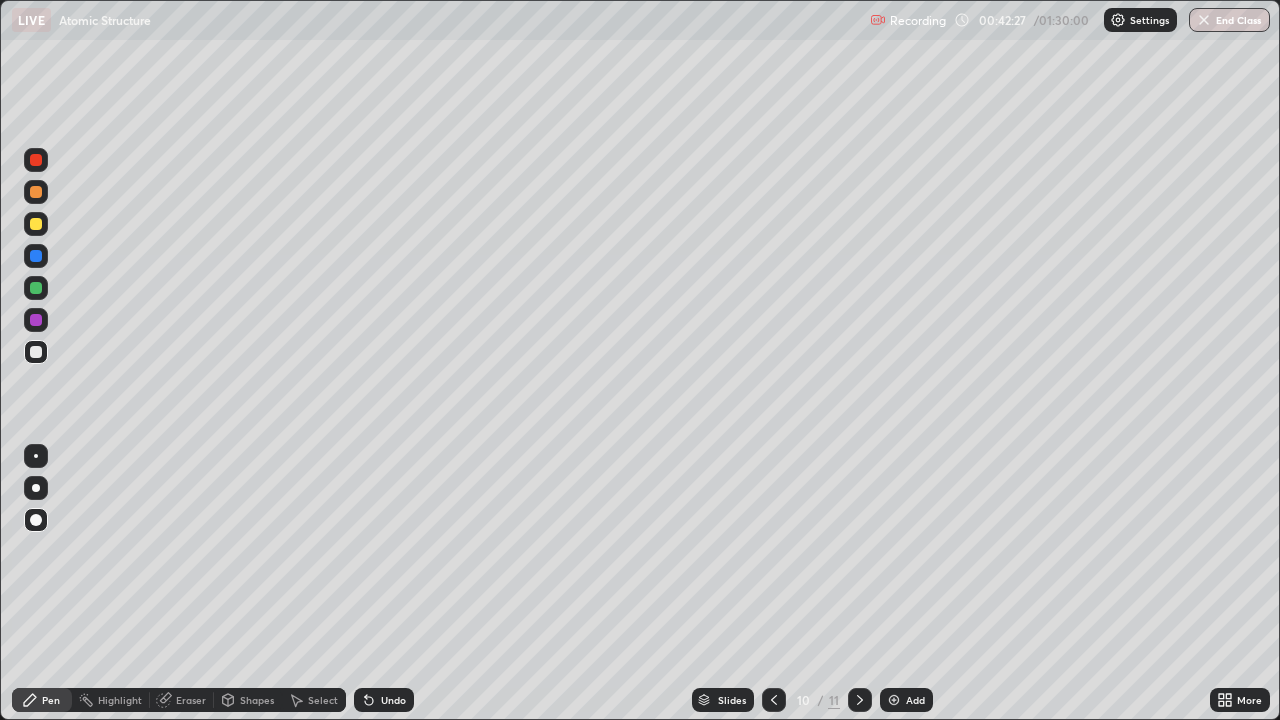 click on "Shapes" at bounding box center (257, 700) 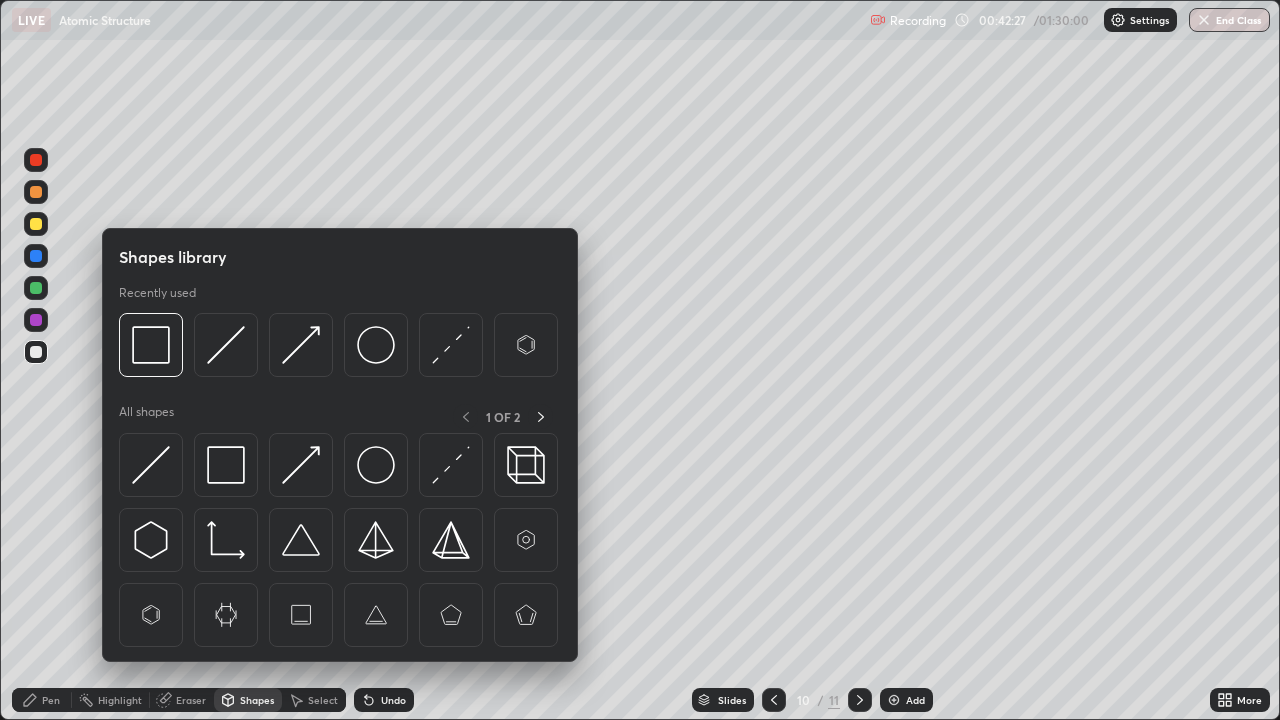 click at bounding box center [226, 465] 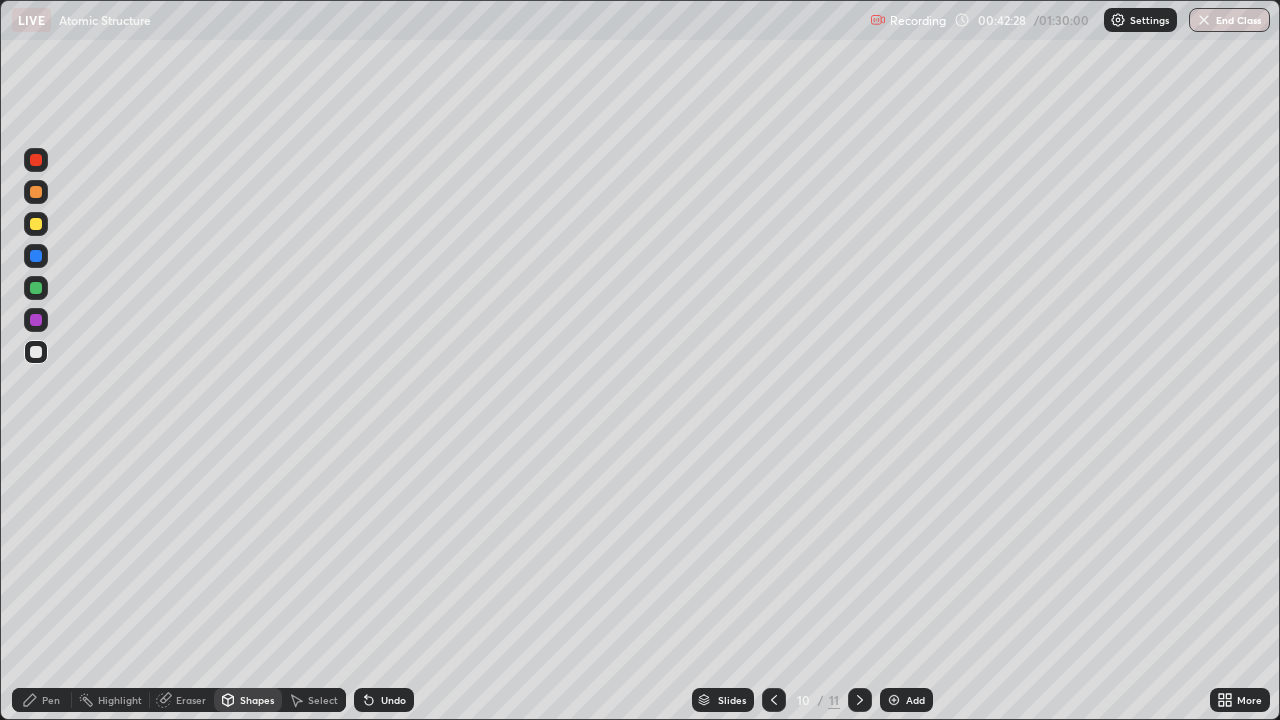 click at bounding box center [36, 224] 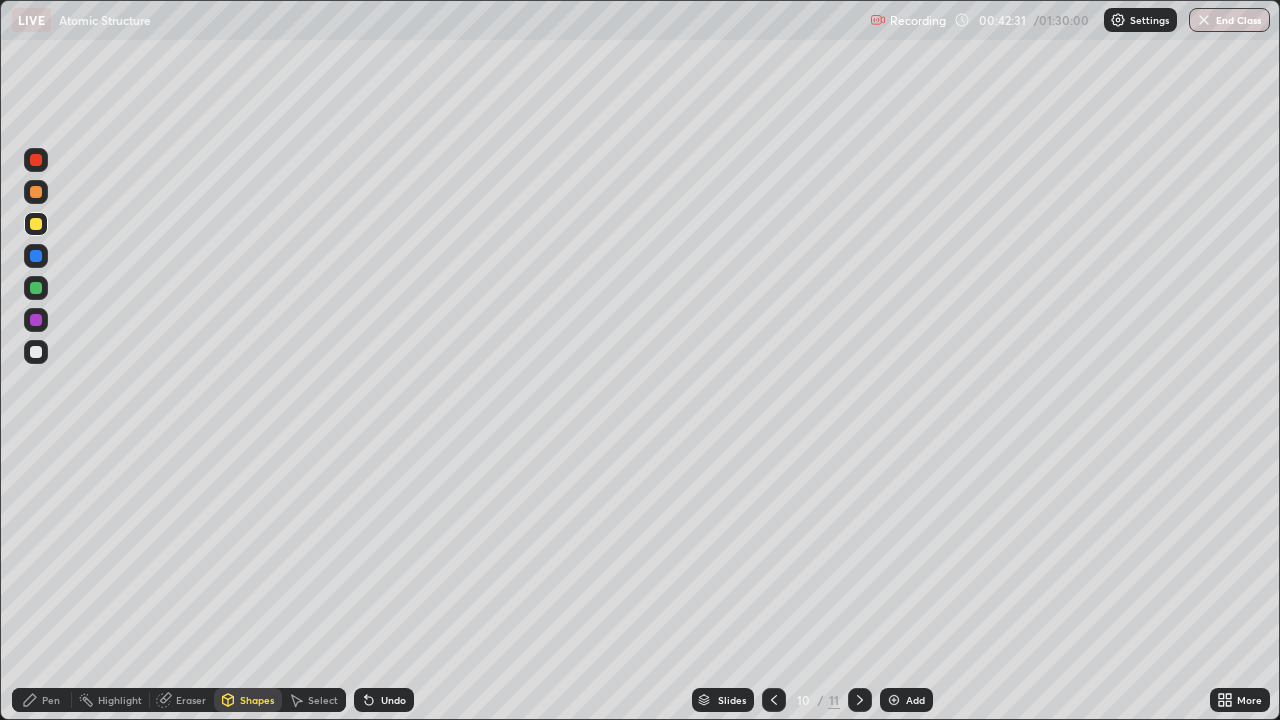 click on "Pen" at bounding box center [51, 700] 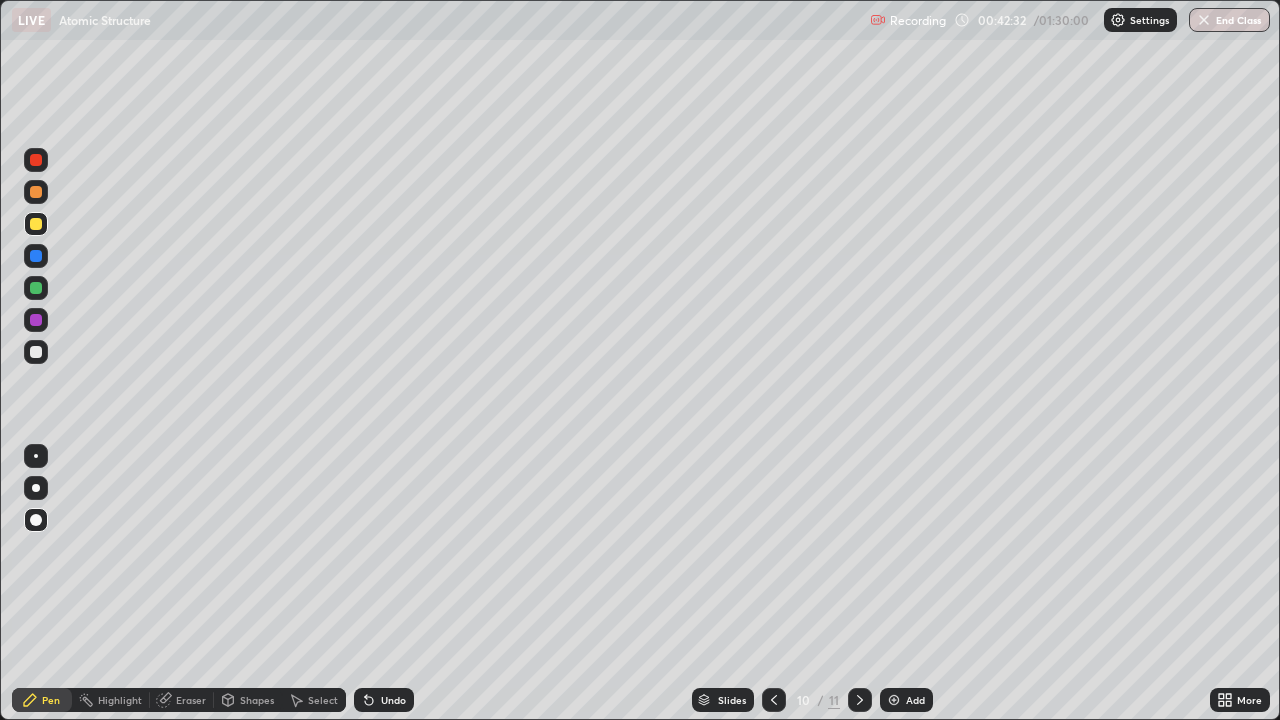 click at bounding box center [36, 320] 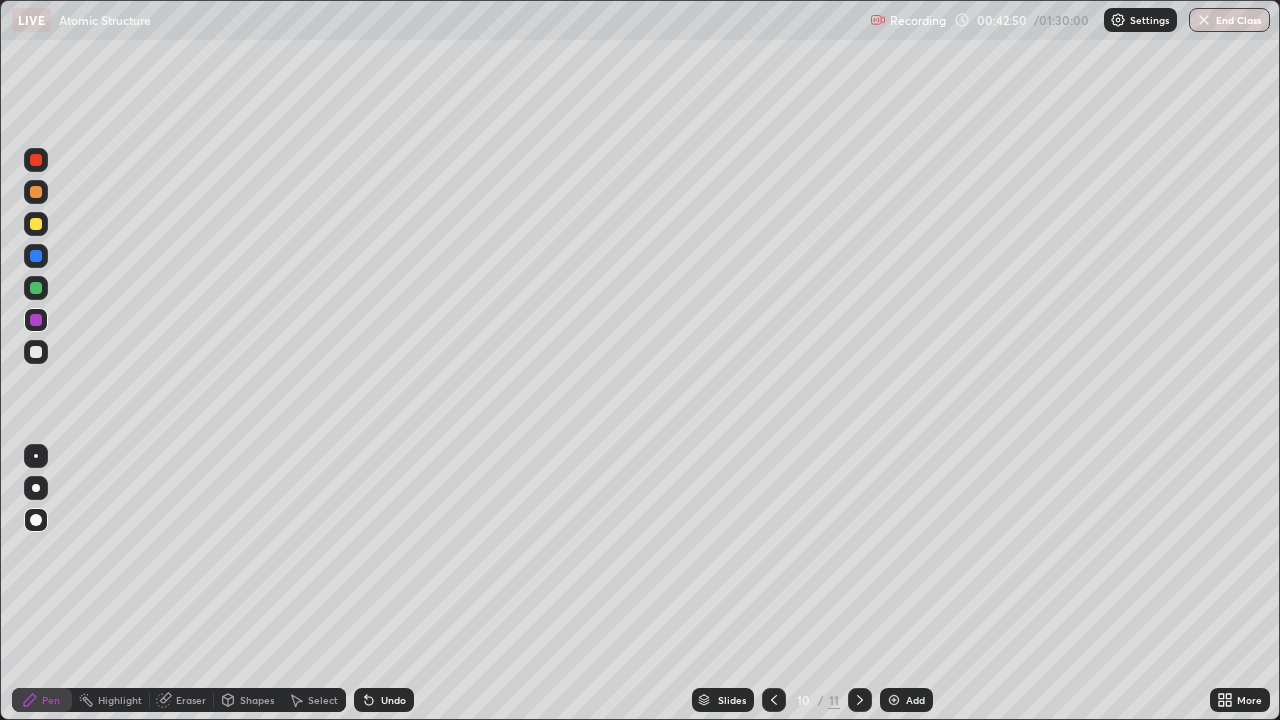 click on "Shapes" at bounding box center [257, 700] 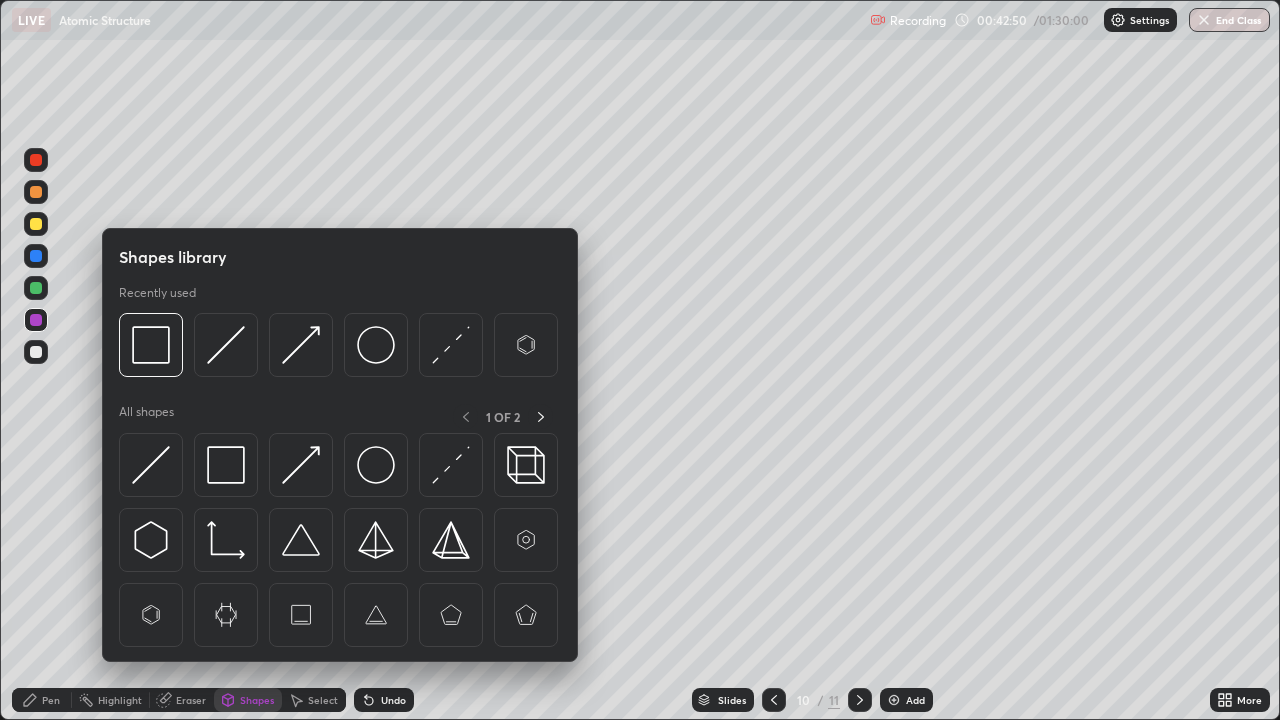 click at bounding box center (301, 465) 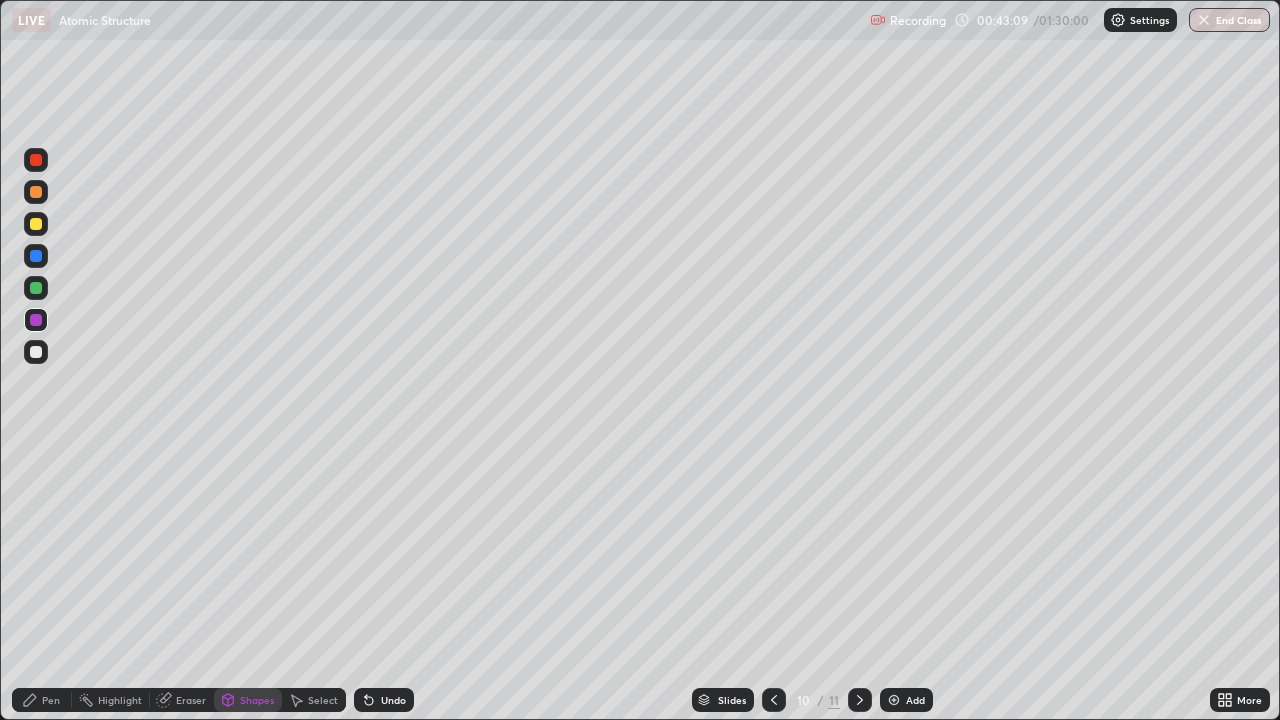 click on "Undo" at bounding box center (393, 700) 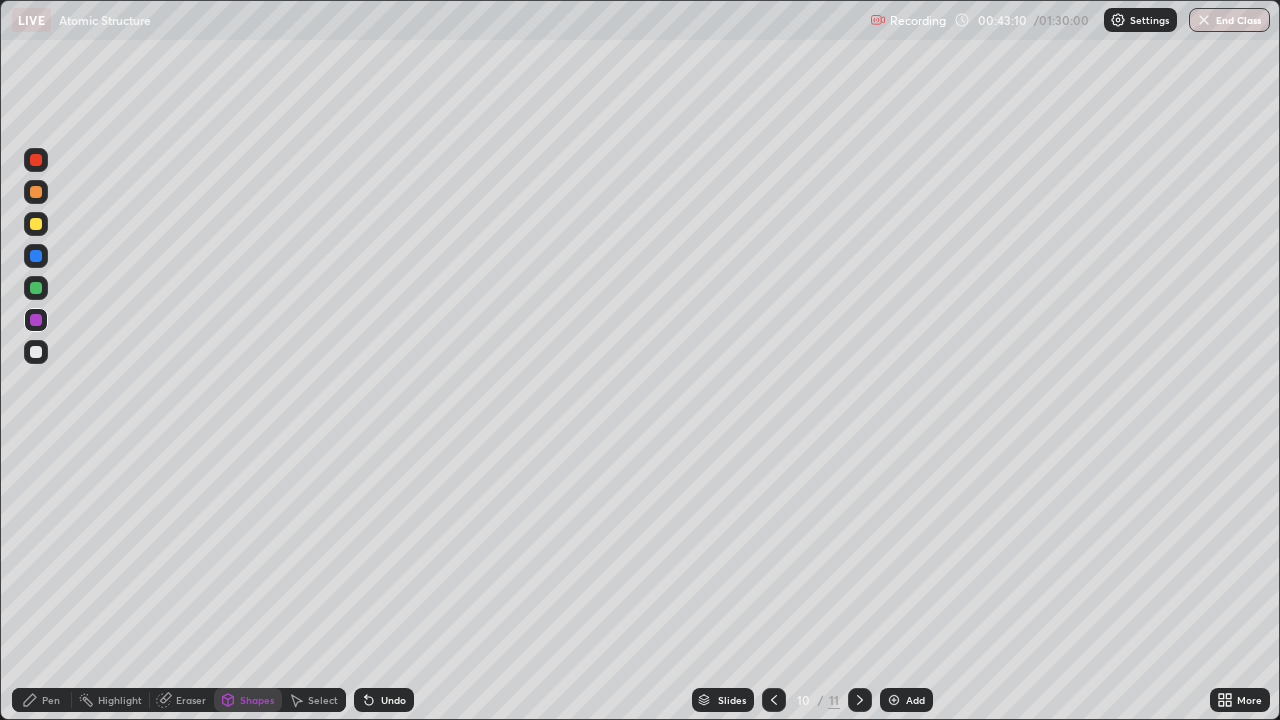 click on "Pen" at bounding box center [51, 700] 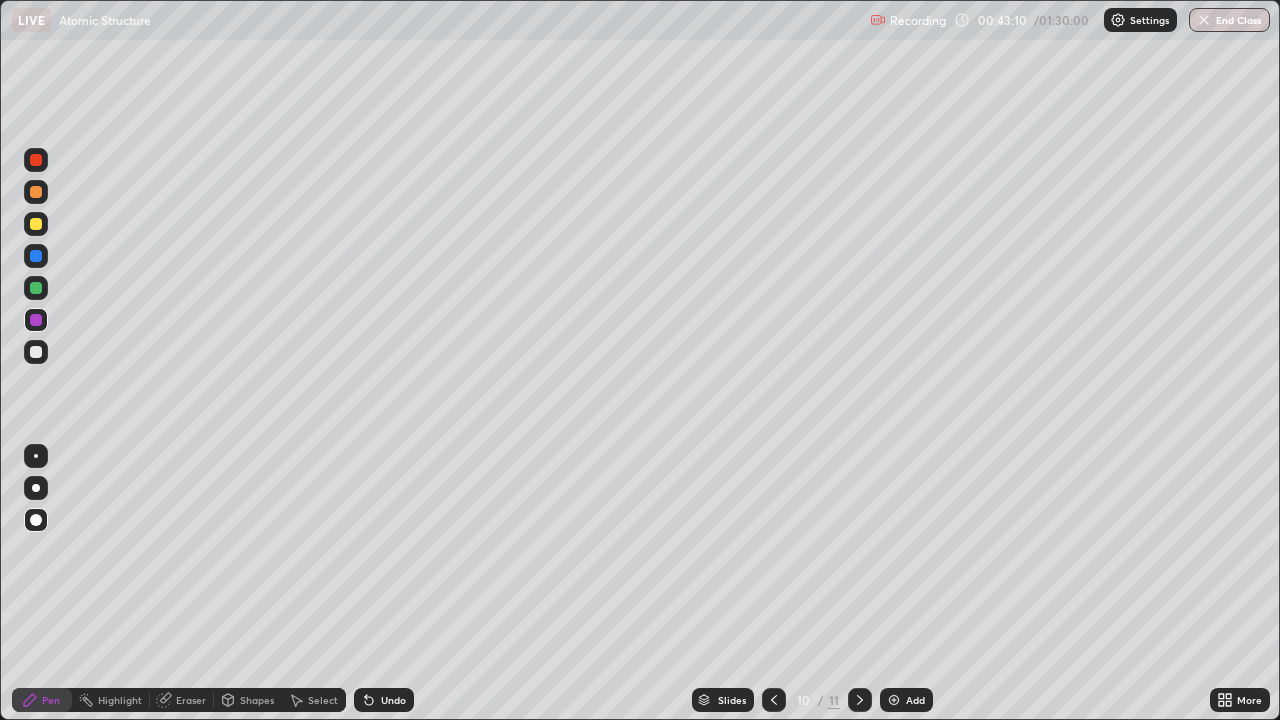 click at bounding box center [36, 224] 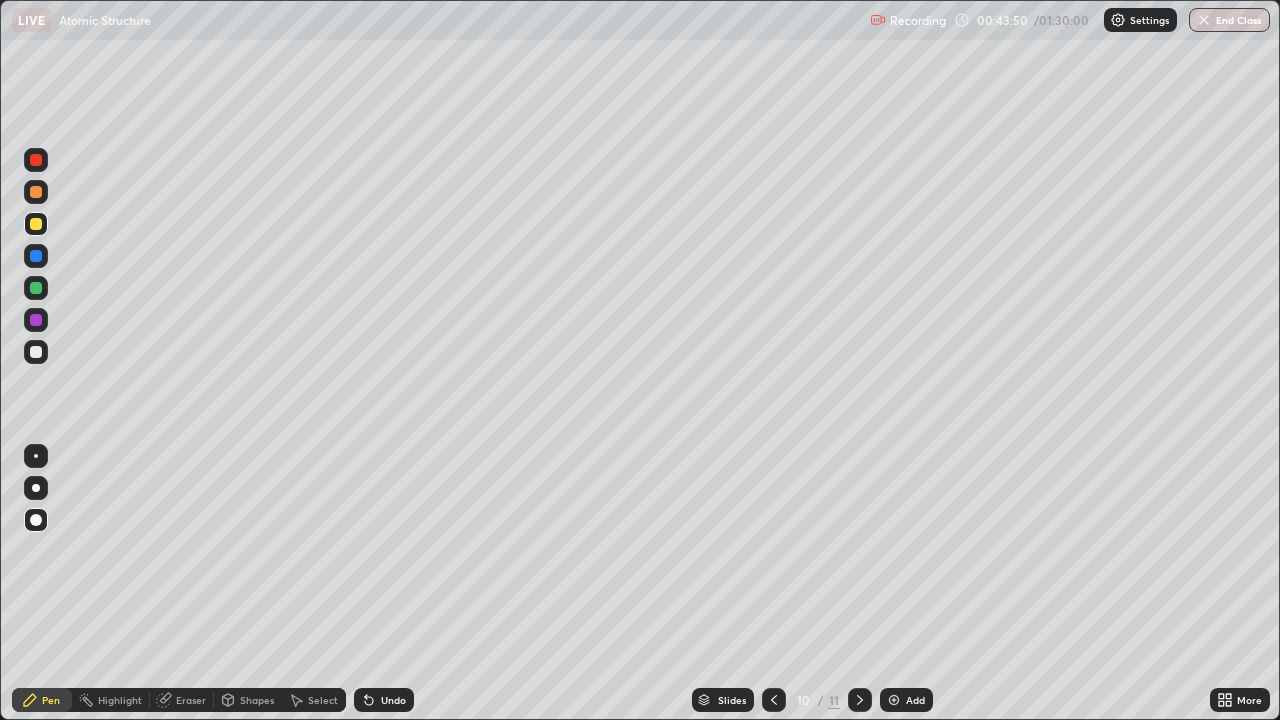 click on "Add" at bounding box center [915, 700] 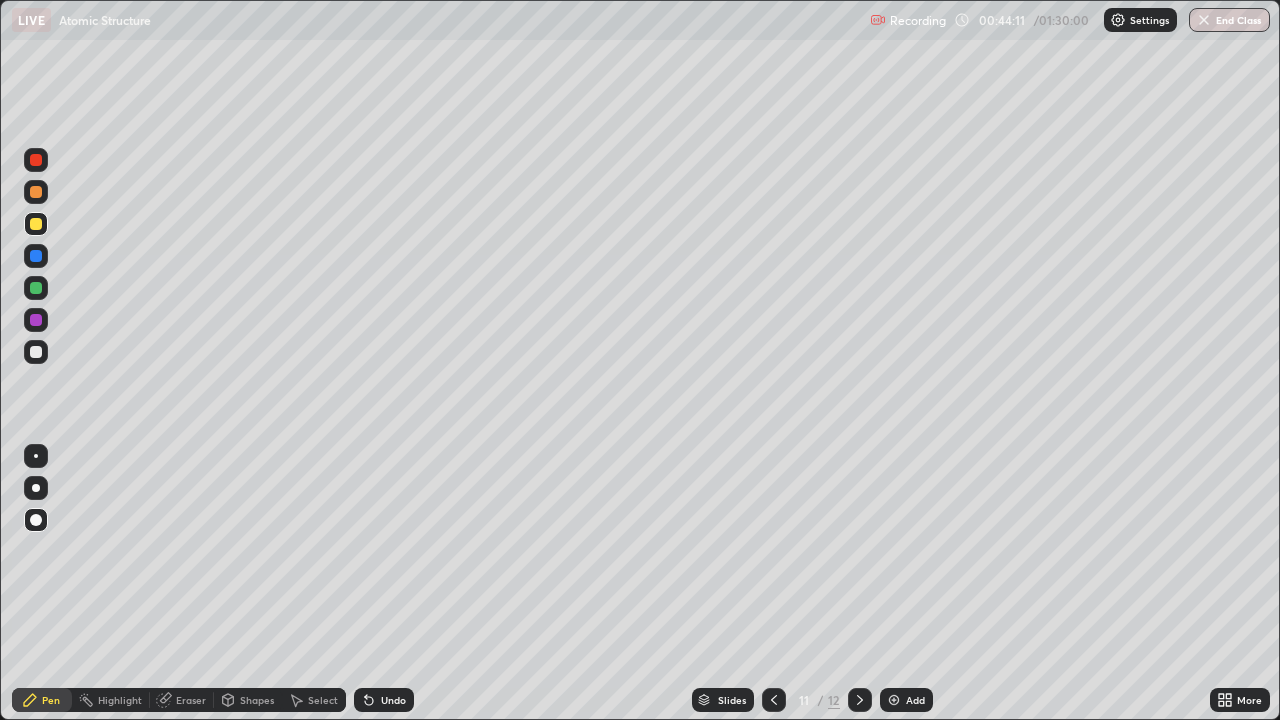 click on "Shapes" at bounding box center (248, 700) 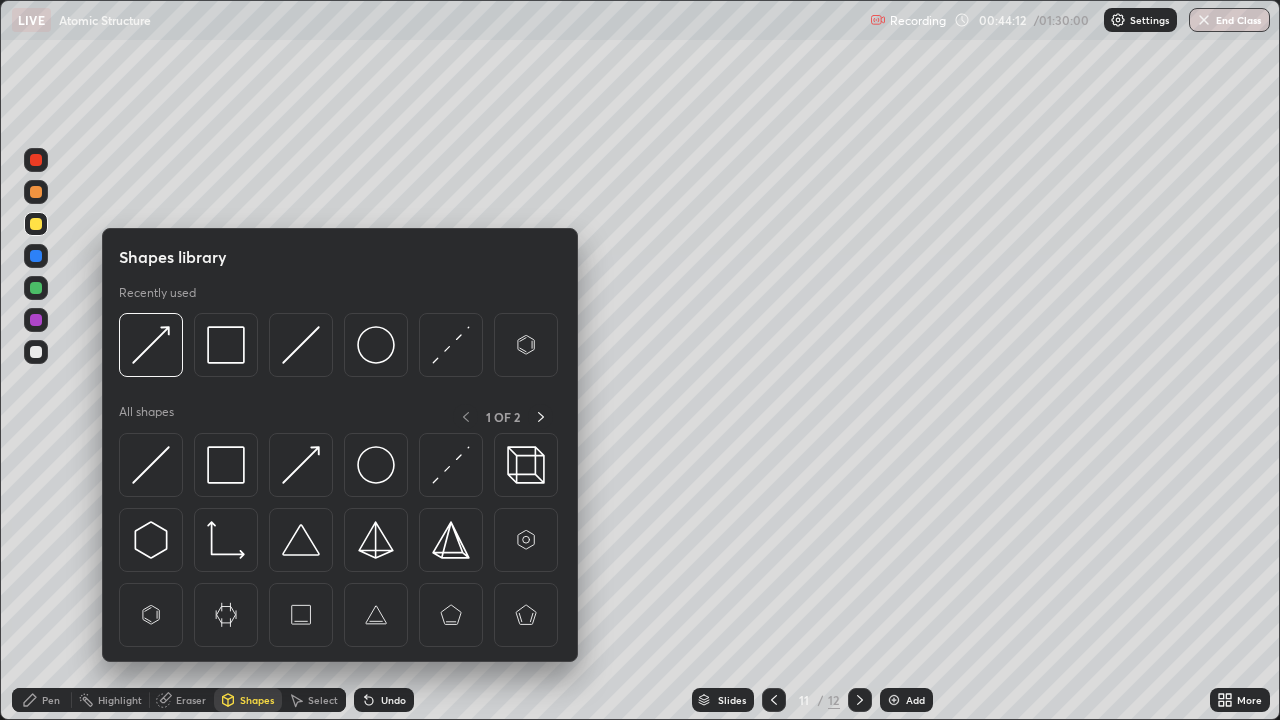 click at bounding box center [151, 465] 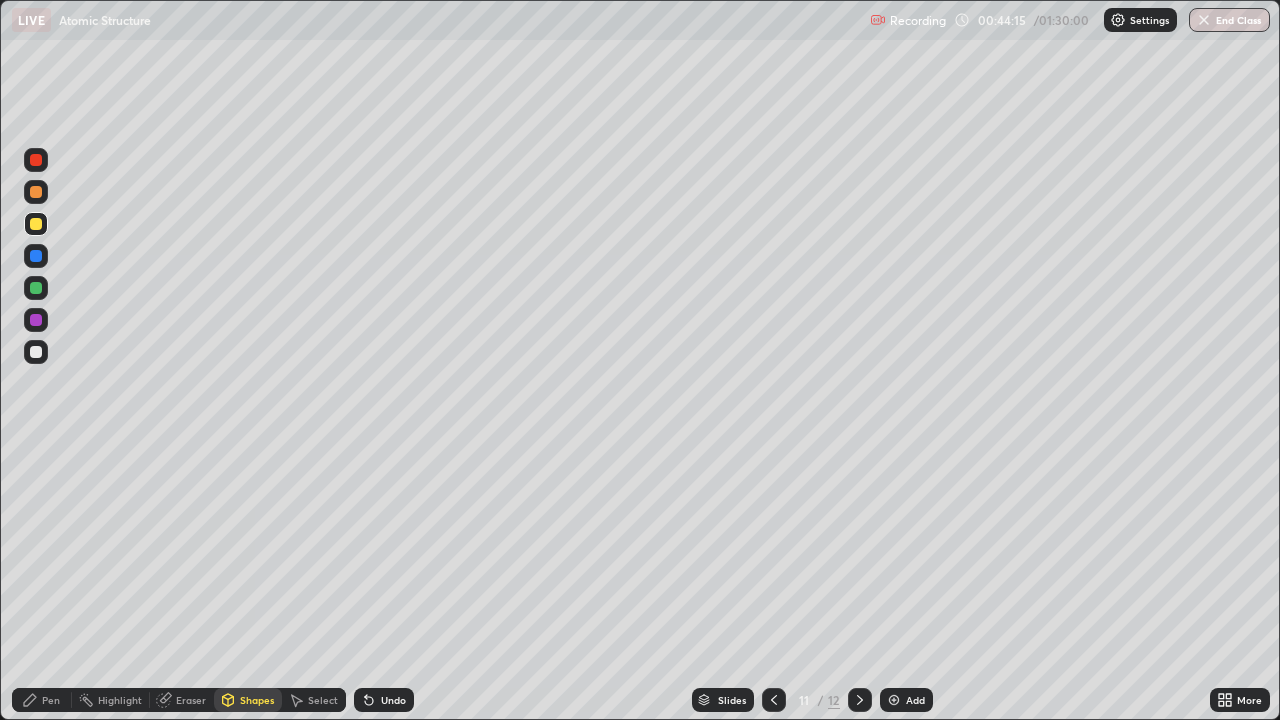 click on "Shapes" at bounding box center [248, 700] 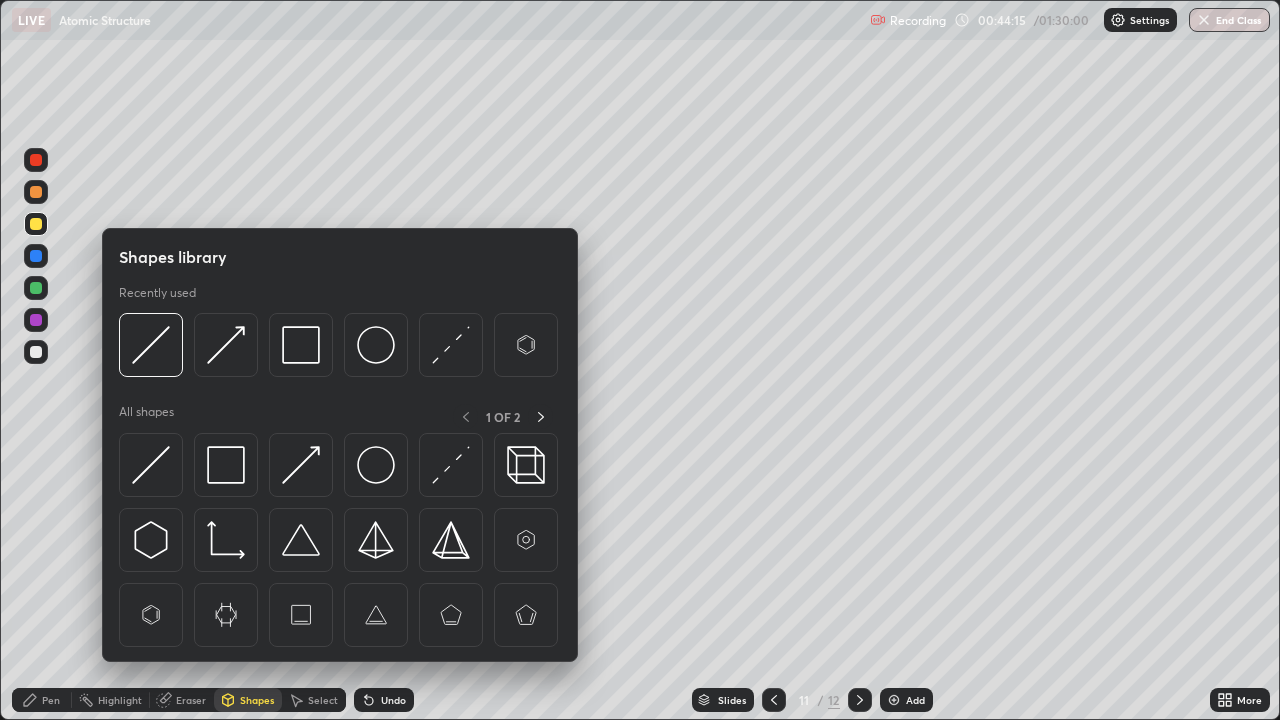 click at bounding box center (301, 465) 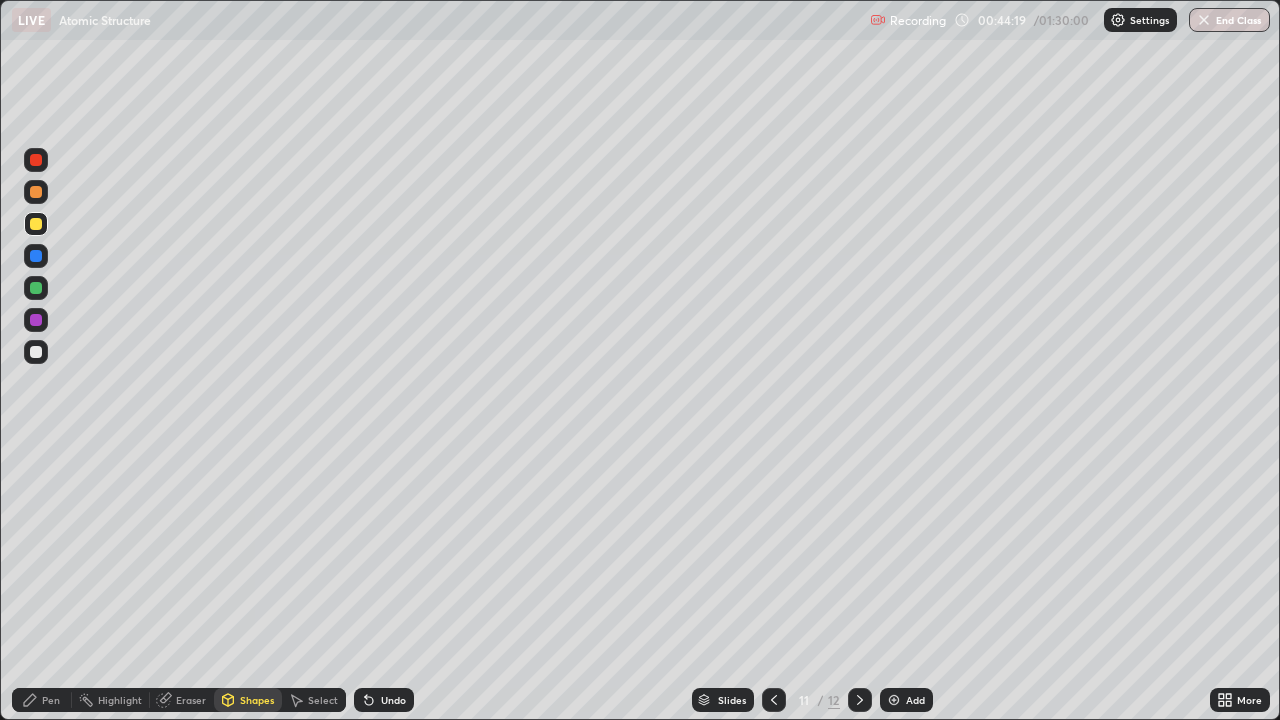 click on "Pen" at bounding box center (42, 700) 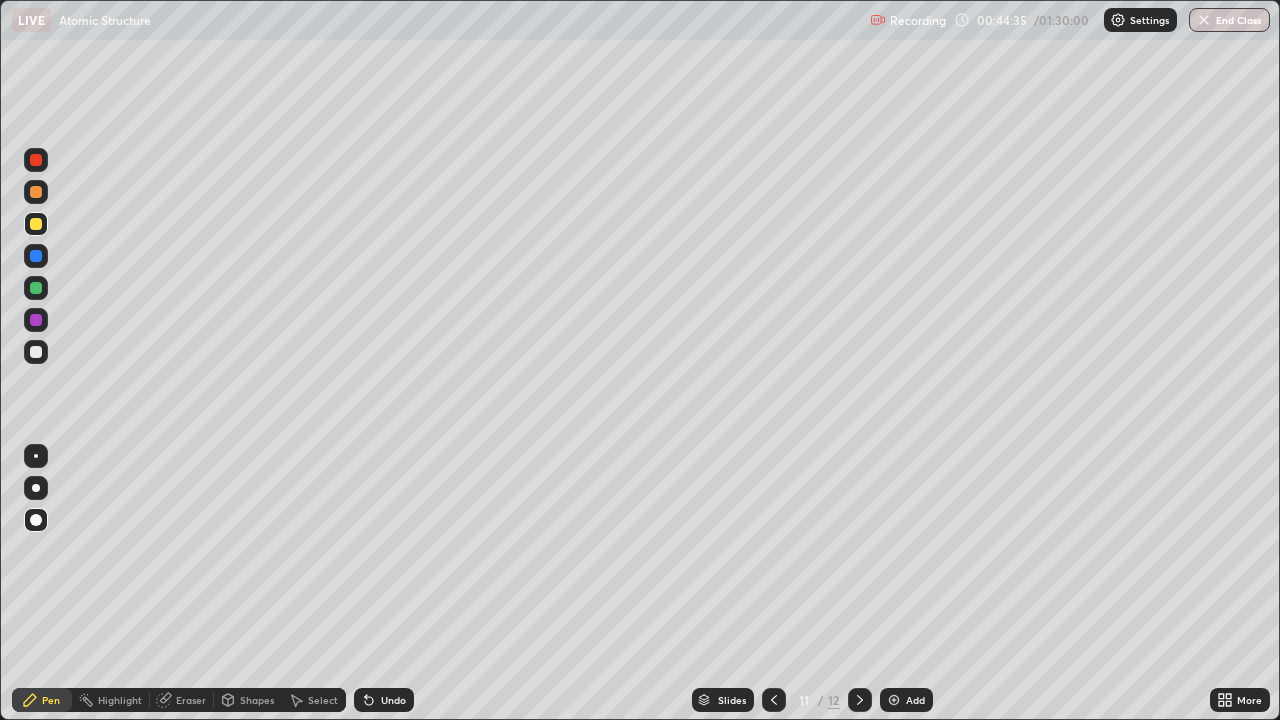 click on "Shapes" at bounding box center [257, 700] 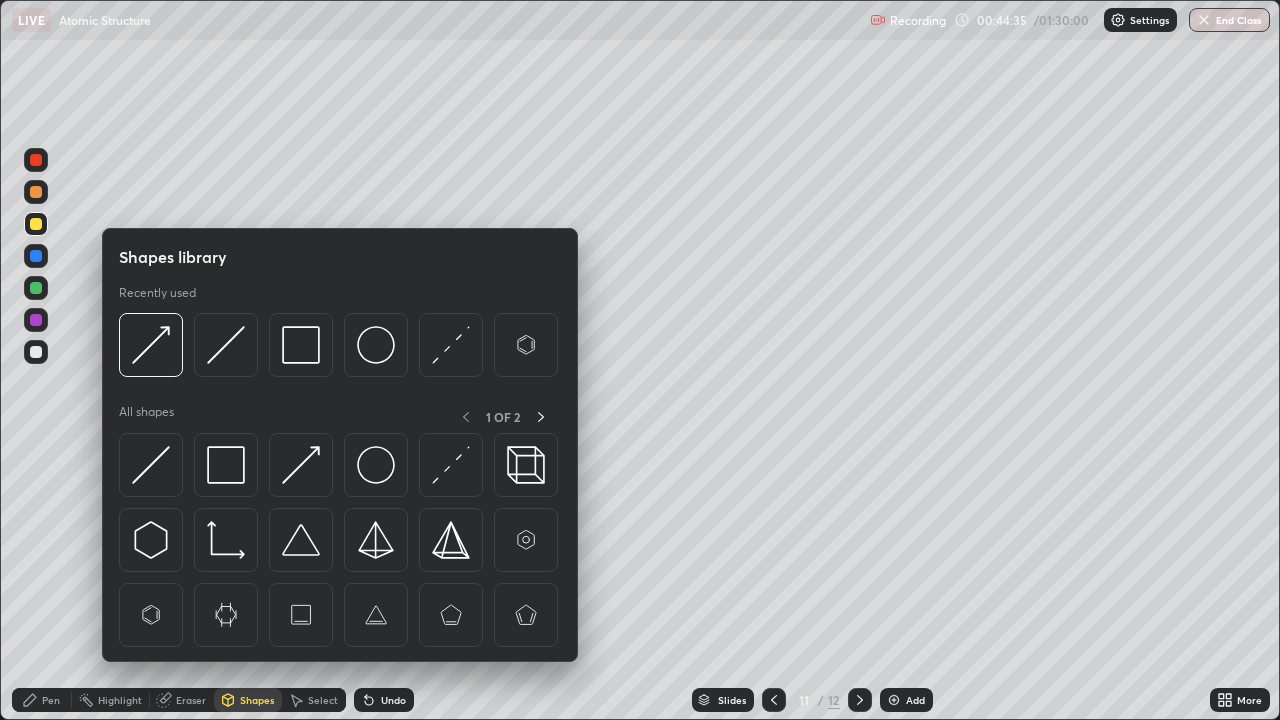click at bounding box center (301, 465) 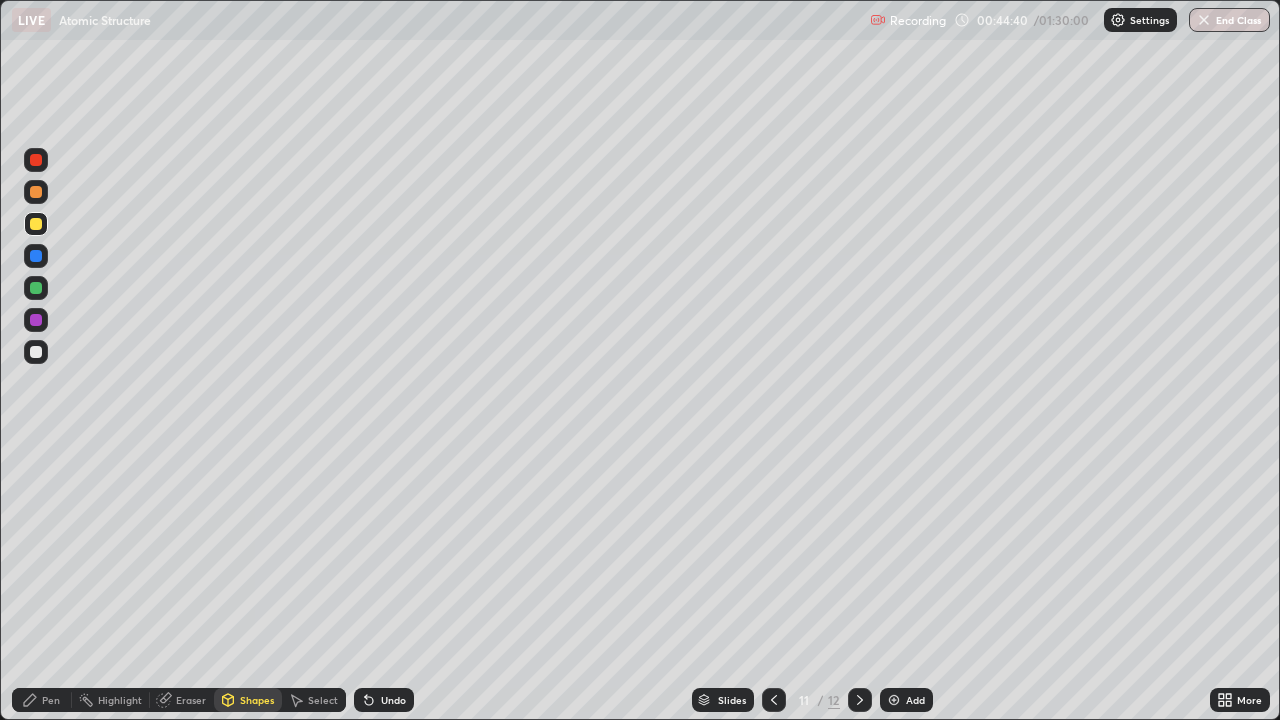 click on "Pen" at bounding box center (42, 700) 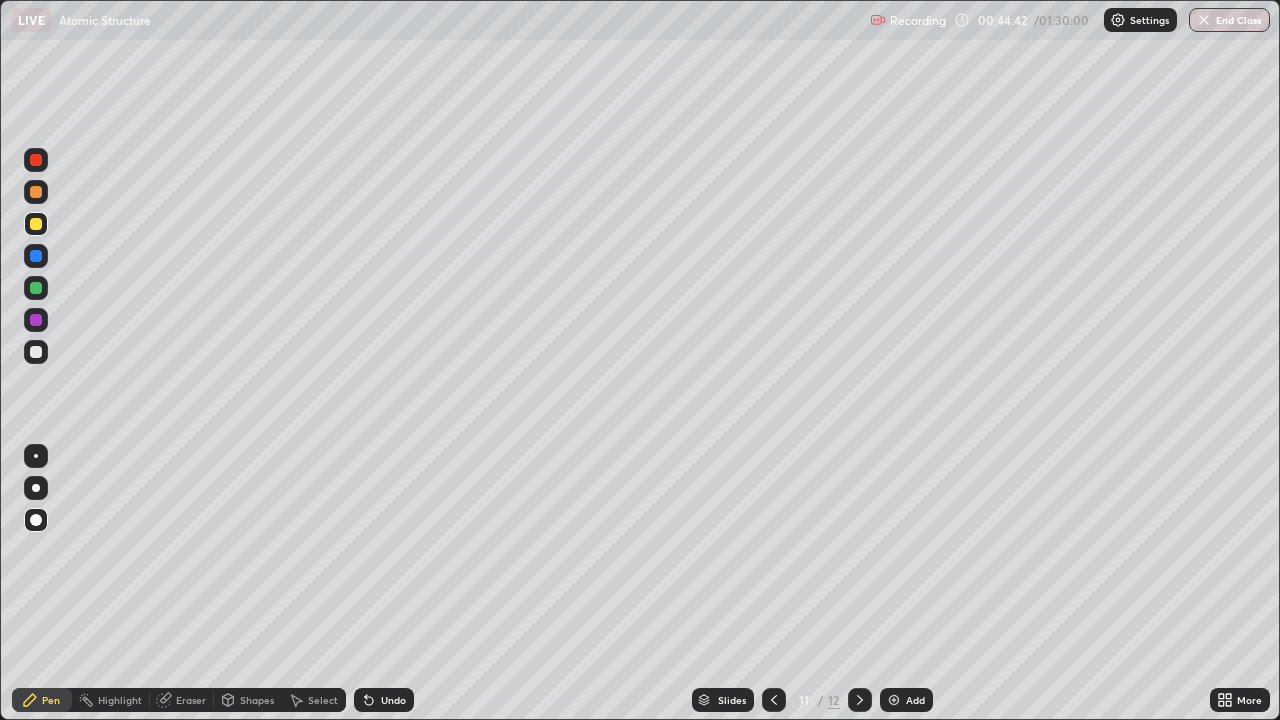 click at bounding box center [36, 256] 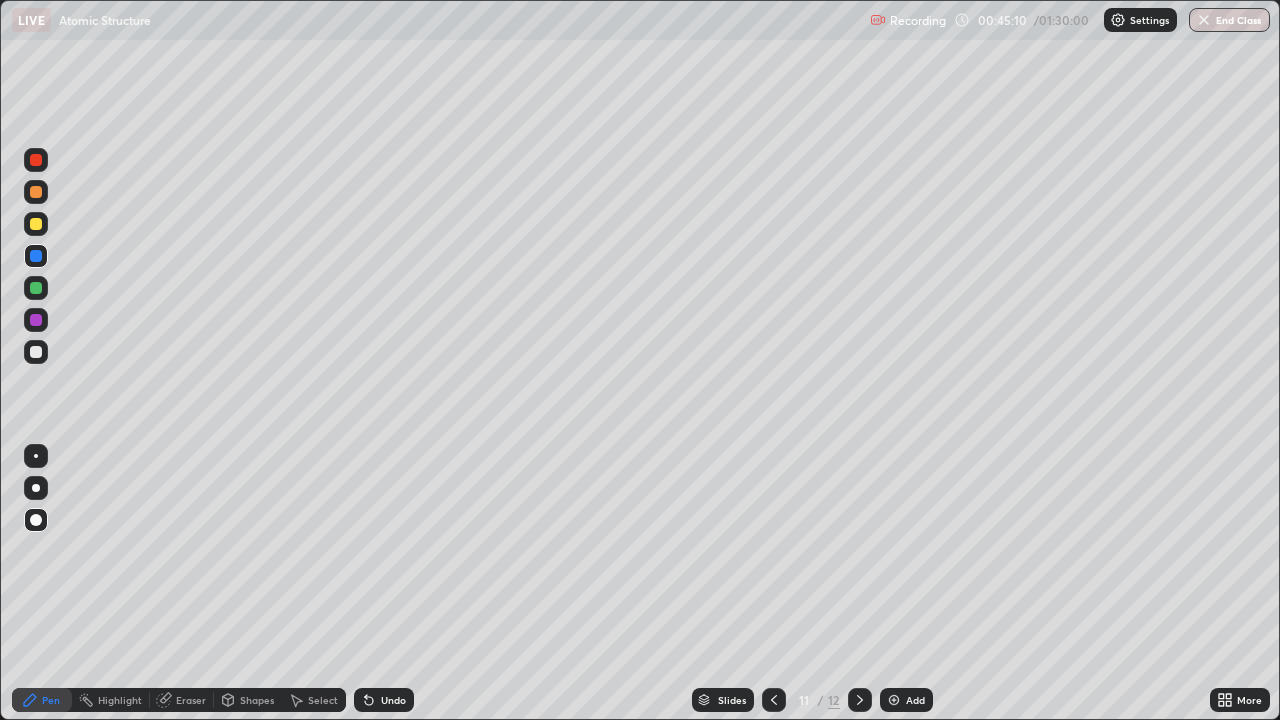 click on "Shapes" at bounding box center (257, 700) 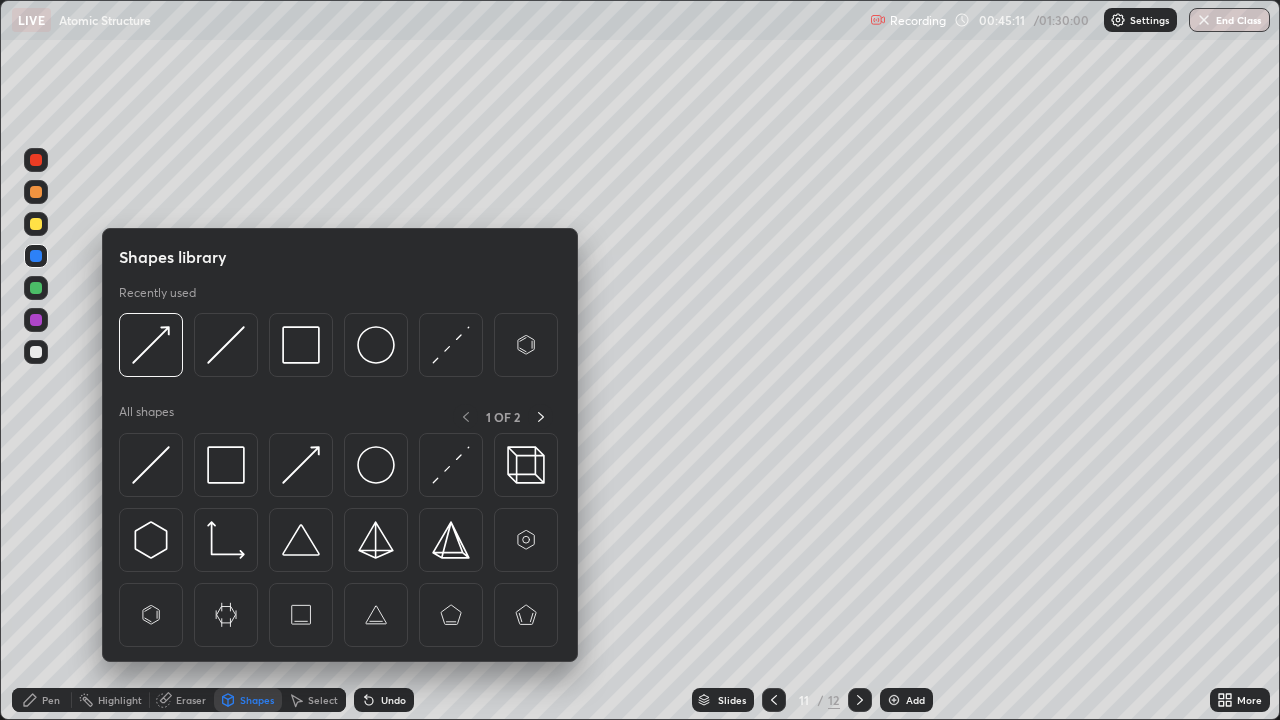 click at bounding box center [226, 465] 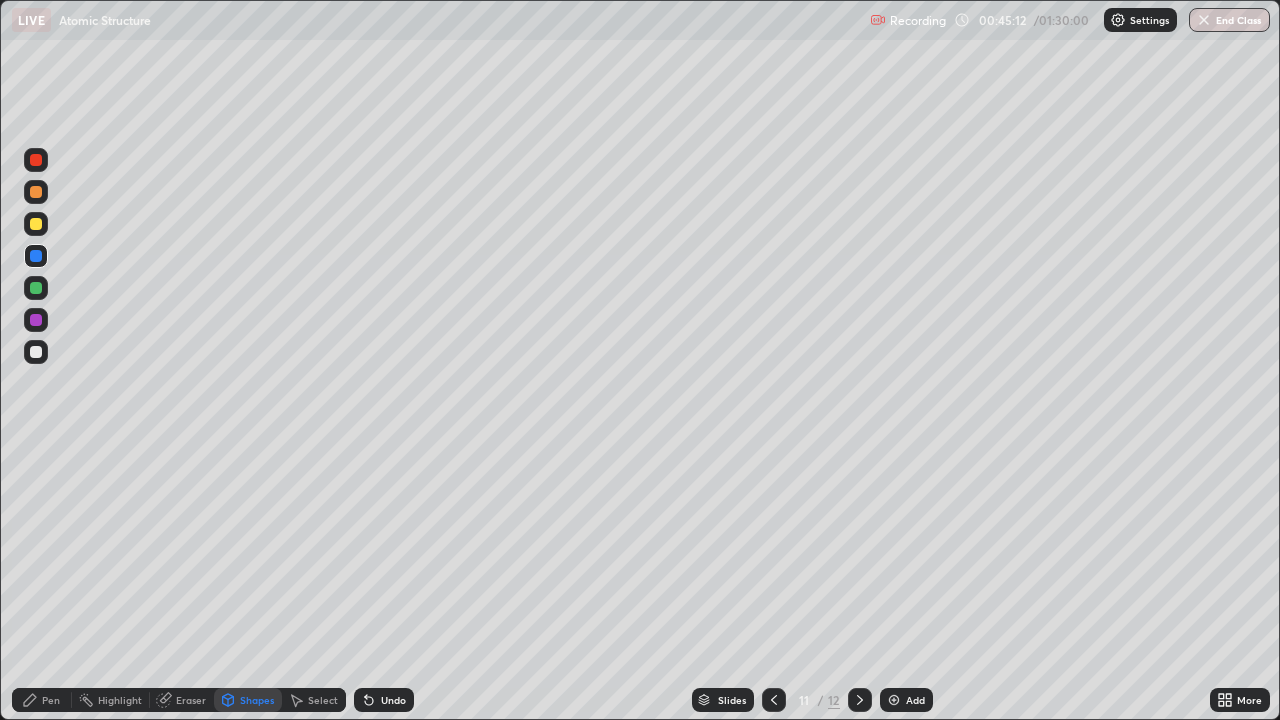 click at bounding box center (36, 320) 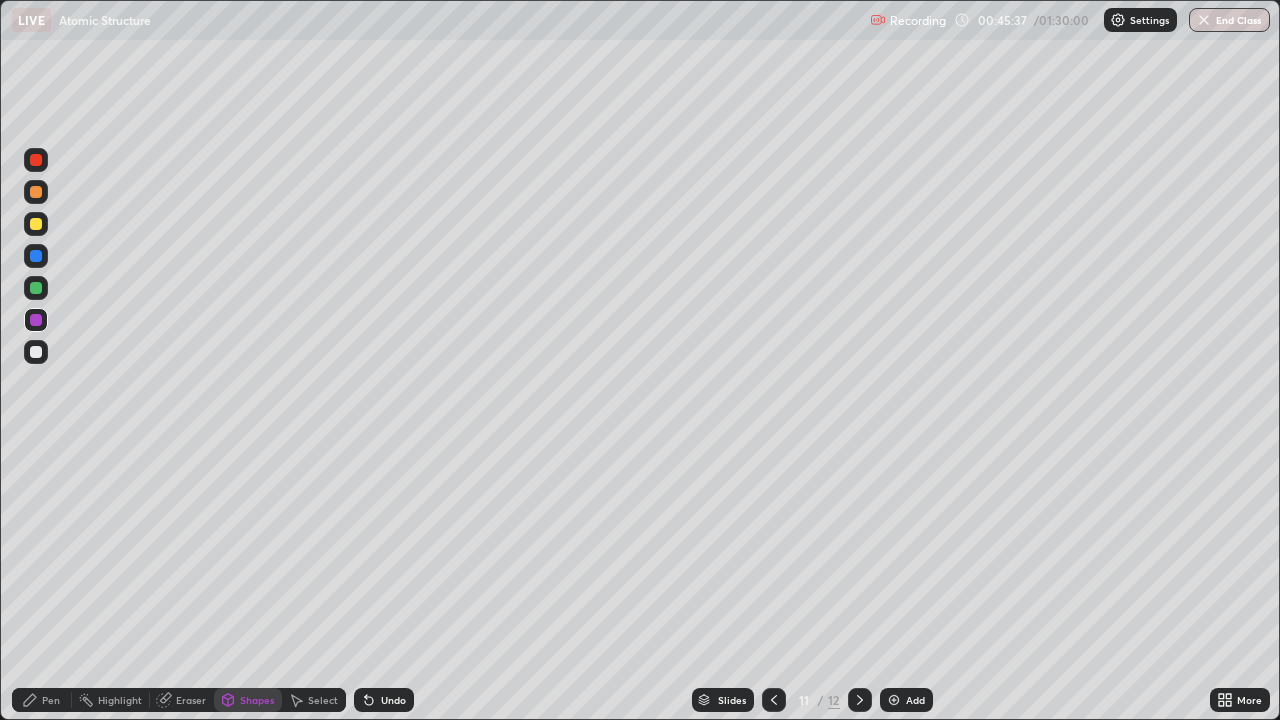click on "Undo" at bounding box center (384, 700) 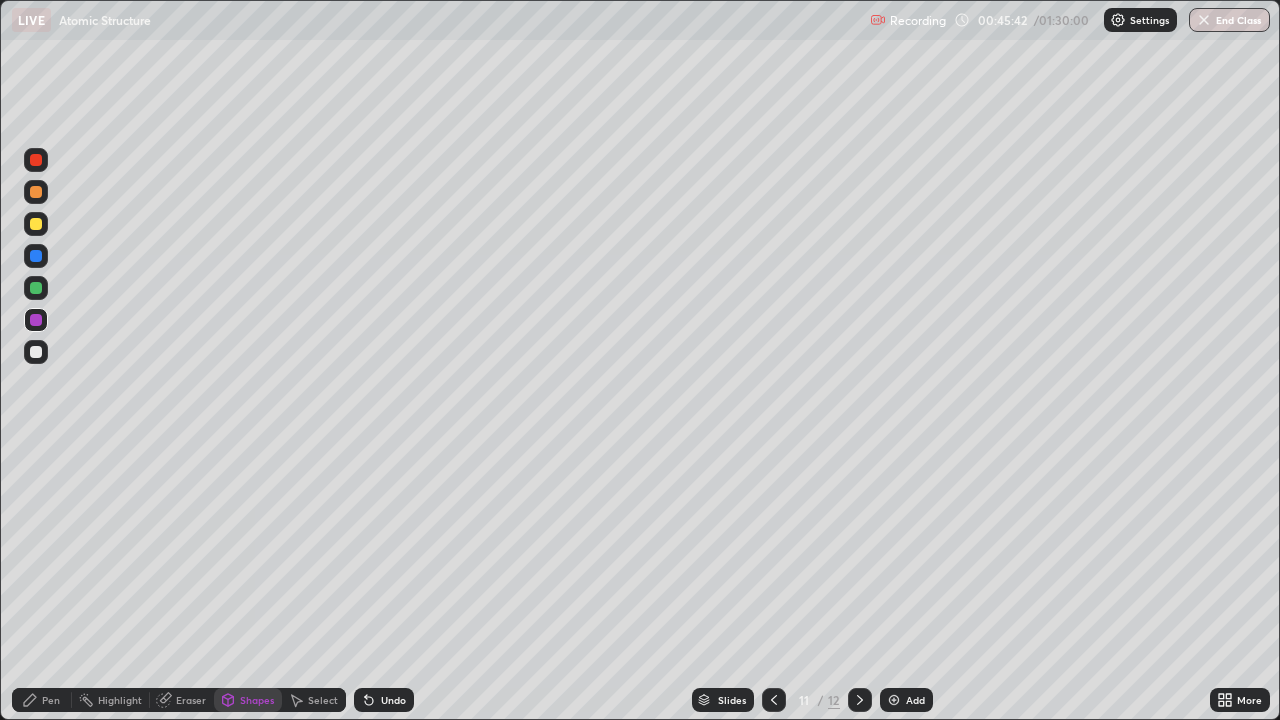 click 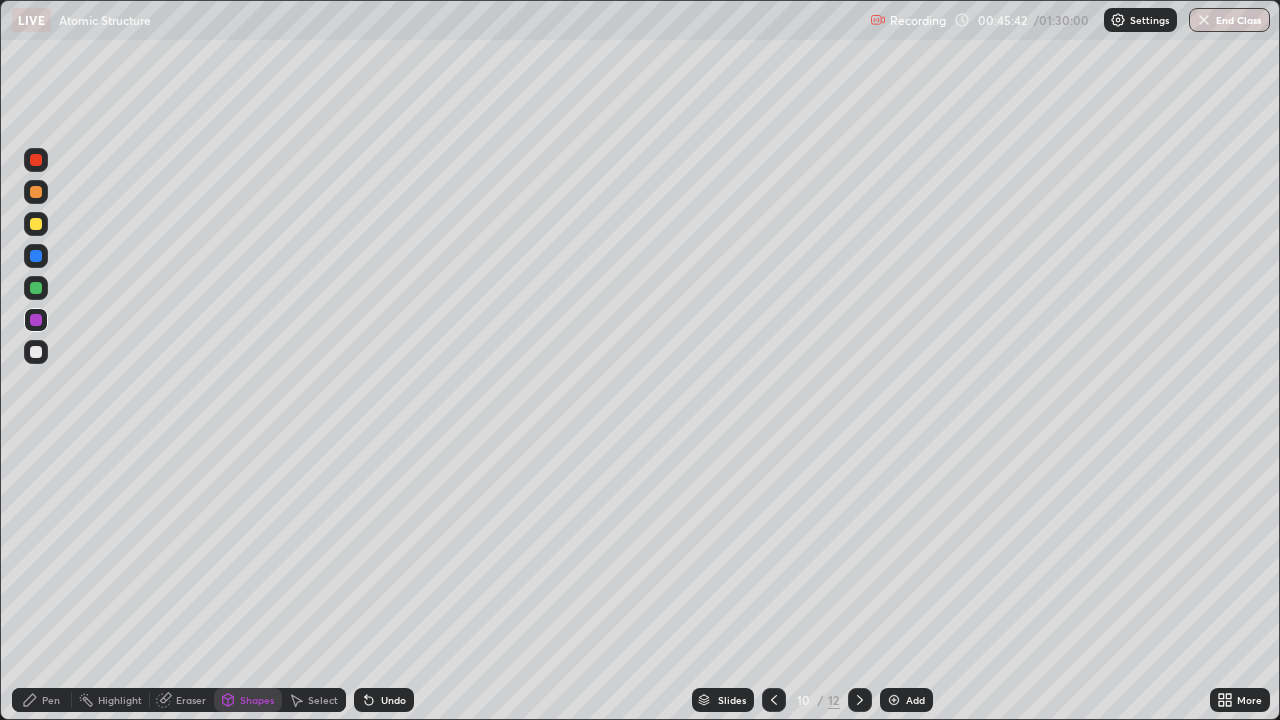 click 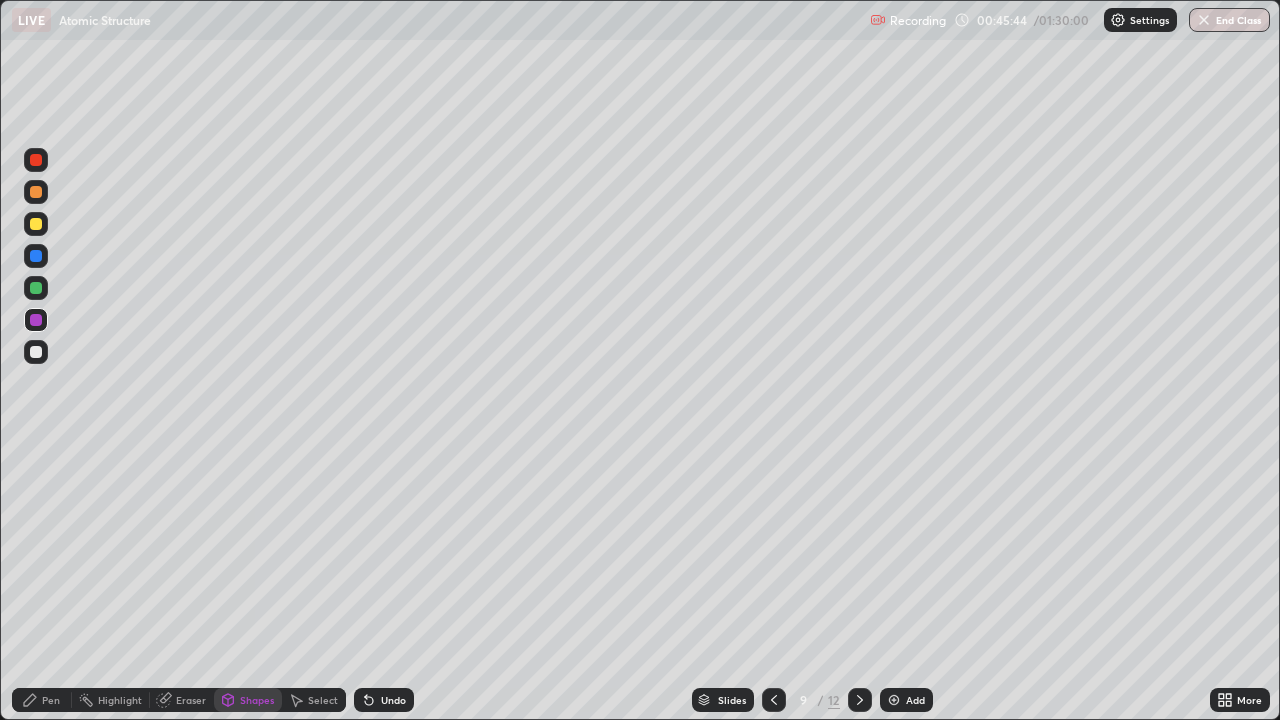 click 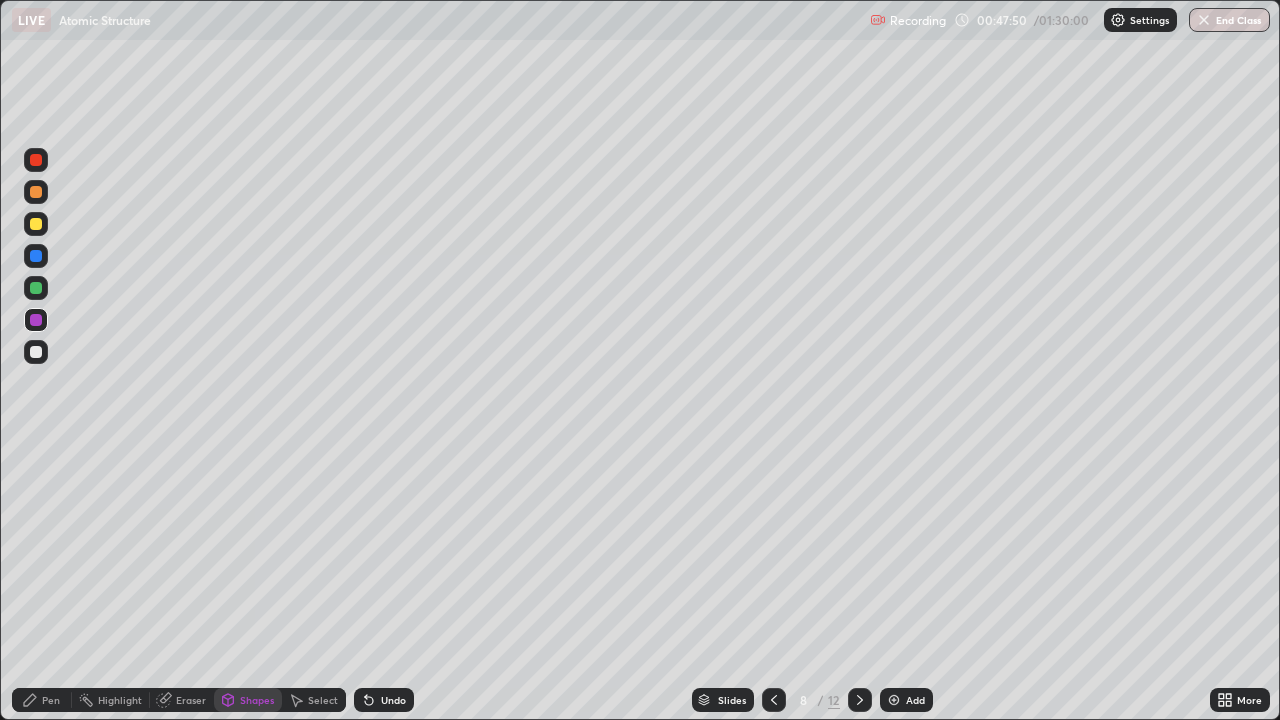 click 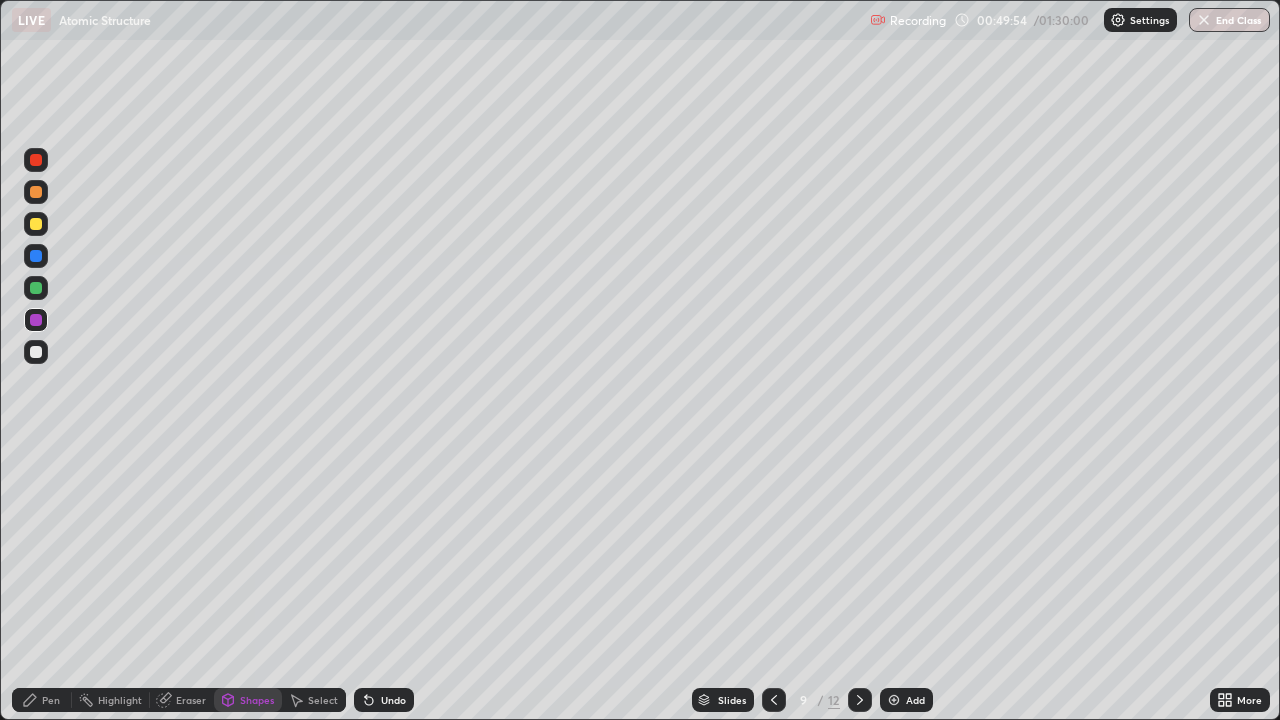 click 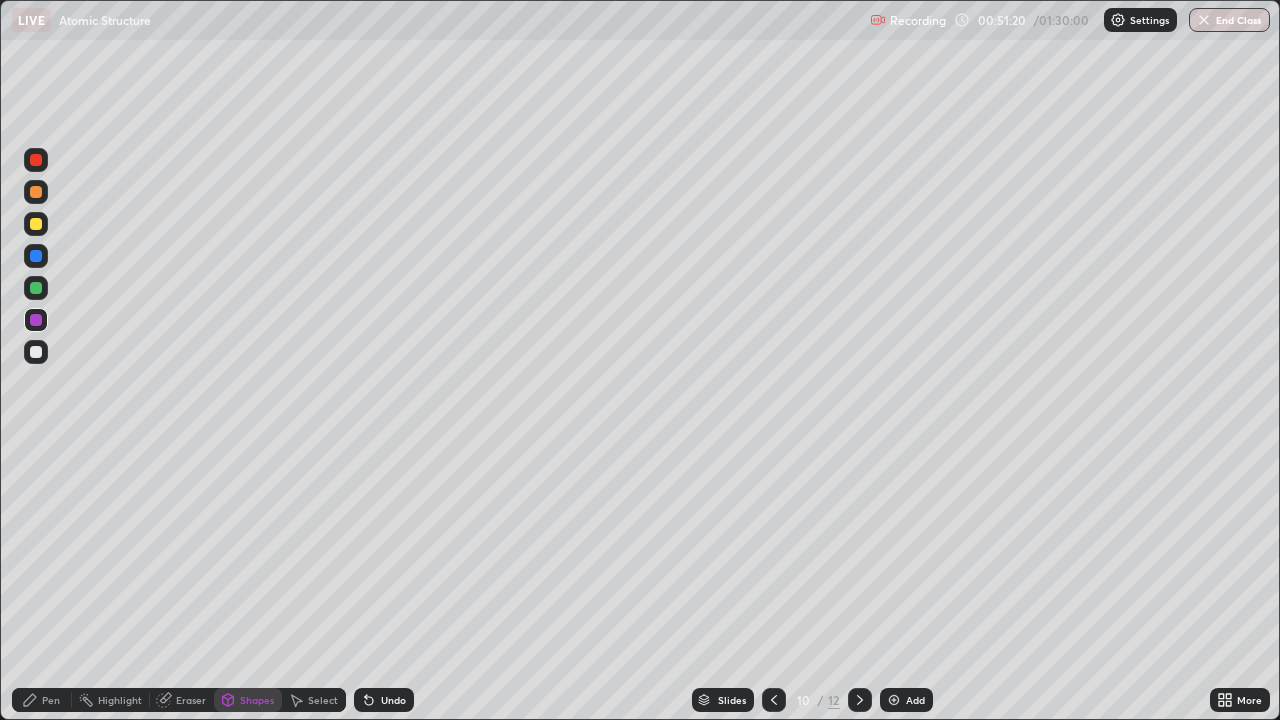 click at bounding box center (860, 700) 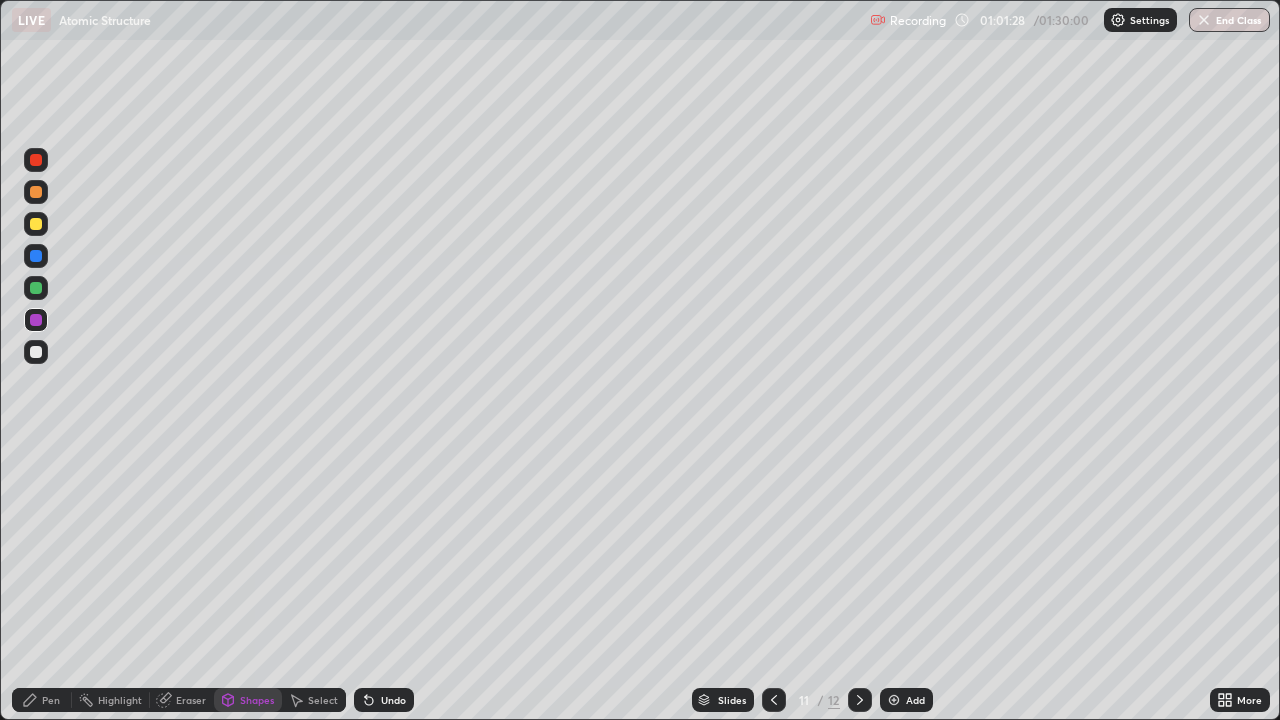 click on "Add" at bounding box center (906, 700) 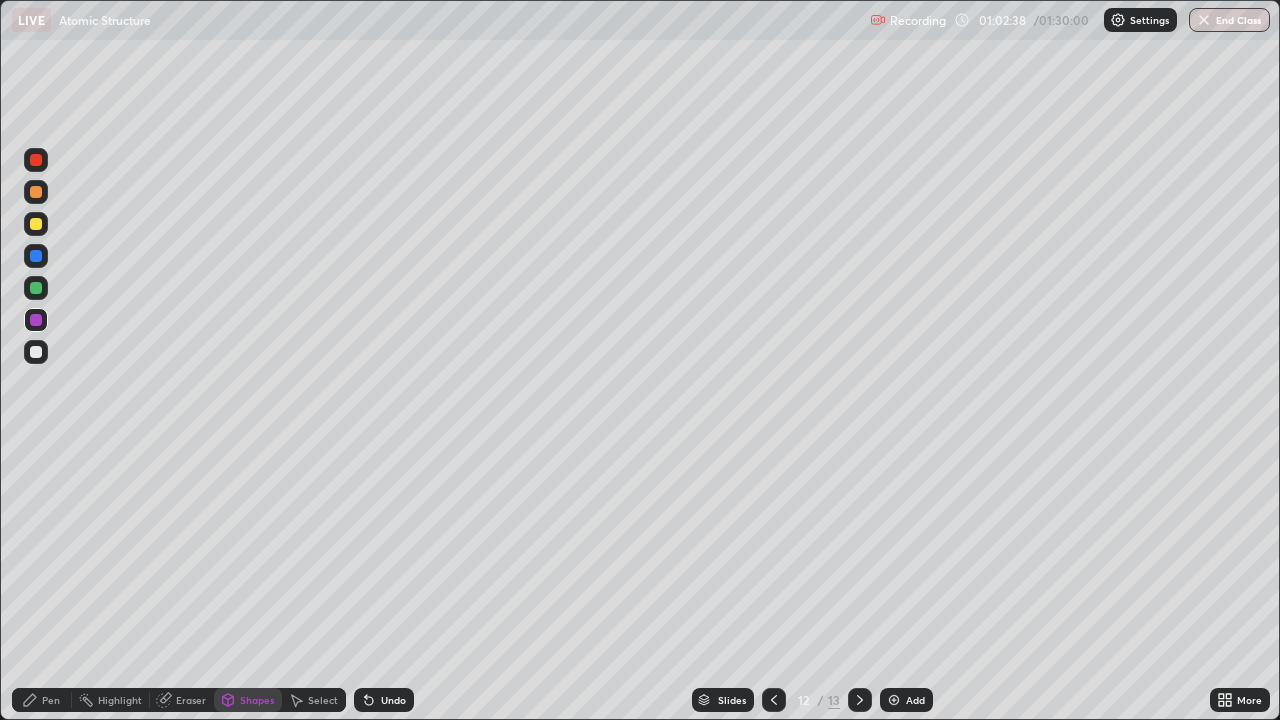 click on "Pen" at bounding box center (51, 700) 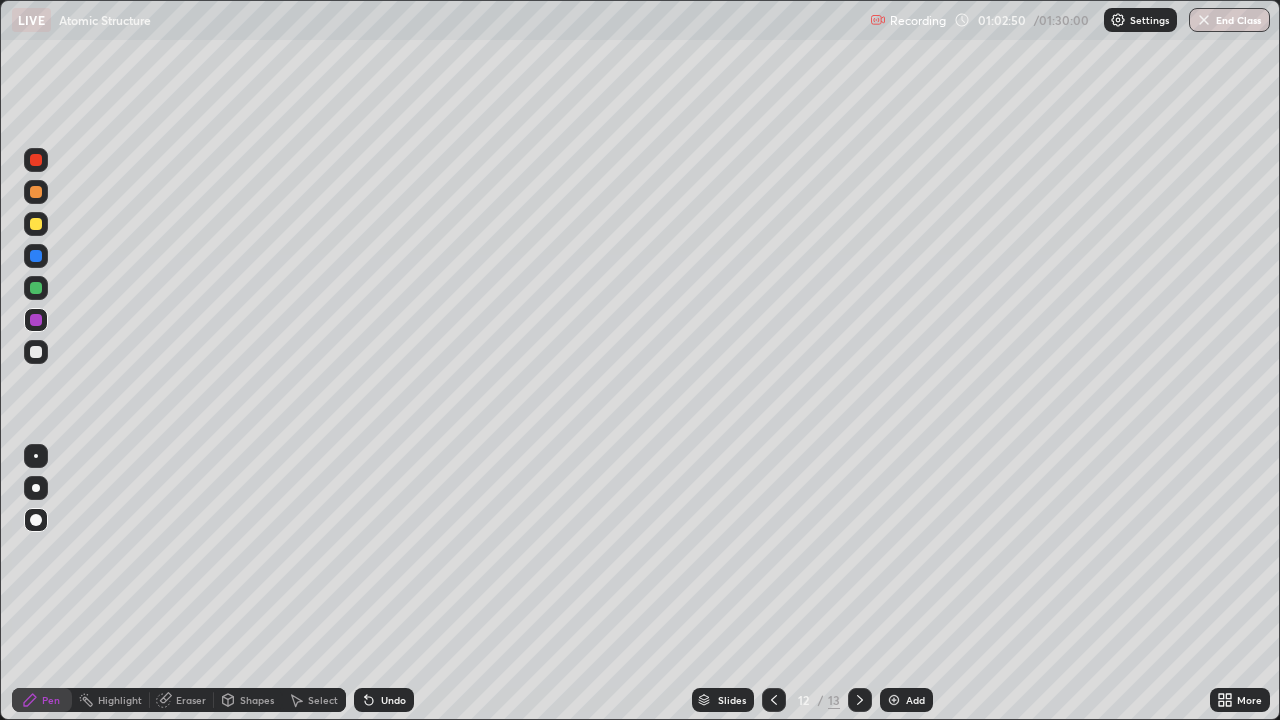 click at bounding box center (774, 700) 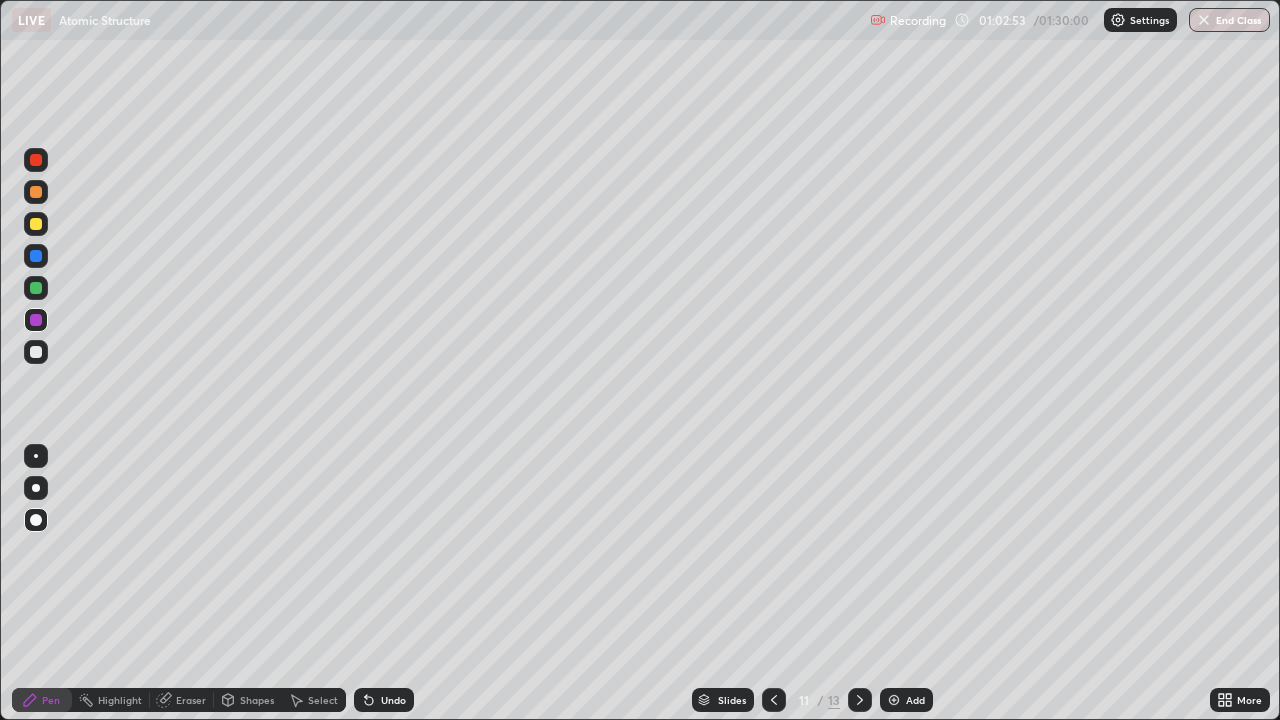 click 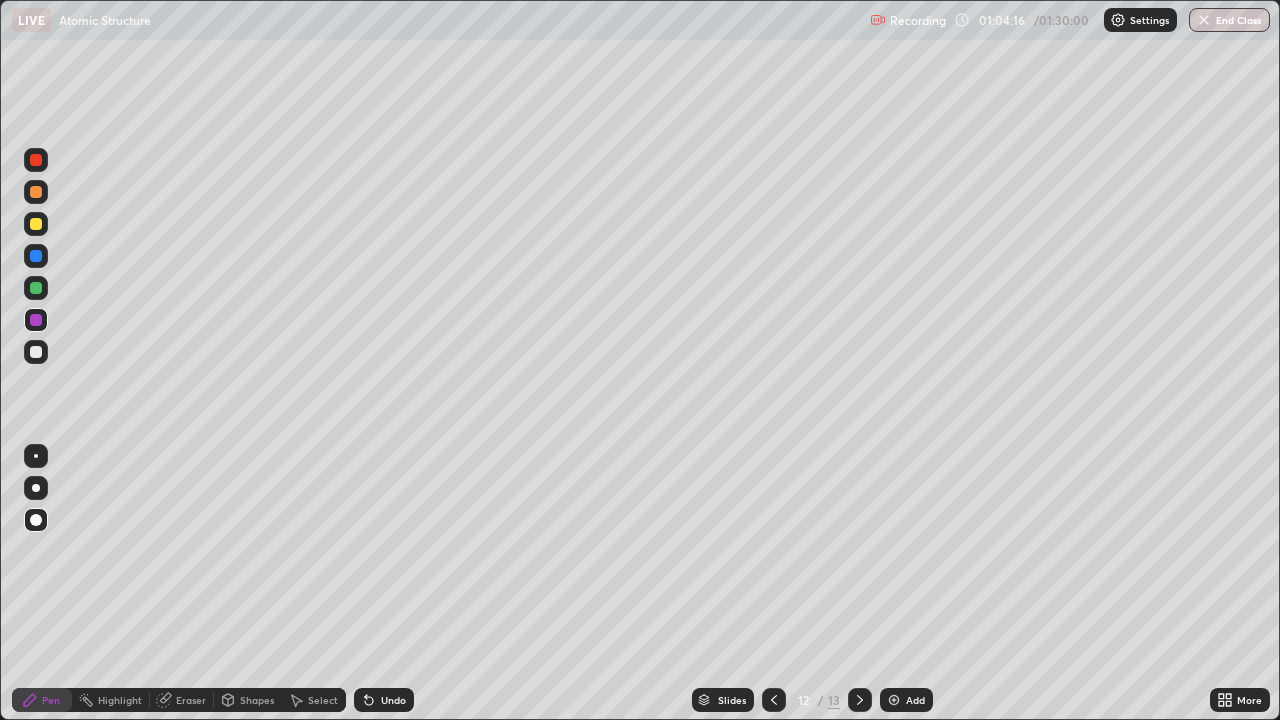 click on "Shapes" at bounding box center [257, 700] 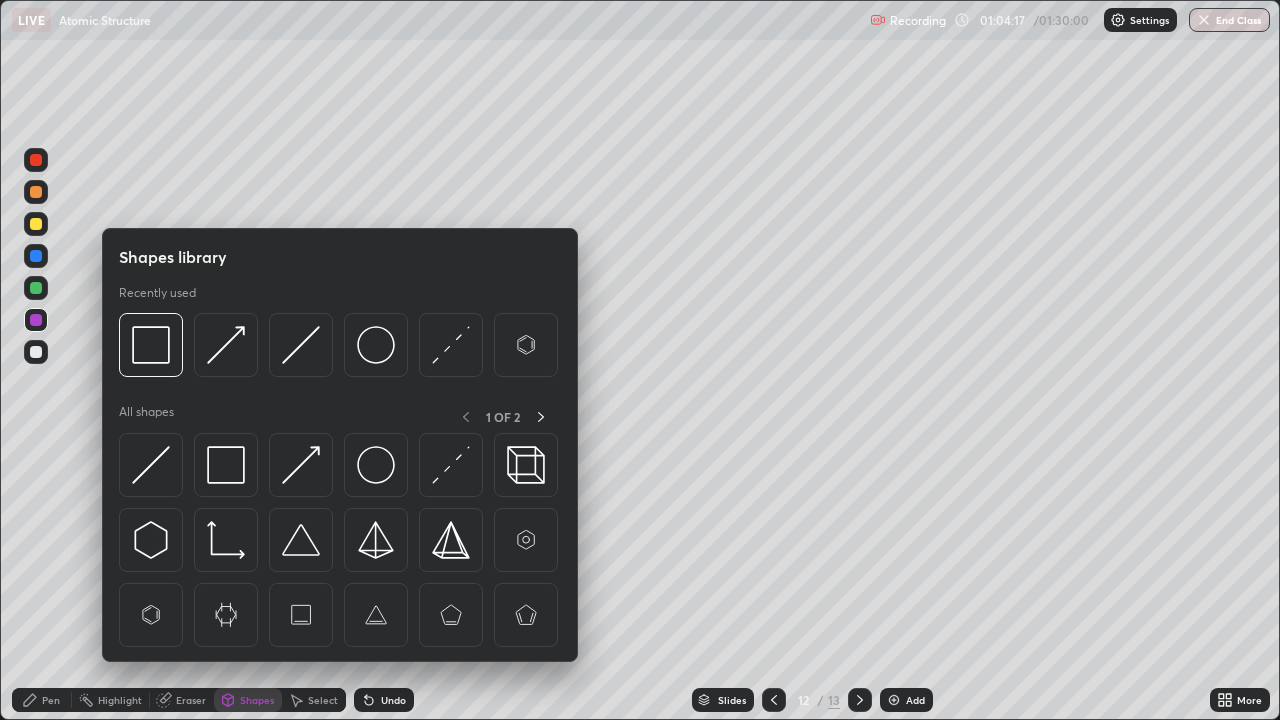 click at bounding box center (301, 465) 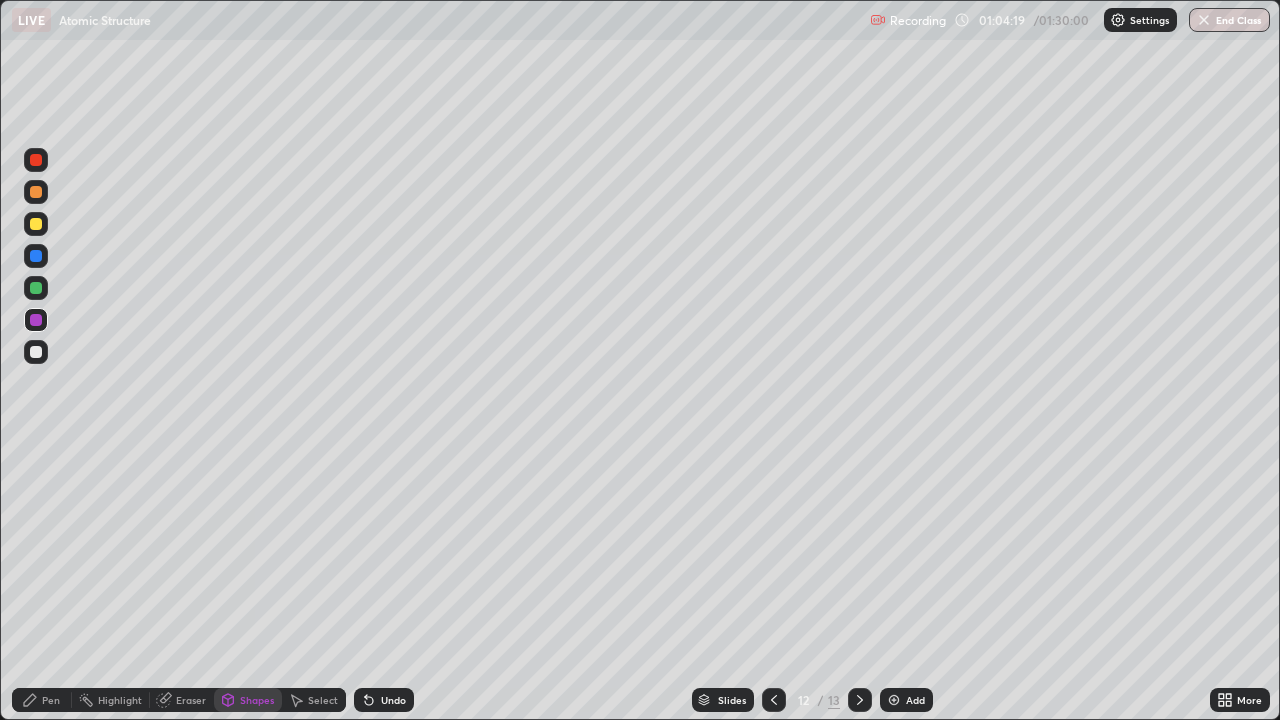 click on "Pen" at bounding box center (42, 700) 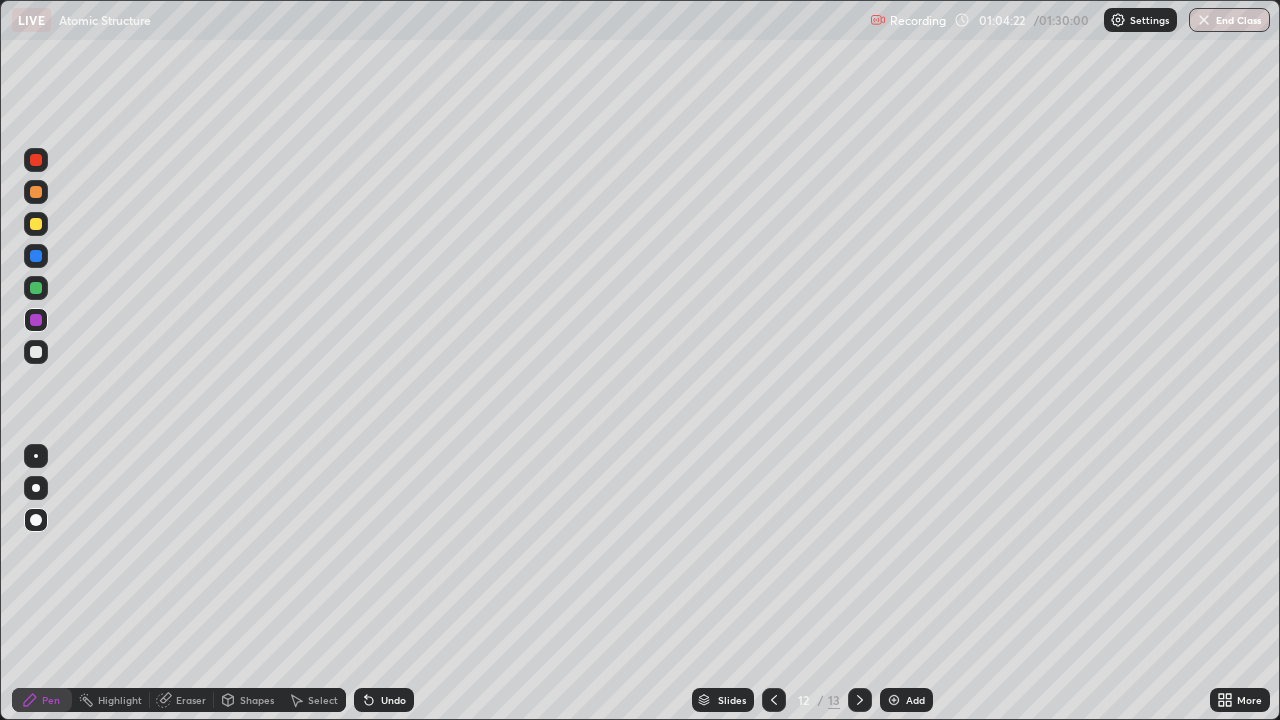 click on "Shapes" at bounding box center (257, 700) 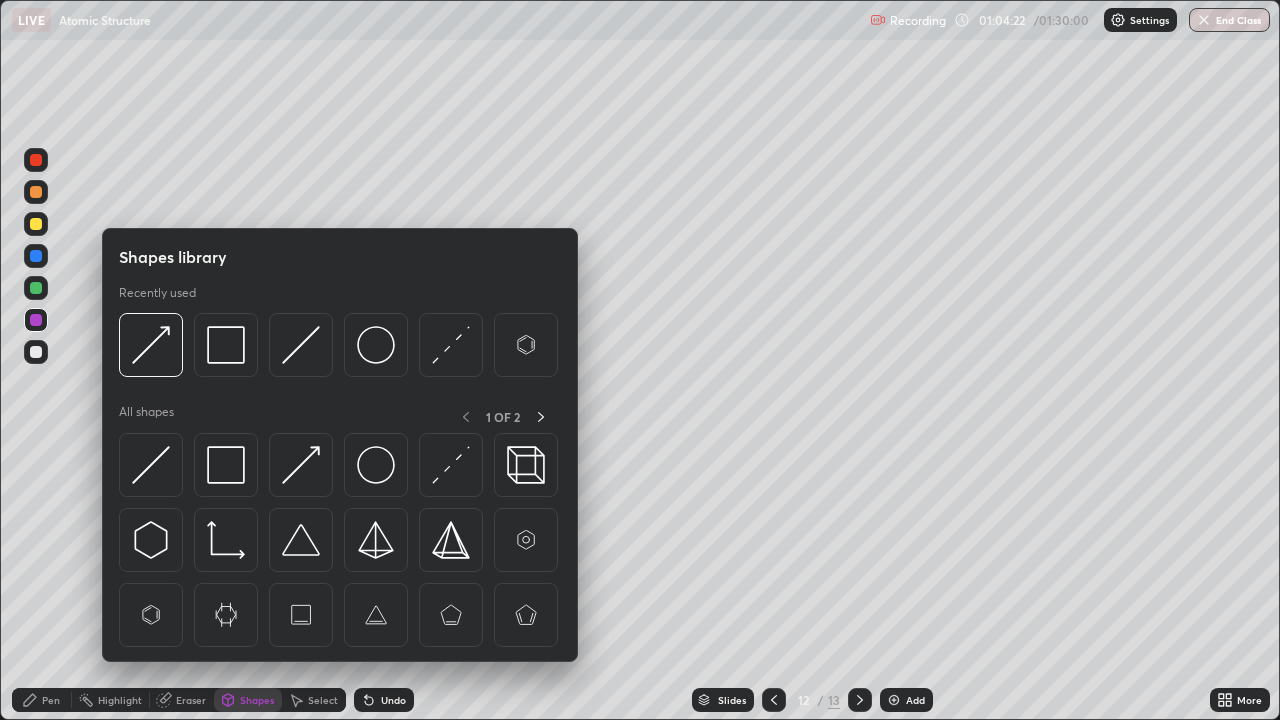 click at bounding box center (226, 465) 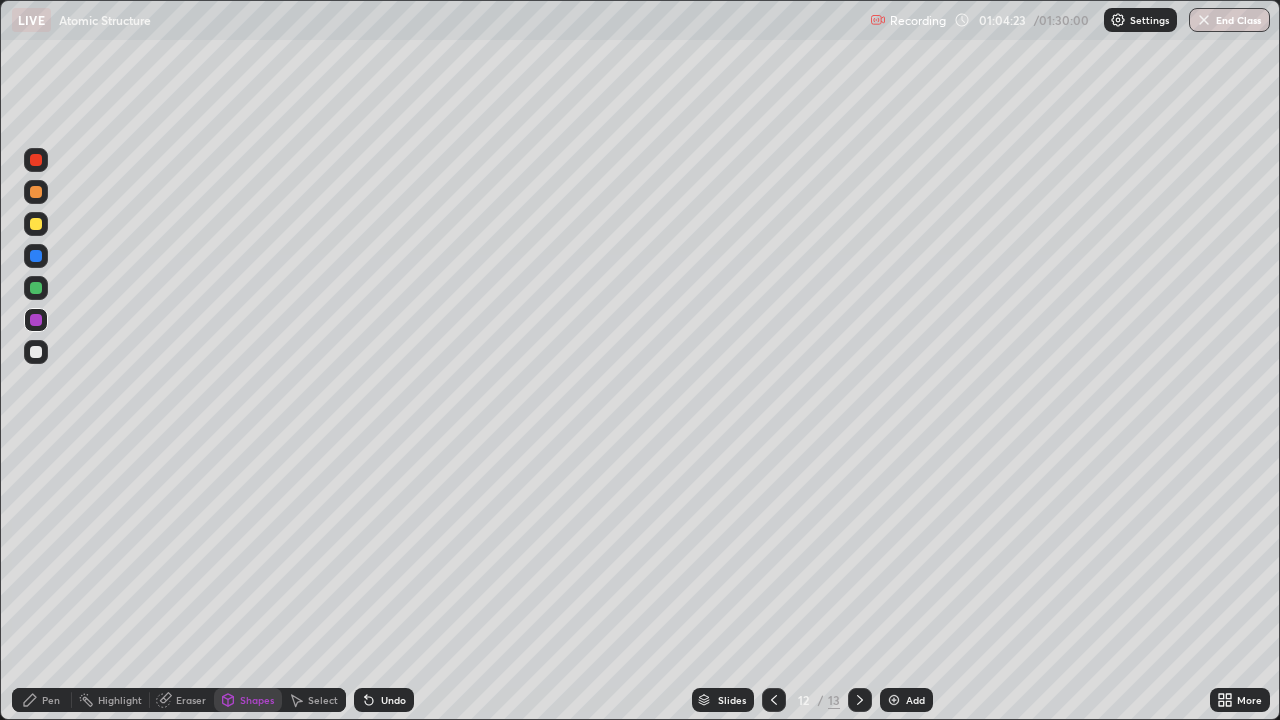 click at bounding box center (36, 352) 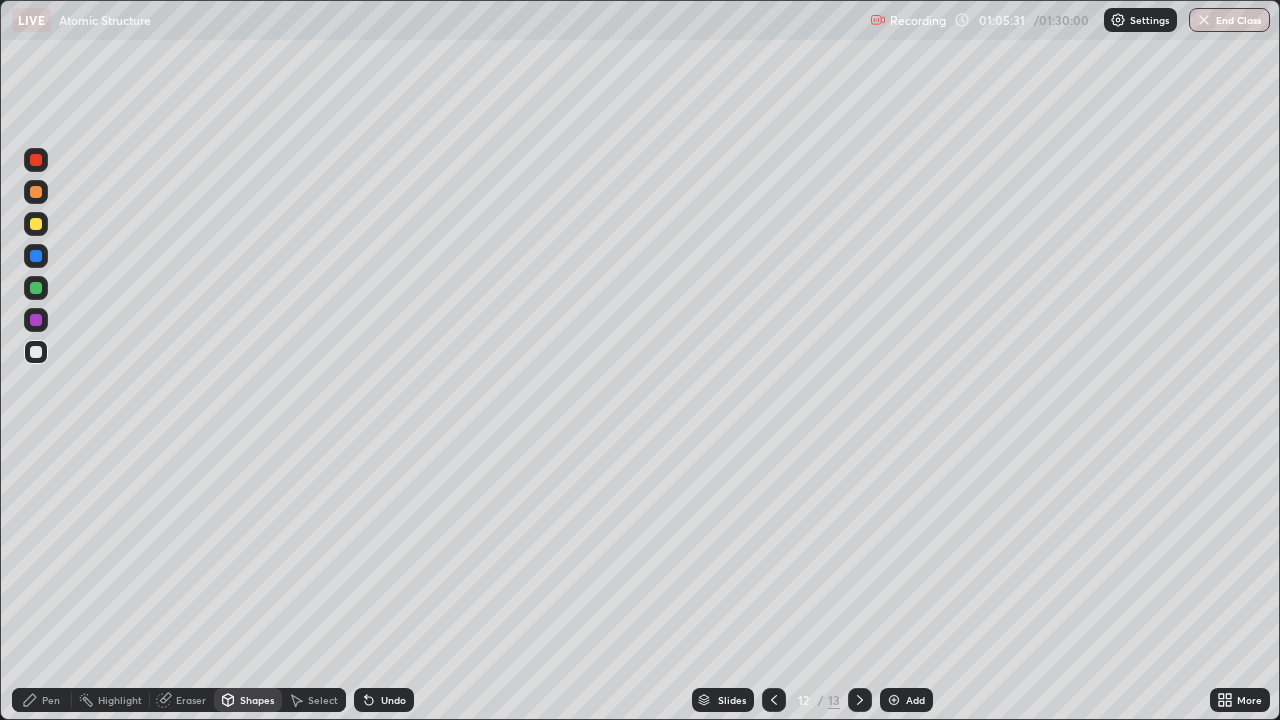 click on "Add" at bounding box center (906, 700) 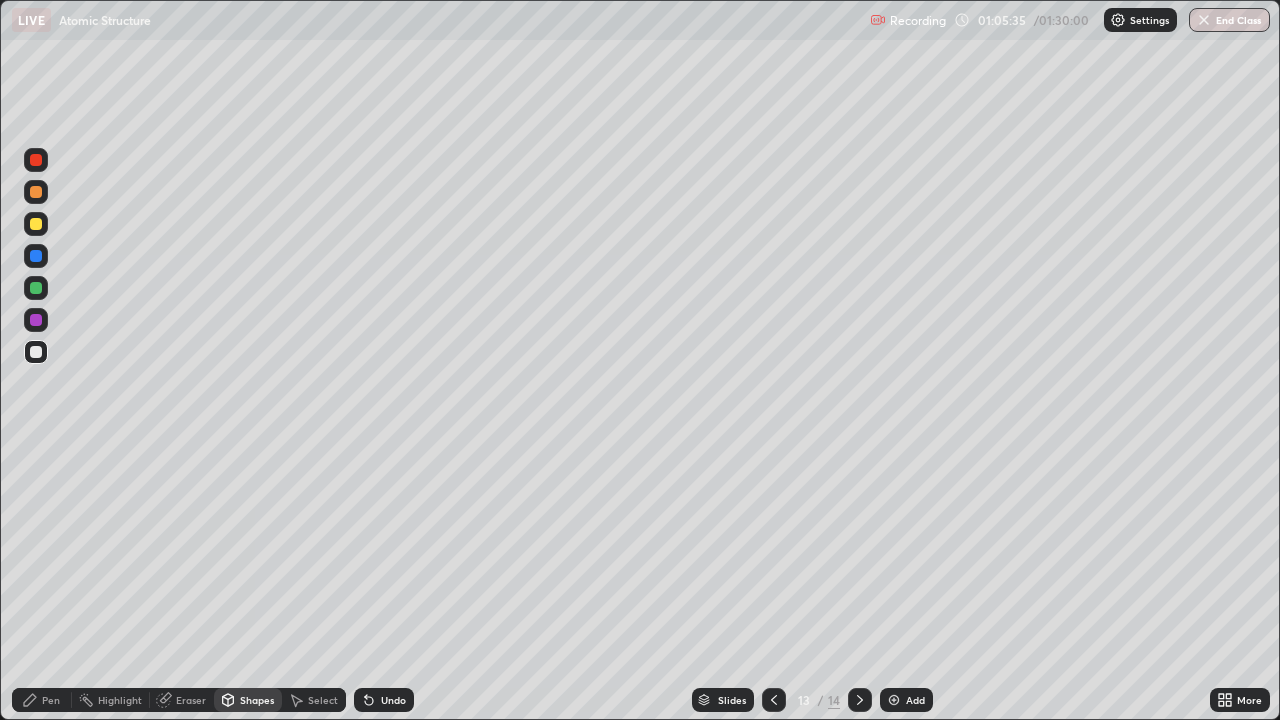 click on "Pen" at bounding box center (51, 700) 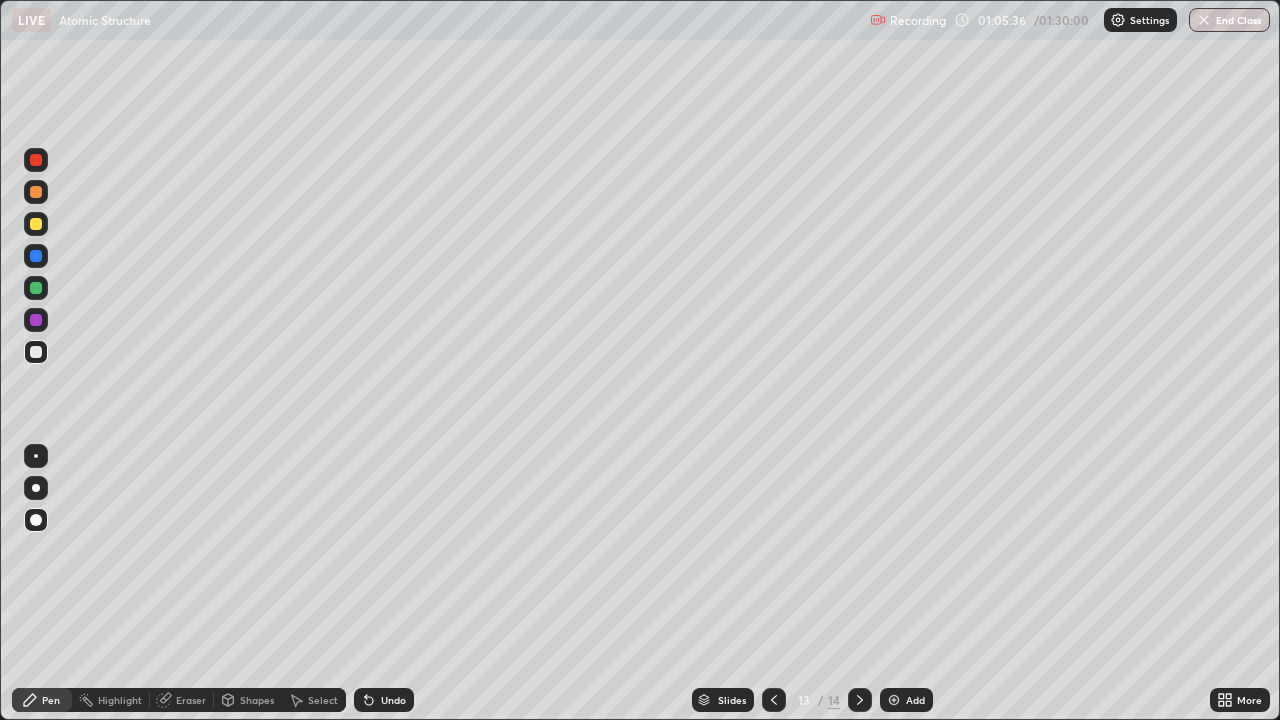 click on "Undo" at bounding box center (393, 700) 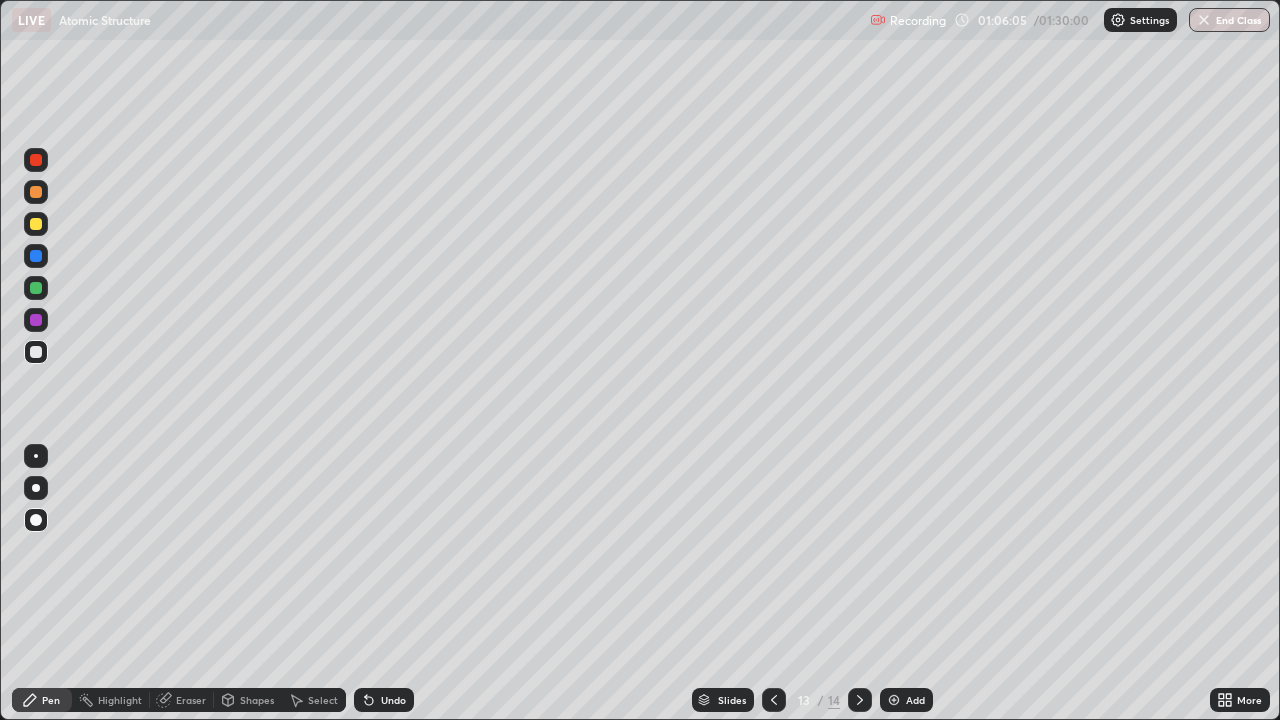 click on "Eraser" at bounding box center [182, 700] 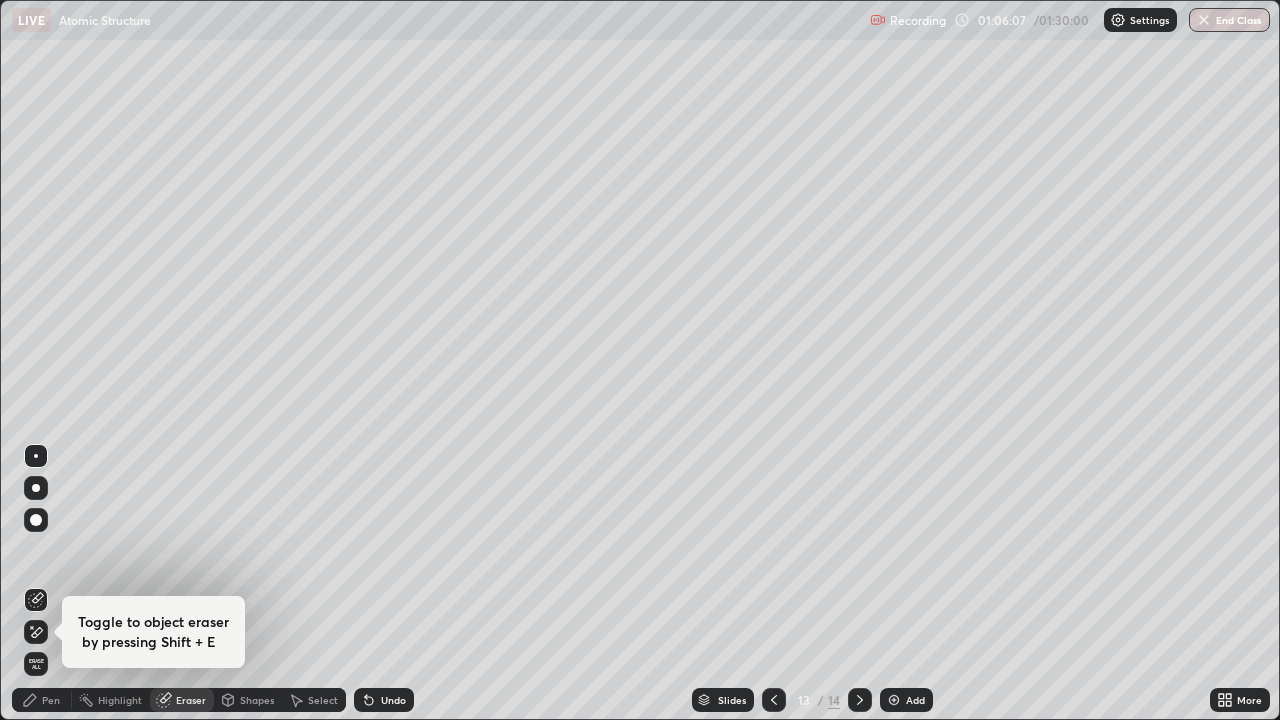 click on "Pen" at bounding box center [51, 700] 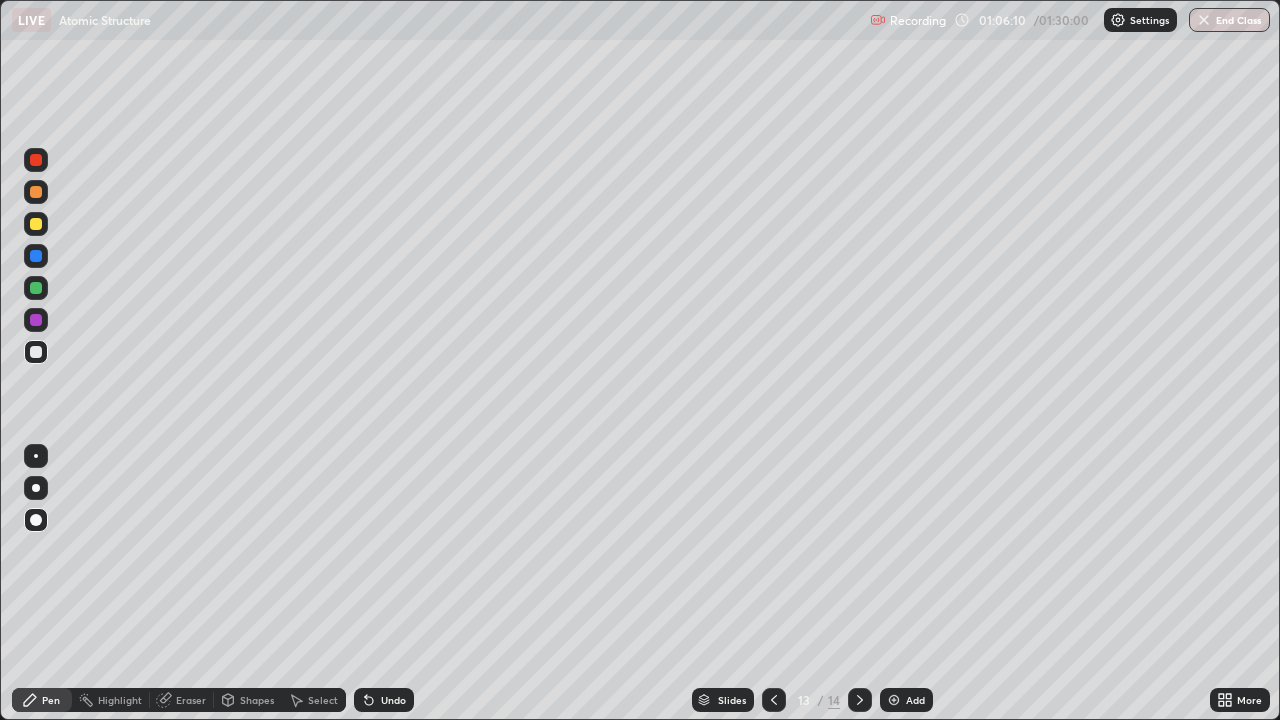 click at bounding box center (36, 224) 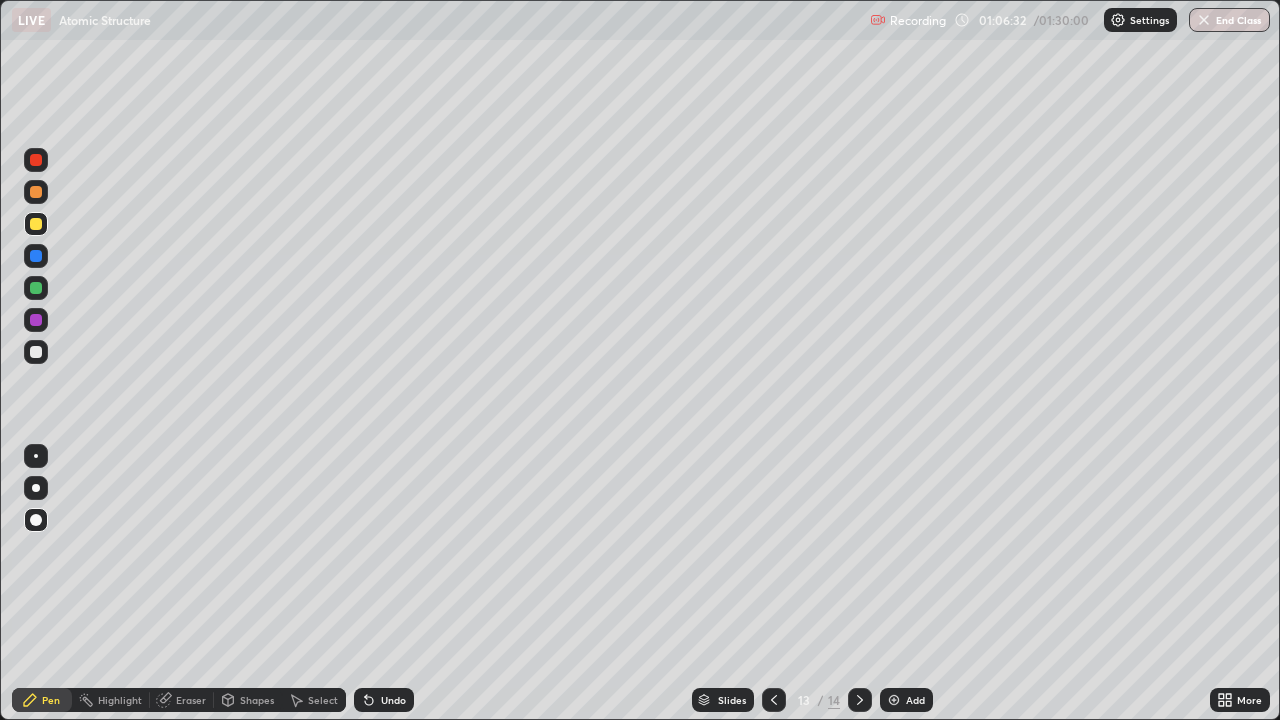 click on "Shapes" at bounding box center (248, 700) 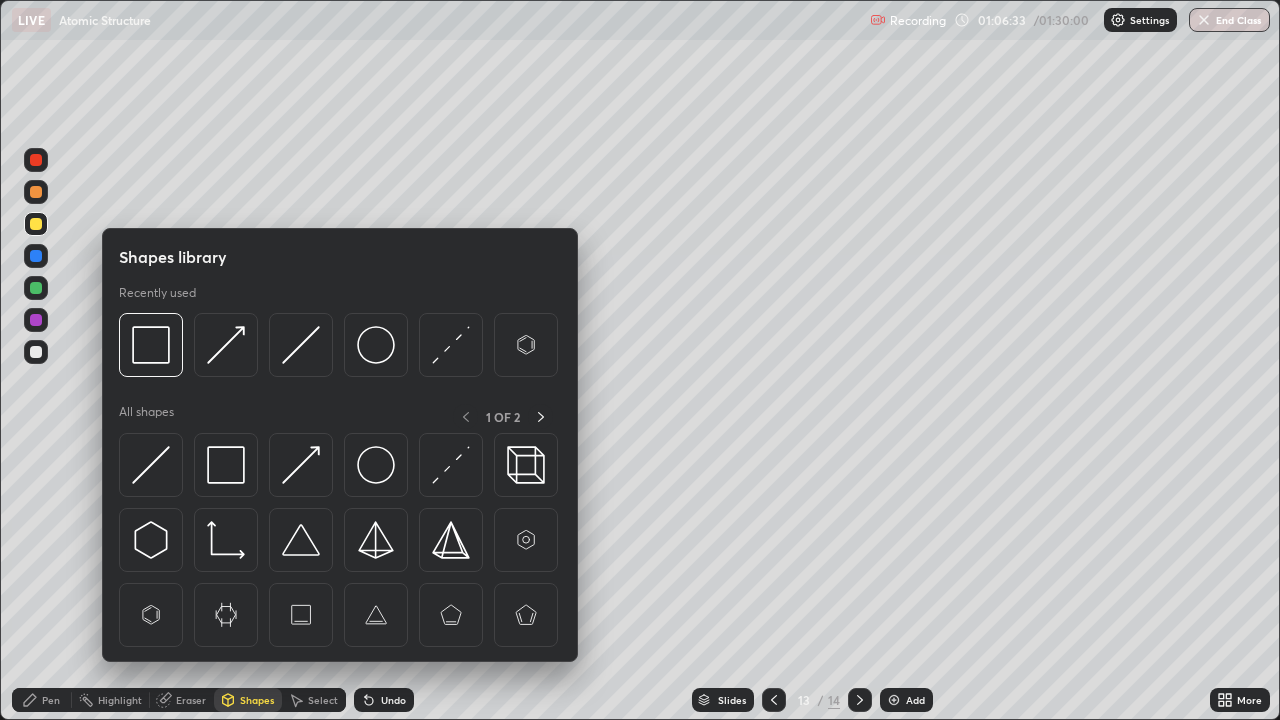 click at bounding box center (226, 465) 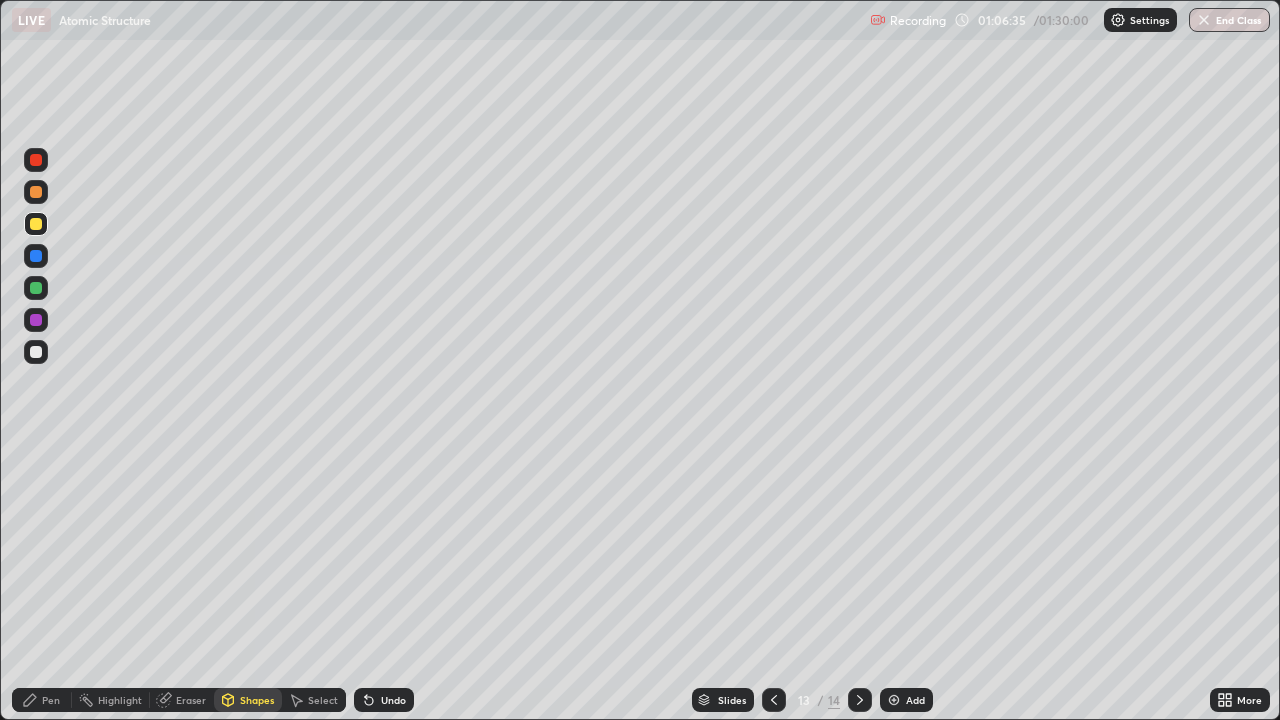 click at bounding box center [36, 352] 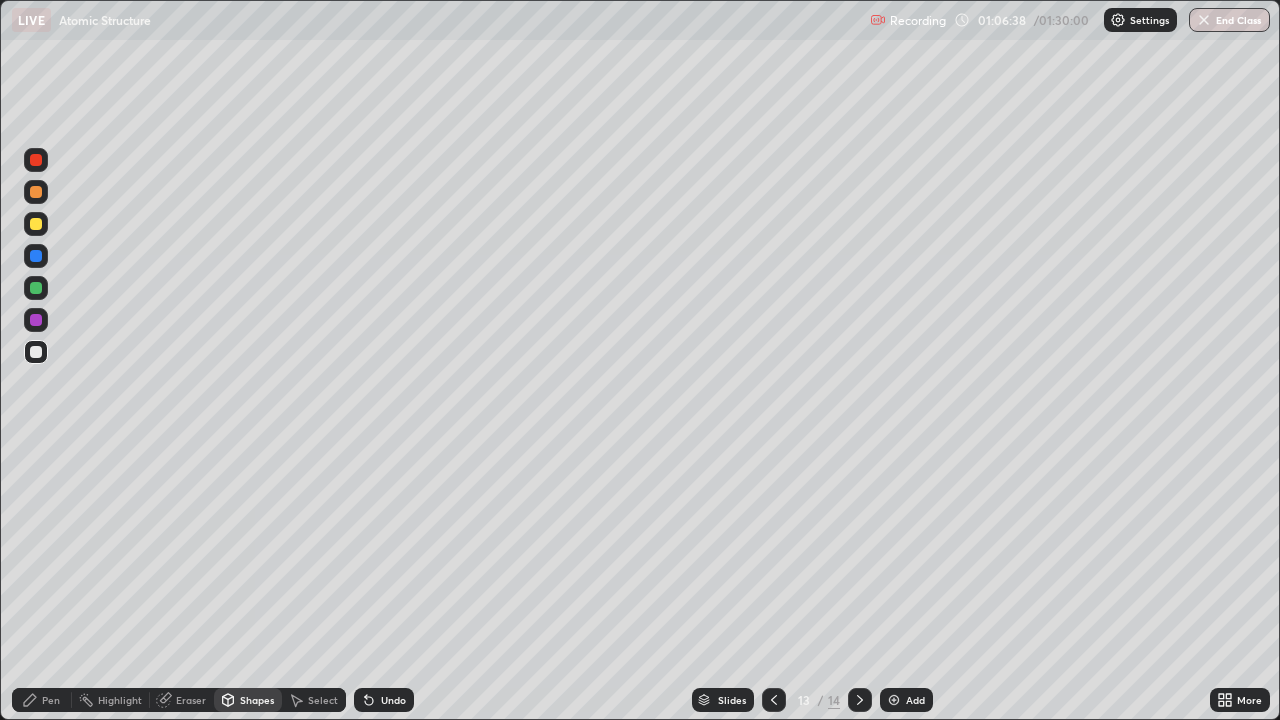 click on "Add" at bounding box center (915, 700) 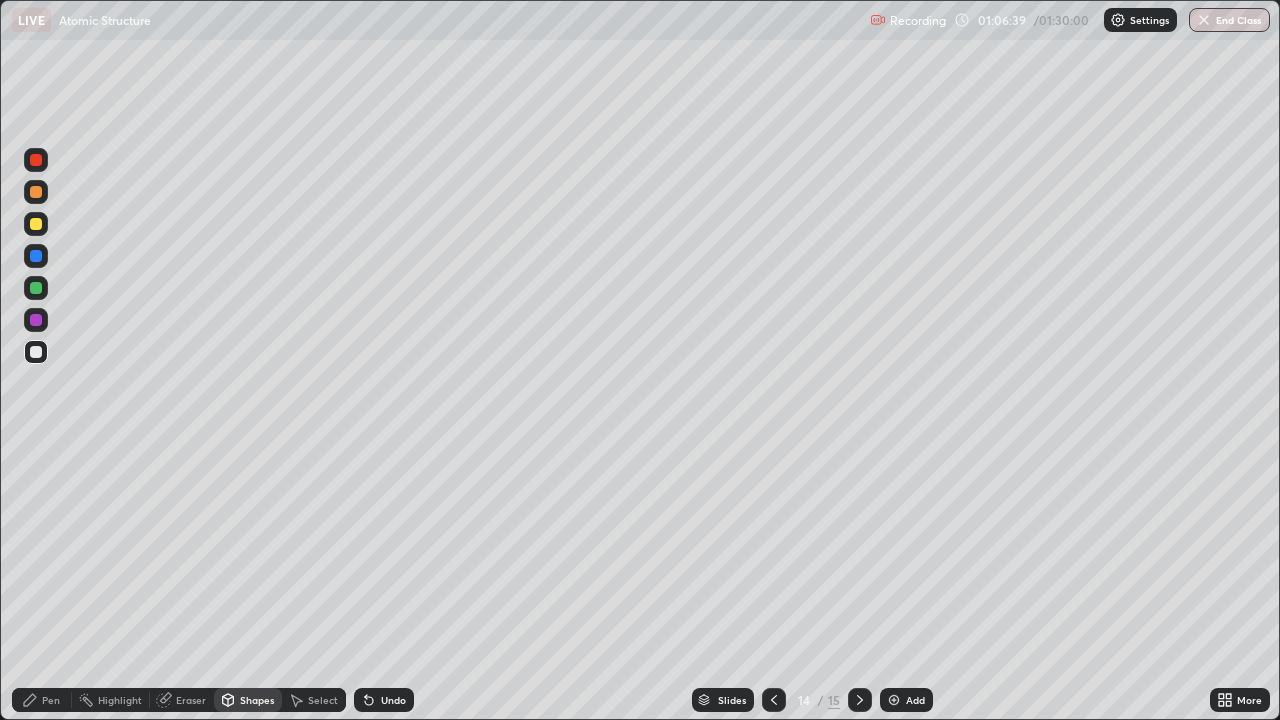click on "Pen" at bounding box center (42, 700) 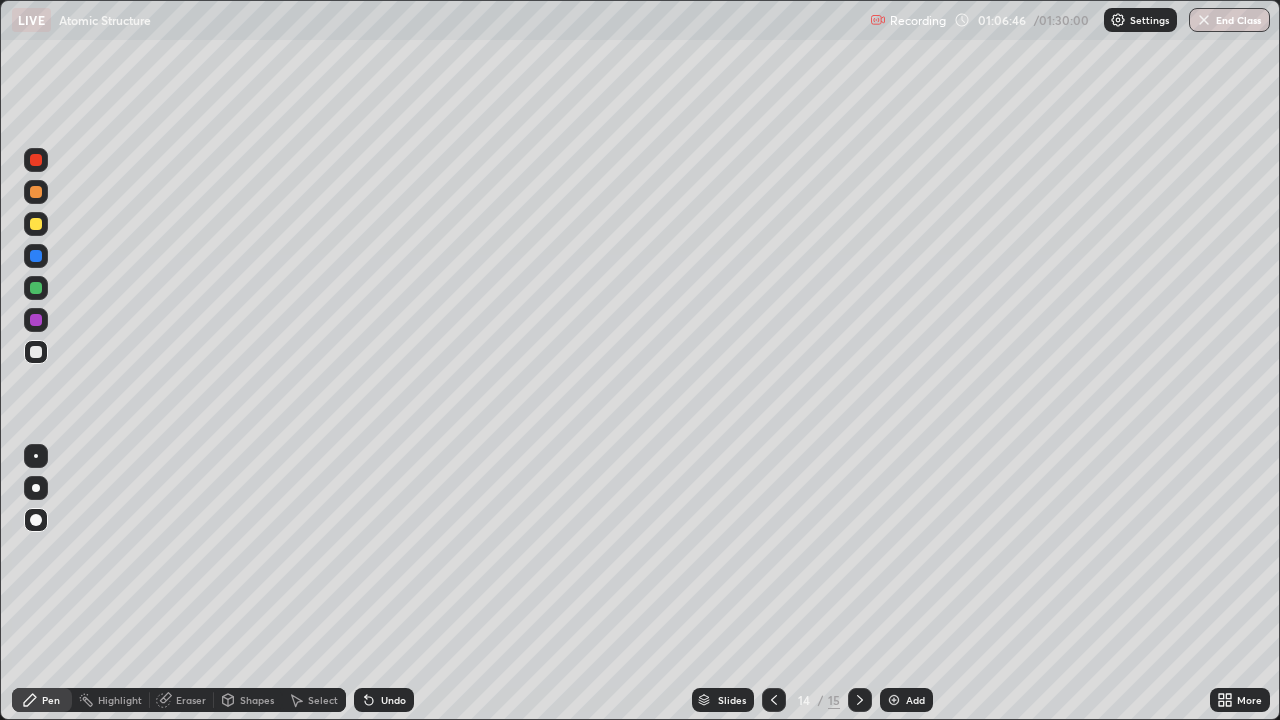 click 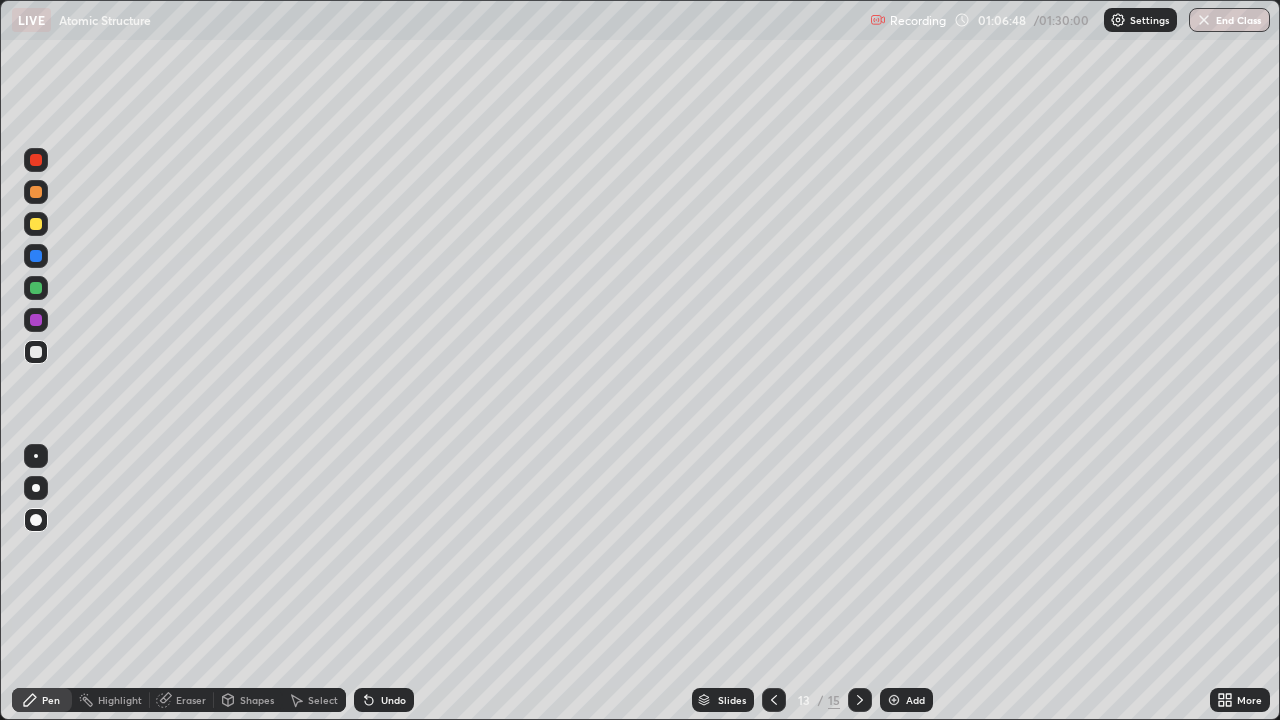click 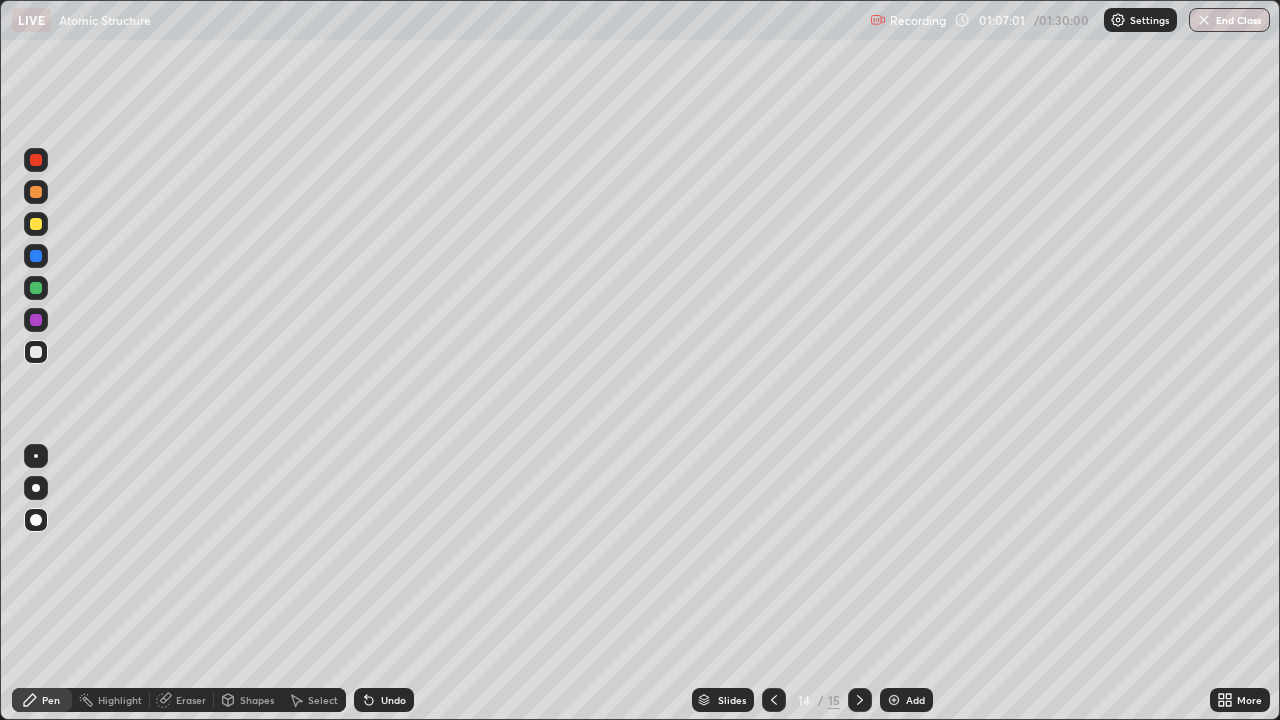 click on "Shapes" at bounding box center (257, 700) 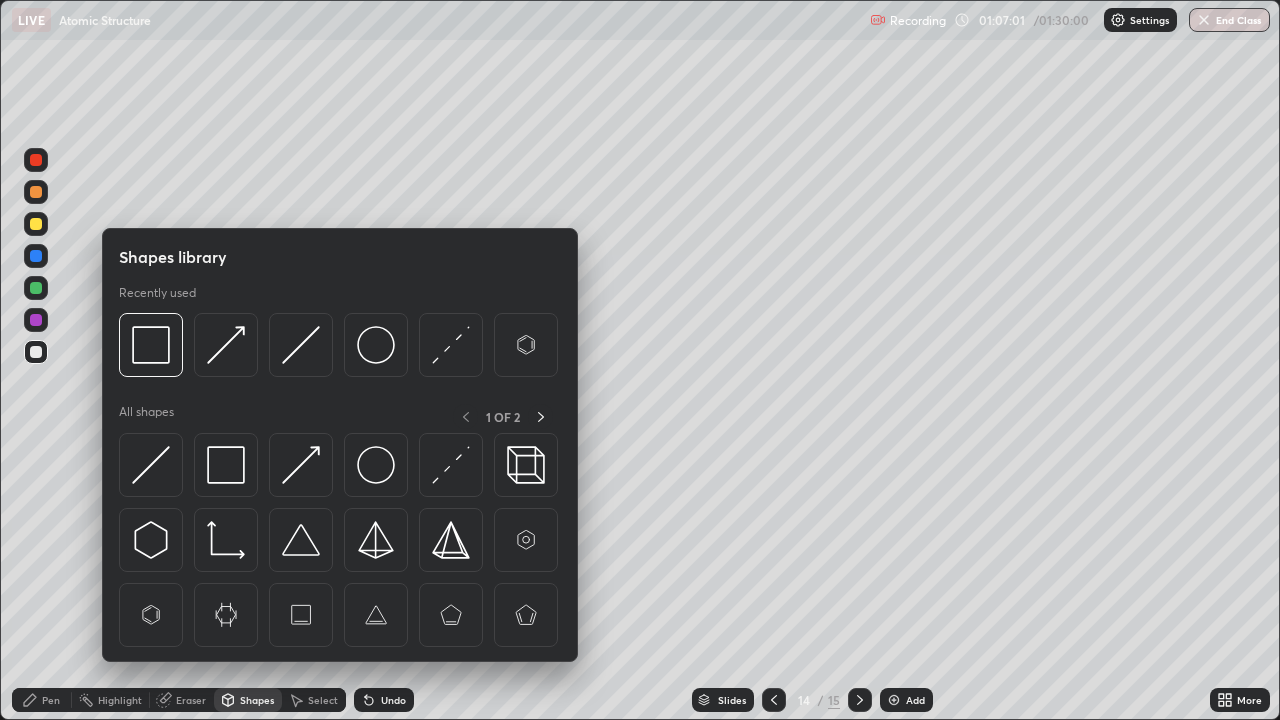 click at bounding box center (226, 465) 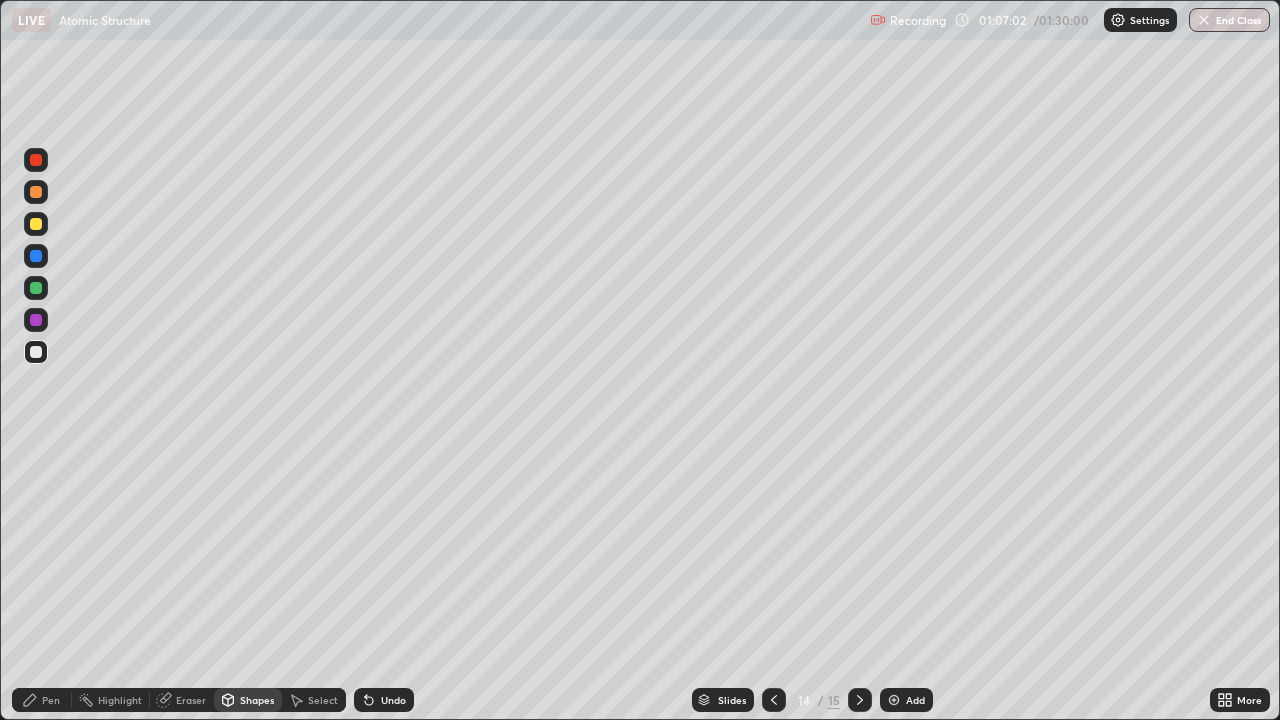 click at bounding box center (36, 224) 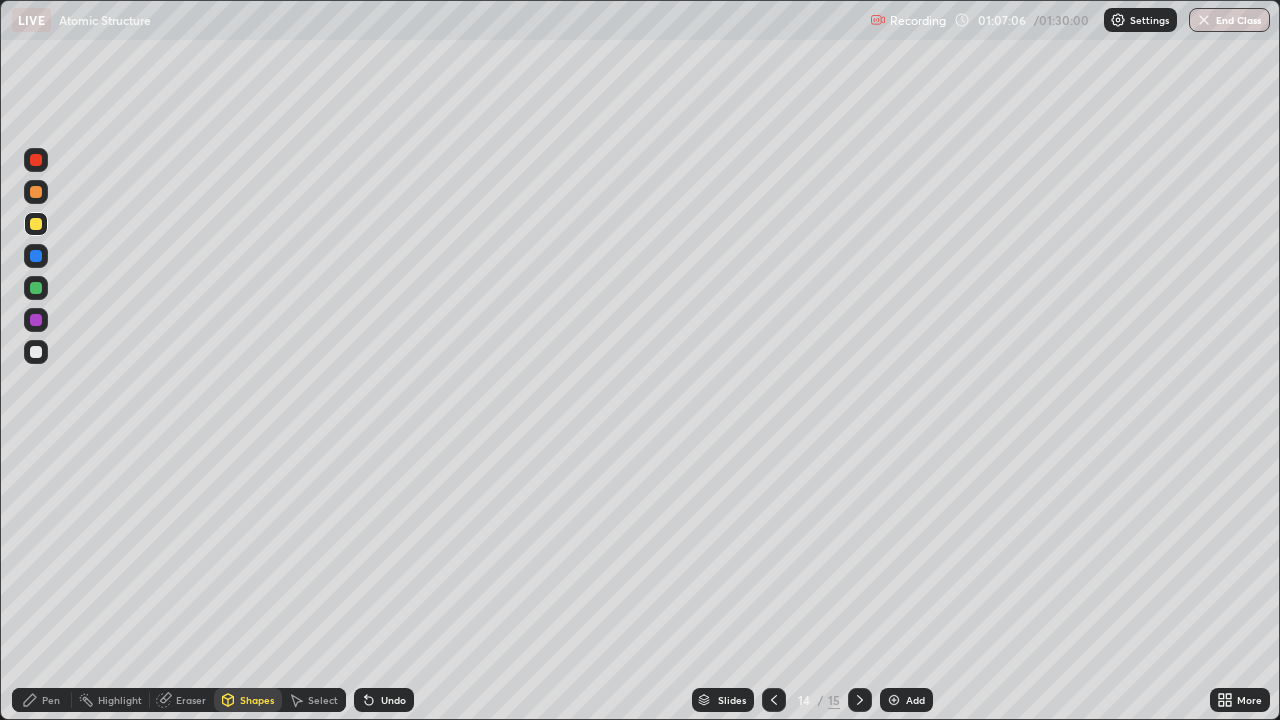 click on "Eraser" at bounding box center [191, 700] 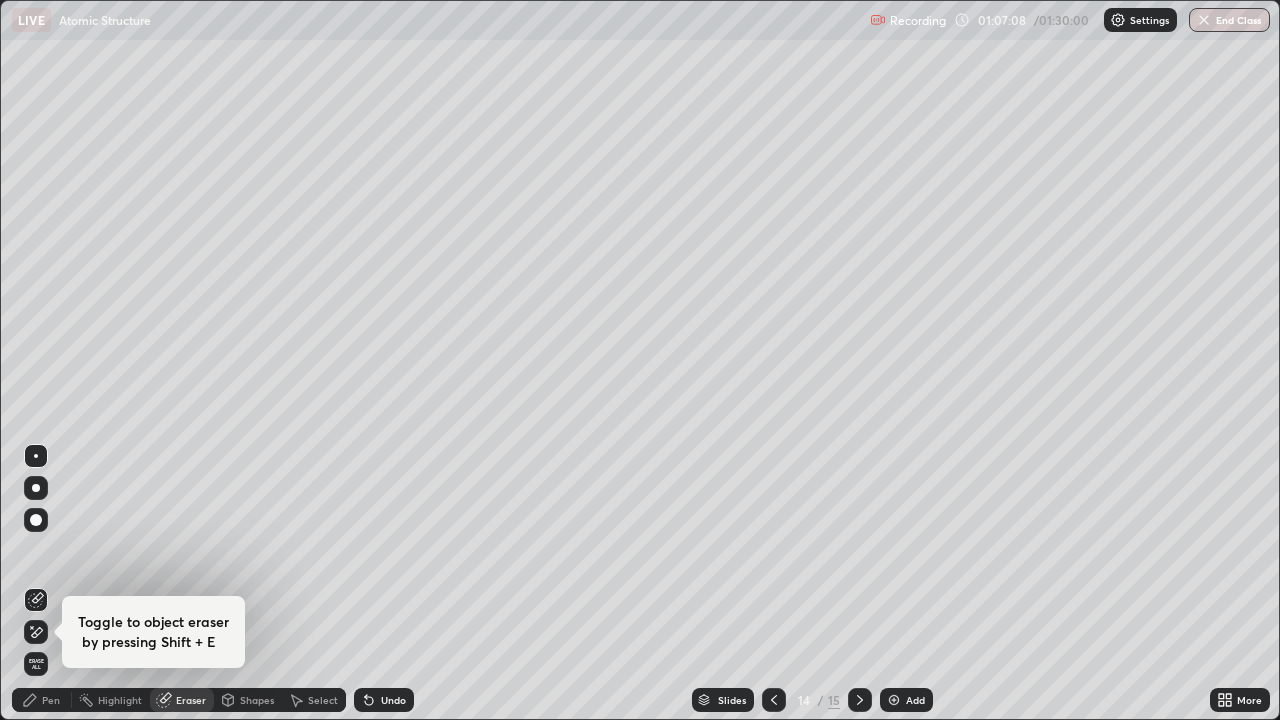 click on "Pen" at bounding box center [51, 700] 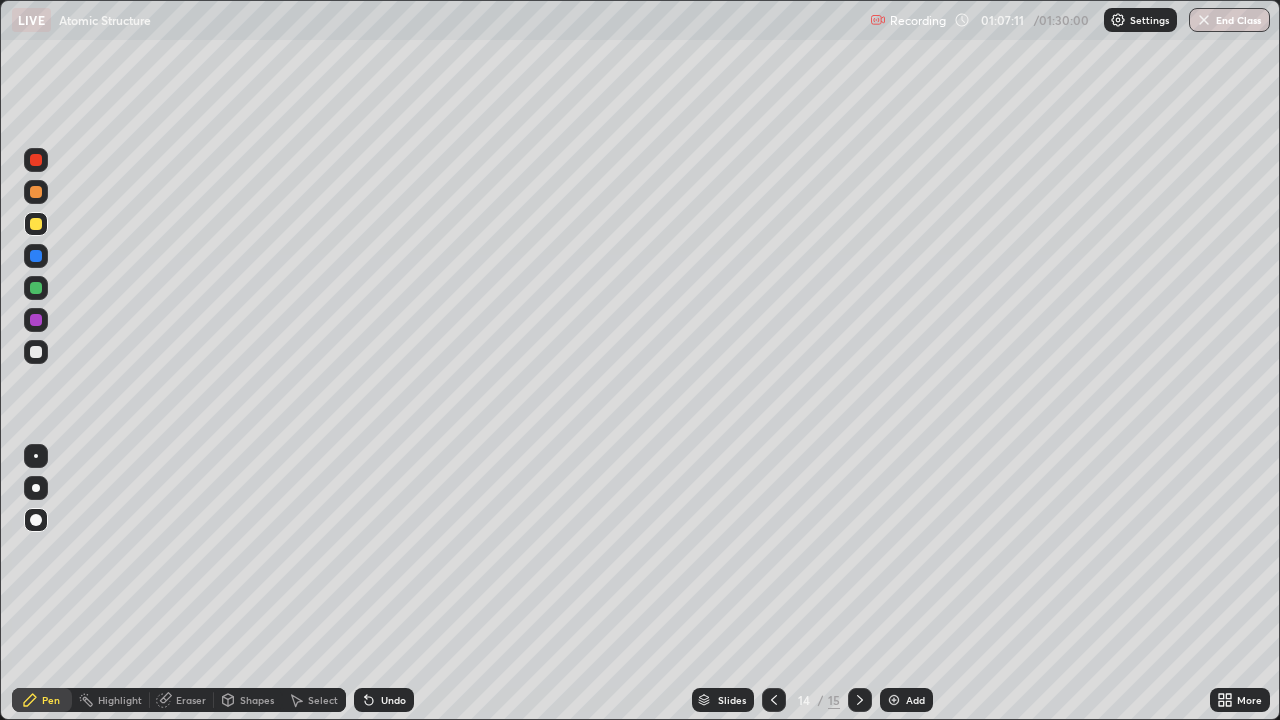 click 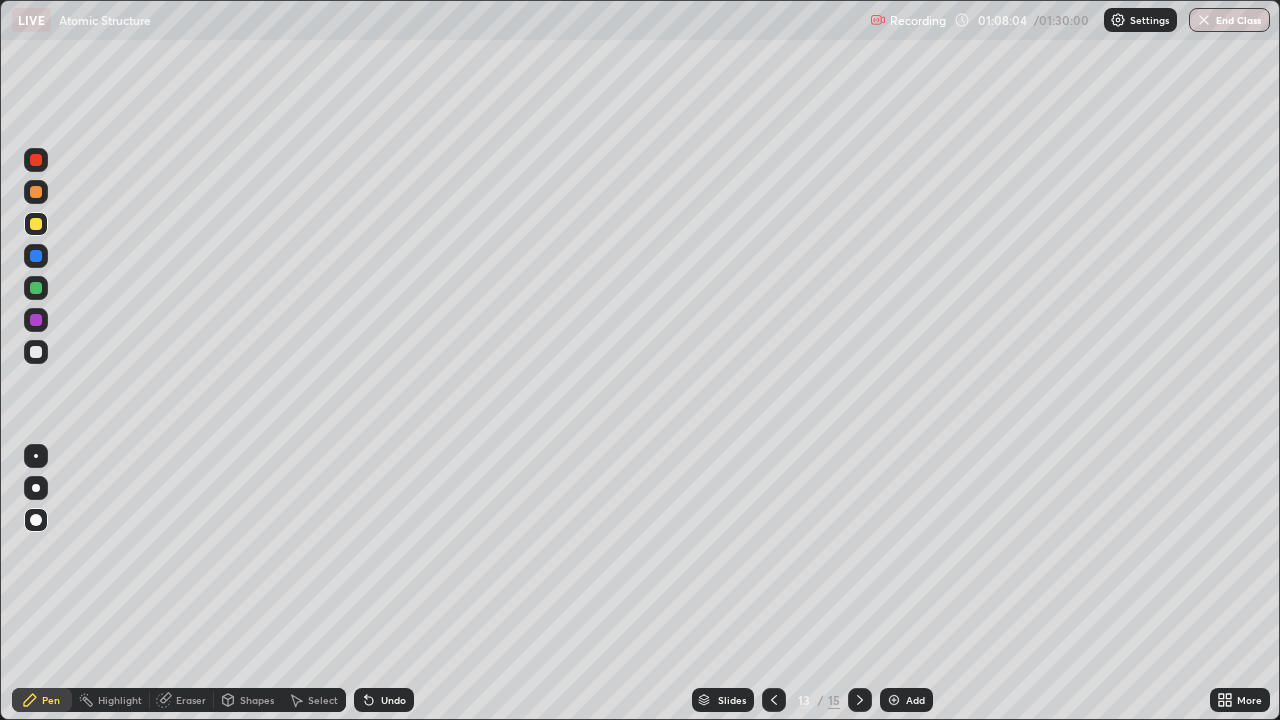 click 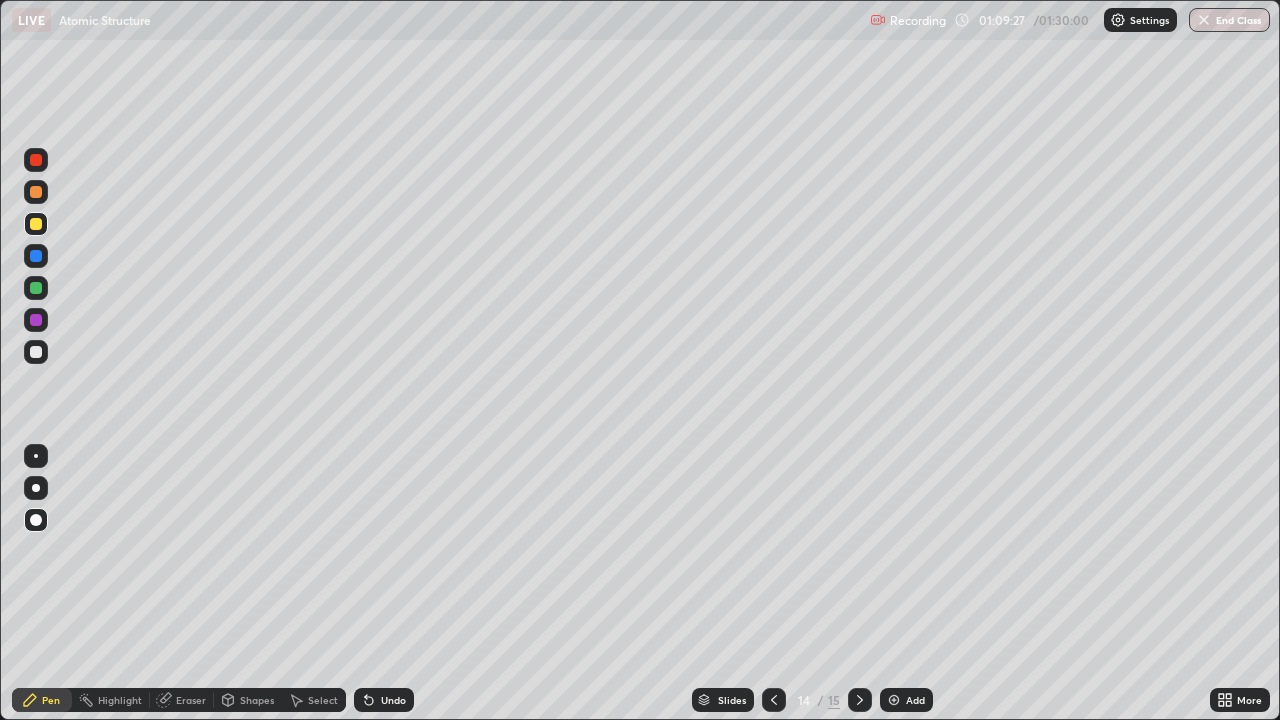 click on "Add" at bounding box center (906, 700) 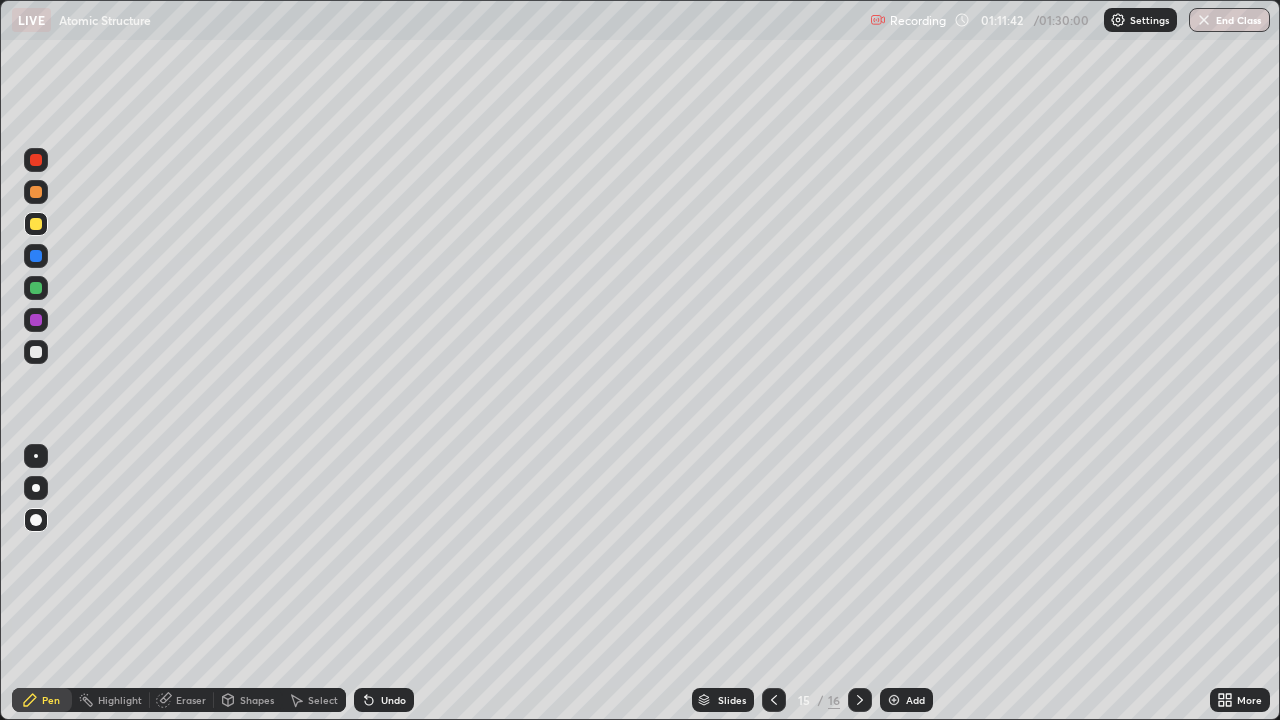 click on "Shapes" at bounding box center [257, 700] 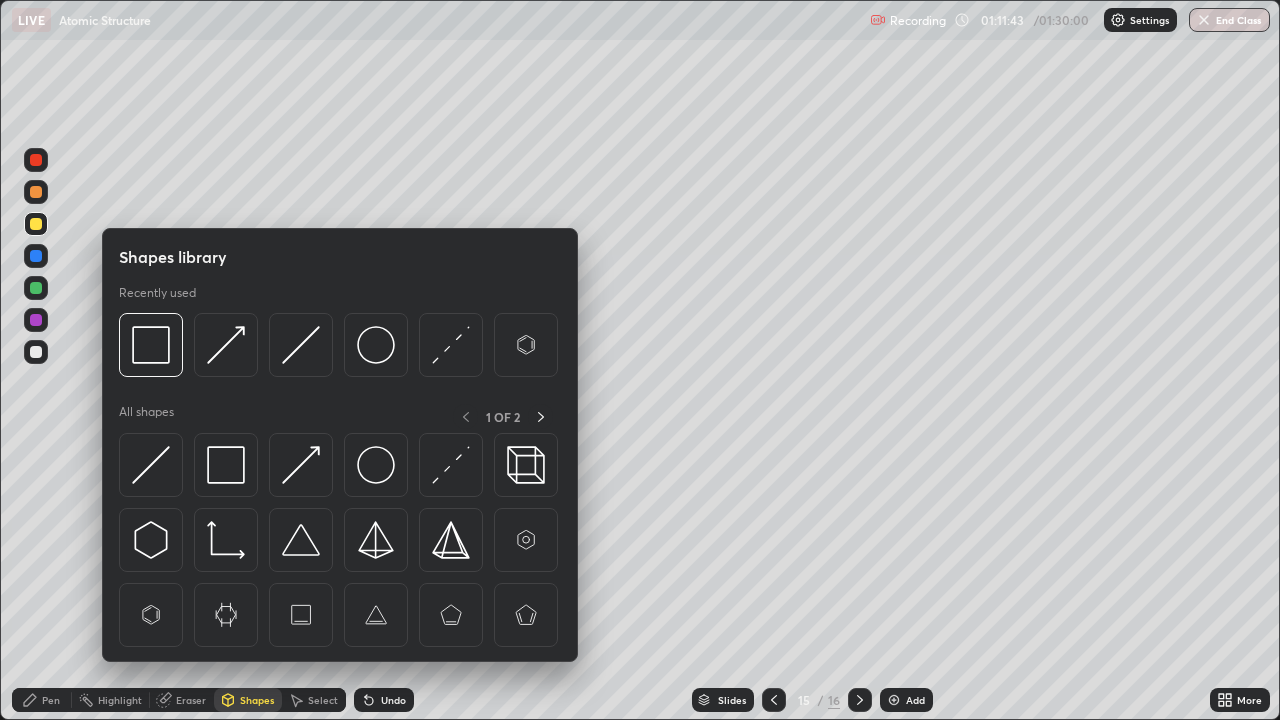 click at bounding box center [226, 465] 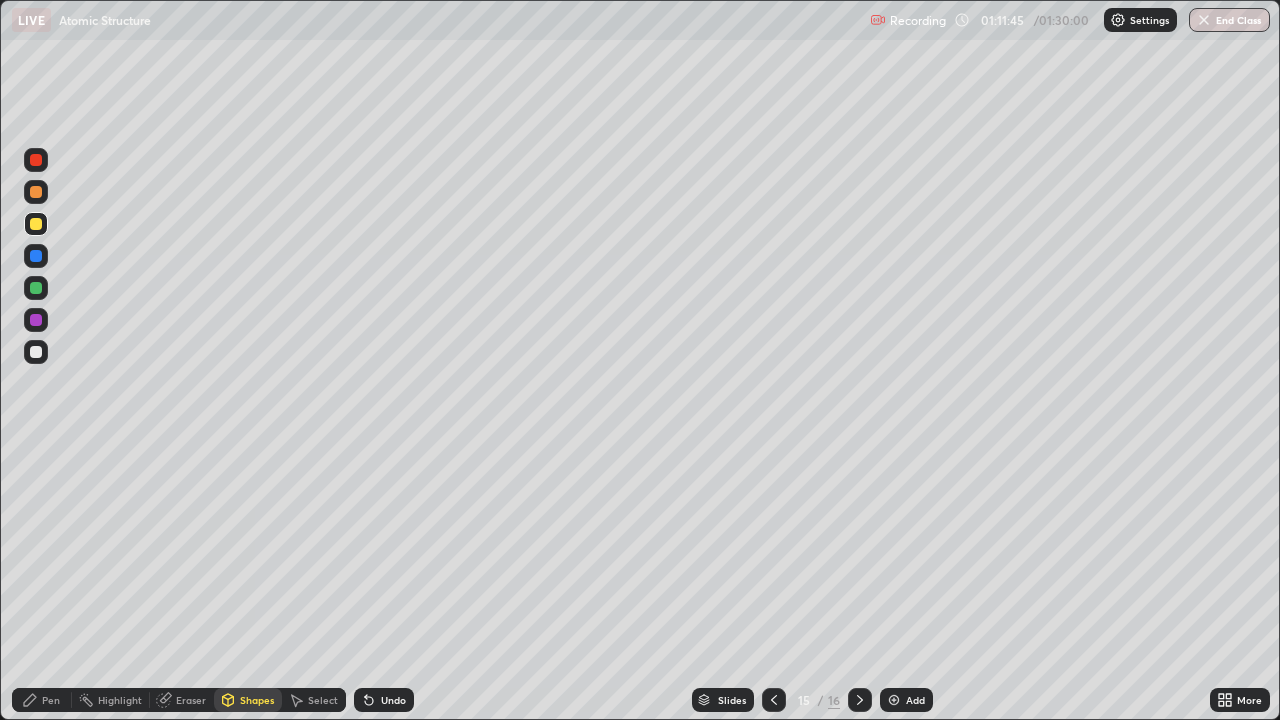 click on "Pen" at bounding box center [51, 700] 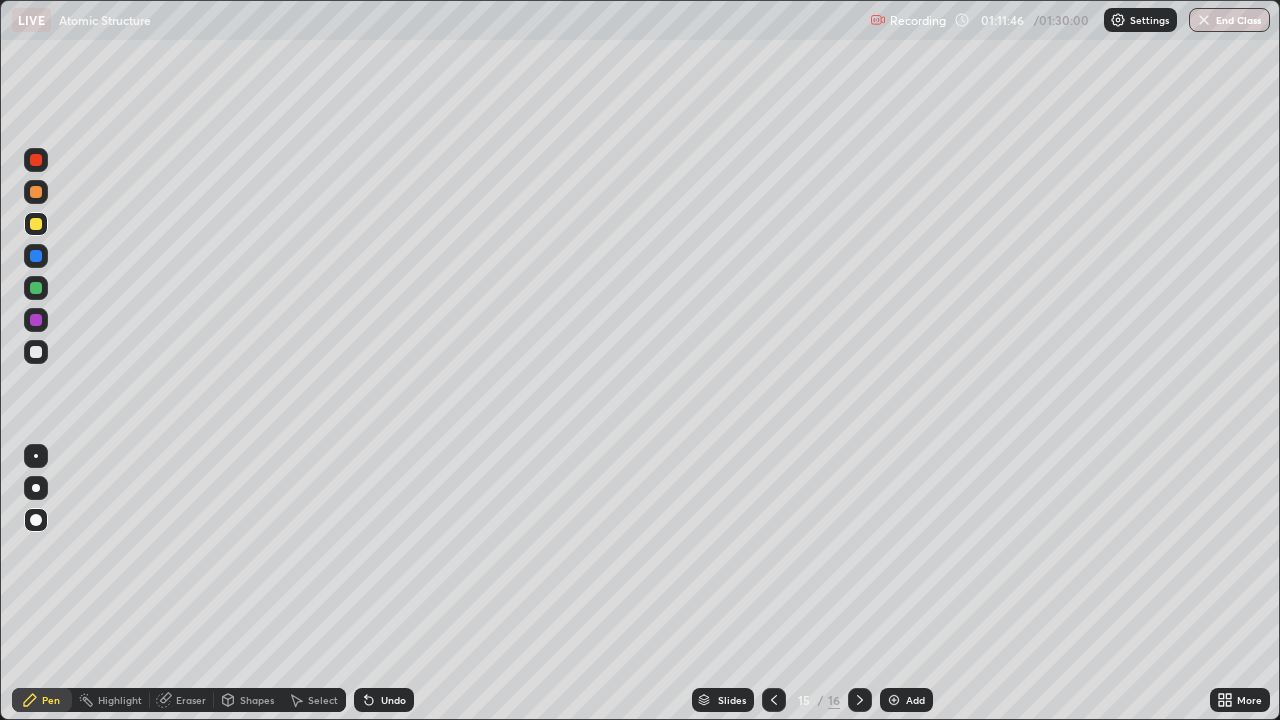 click at bounding box center (36, 256) 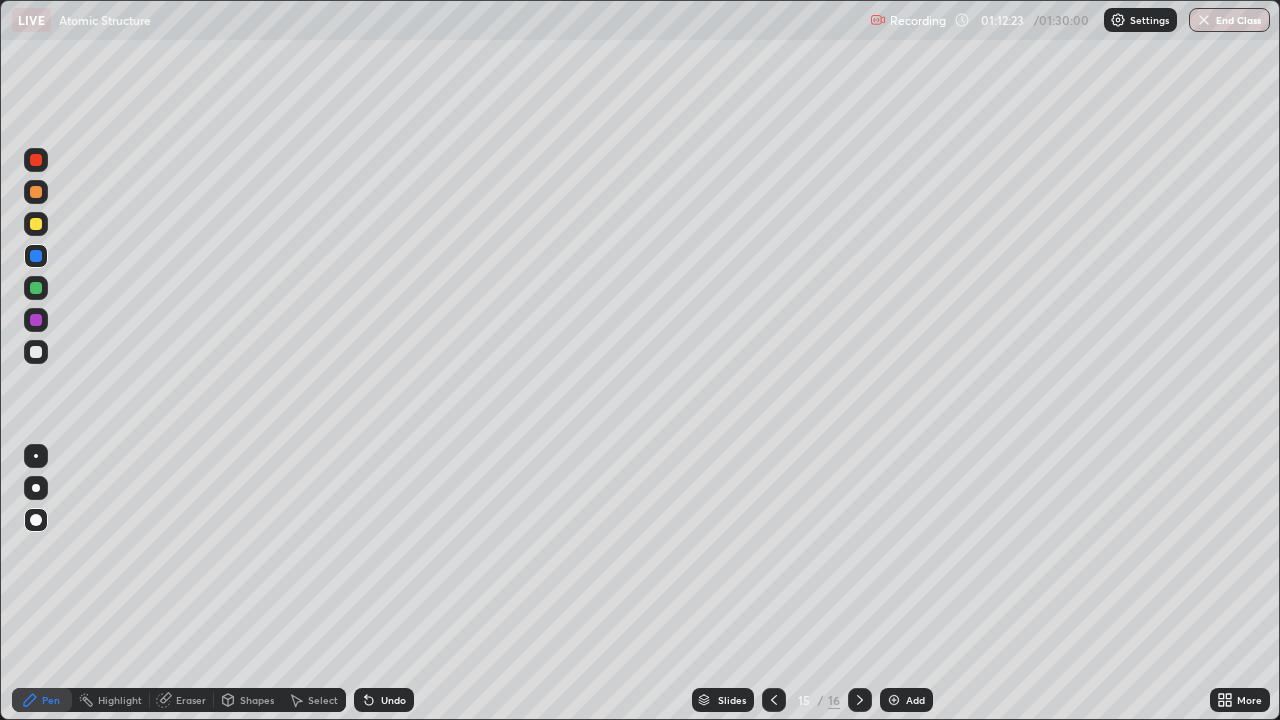 click at bounding box center [36, 352] 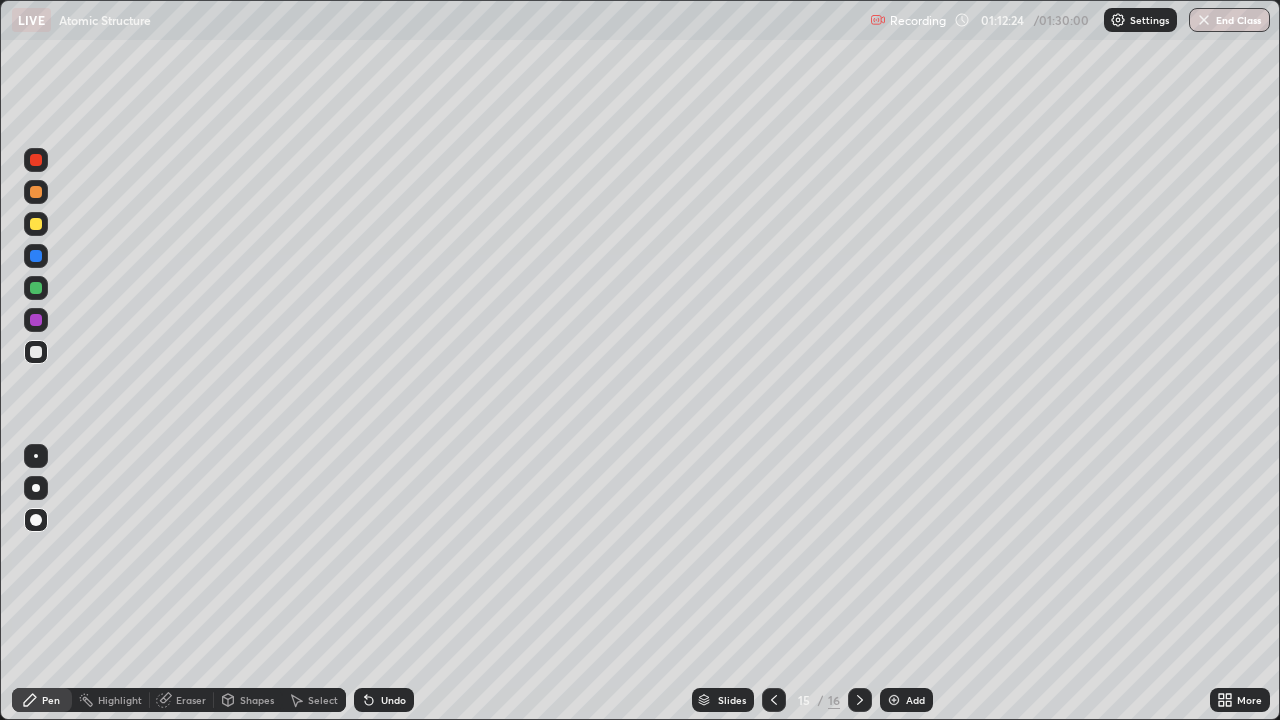 click on "Shapes" at bounding box center (257, 700) 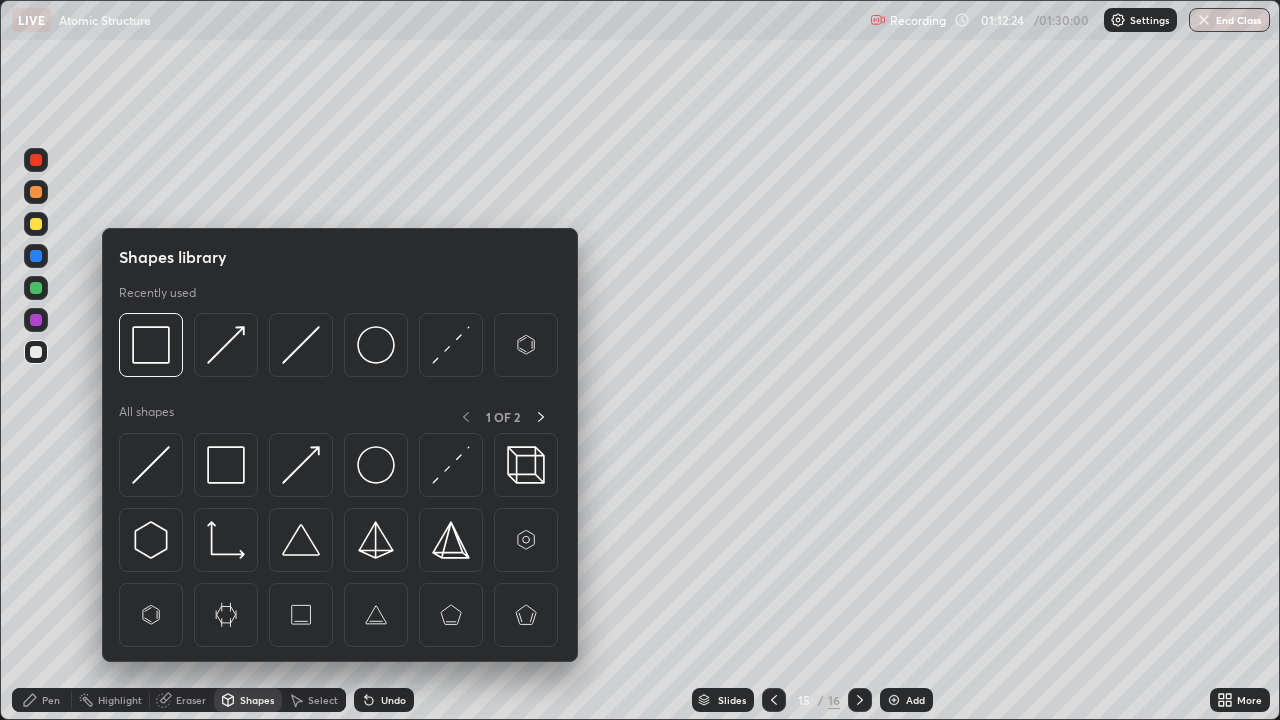 click at bounding box center (151, 465) 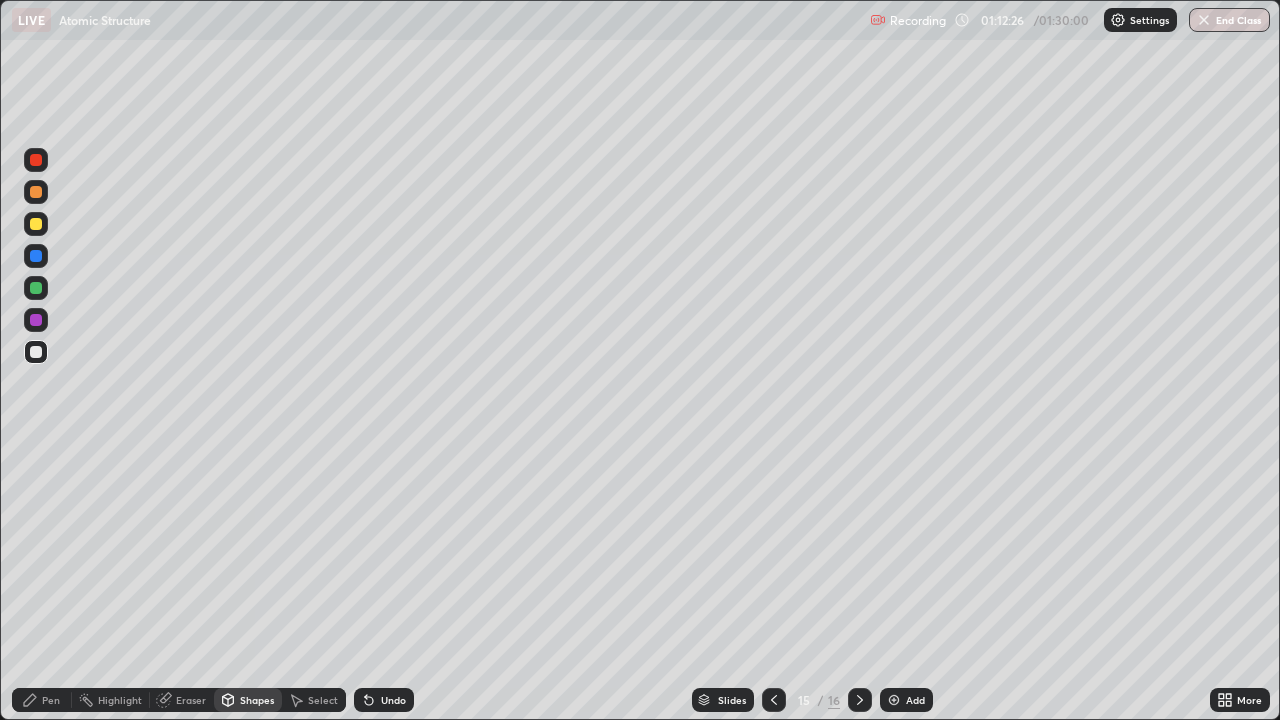click on "Shapes" at bounding box center [257, 700] 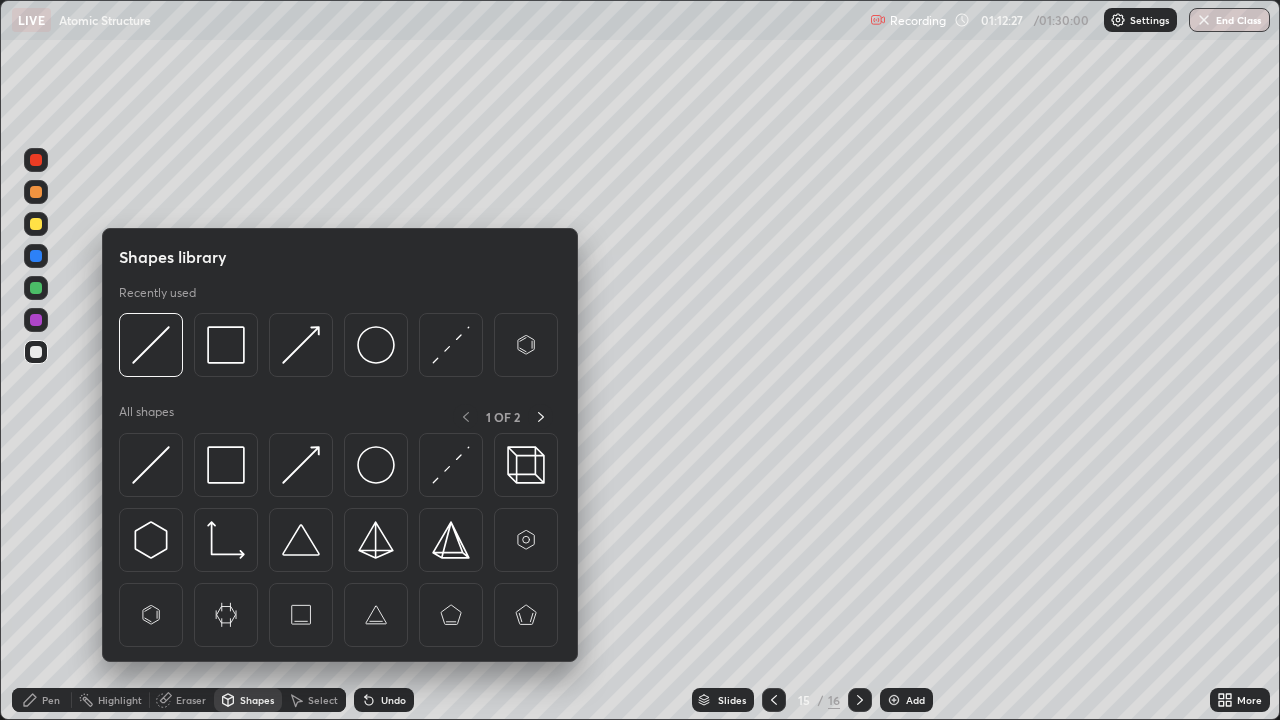click at bounding box center (301, 465) 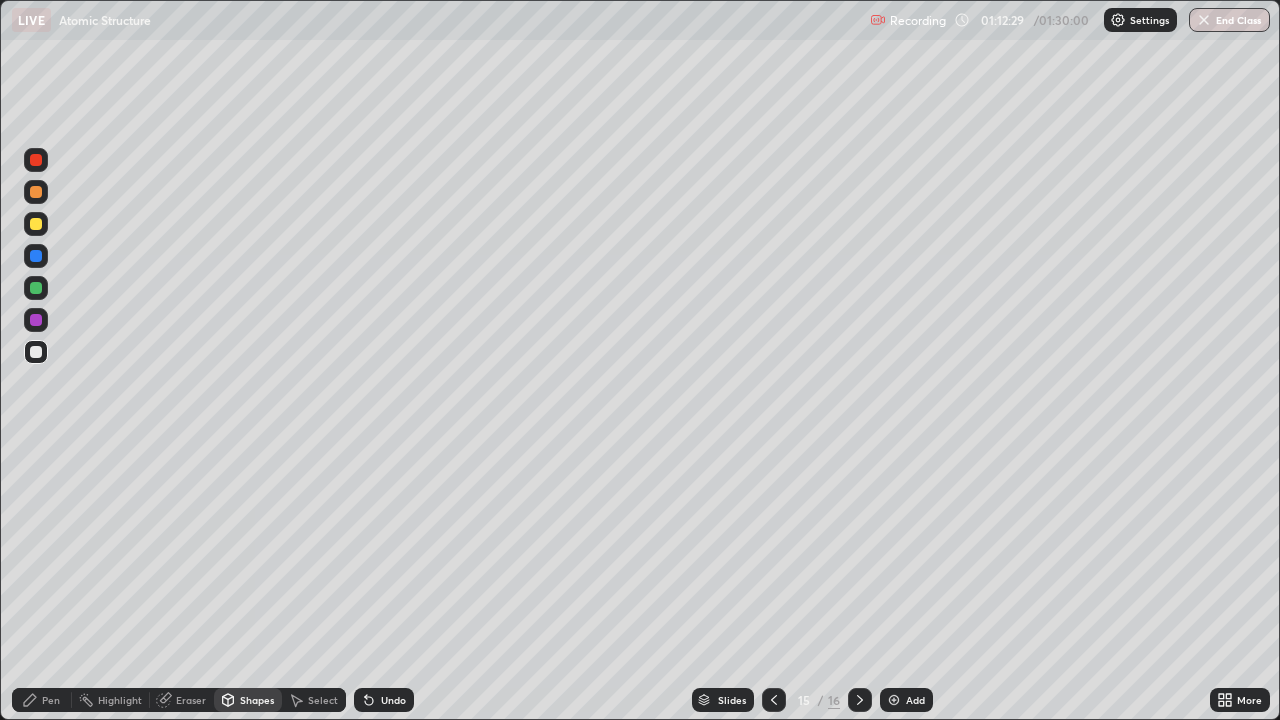 click 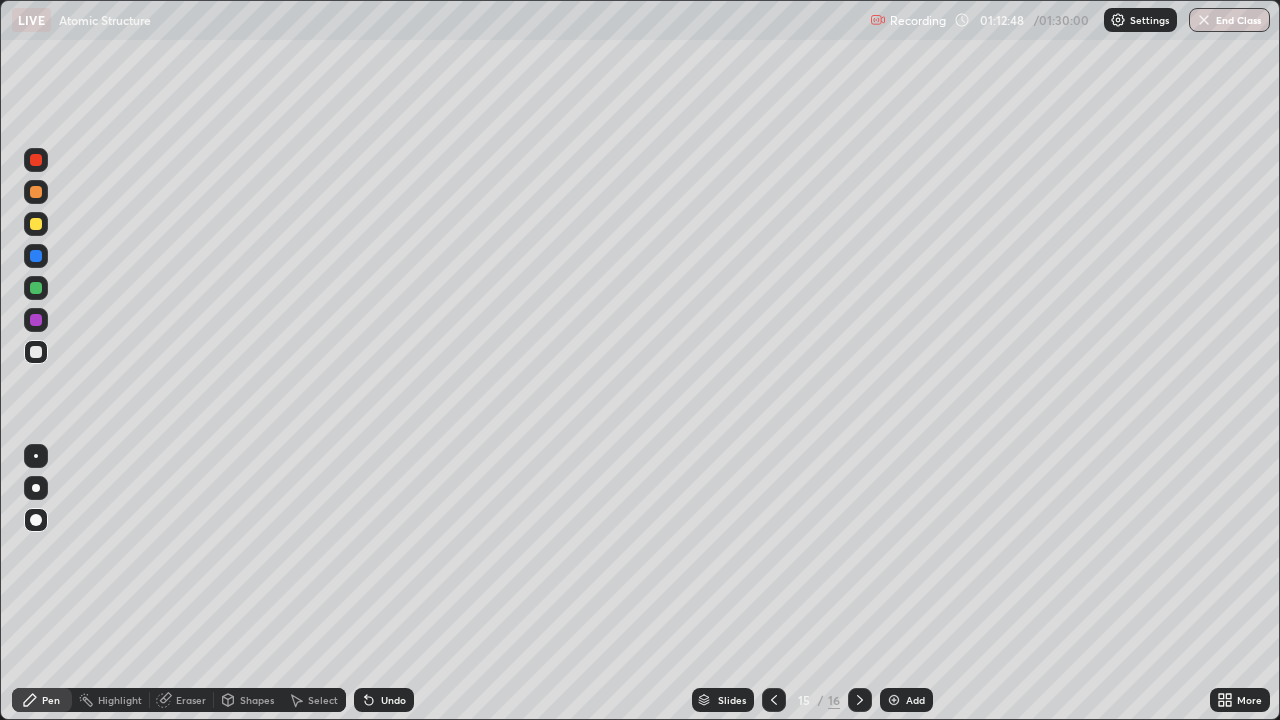 click at bounding box center [36, 224] 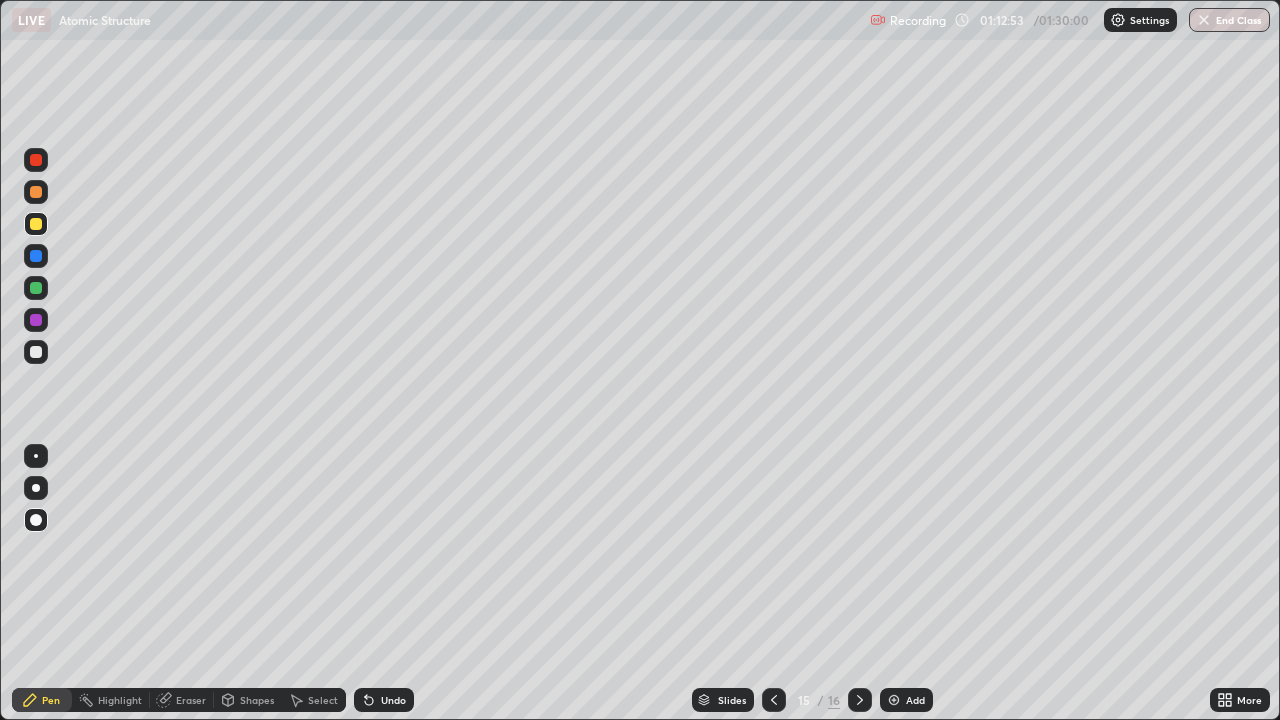 click on "Shapes" at bounding box center (257, 700) 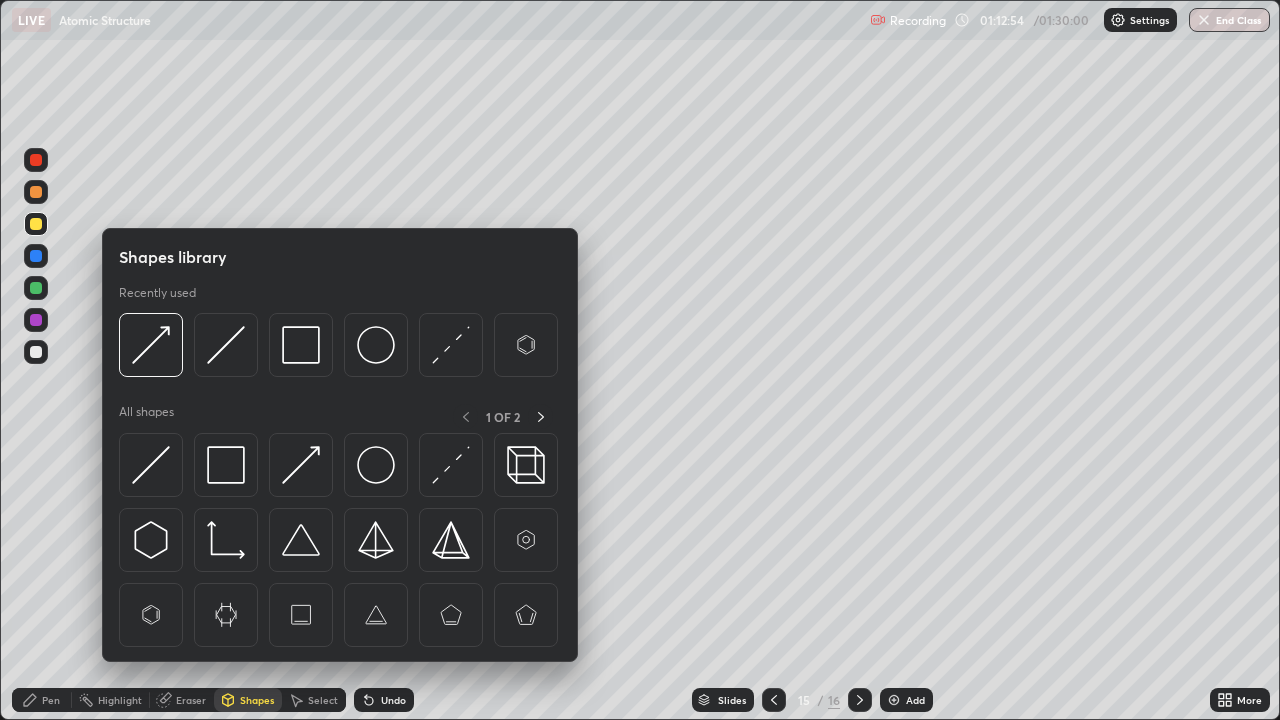 click at bounding box center (301, 465) 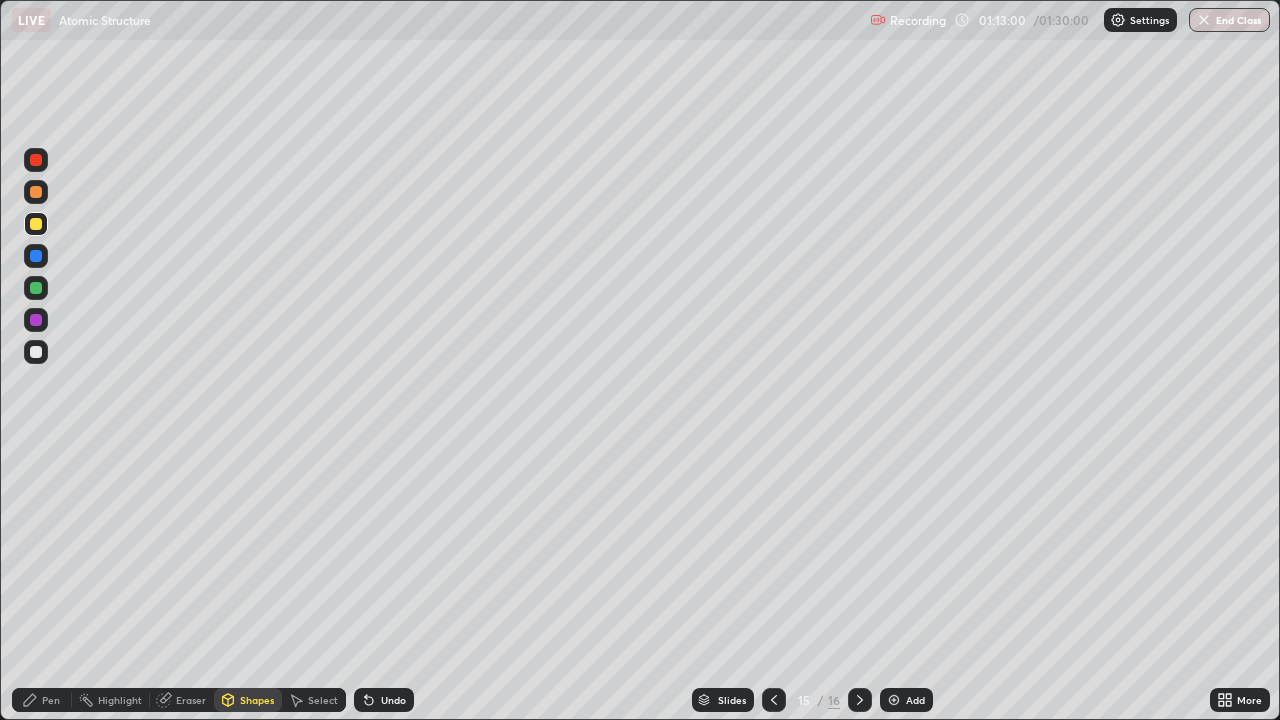 click 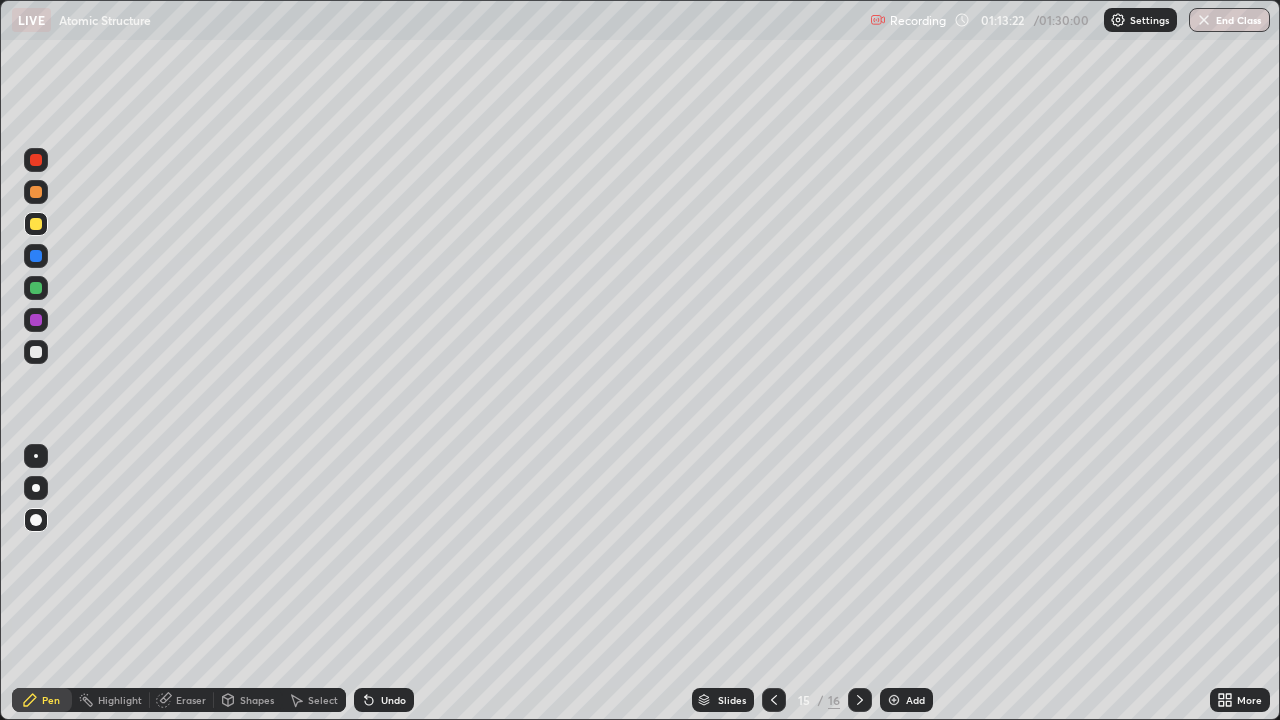 click at bounding box center [36, 320] 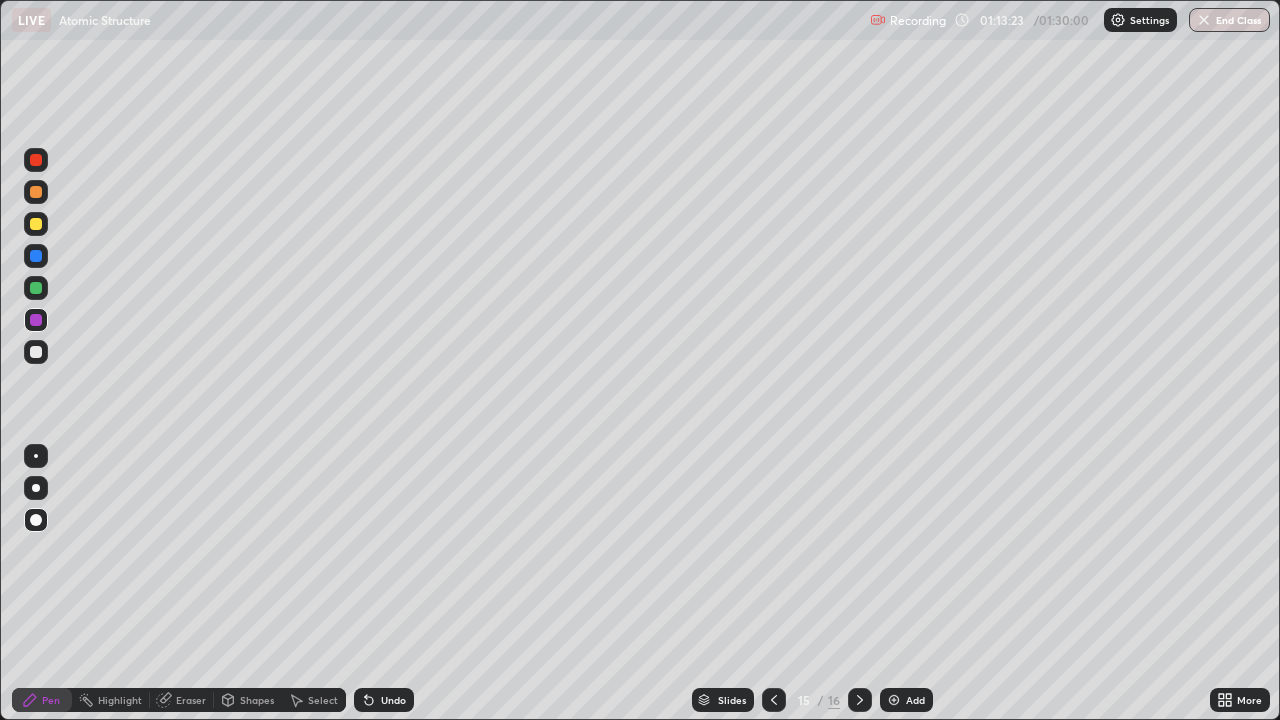 click on "Shapes" at bounding box center (257, 700) 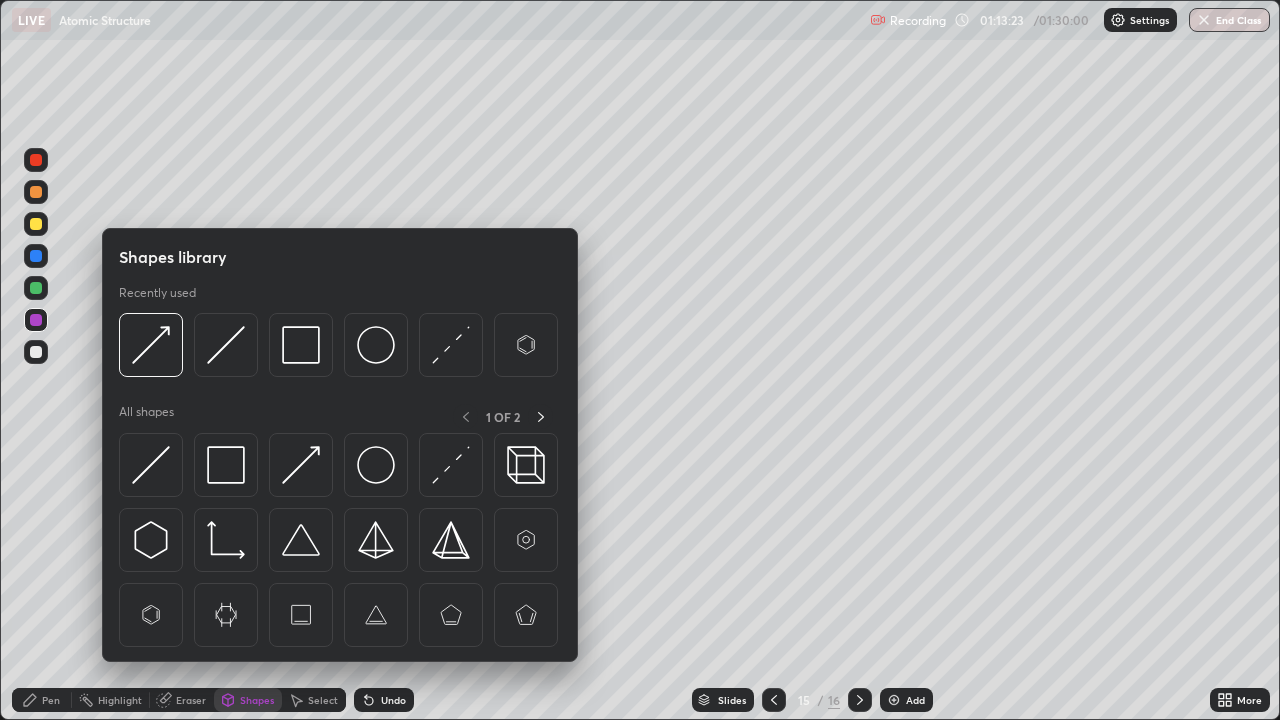 click at bounding box center [226, 465] 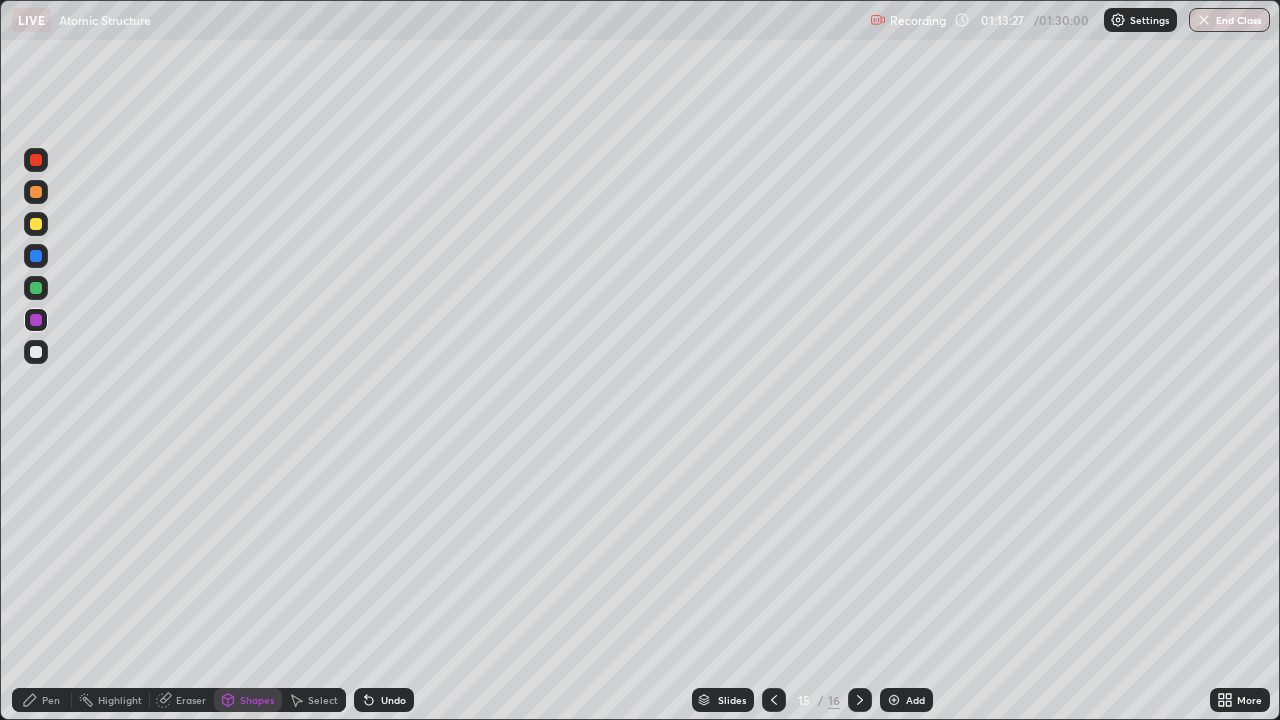 click 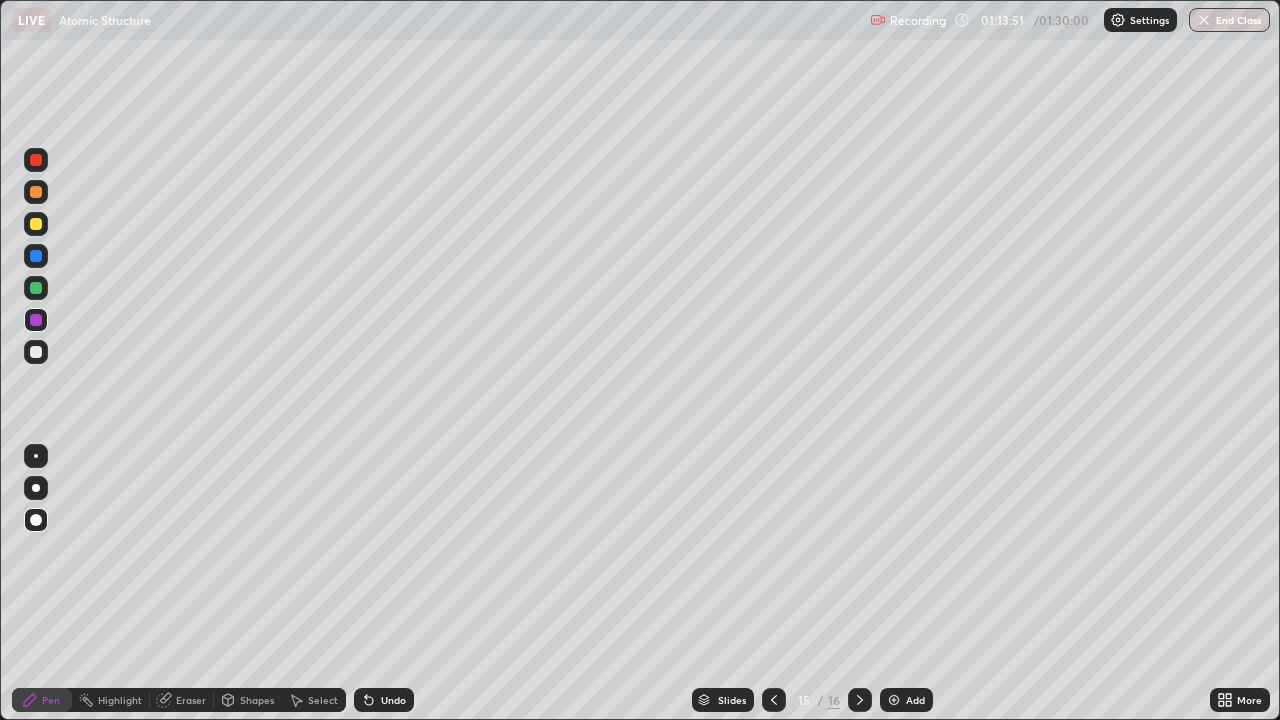 click on "Add" at bounding box center [915, 700] 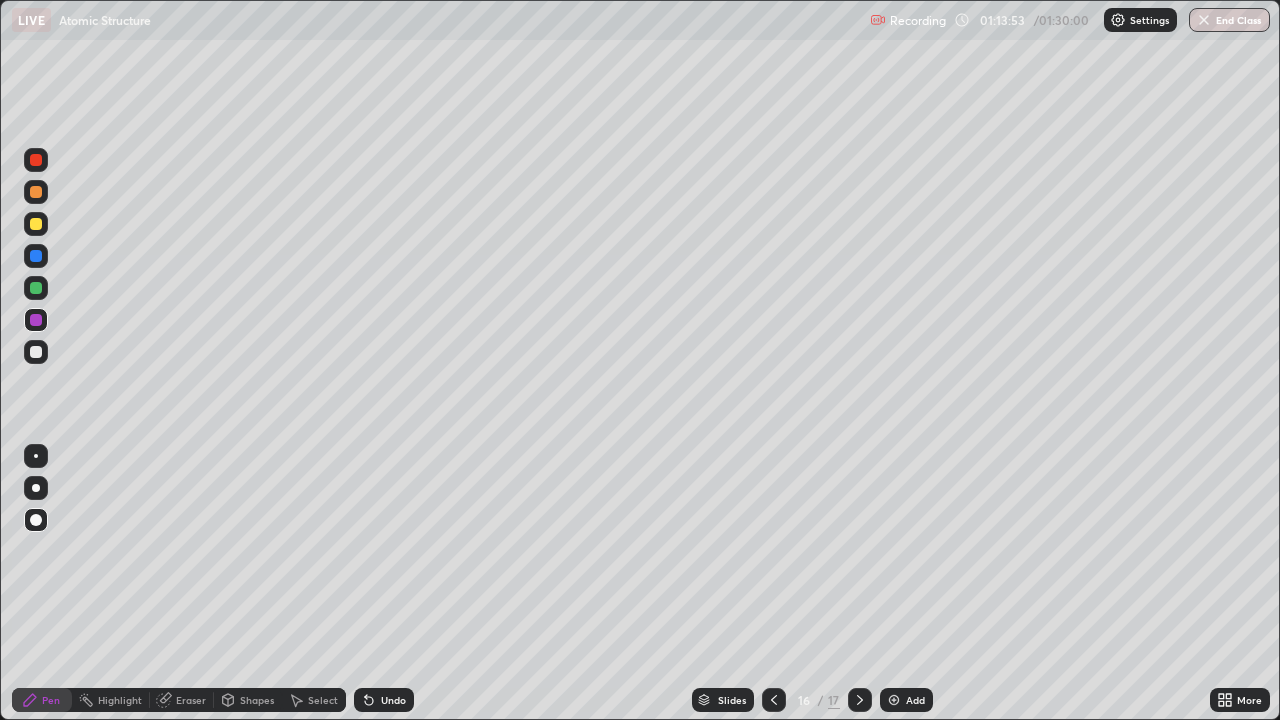 click at bounding box center (36, 224) 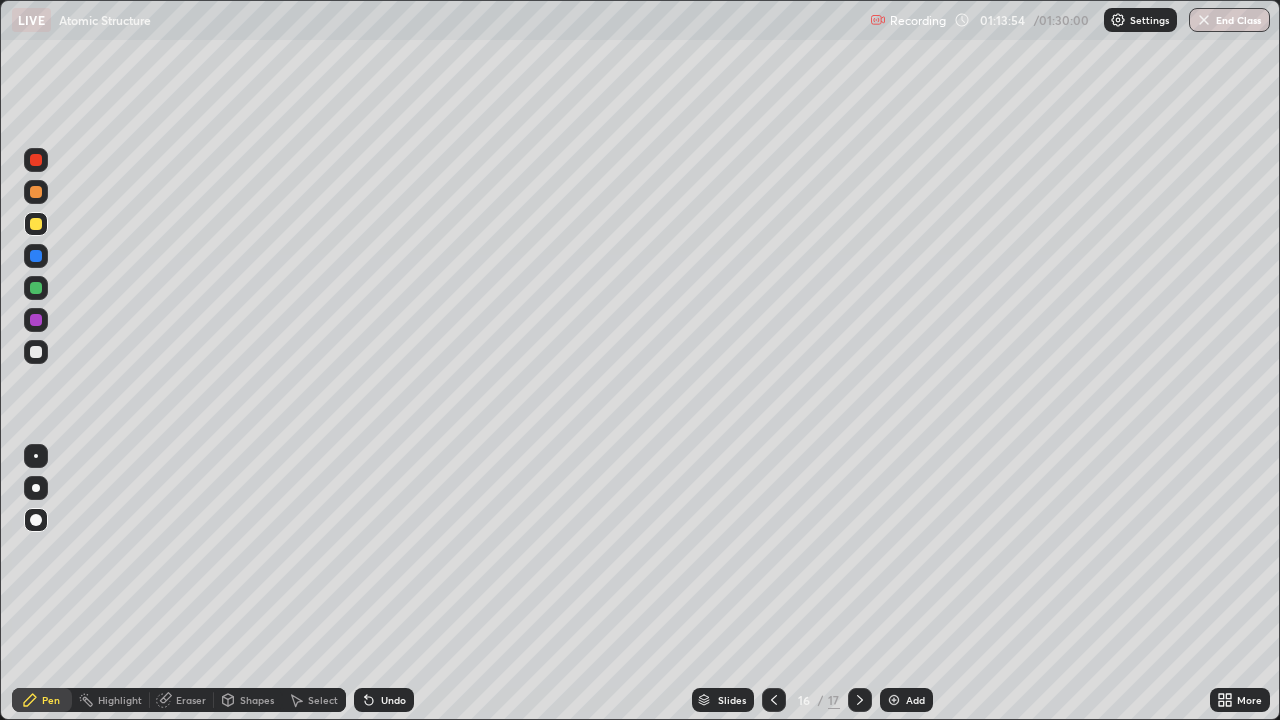 click on "Shapes" at bounding box center [257, 700] 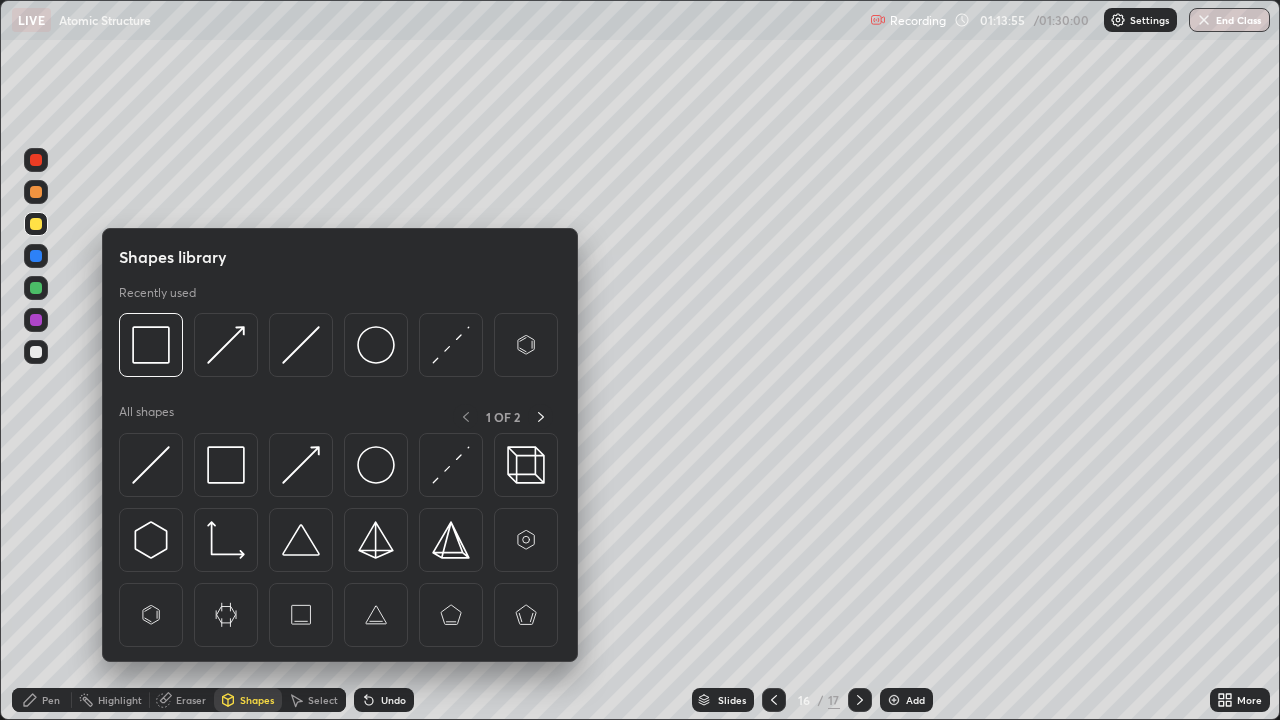 click at bounding box center (226, 465) 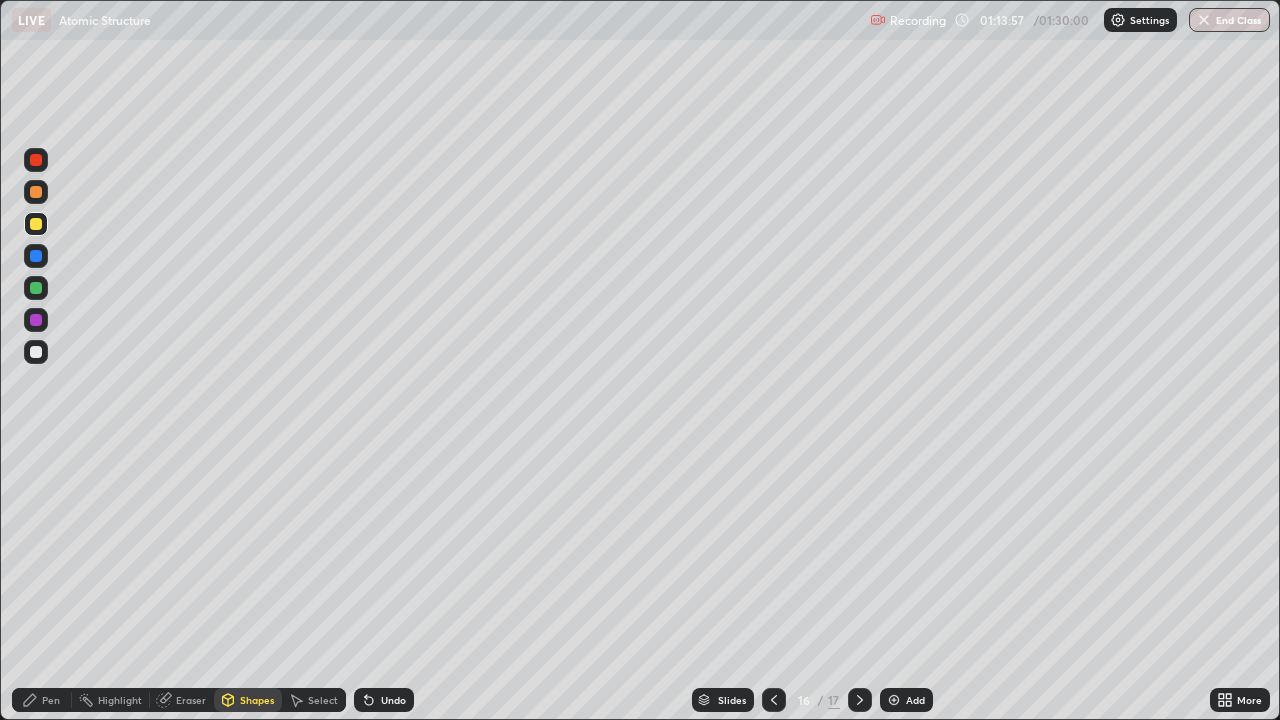 click on "Pen" at bounding box center [51, 700] 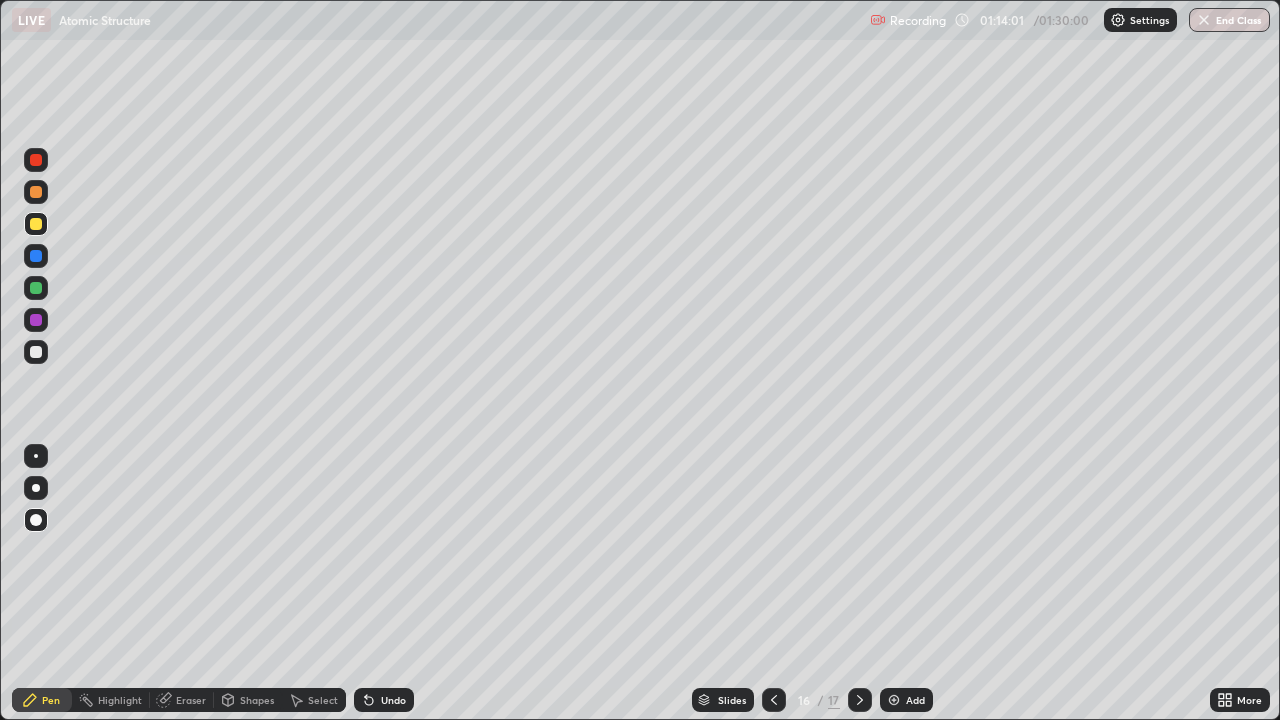 click on "Shapes" at bounding box center (257, 700) 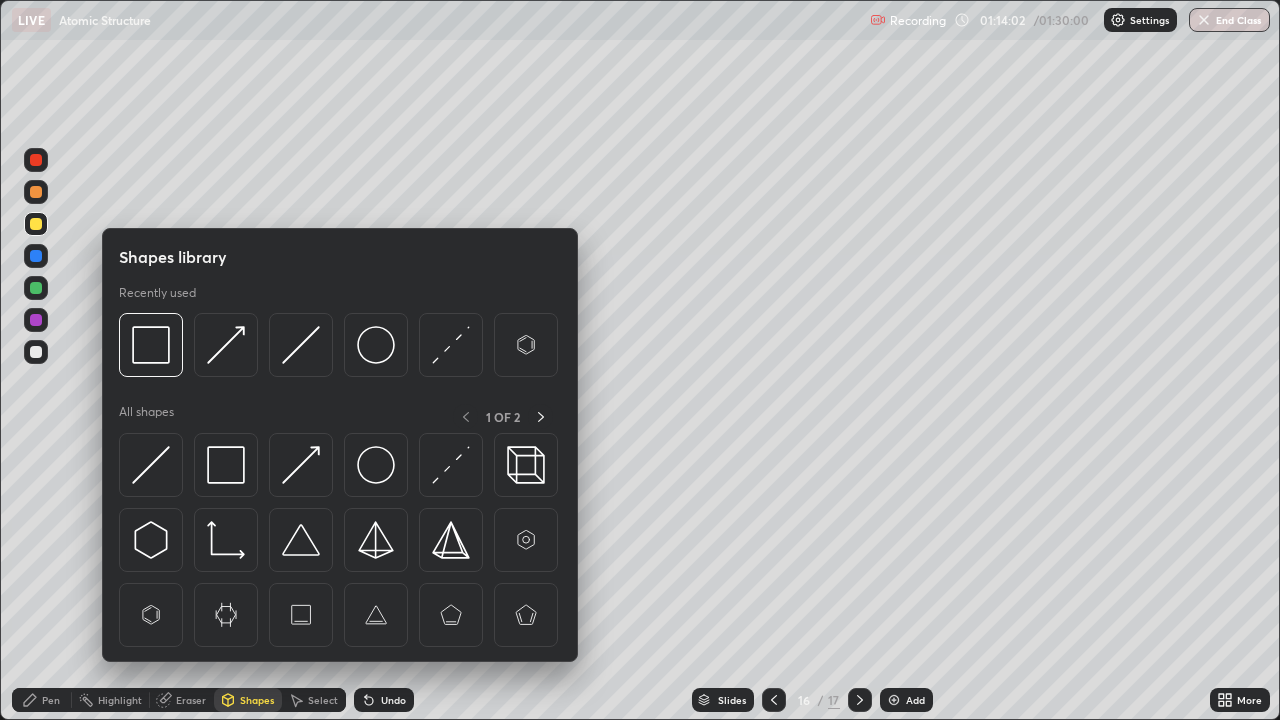 click at bounding box center [151, 465] 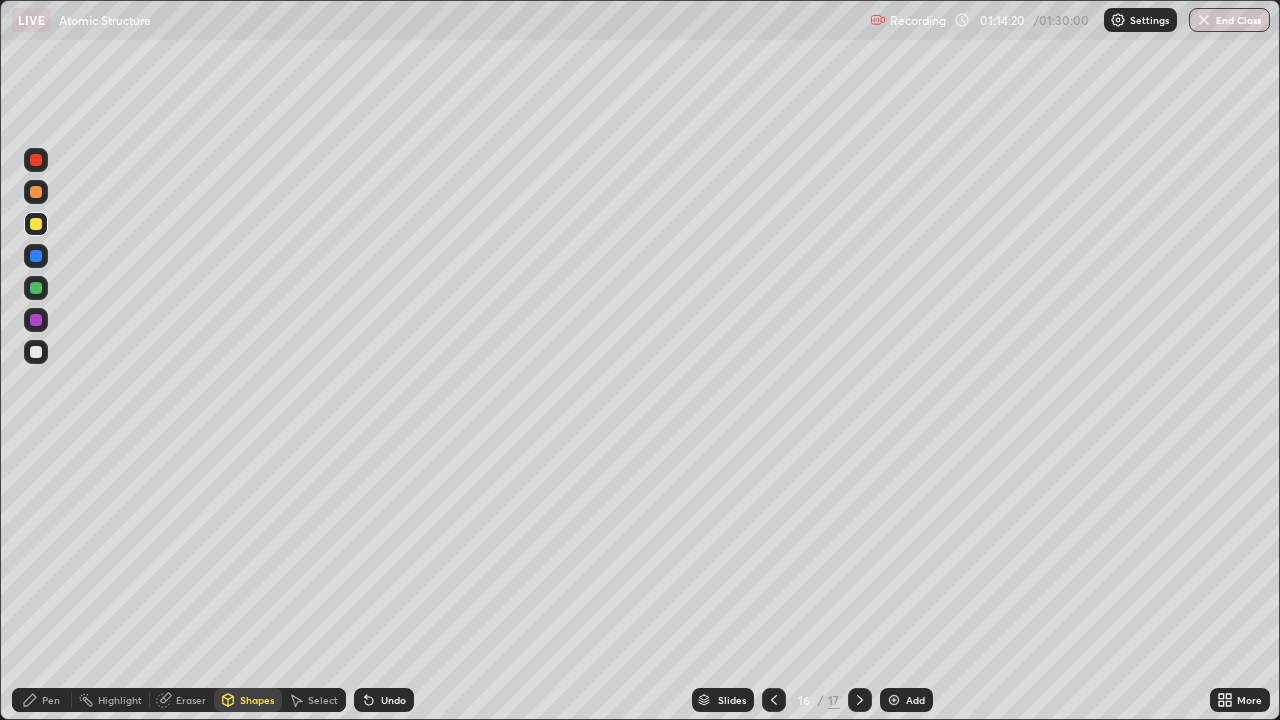 click on "Undo" at bounding box center [393, 700] 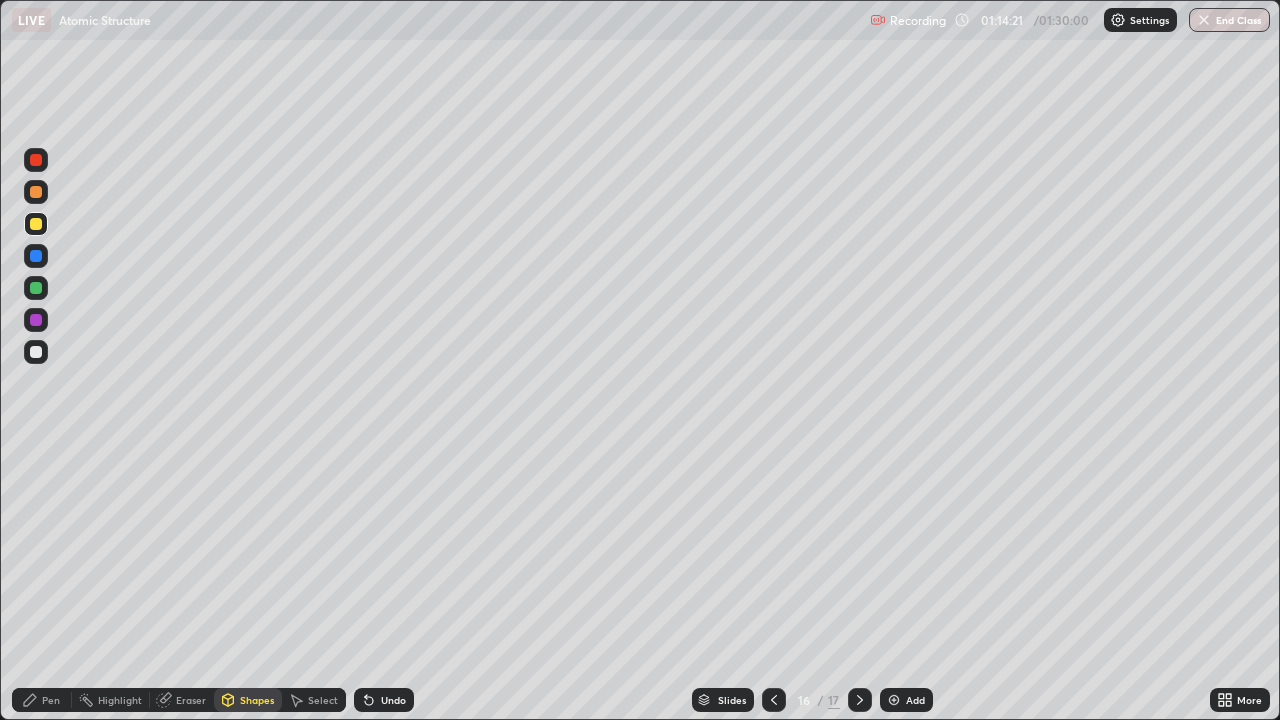 click 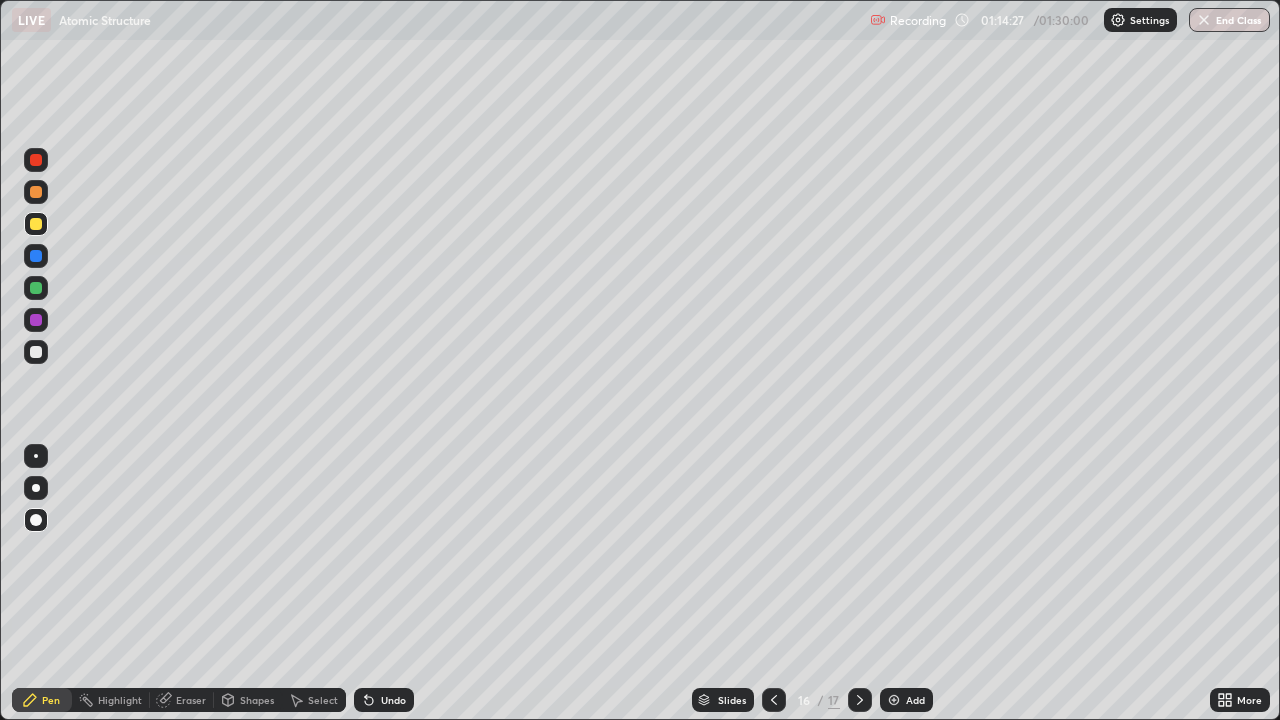 click at bounding box center (36, 320) 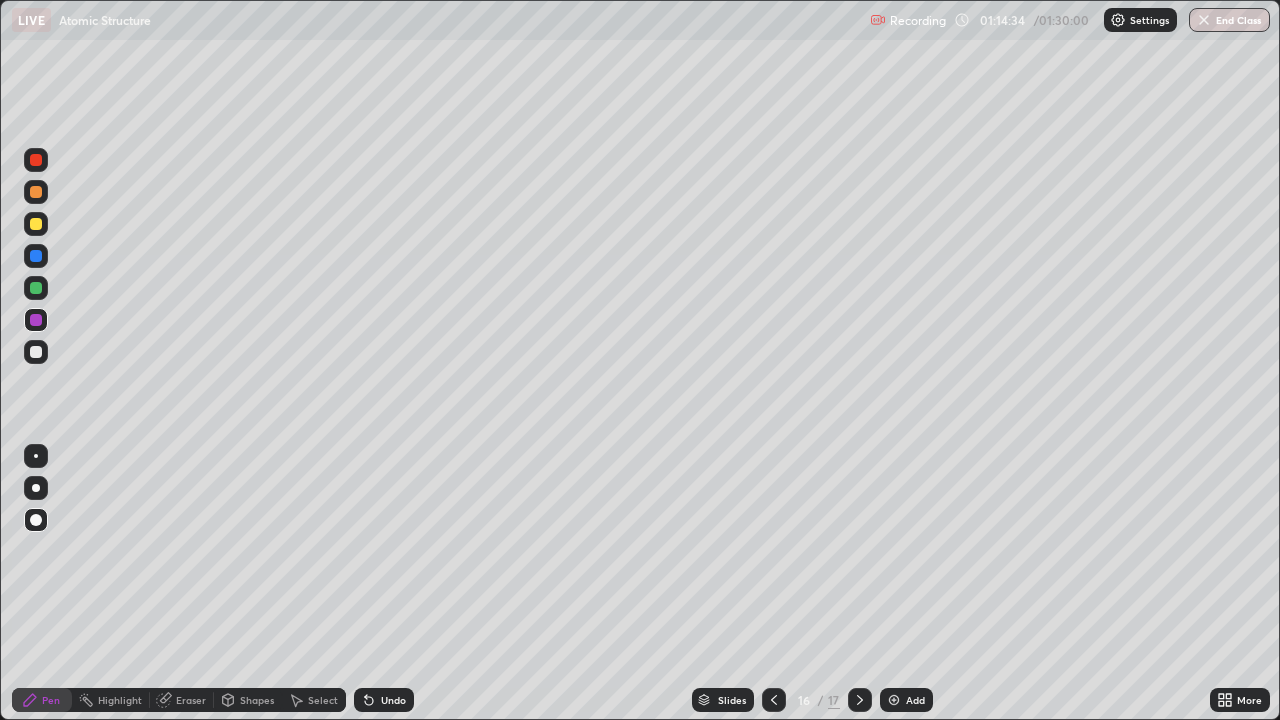 click on "Shapes" at bounding box center (257, 700) 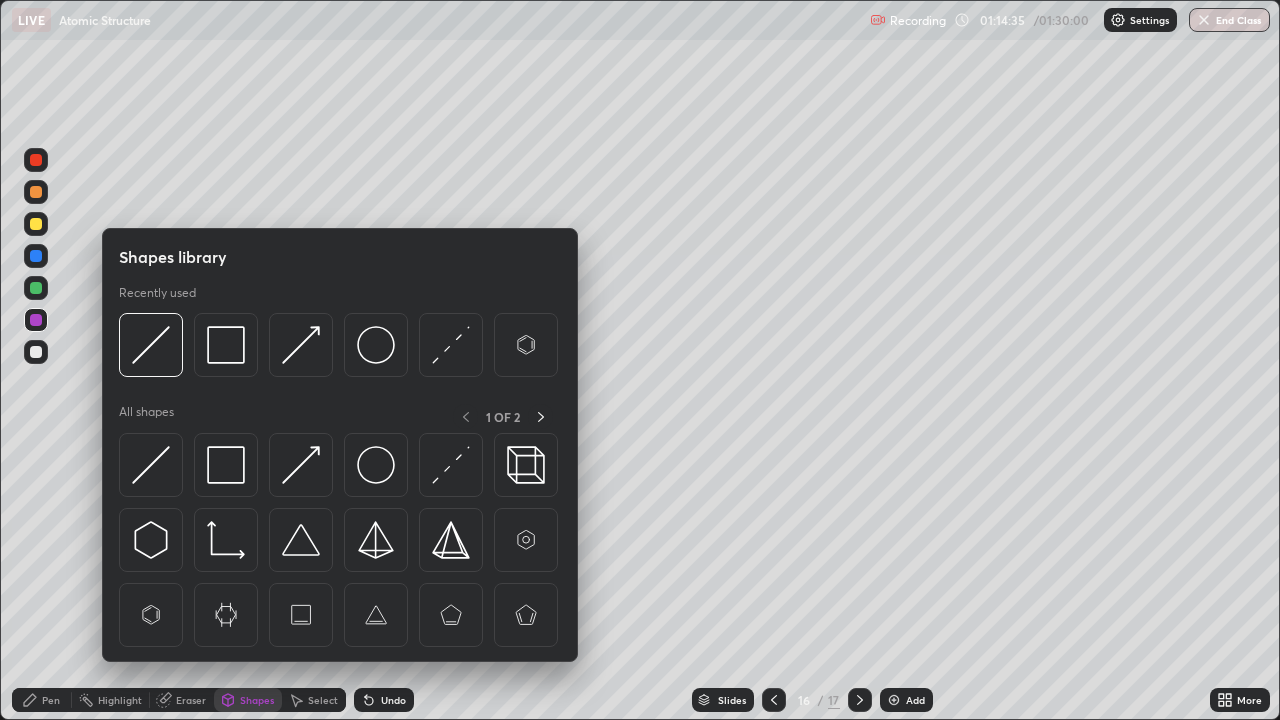 click at bounding box center [451, 465] 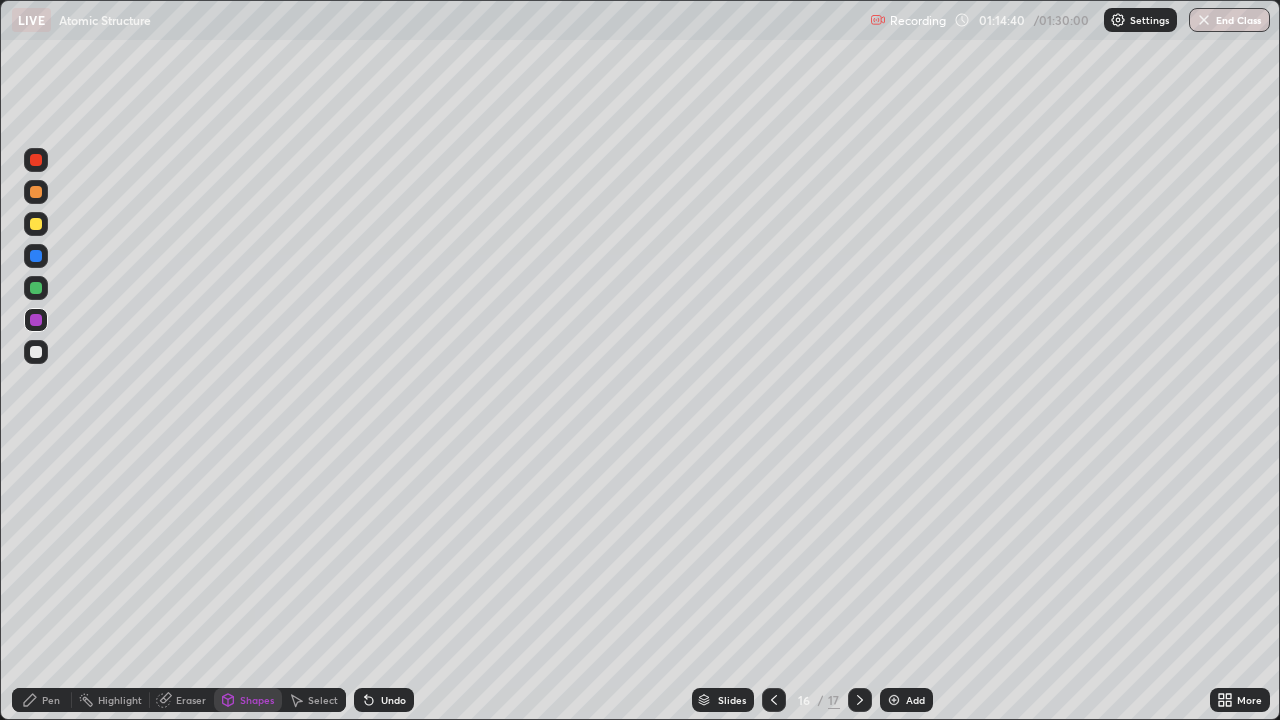 click on "Pen" at bounding box center (42, 700) 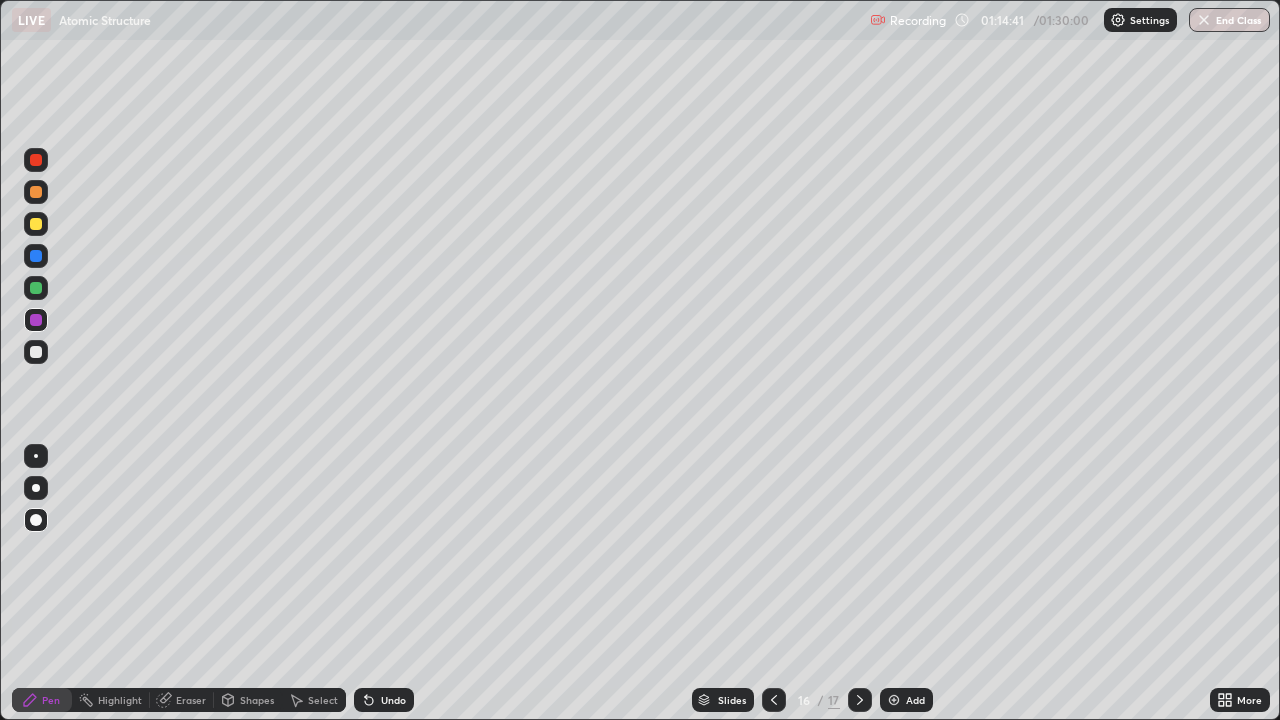 click at bounding box center (36, 224) 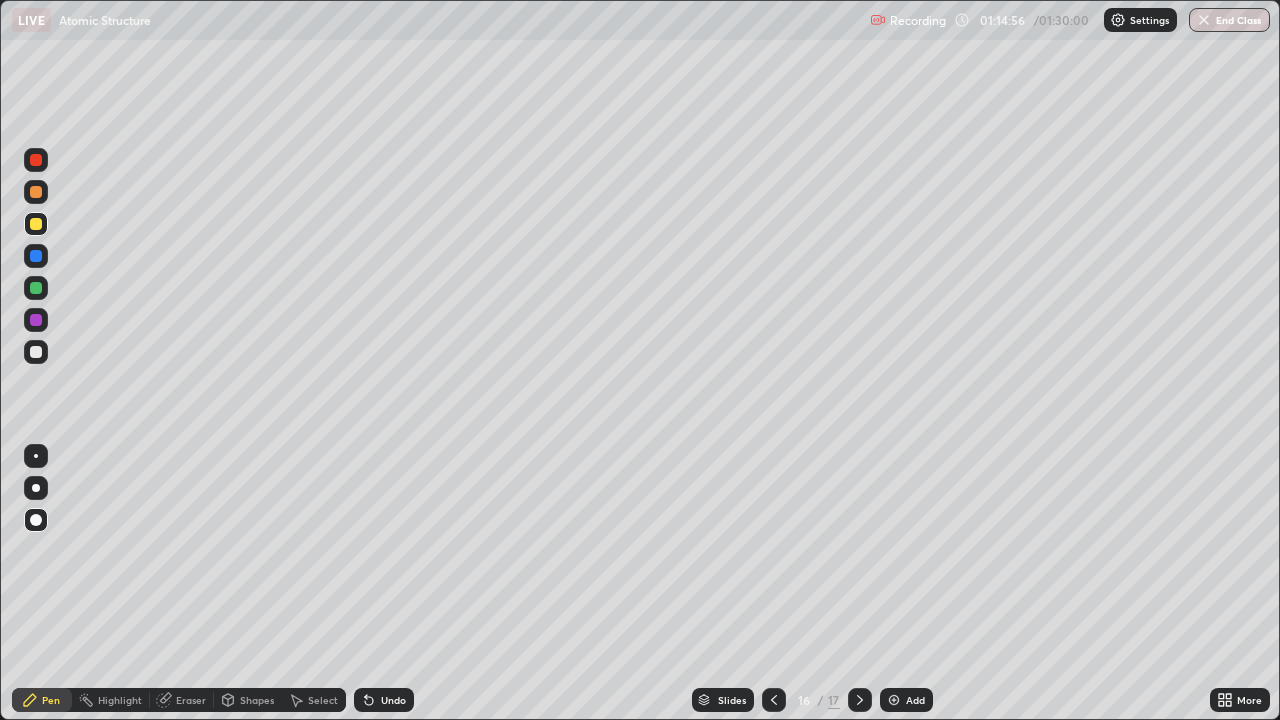 click on "Shapes" at bounding box center [257, 700] 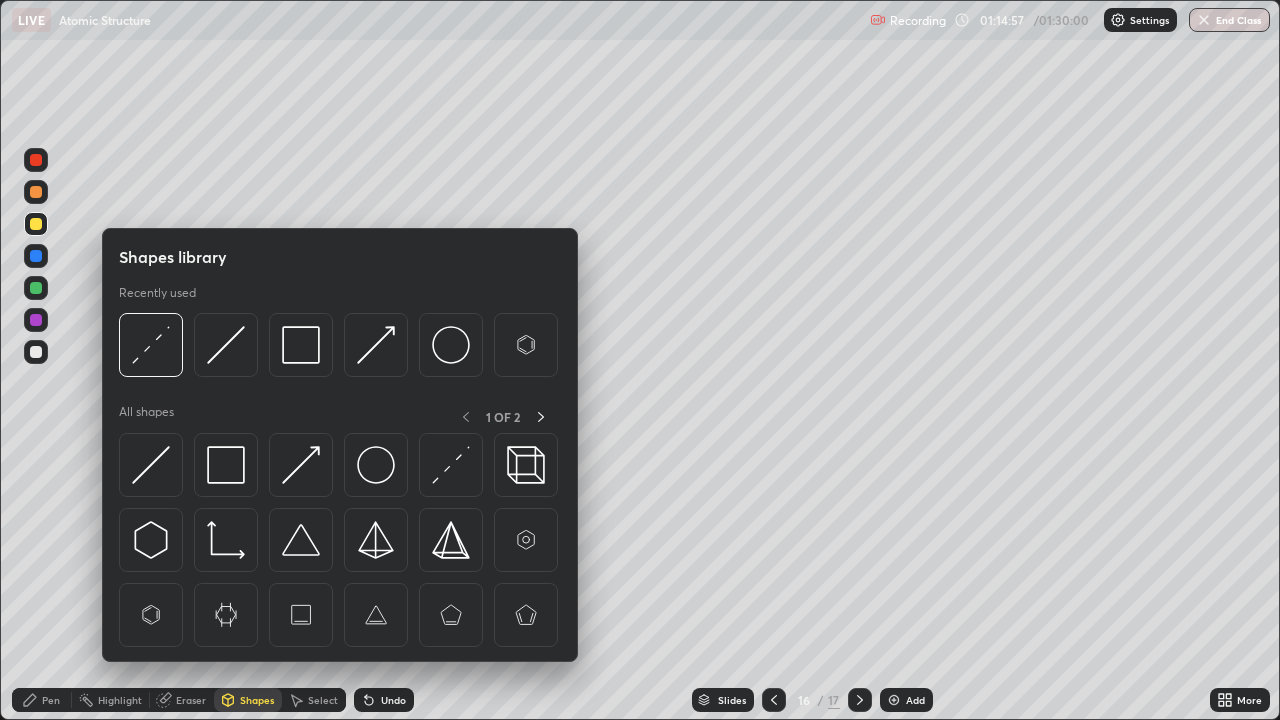 click at bounding box center [301, 465] 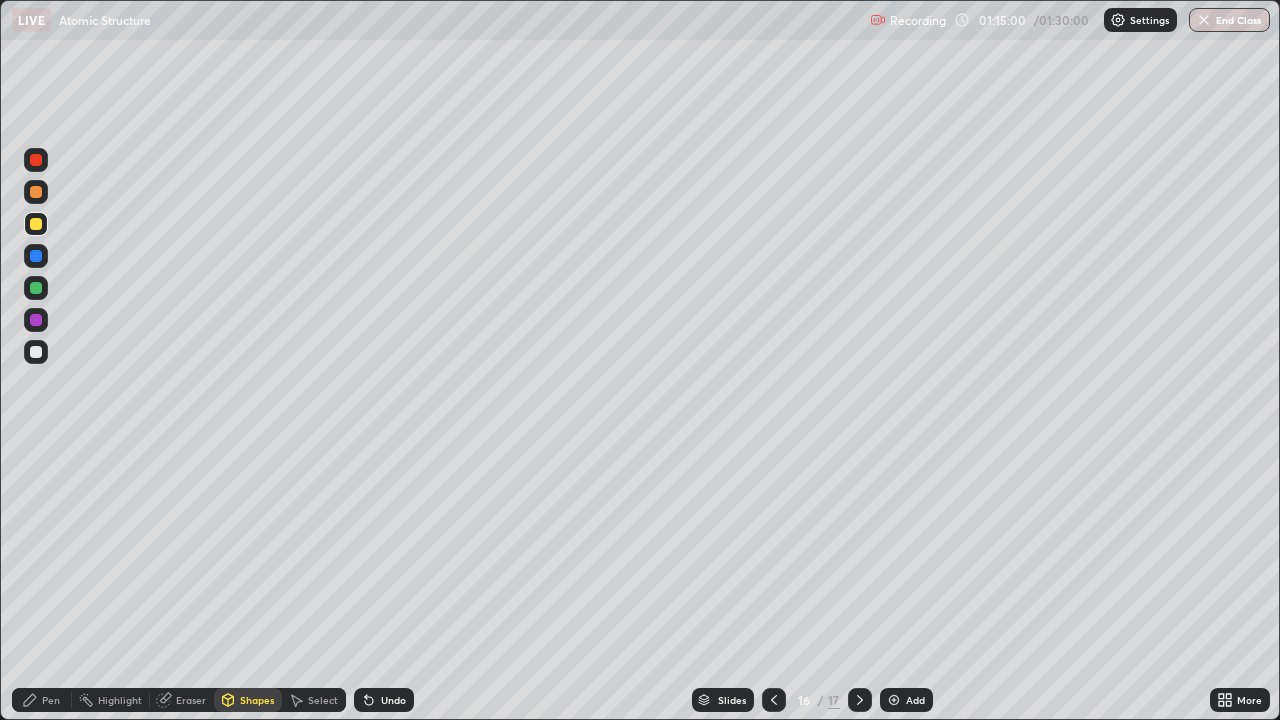 click 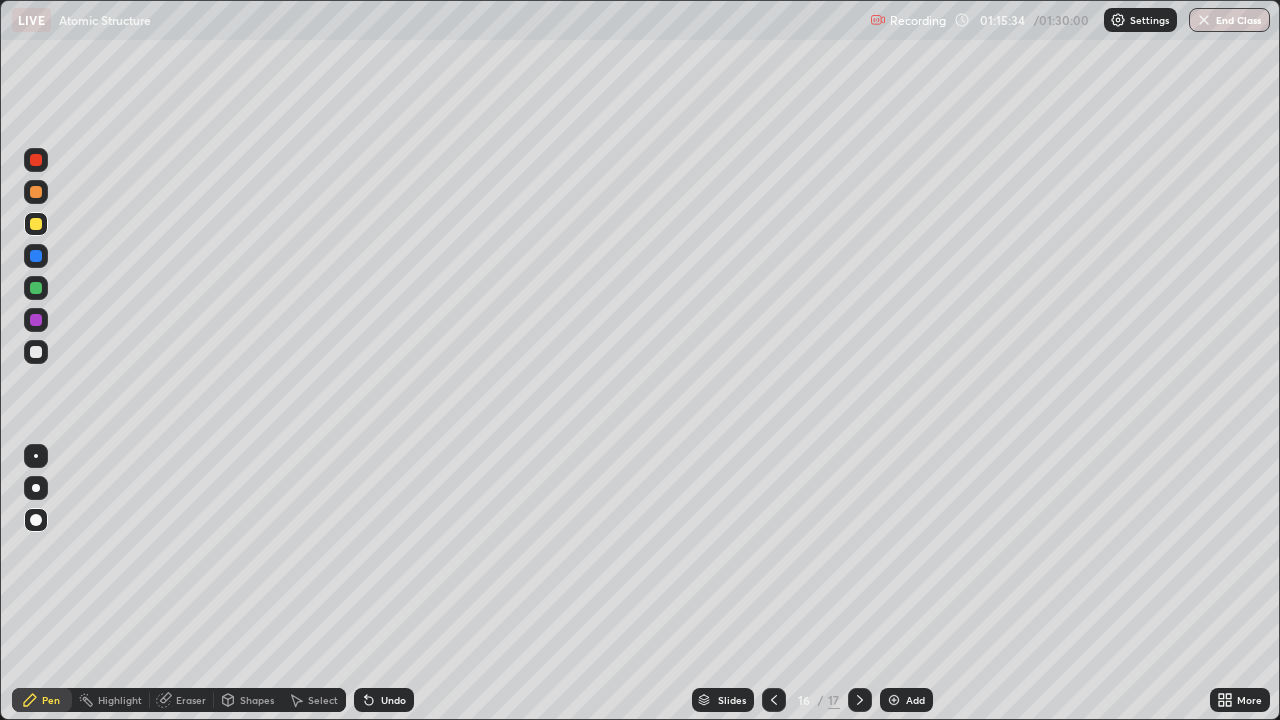 click on "Shapes" at bounding box center [257, 700] 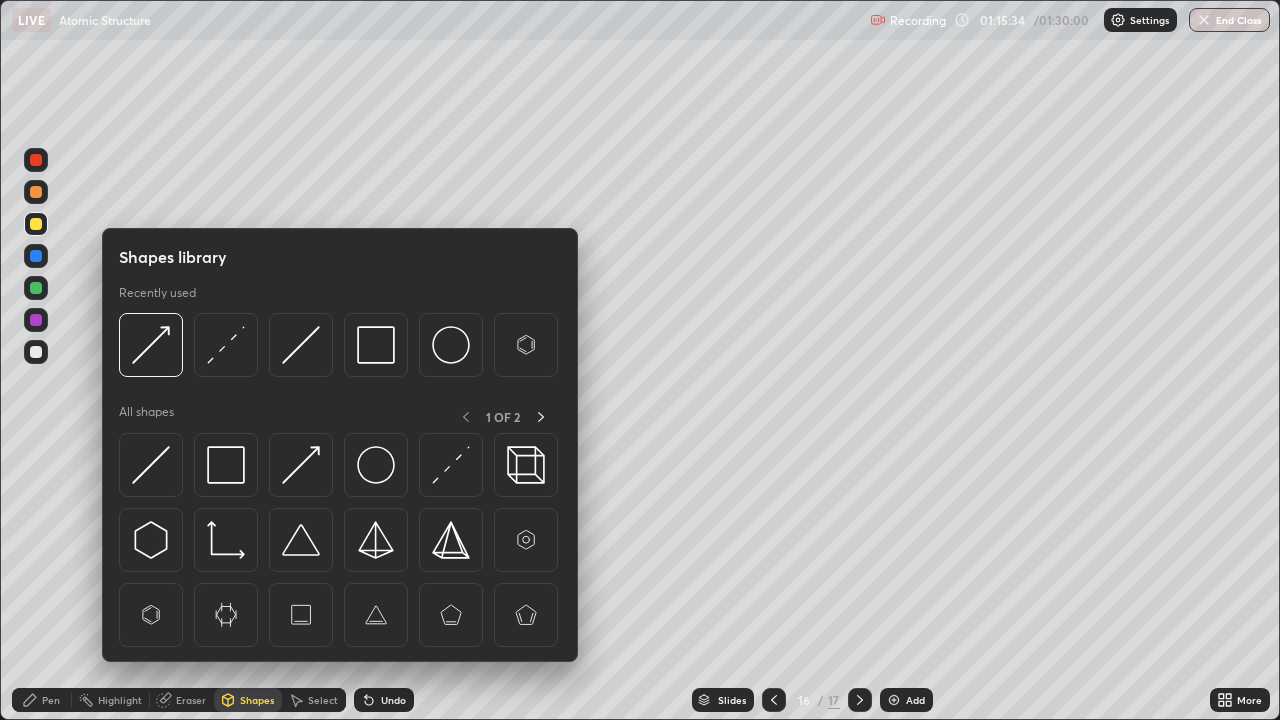 click at bounding box center (301, 465) 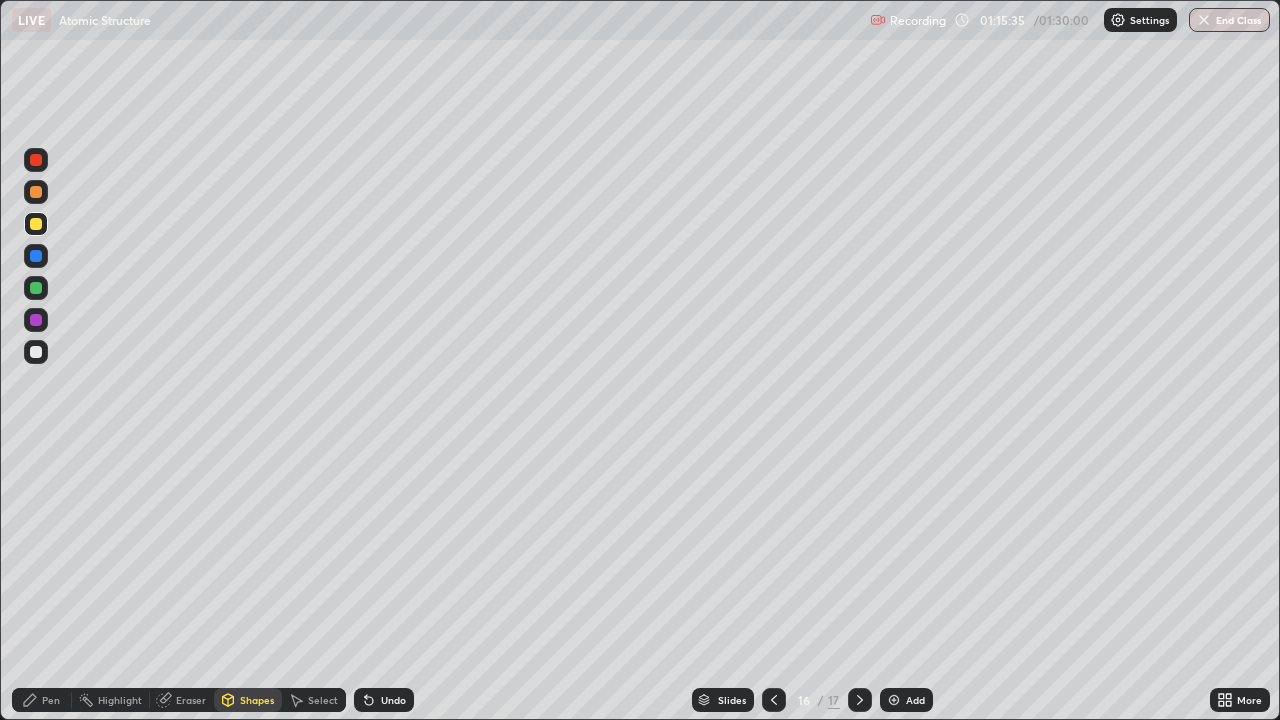 click at bounding box center [36, 288] 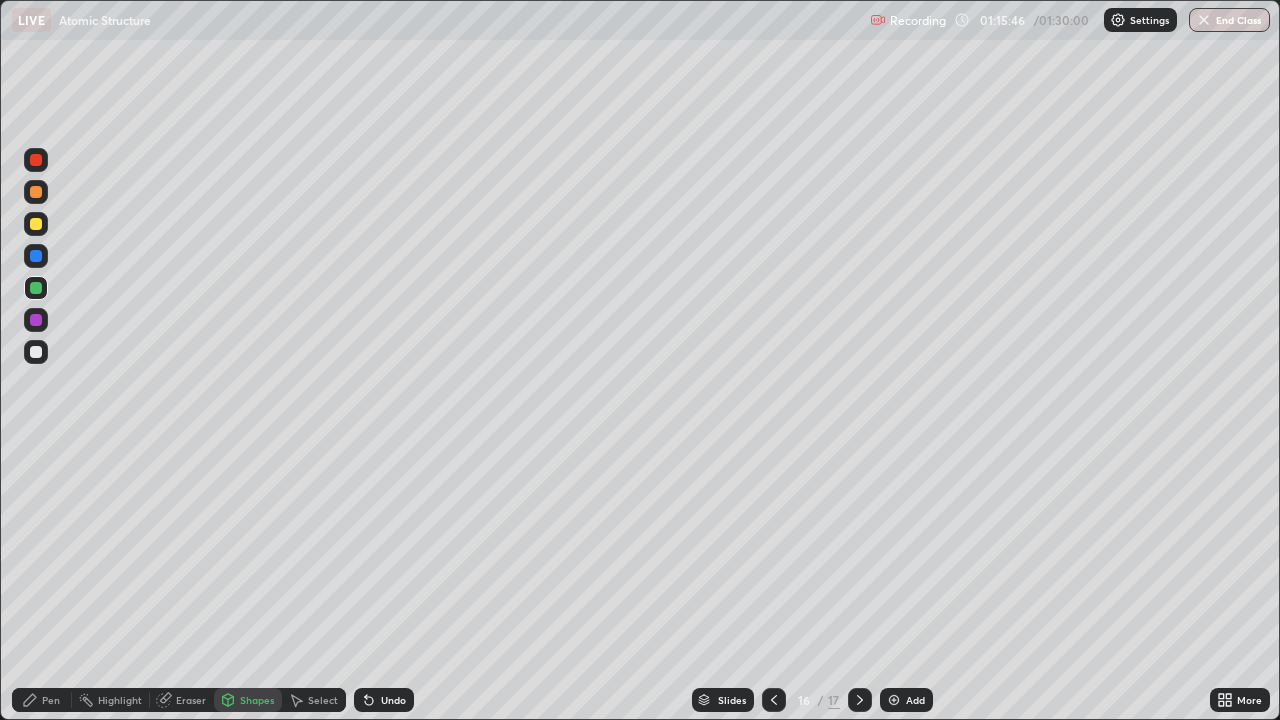 click on "Pen" at bounding box center (42, 700) 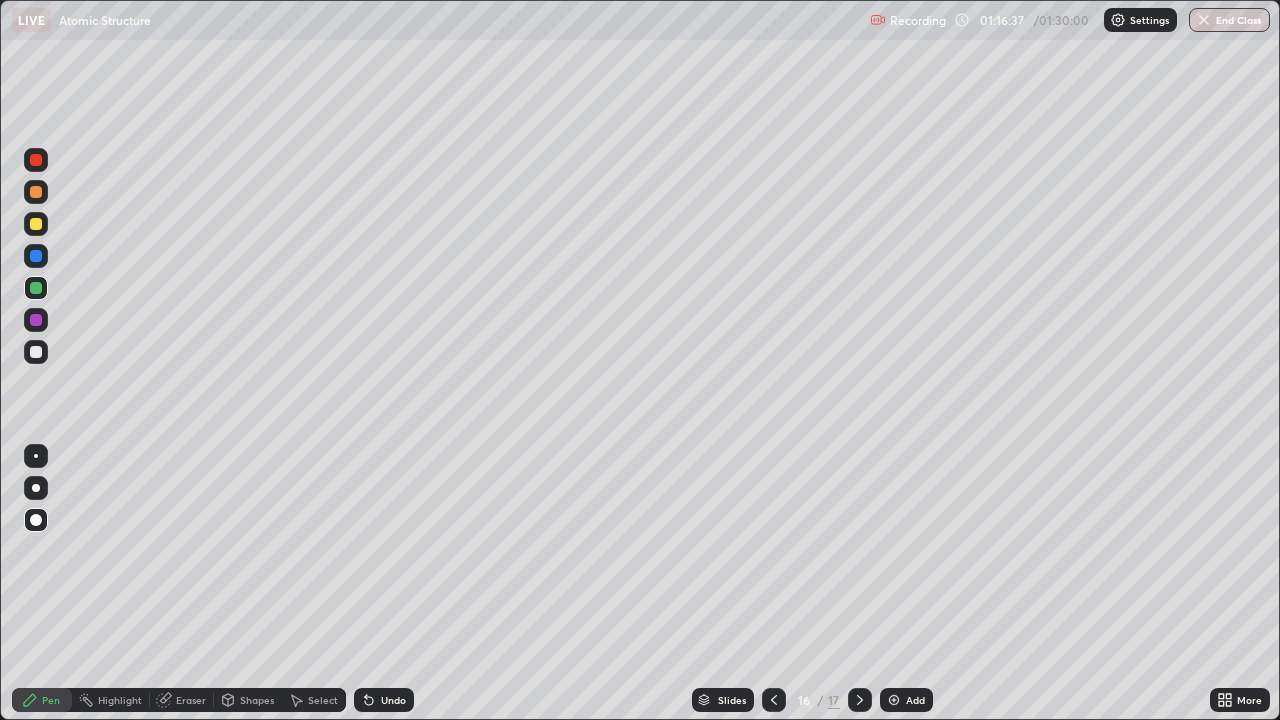 click on "Shapes" at bounding box center [257, 700] 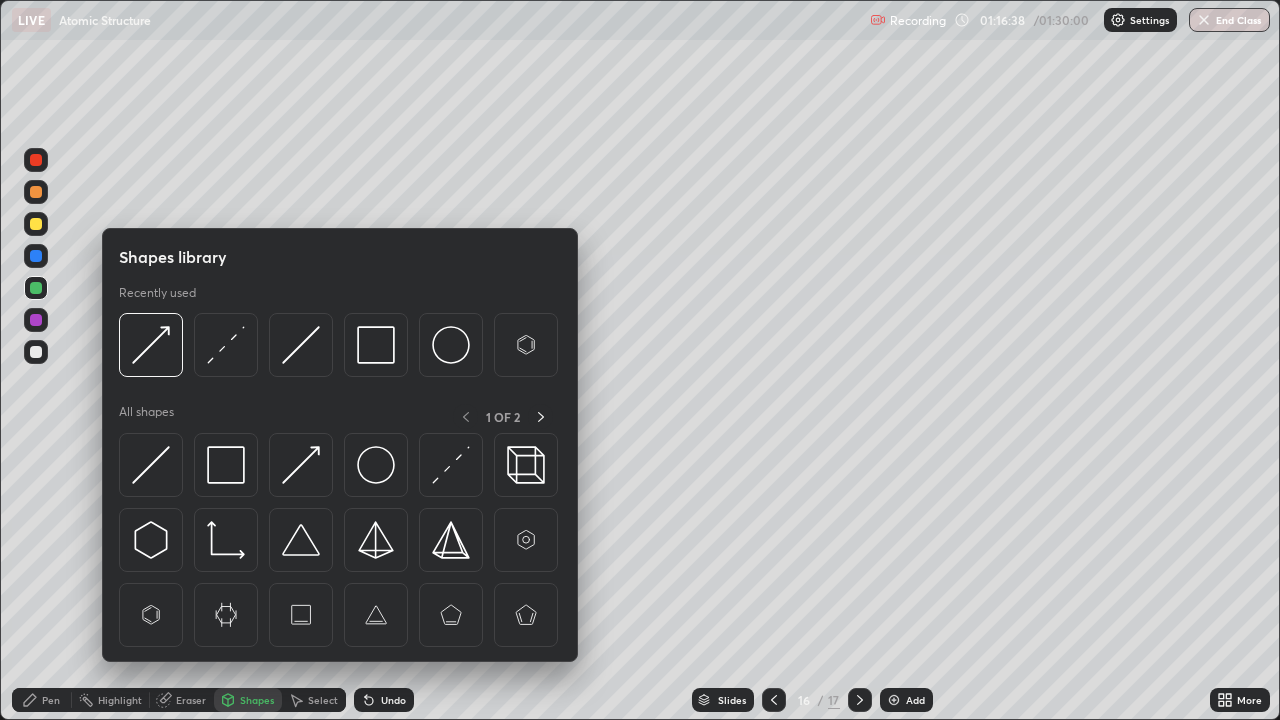 click at bounding box center [301, 465] 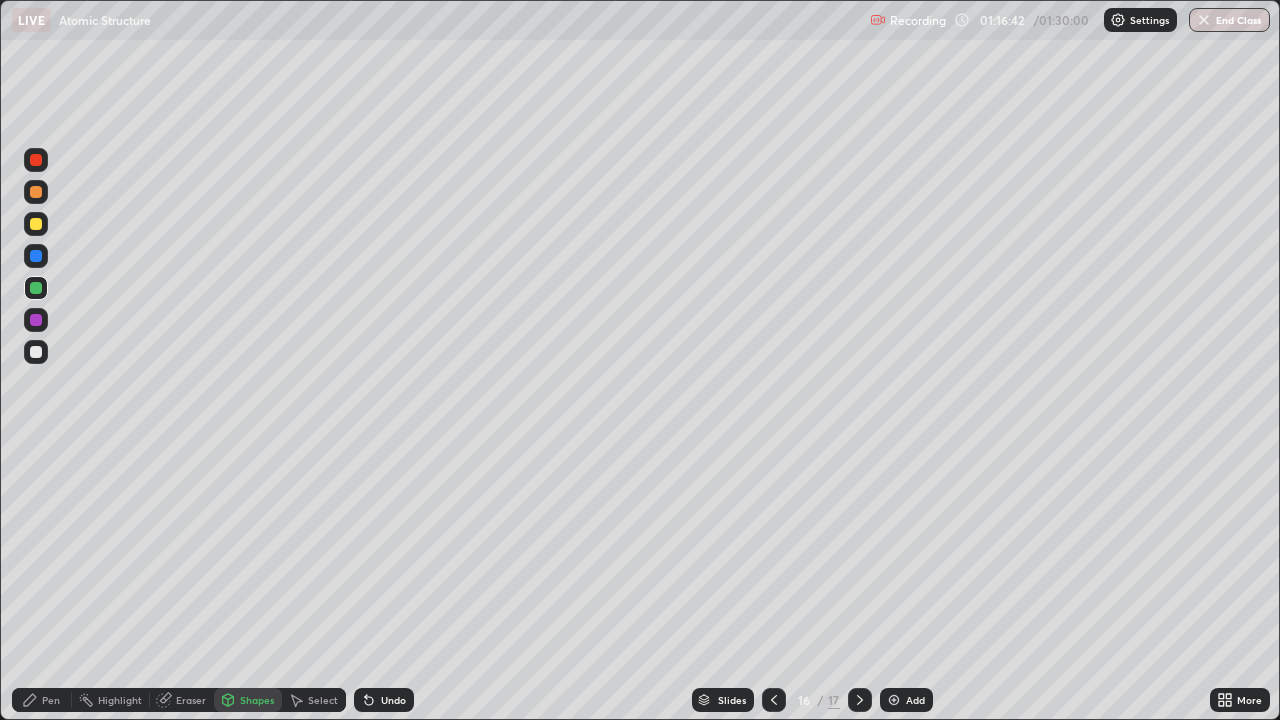 click 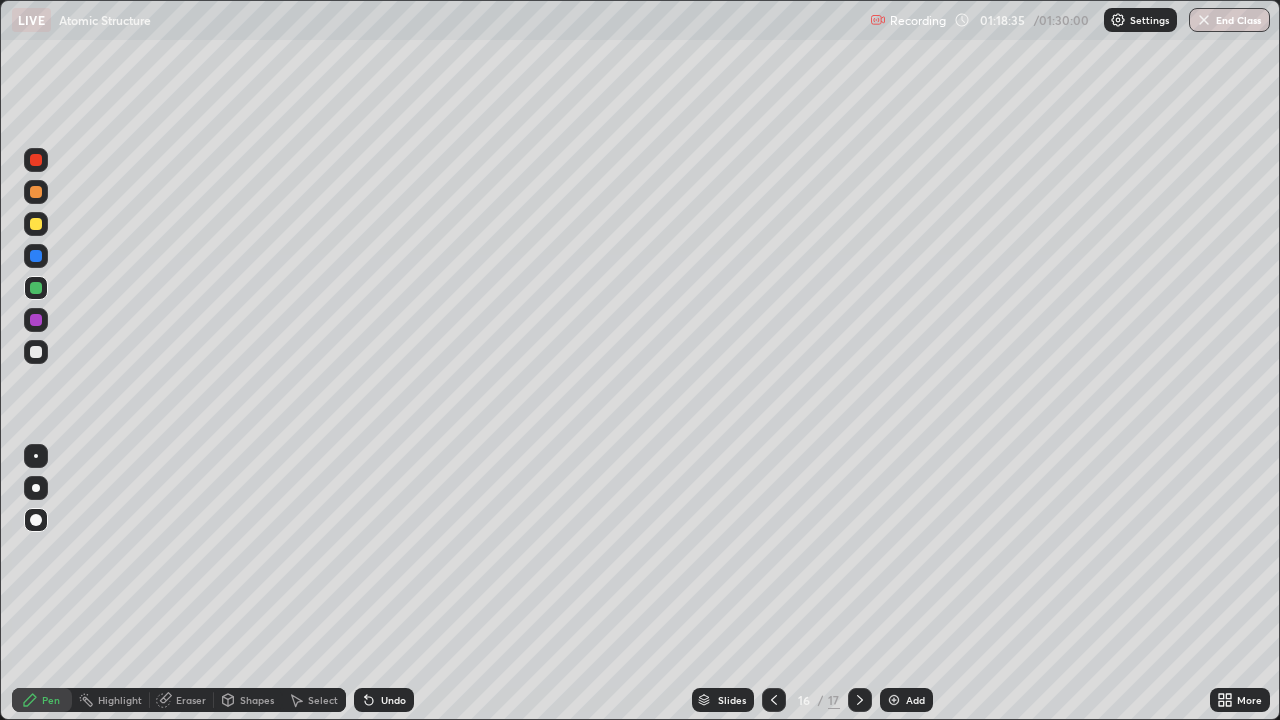 click on "Shapes" at bounding box center (257, 700) 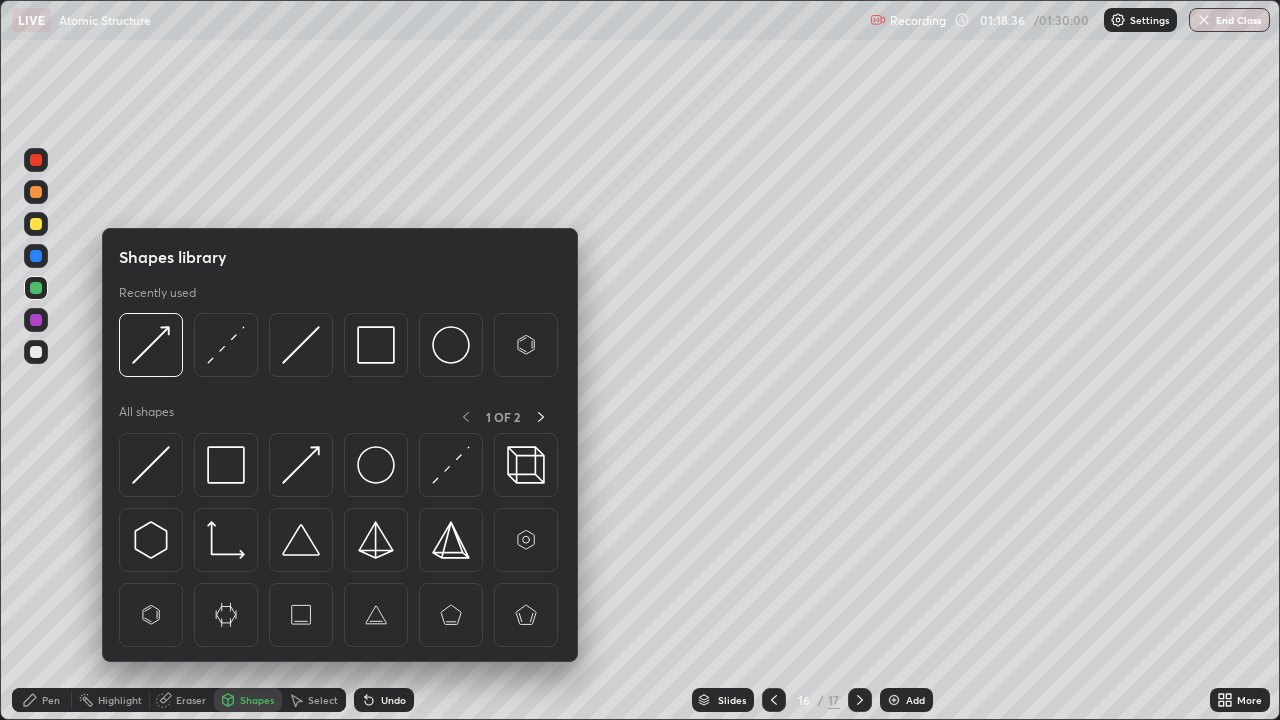 click at bounding box center [226, 465] 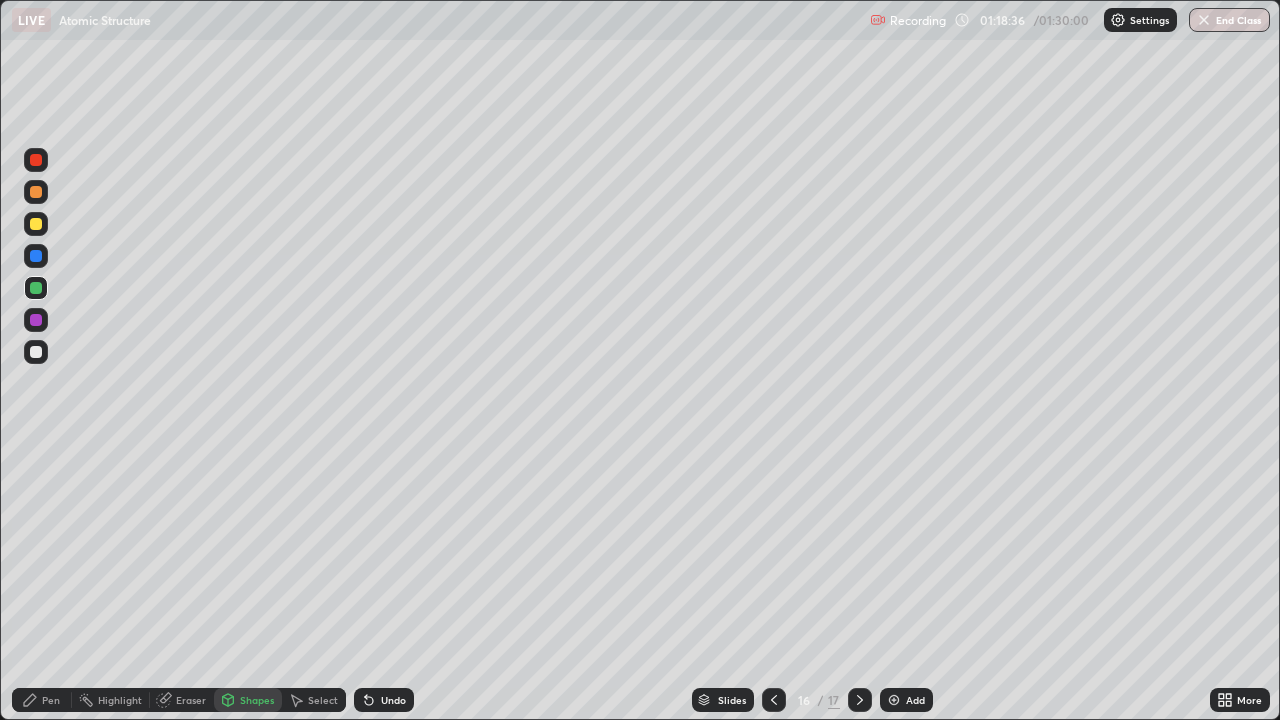 click at bounding box center [36, 352] 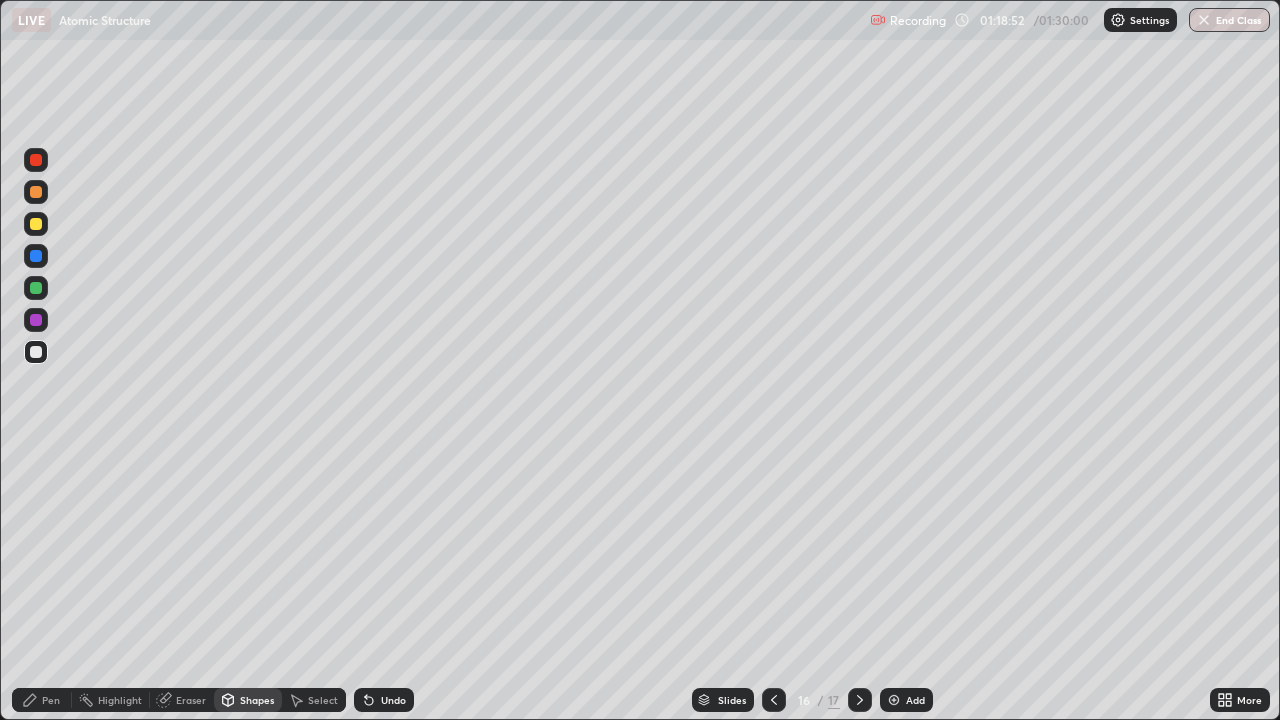 click on "Pen" at bounding box center [51, 700] 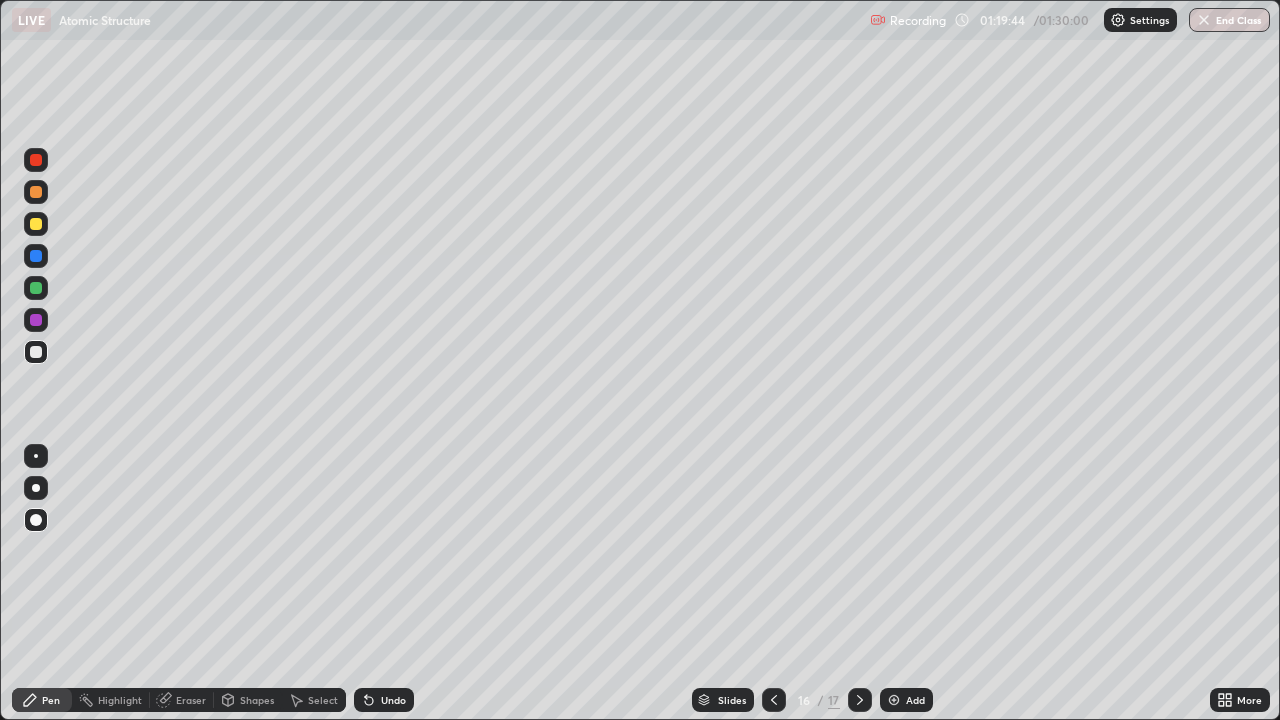 click on "Add" at bounding box center [906, 700] 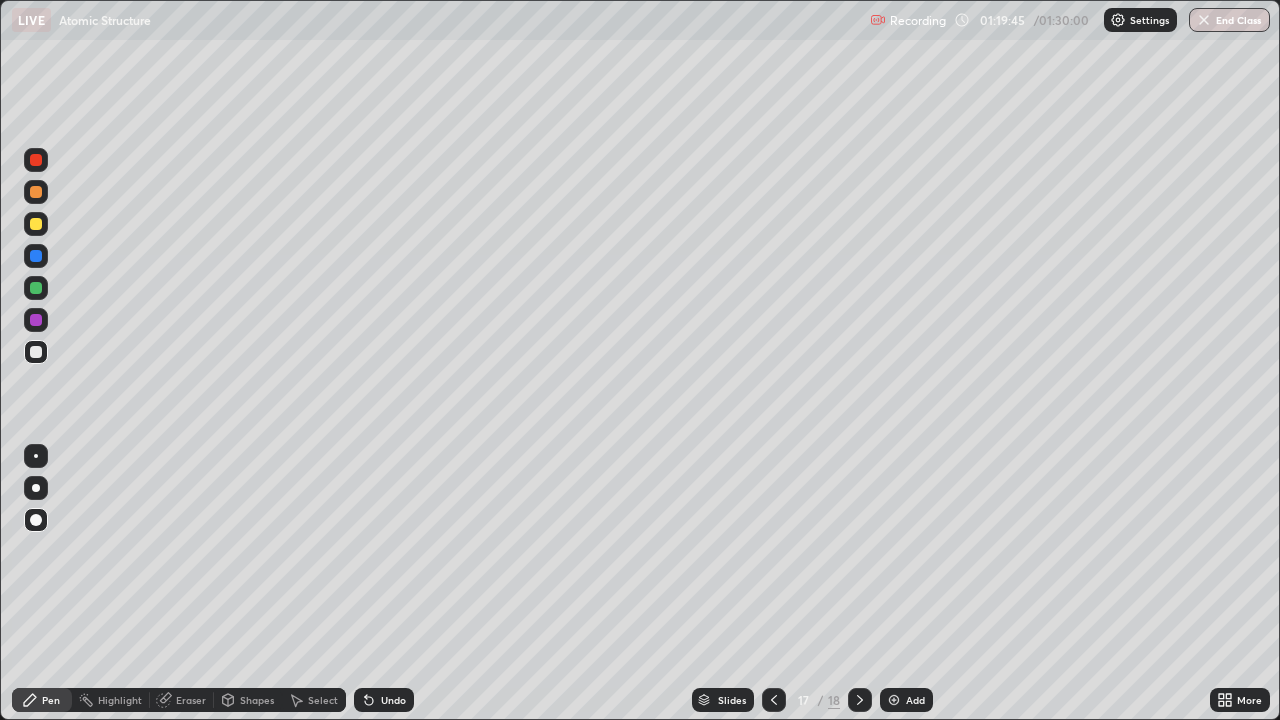 click on "Pen" at bounding box center [42, 700] 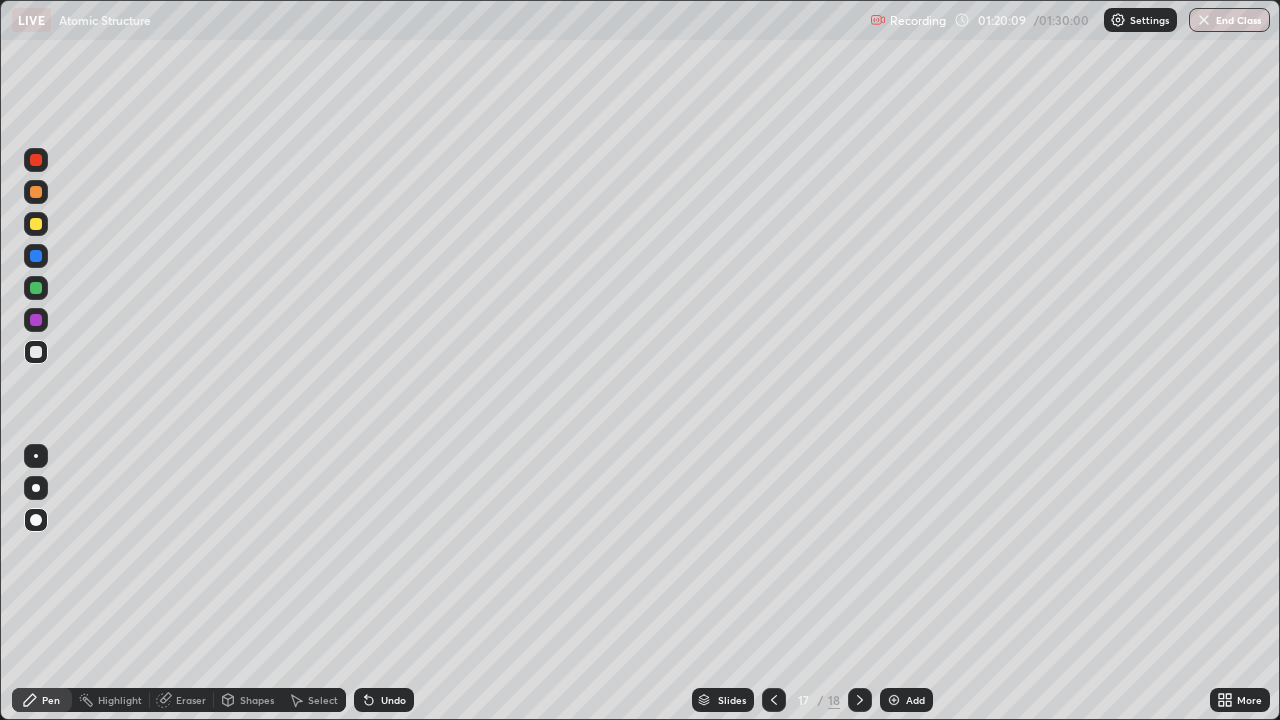 click 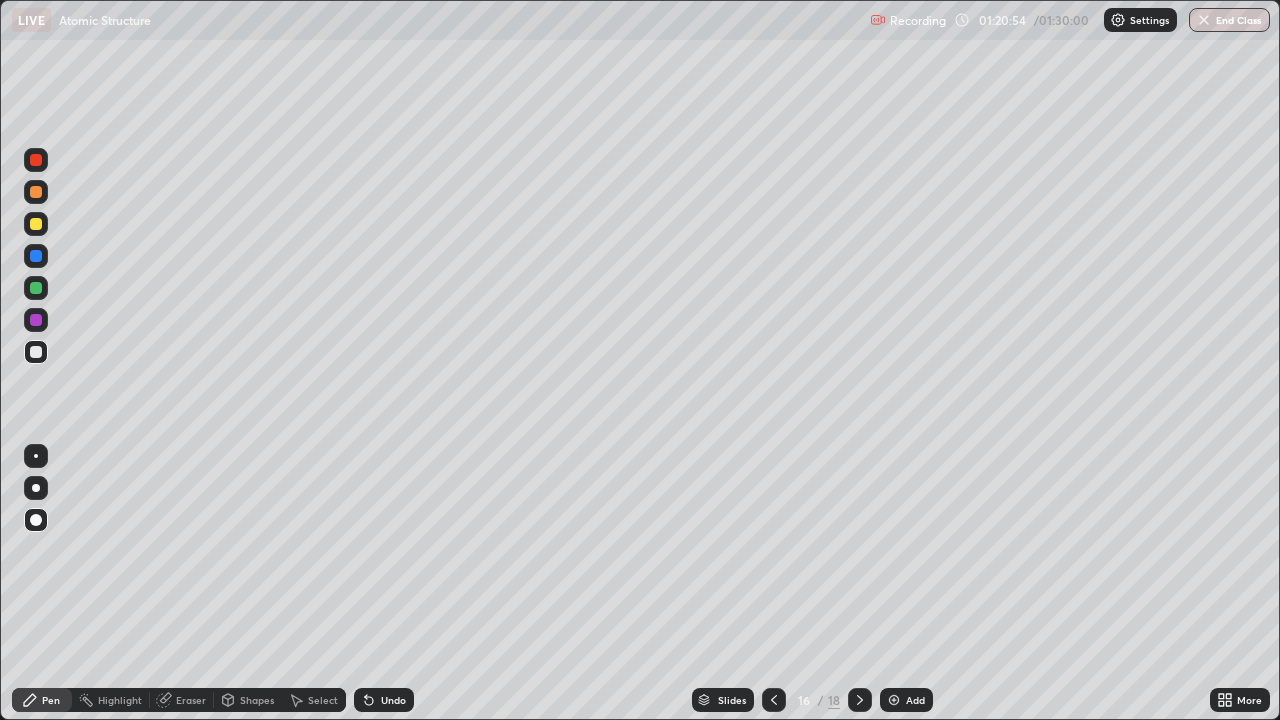 click 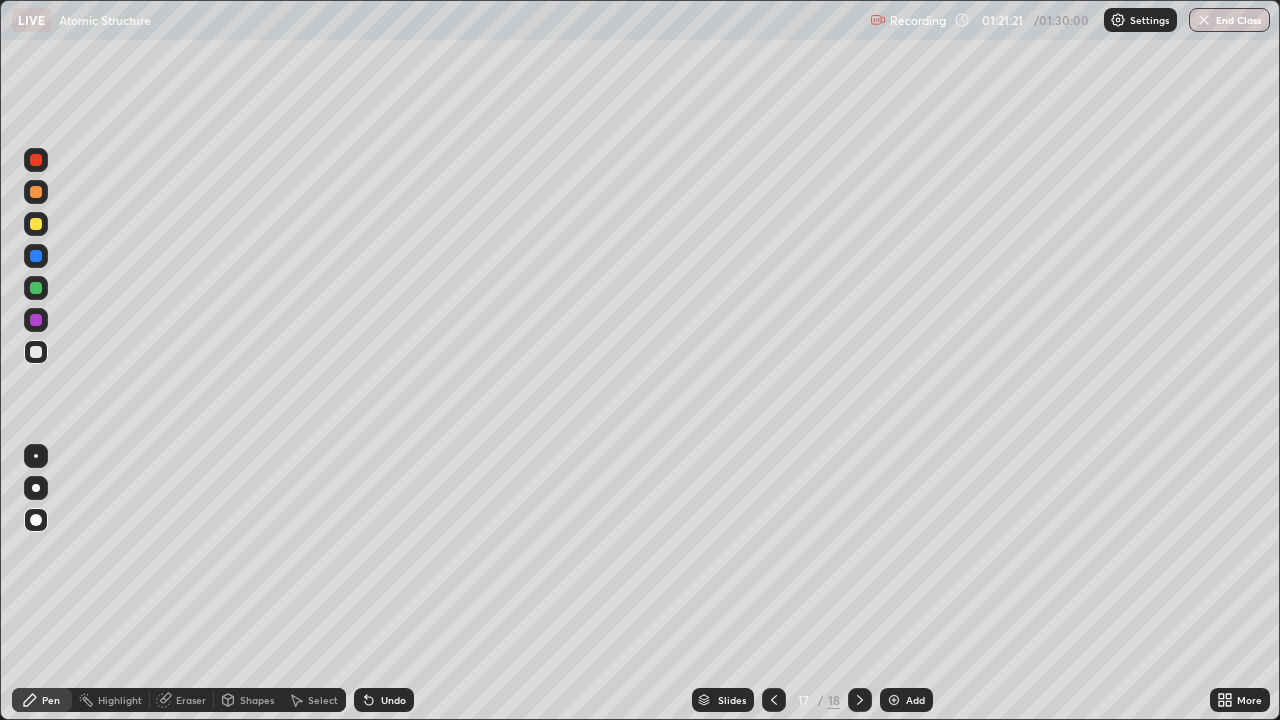 click on "Shapes" at bounding box center (257, 700) 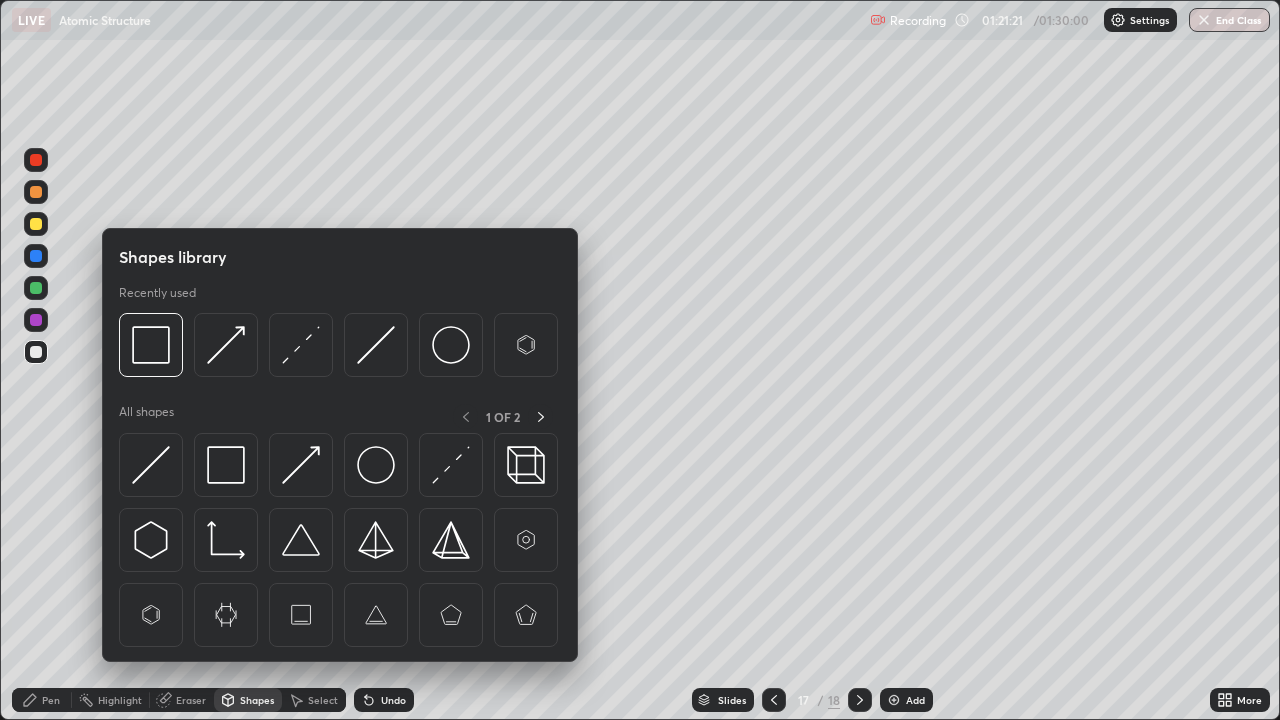 click at bounding box center [226, 465] 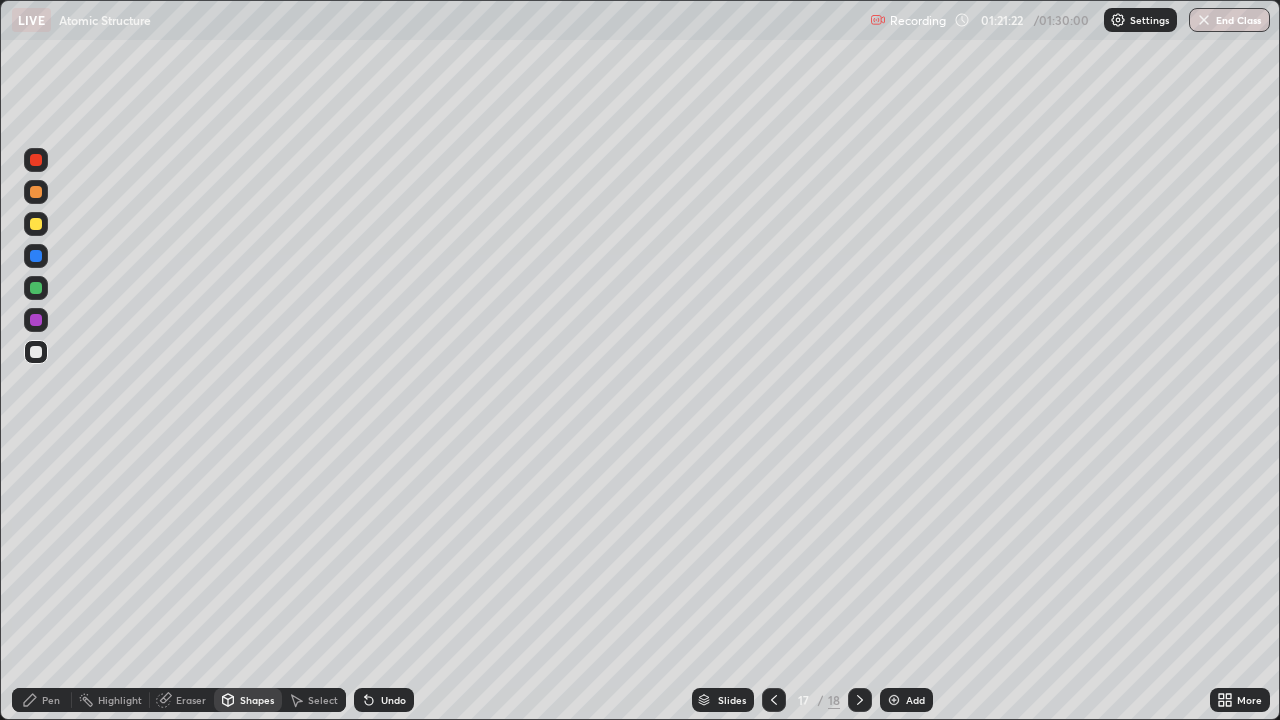 click at bounding box center [36, 224] 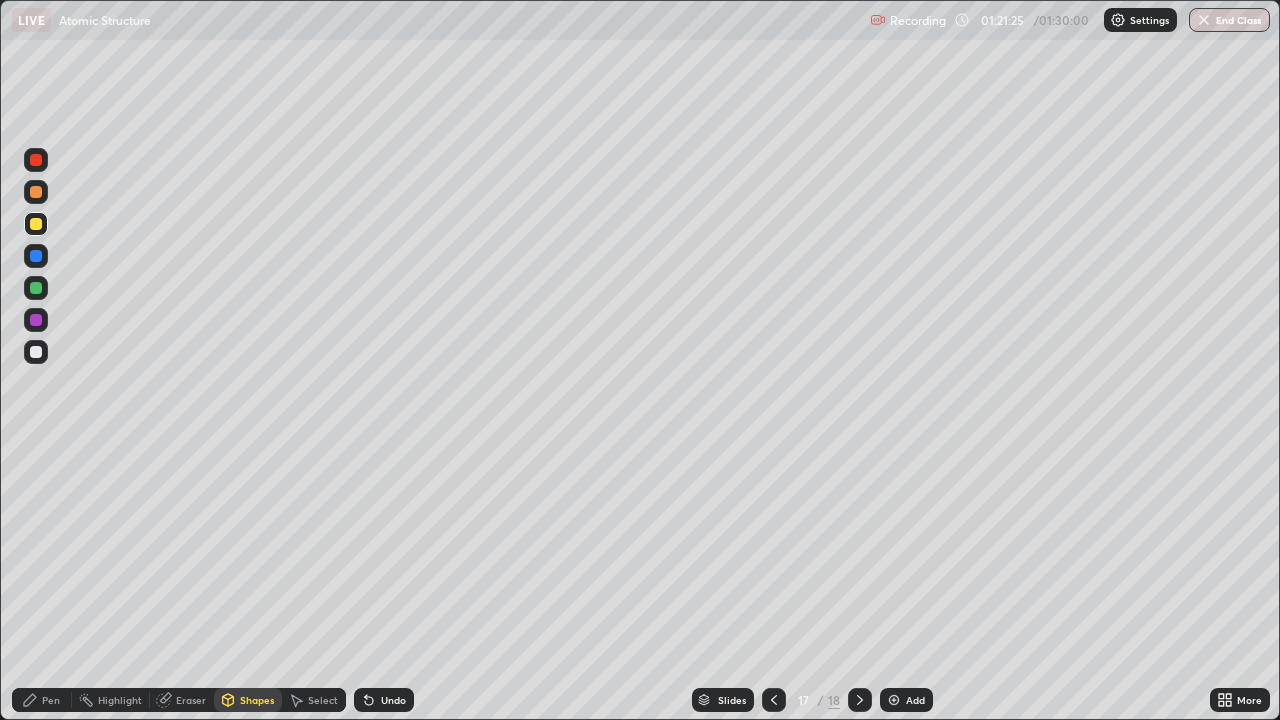 click on "Pen" at bounding box center (51, 700) 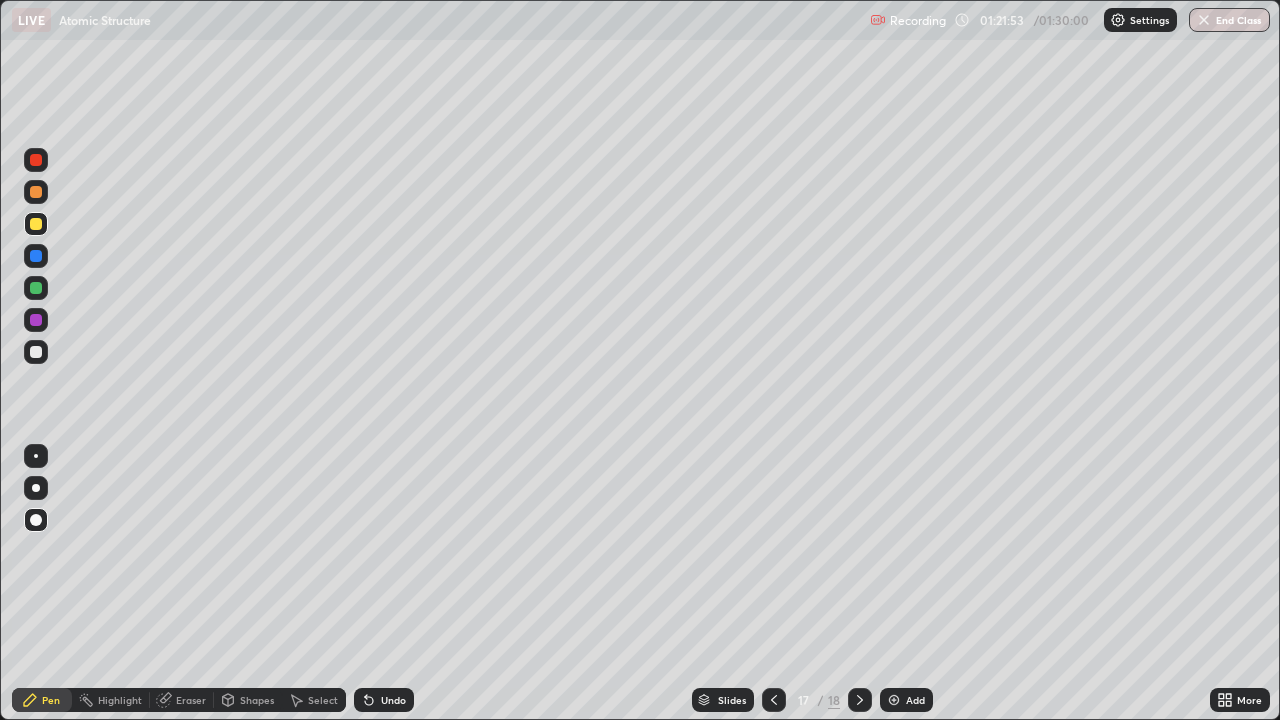 click on "Add" at bounding box center (906, 700) 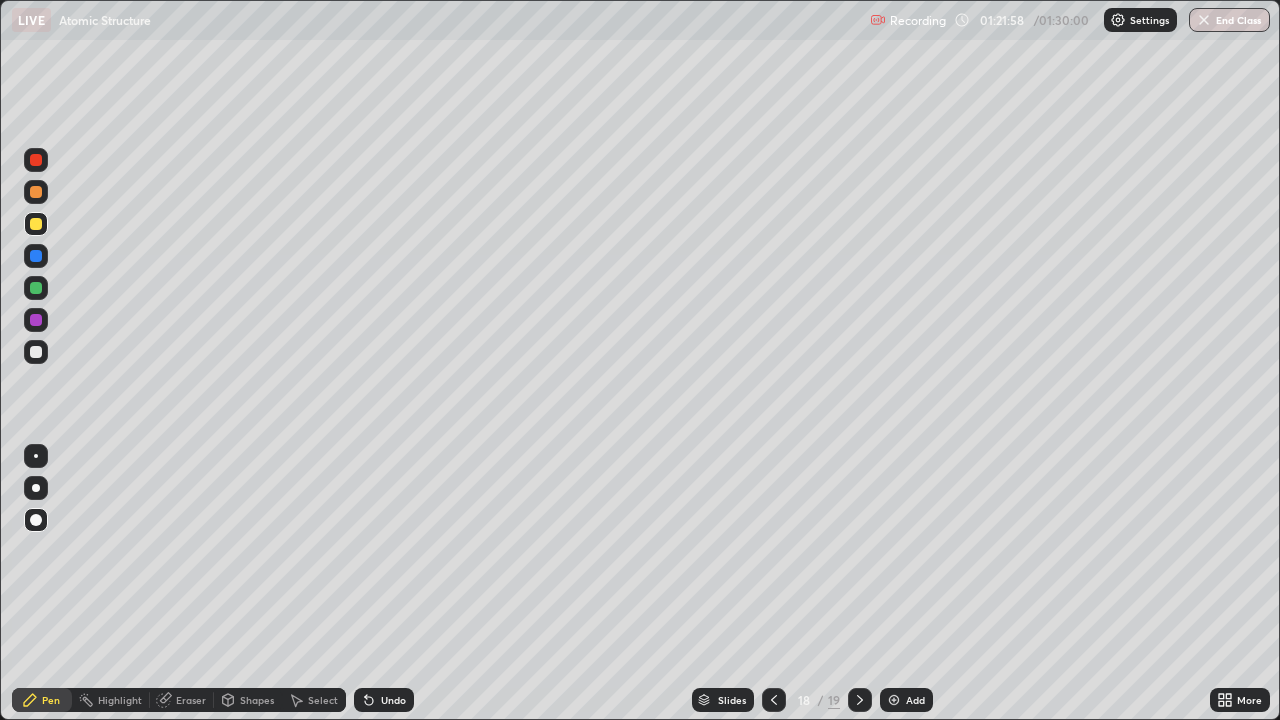 click 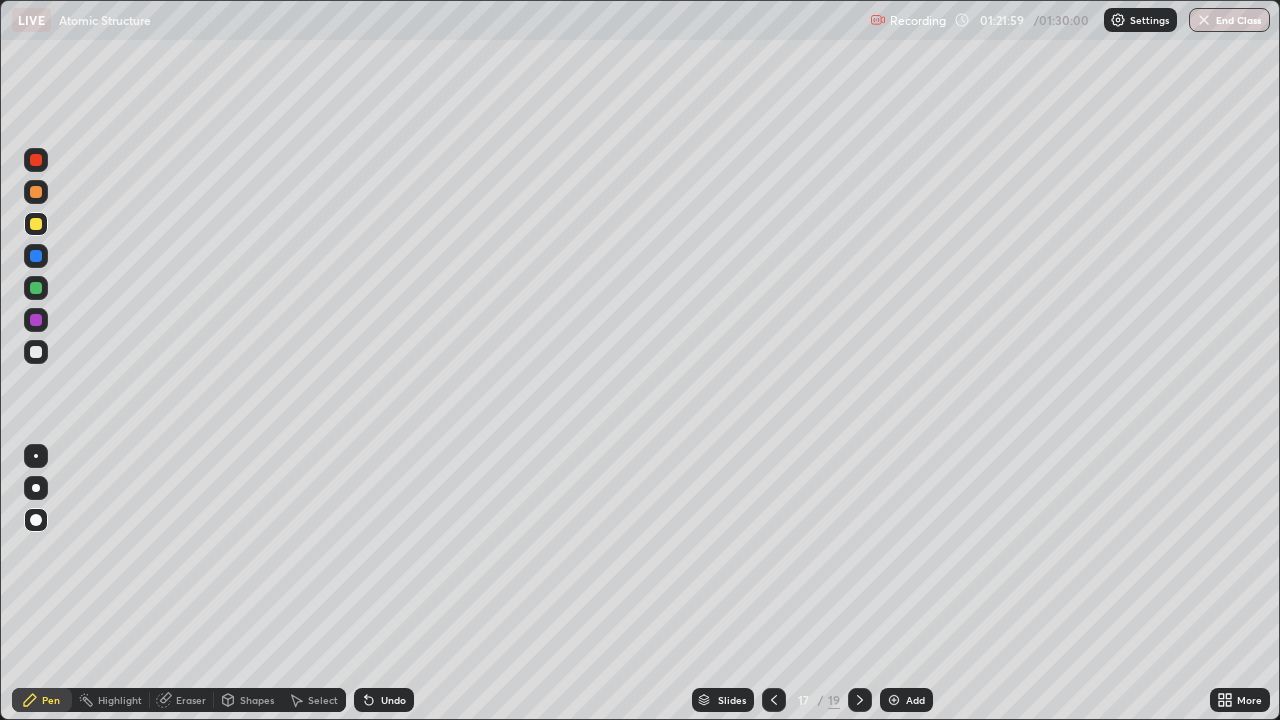 click 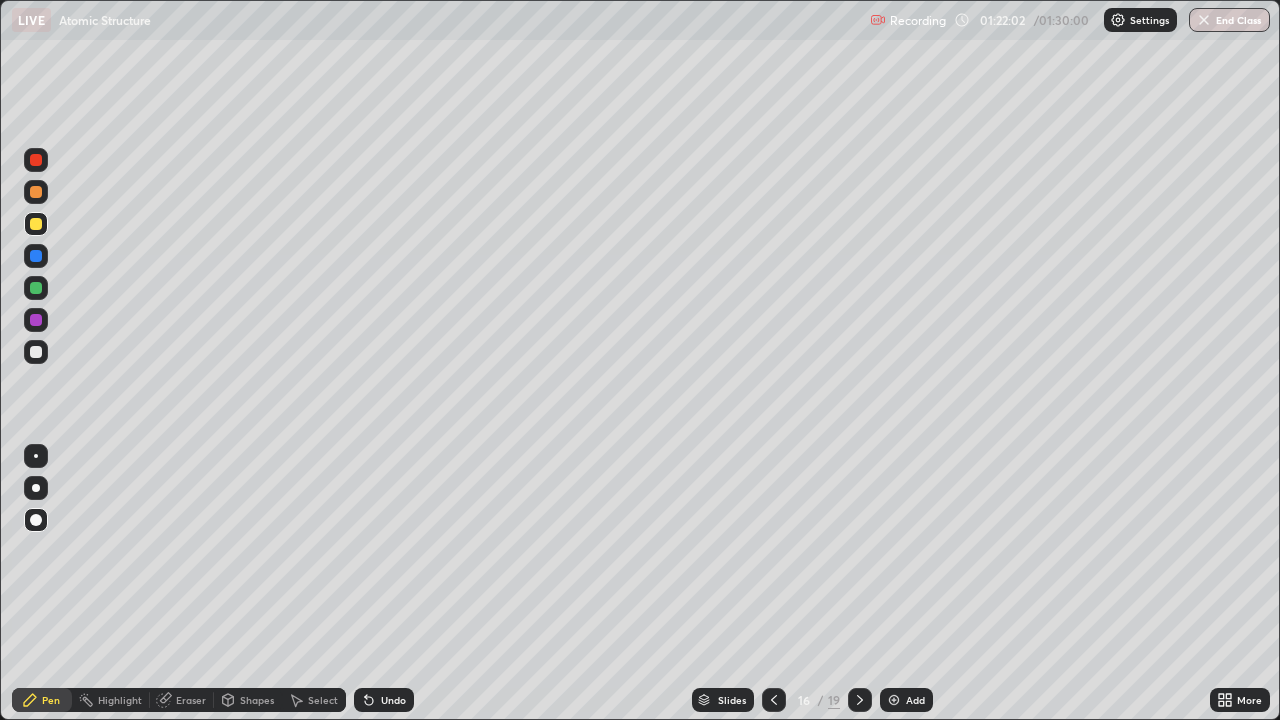 click 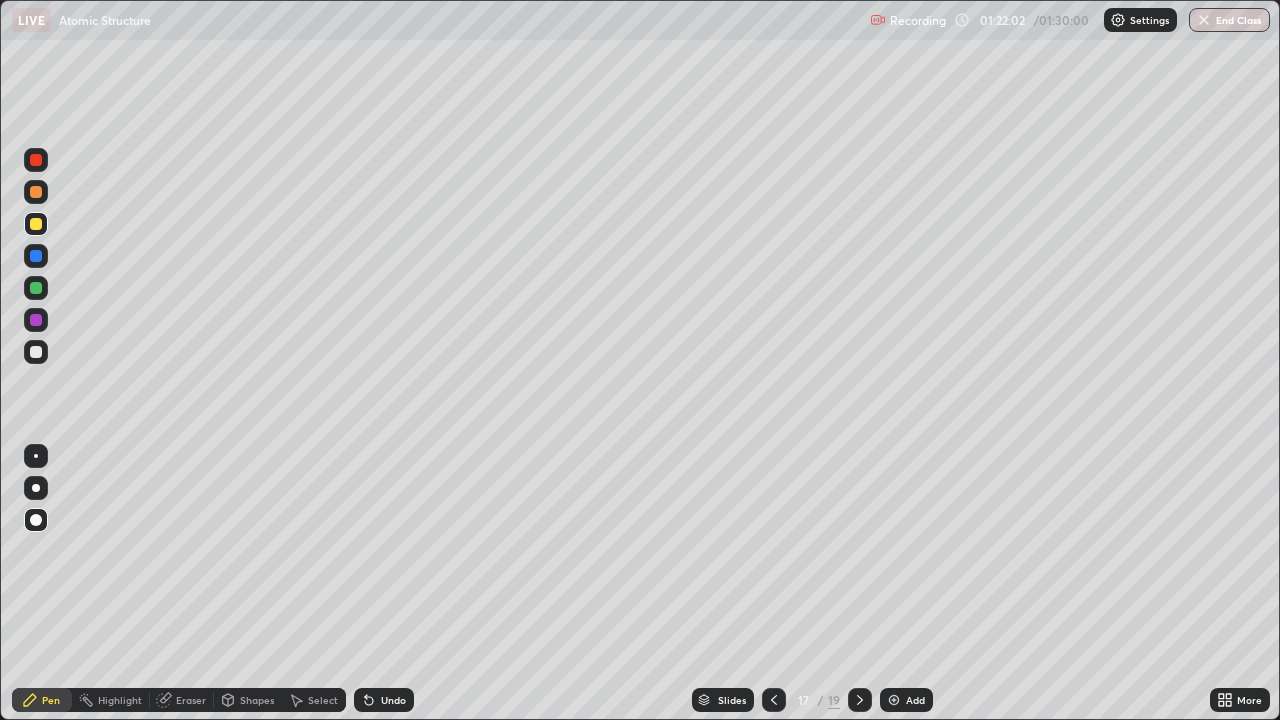 click 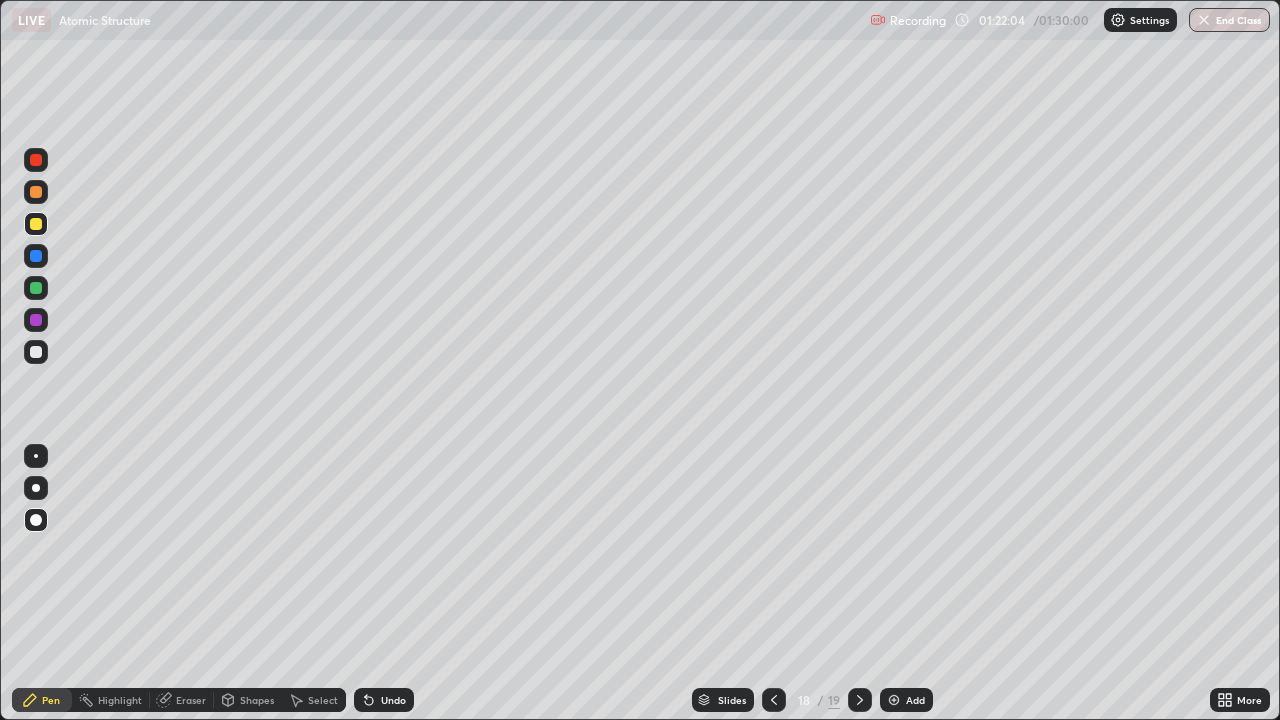 click on "Shapes" at bounding box center [257, 700] 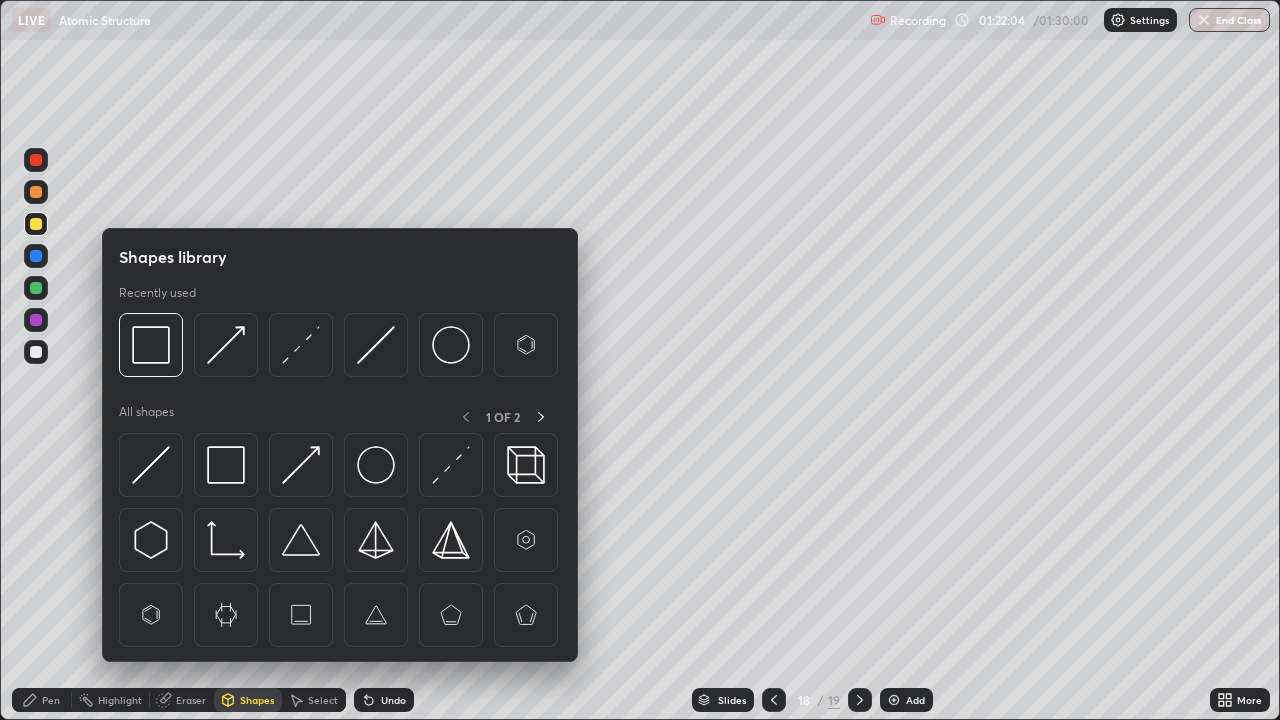 click at bounding box center (151, 465) 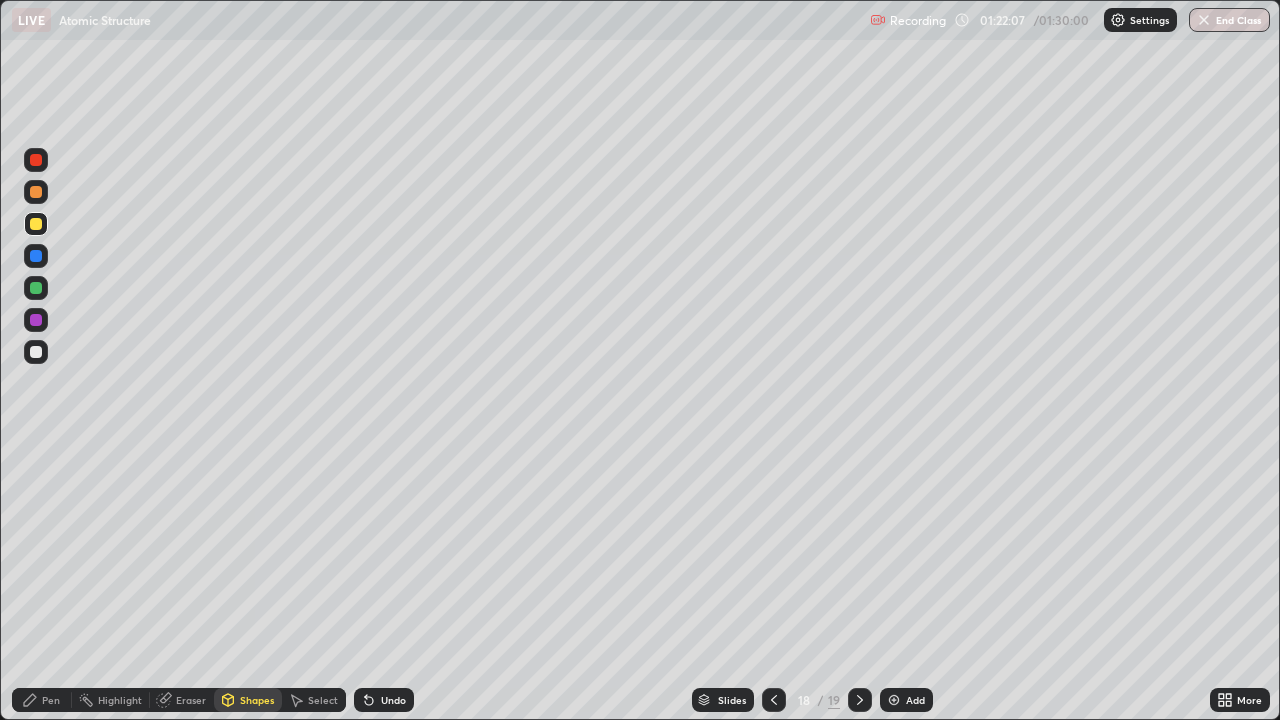 click on "Pen" at bounding box center (51, 700) 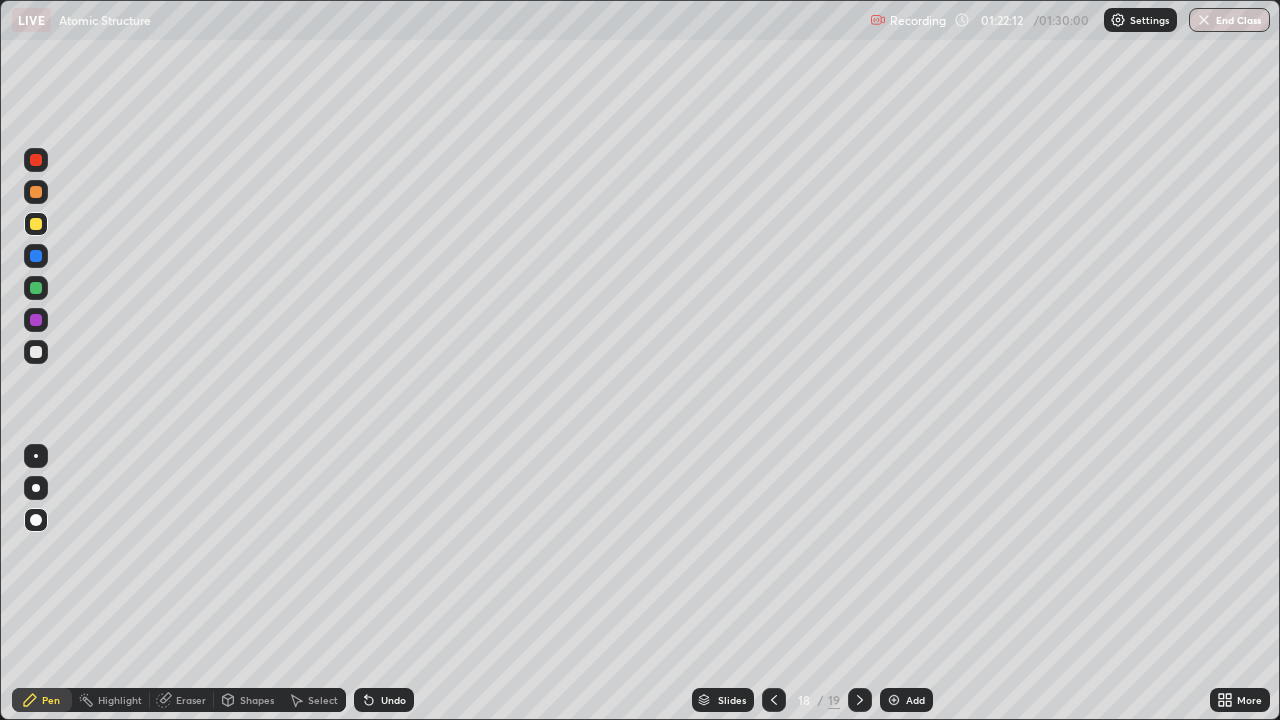 click on "Shapes" at bounding box center (257, 700) 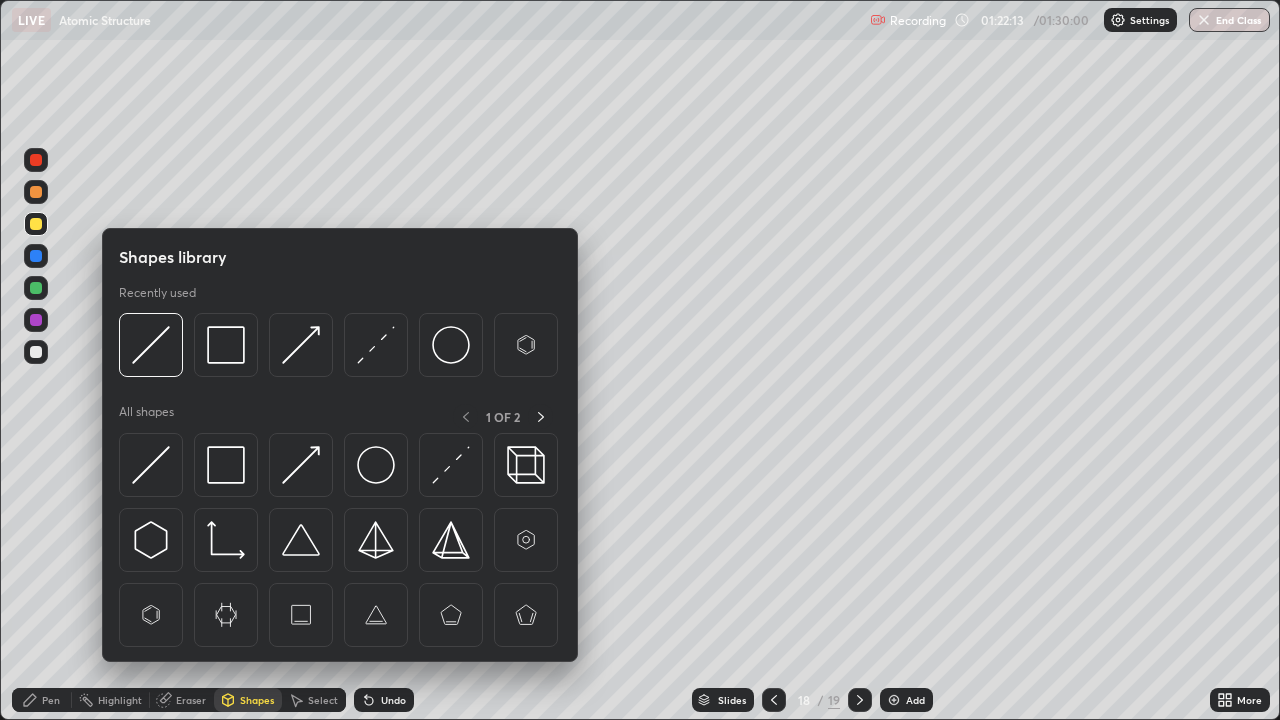 click at bounding box center (451, 465) 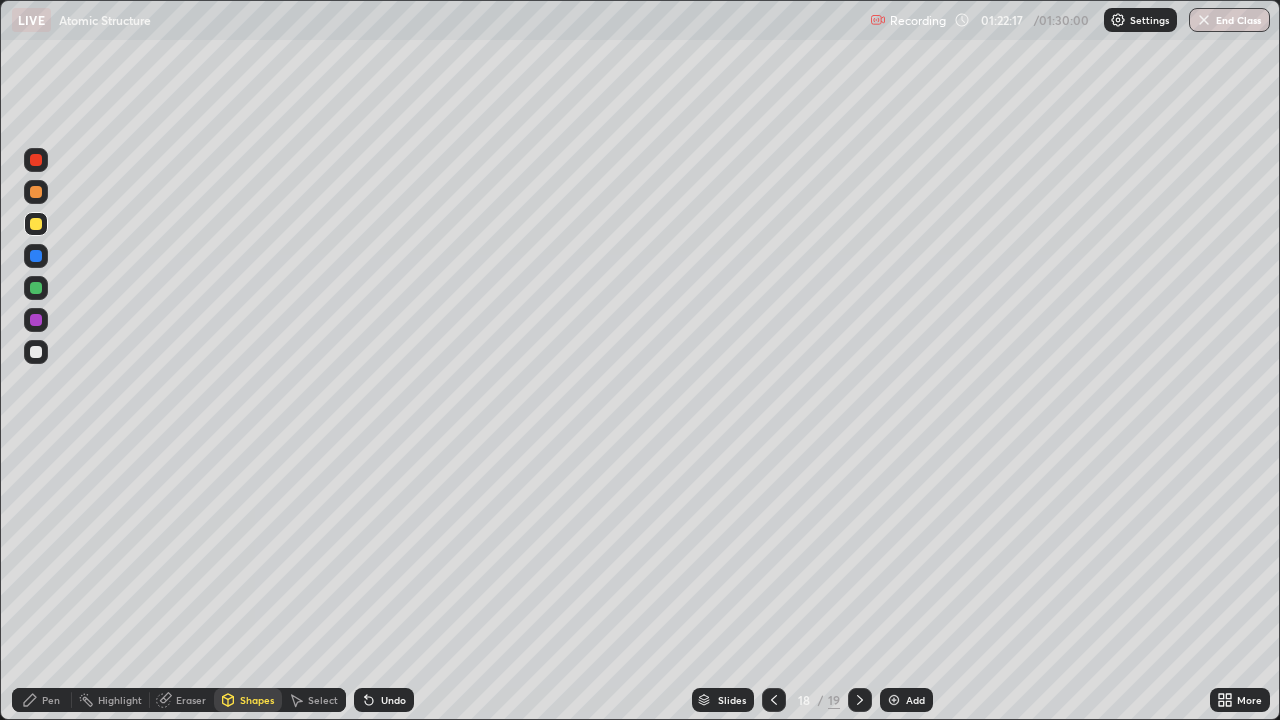 click on "Pen" at bounding box center (42, 700) 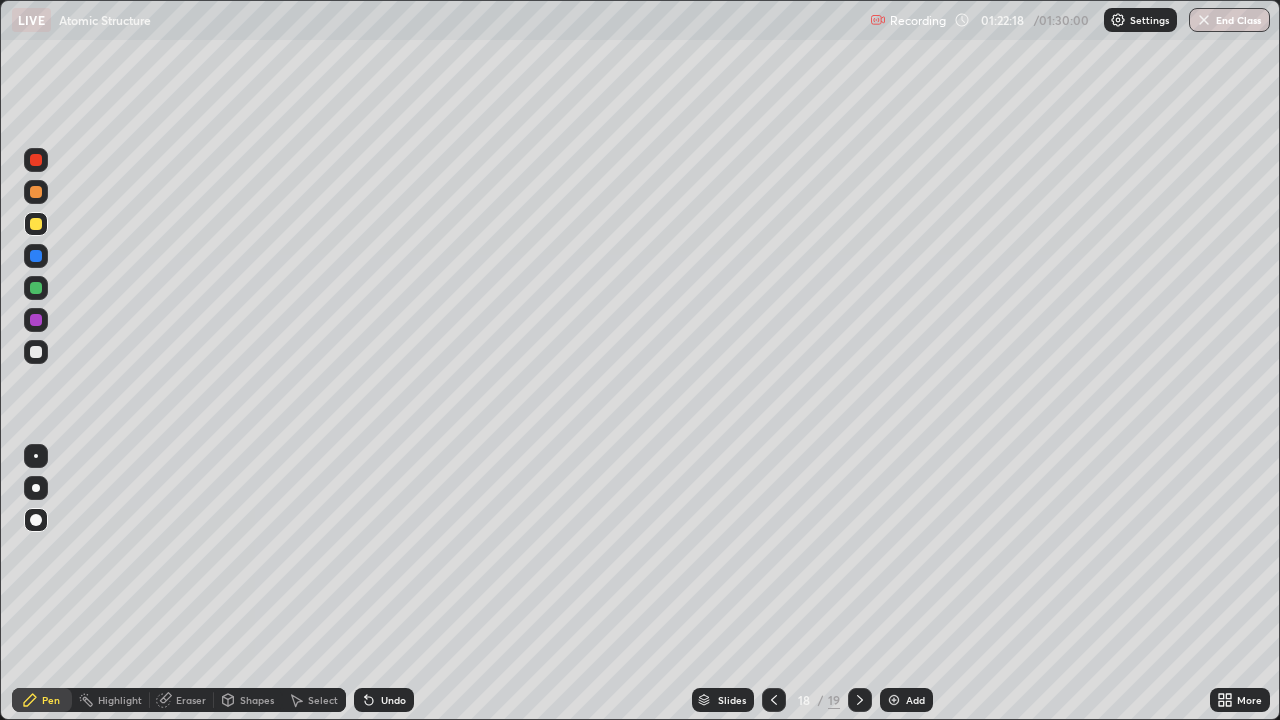 click at bounding box center [36, 256] 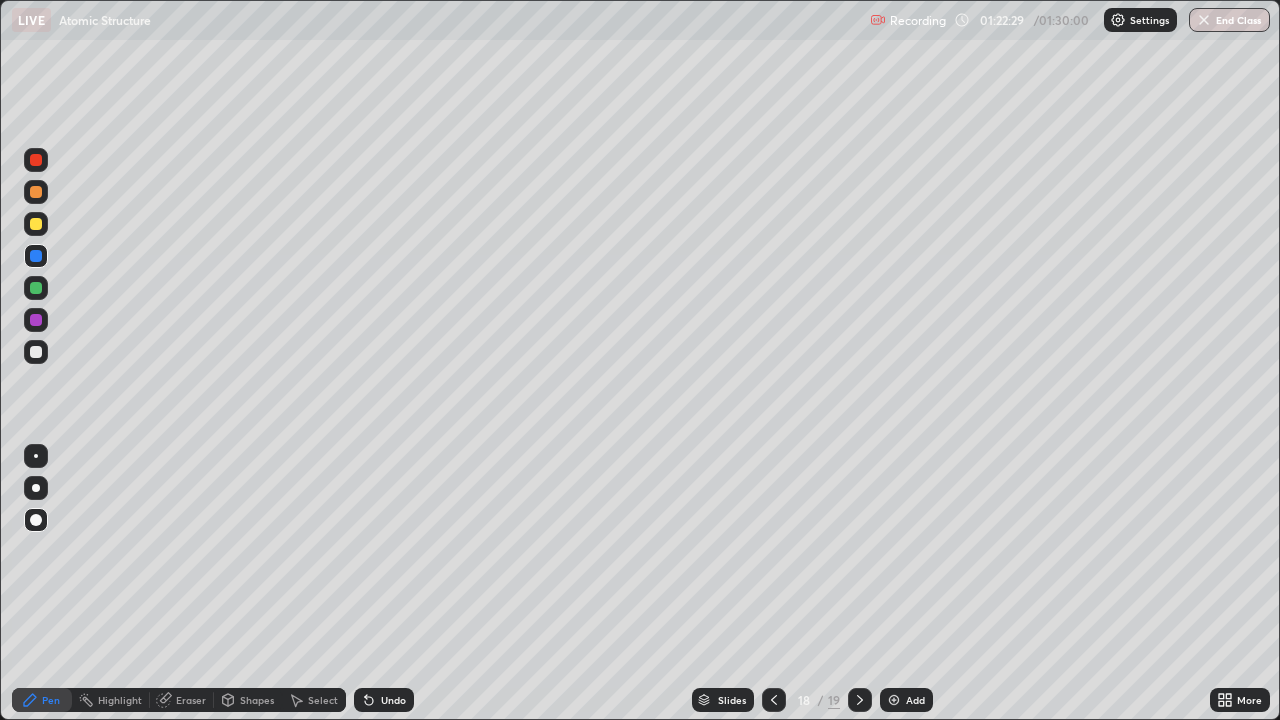 click on "Shapes" at bounding box center [257, 700] 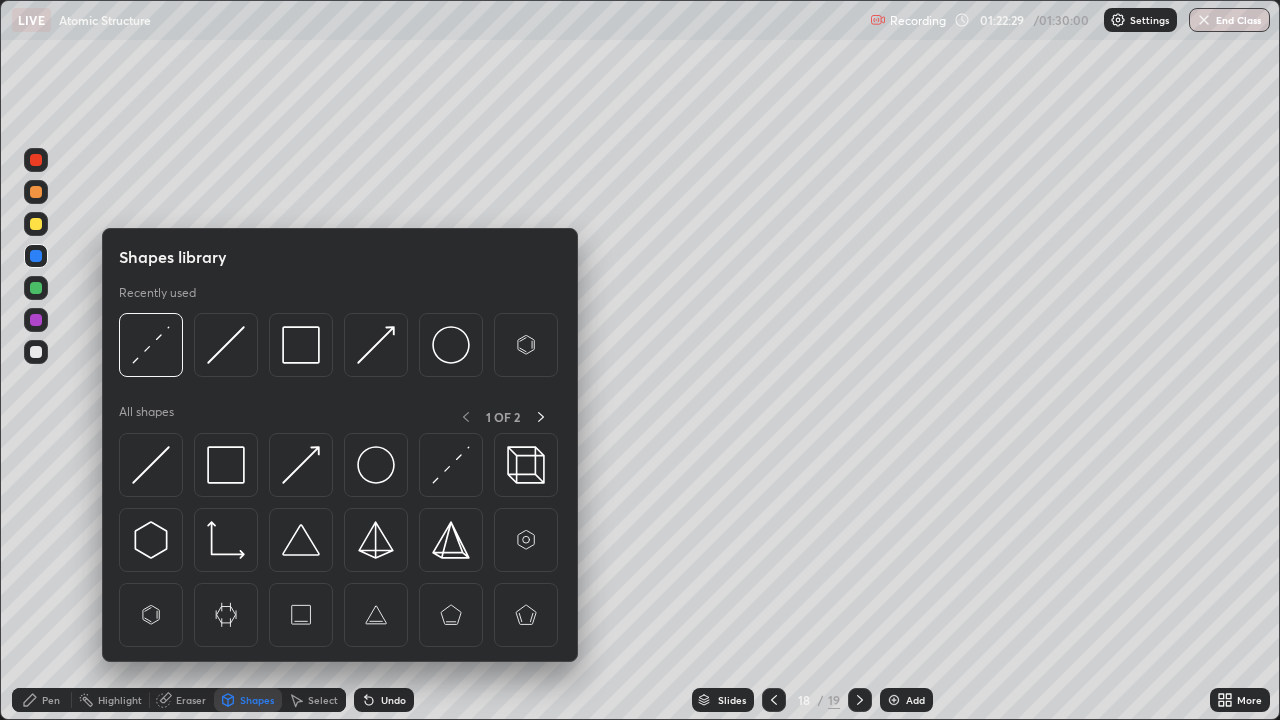 click at bounding box center (301, 465) 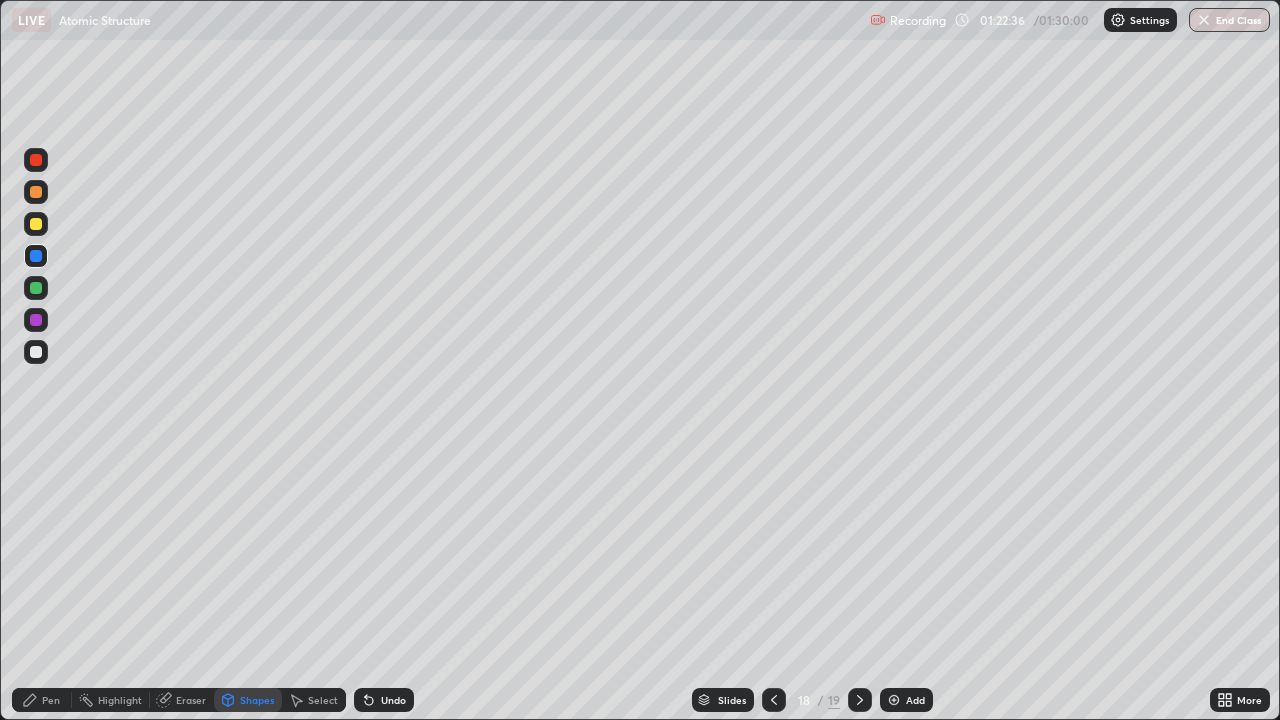 click 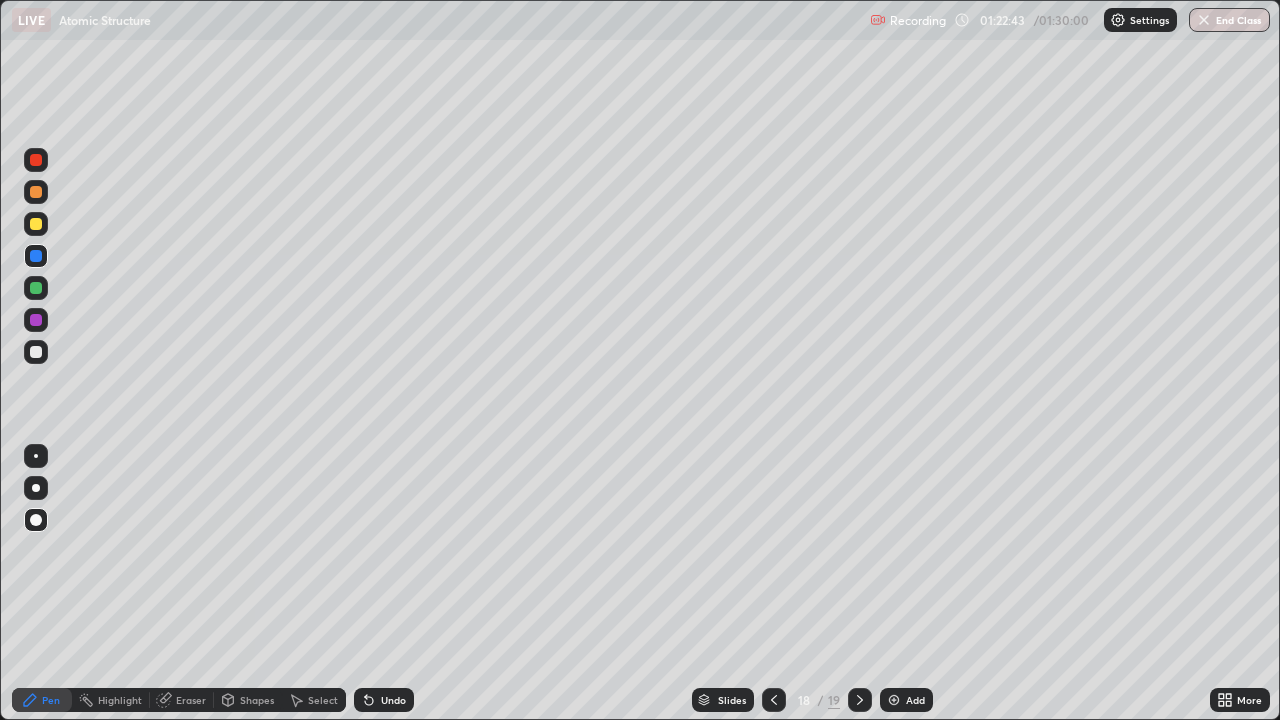 click on "Undo" at bounding box center [393, 700] 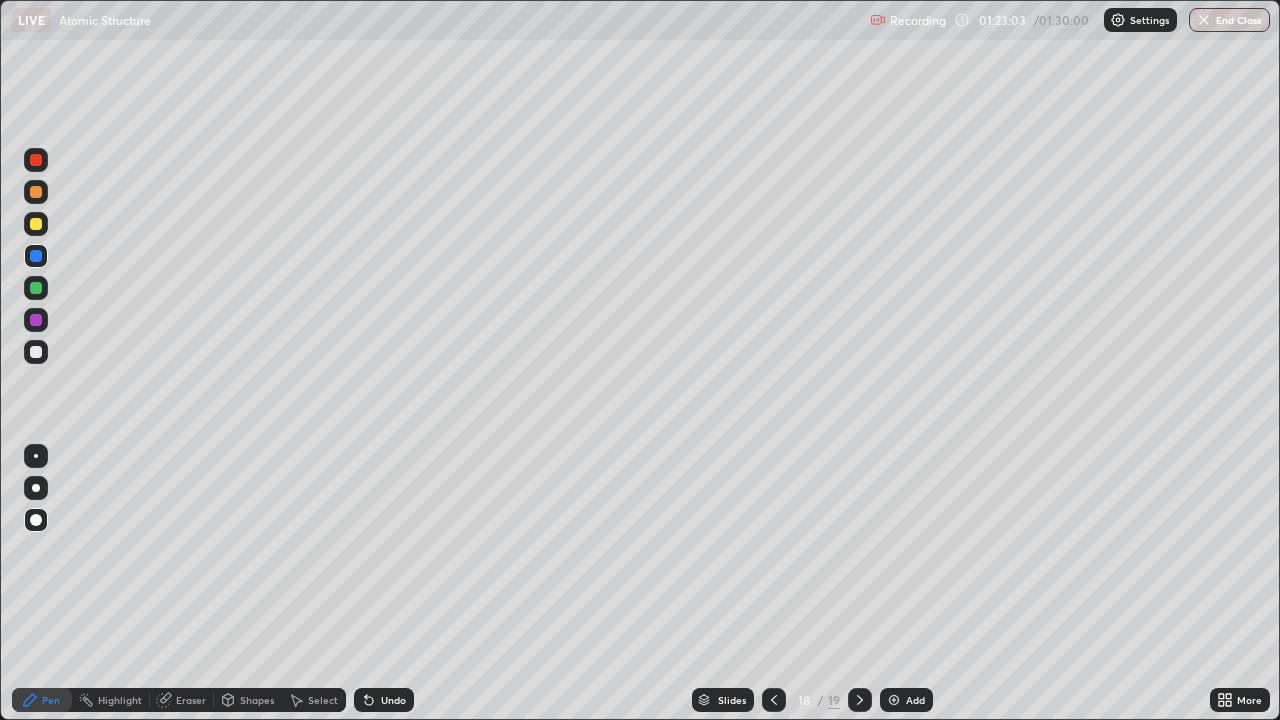 click at bounding box center (36, 352) 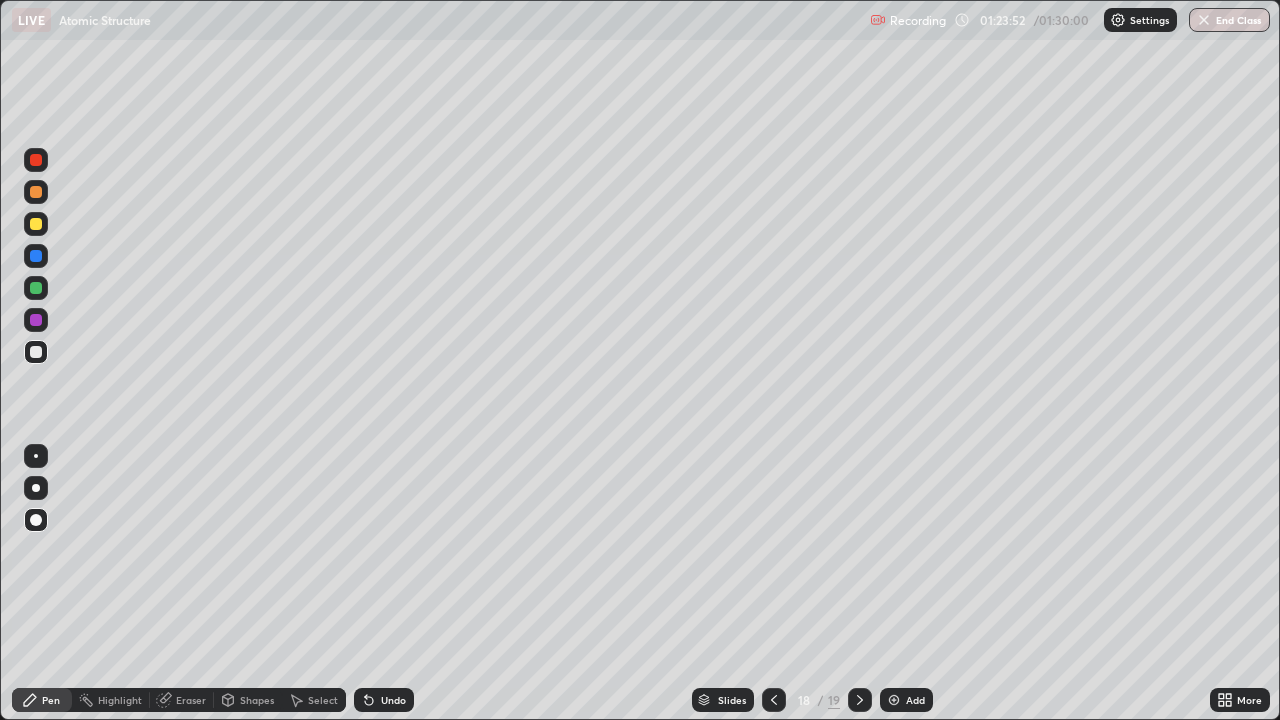 click on "Shapes" at bounding box center (257, 700) 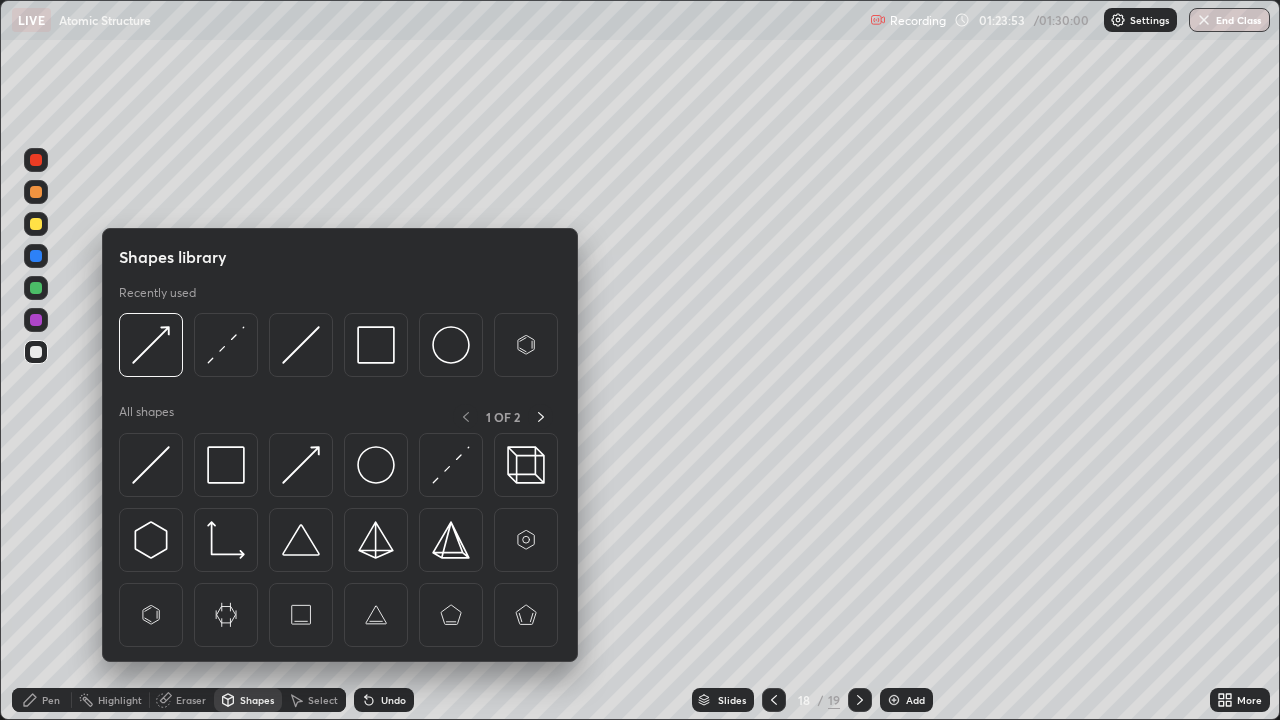 click at bounding box center [376, 465] 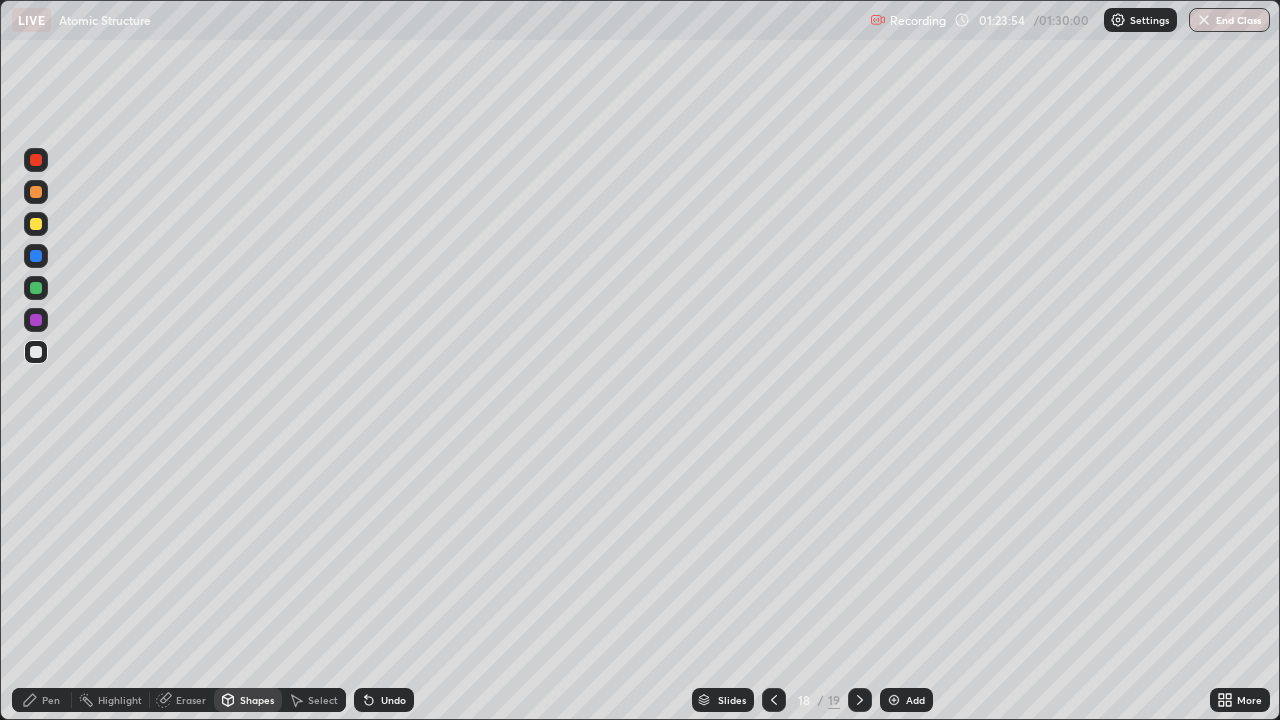 click at bounding box center [36, 224] 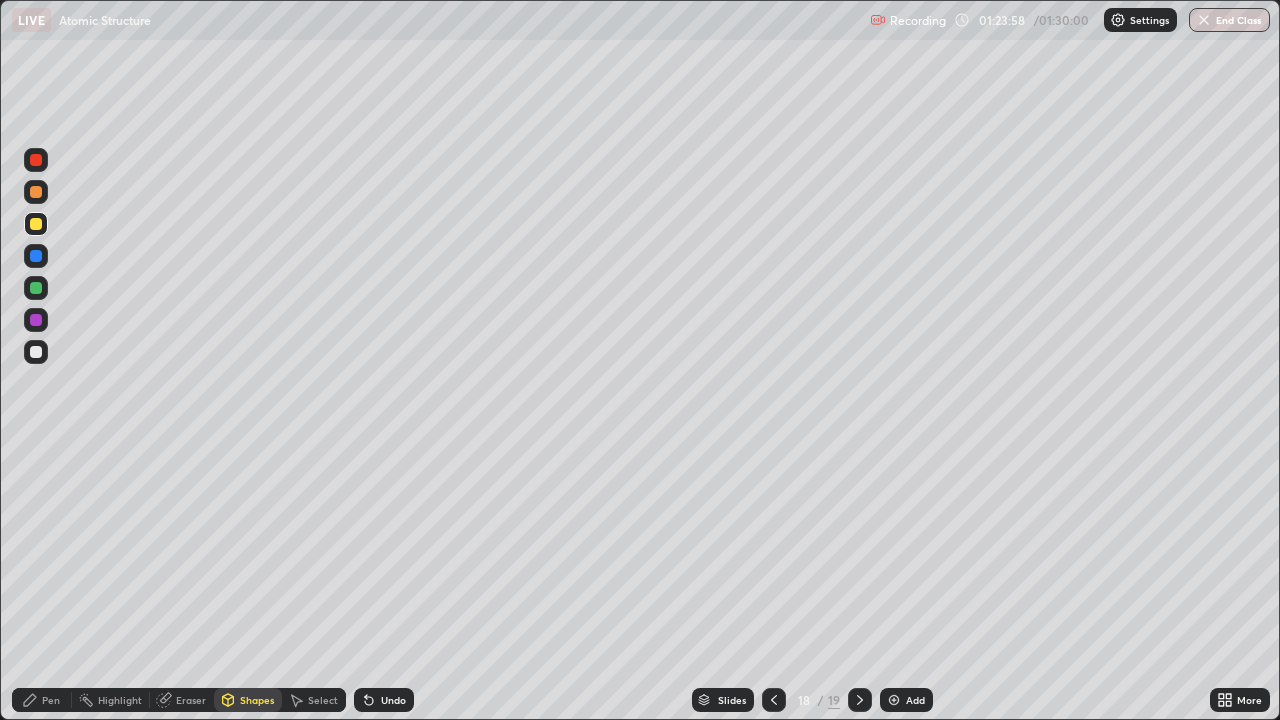 click on "Undo" at bounding box center (393, 700) 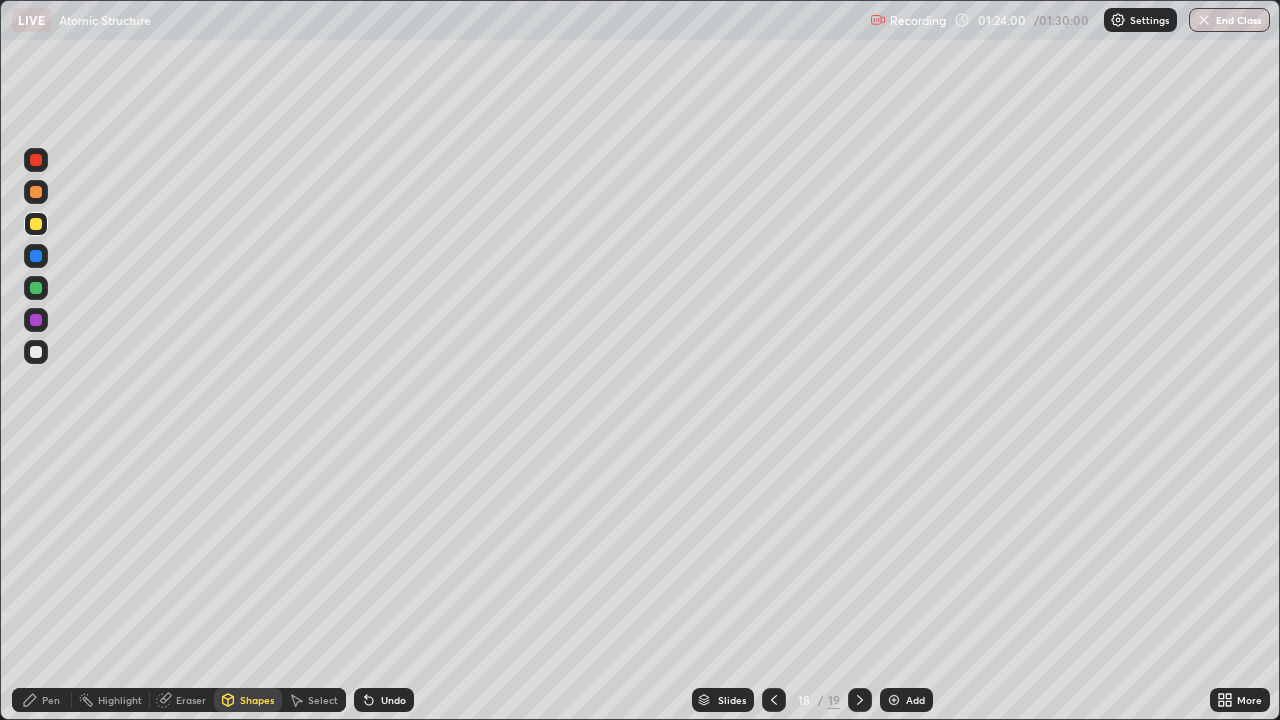 click 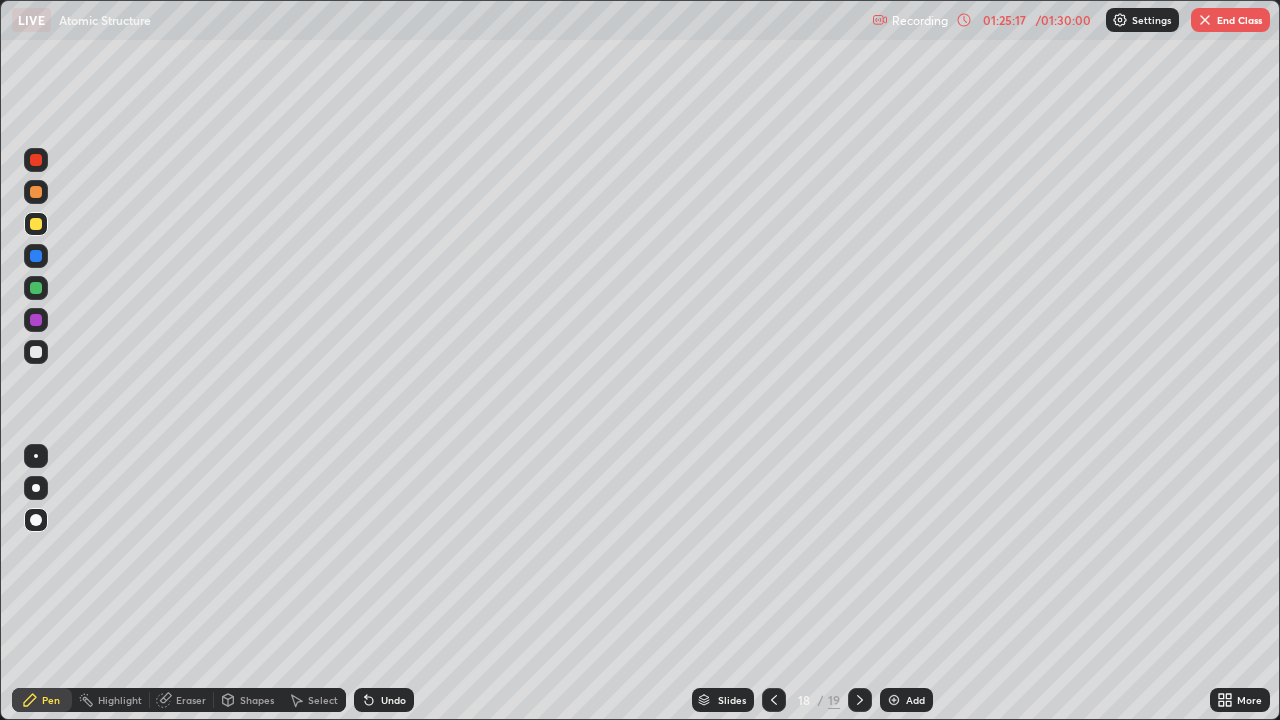 click on "Add" at bounding box center [906, 700] 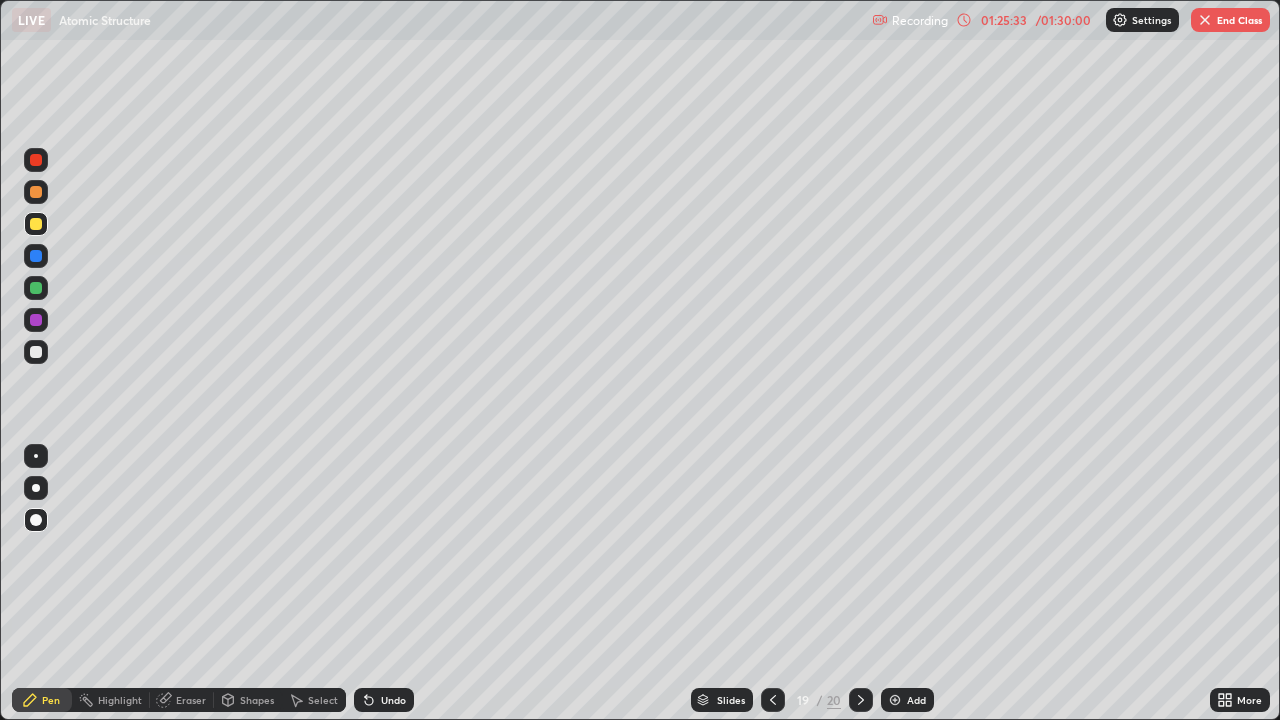 click on "Shapes" at bounding box center (257, 700) 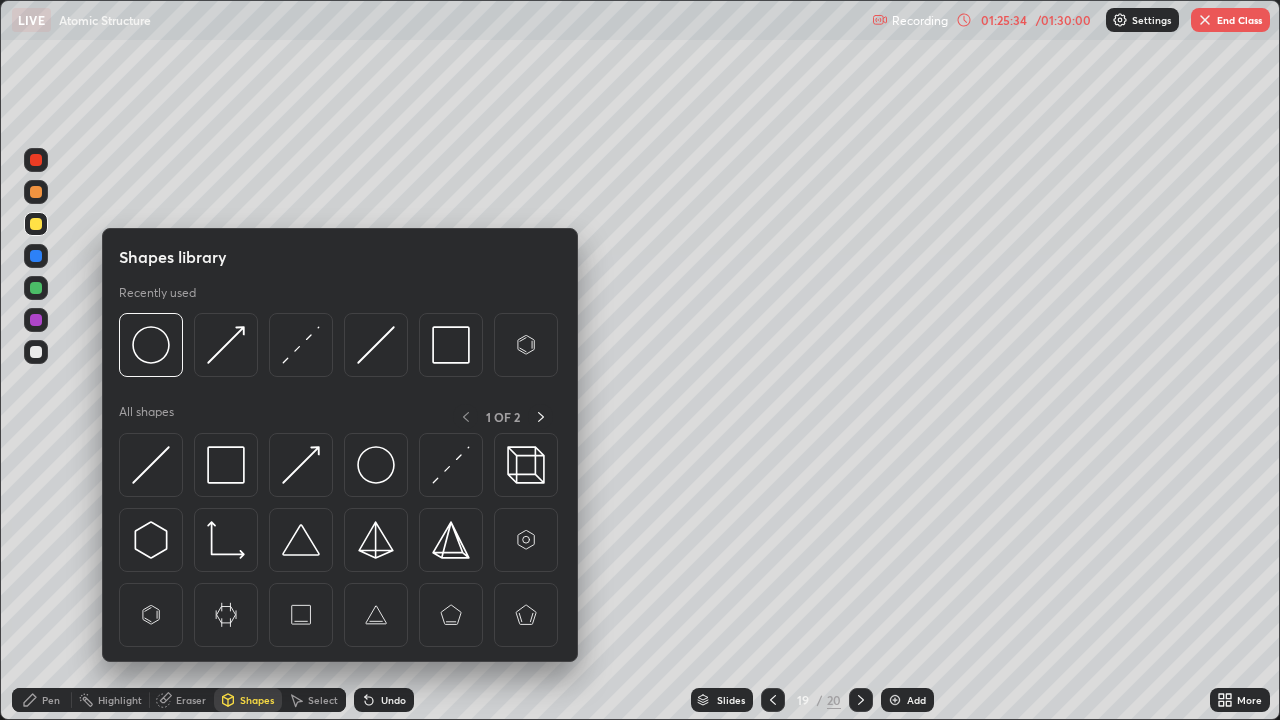 click at bounding box center [301, 465] 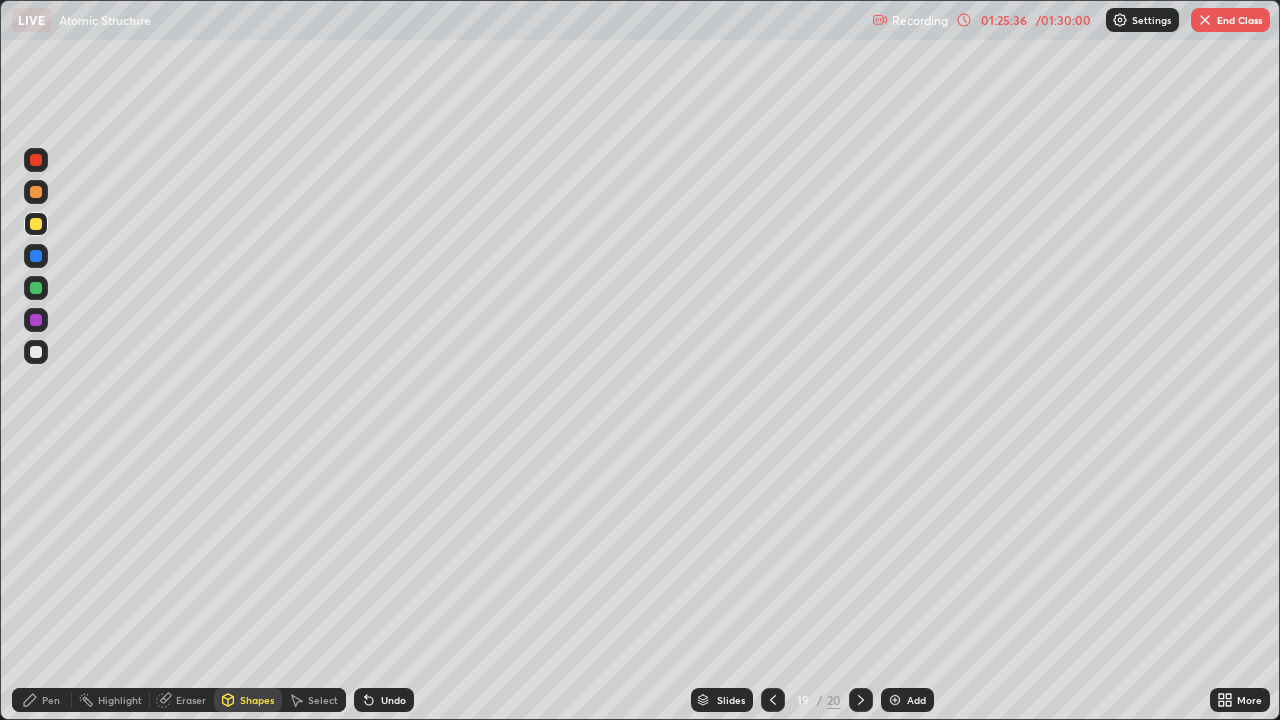 click on "Pen" at bounding box center (51, 700) 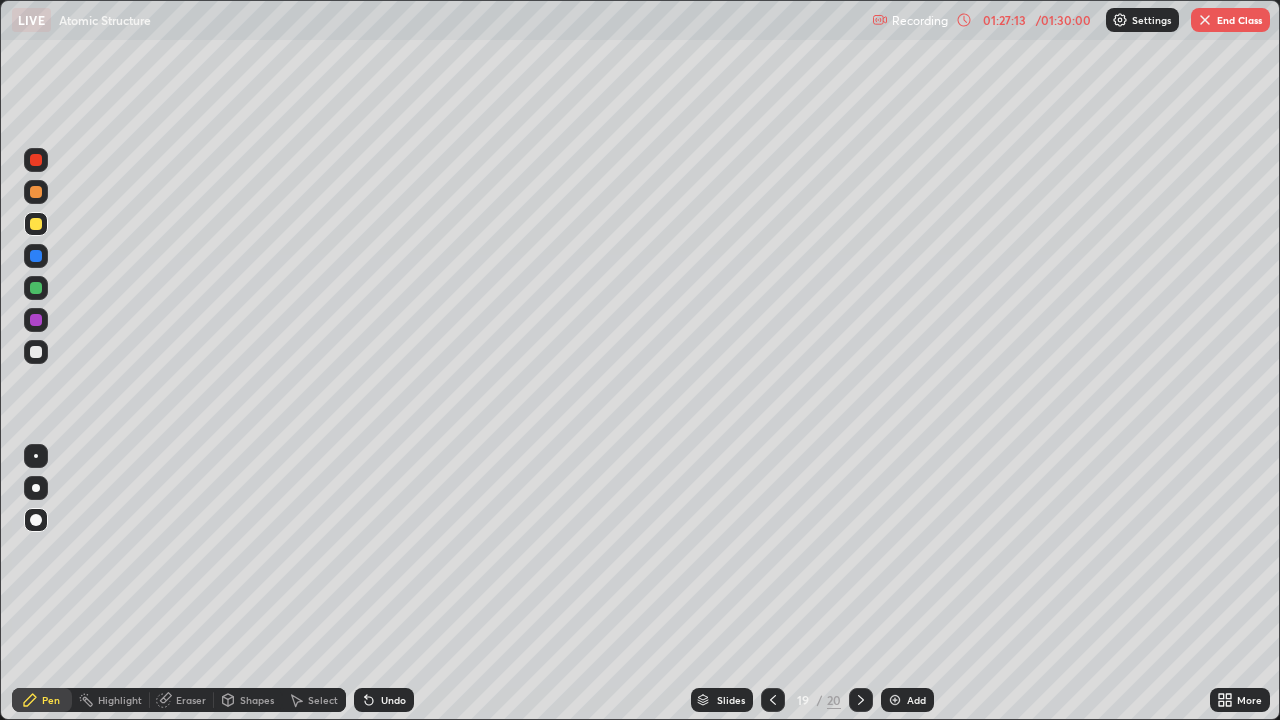 click on "Shapes" at bounding box center (257, 700) 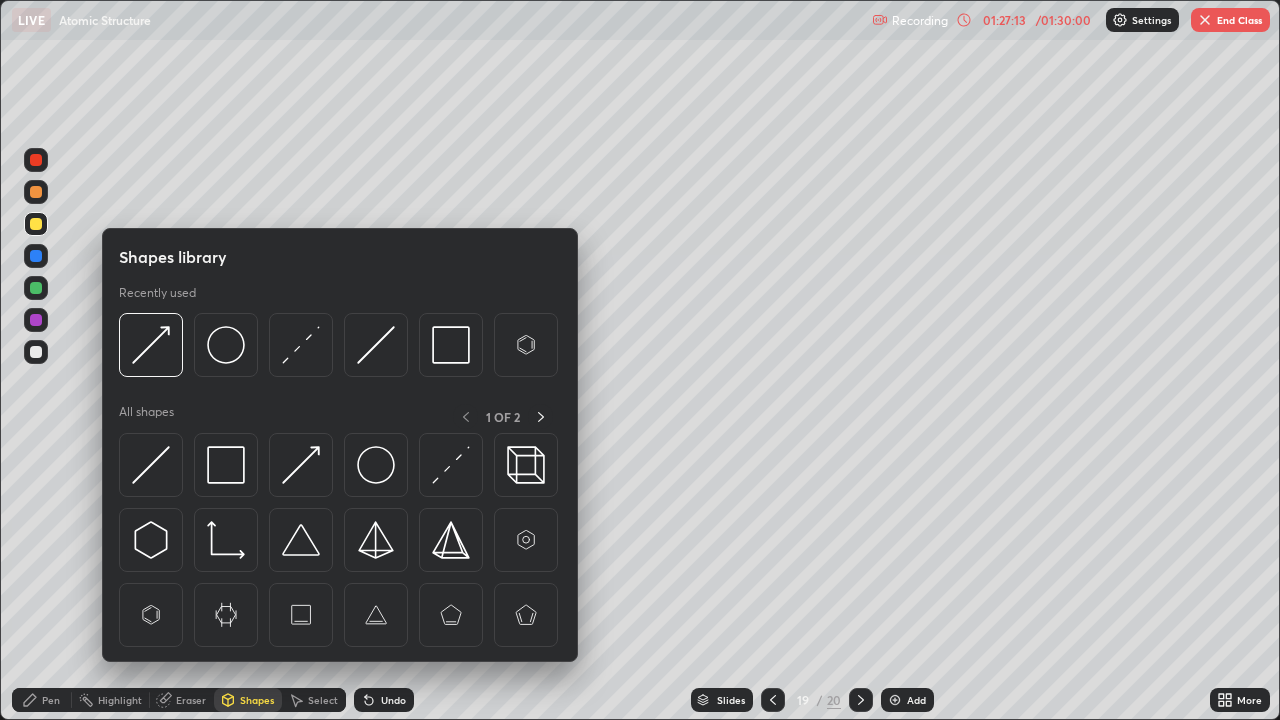 click at bounding box center [226, 465] 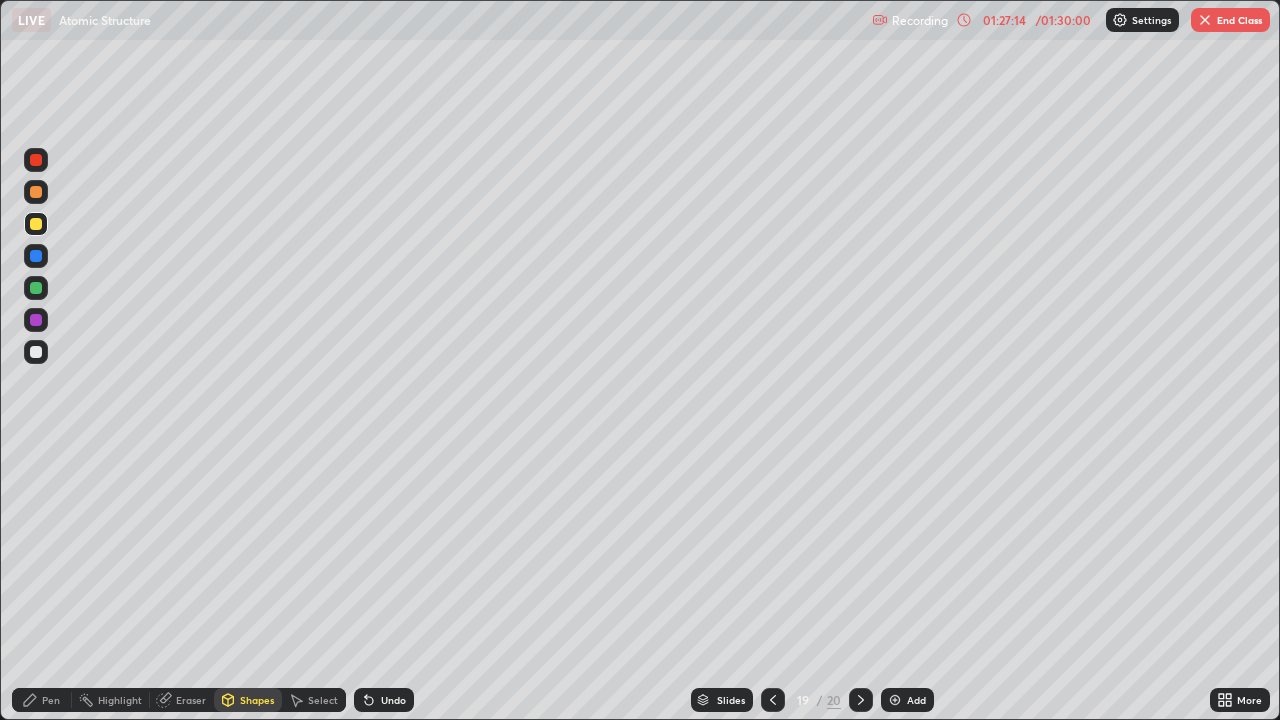click at bounding box center (36, 352) 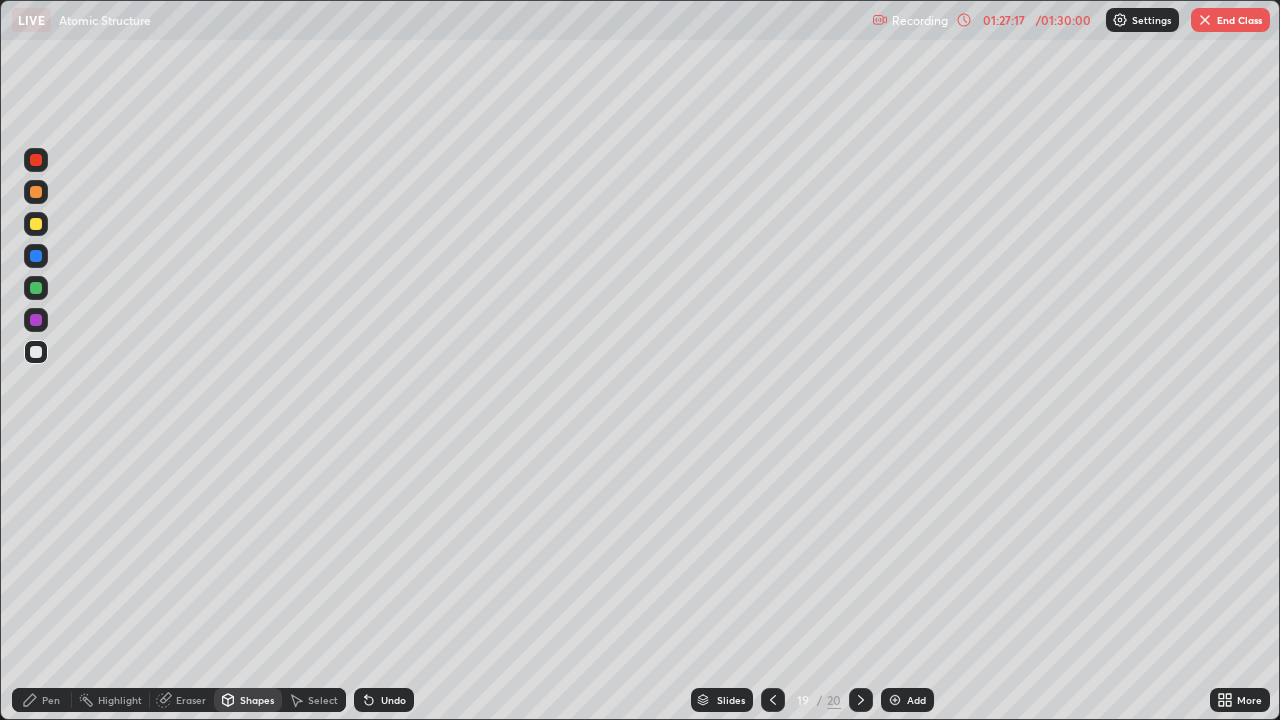 click on "Undo" at bounding box center [393, 700] 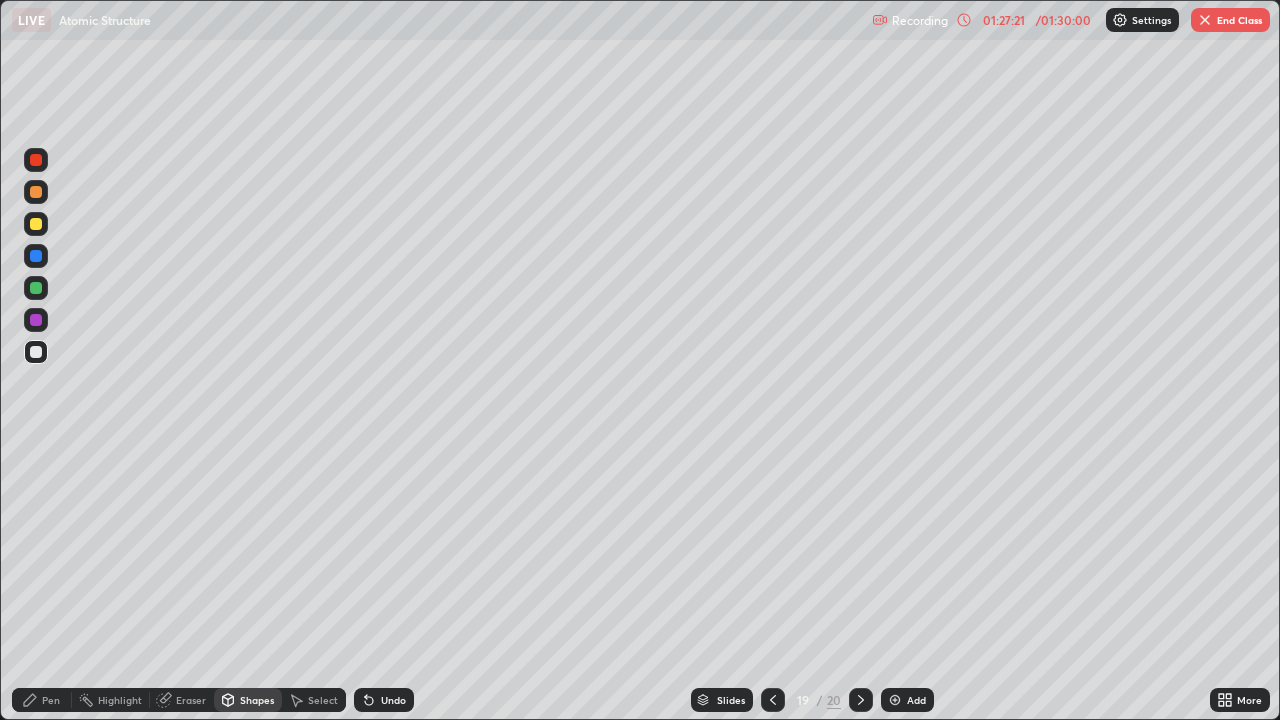 click on "Pen" at bounding box center (42, 700) 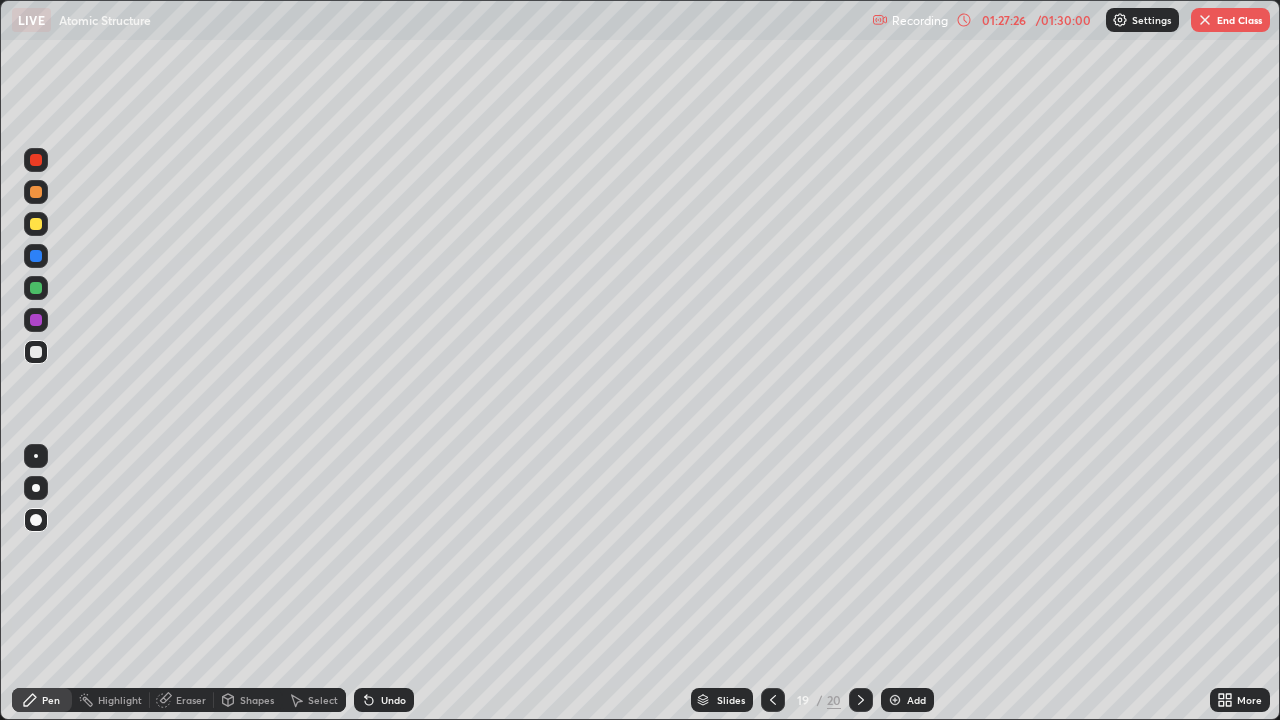 click on "Add" at bounding box center [916, 700] 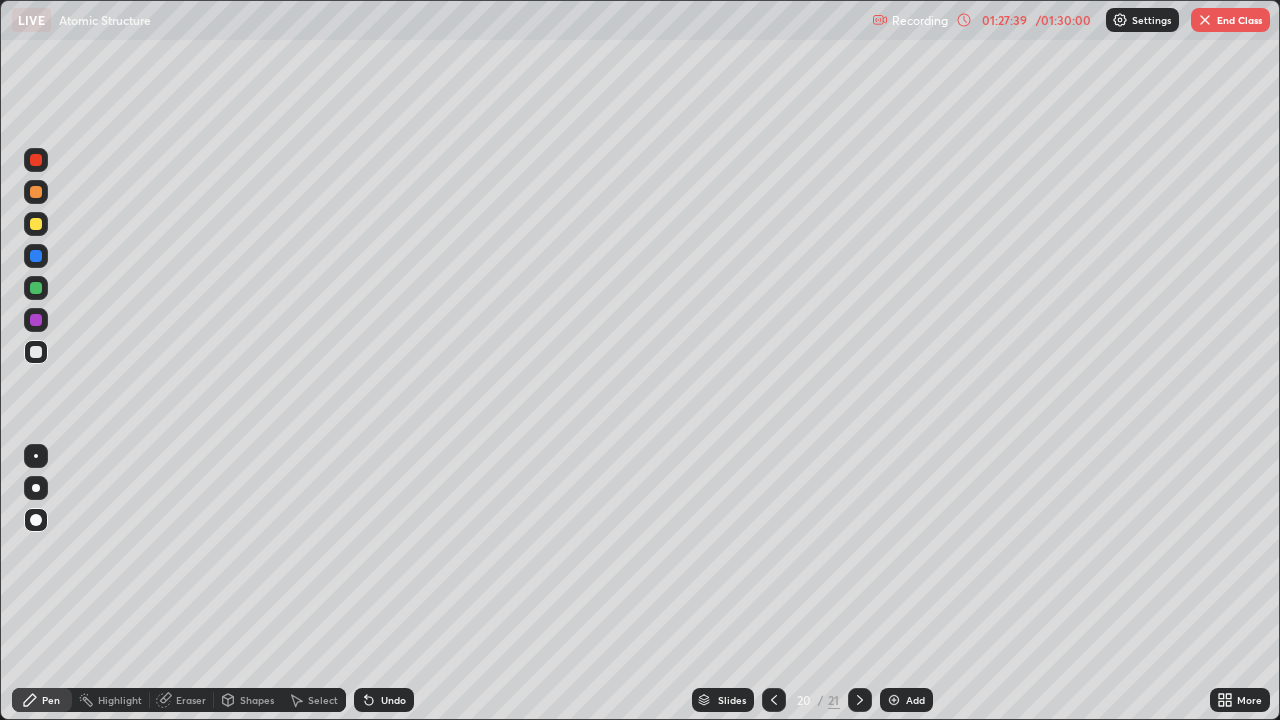 click on "Undo" at bounding box center [384, 700] 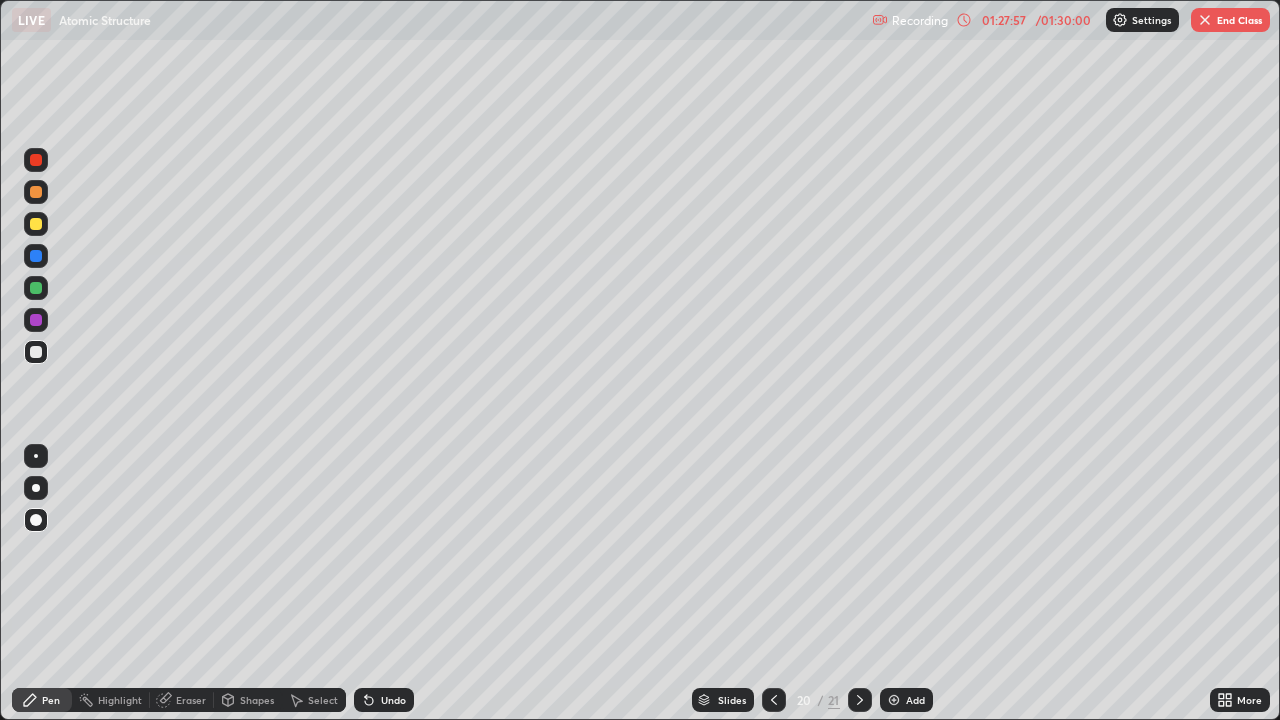 click on "Shapes" at bounding box center [257, 700] 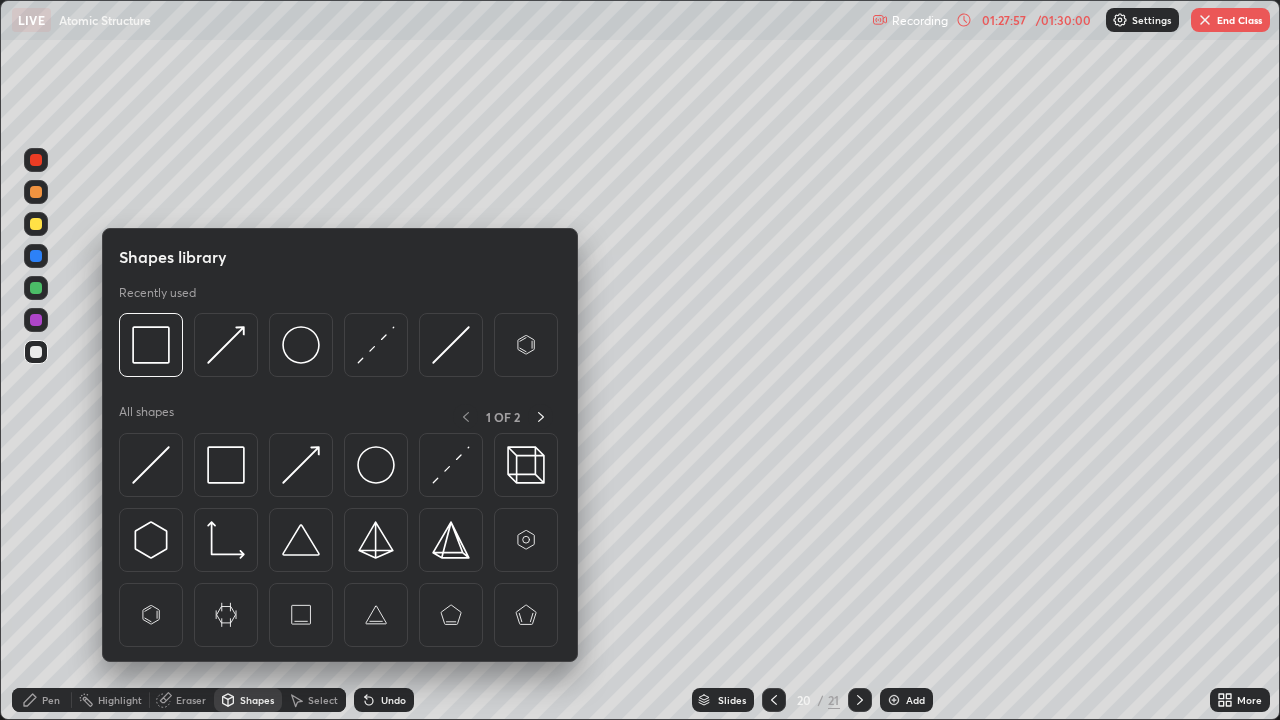 click at bounding box center [226, 465] 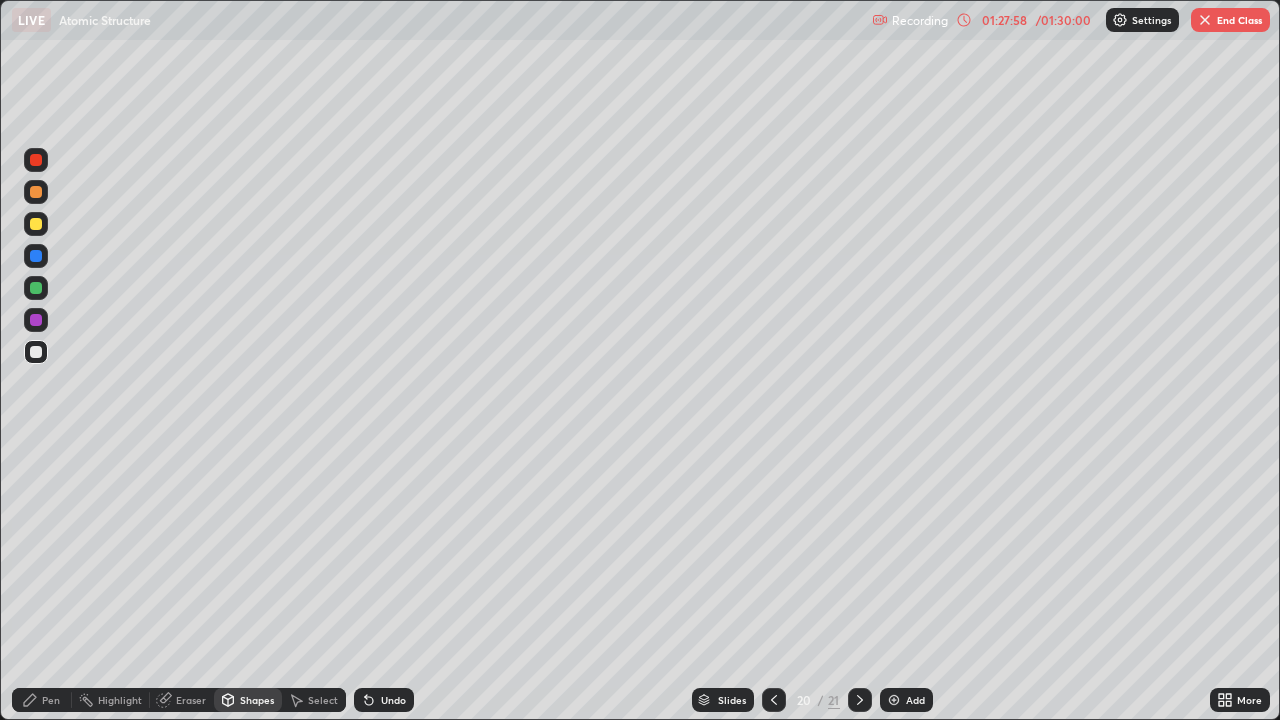 click at bounding box center (36, 320) 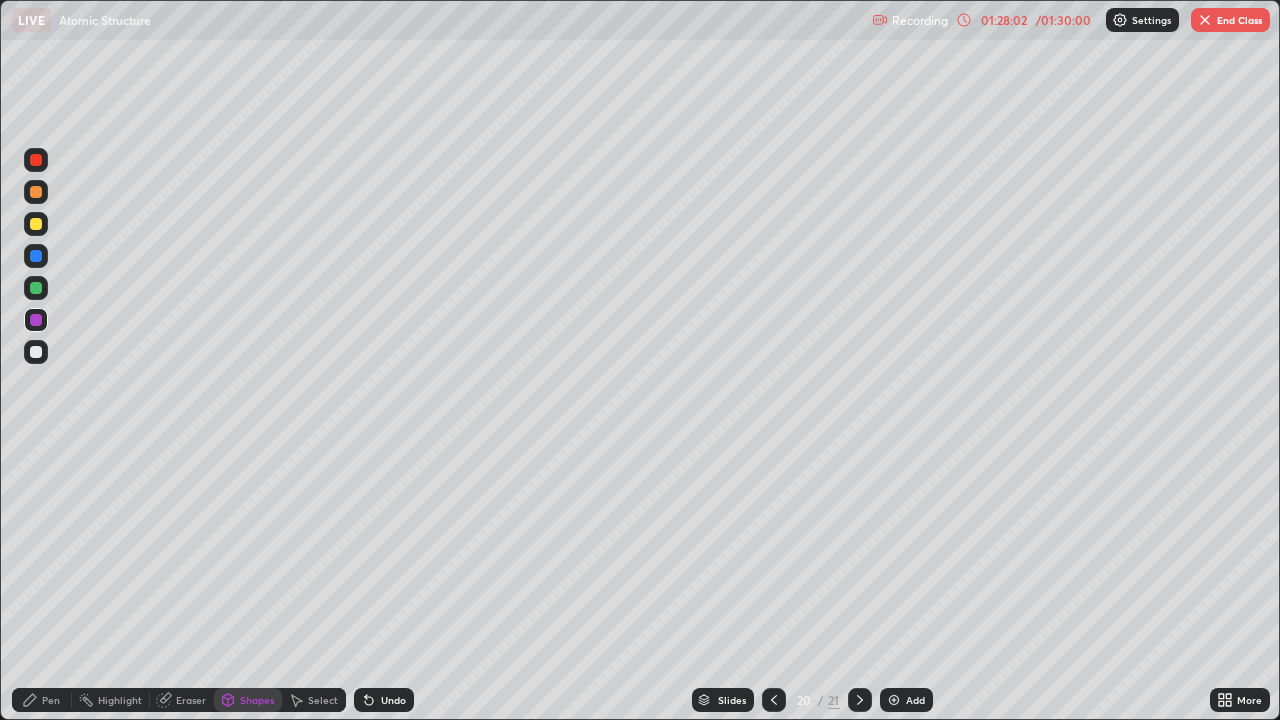 click on "Pen" at bounding box center [51, 700] 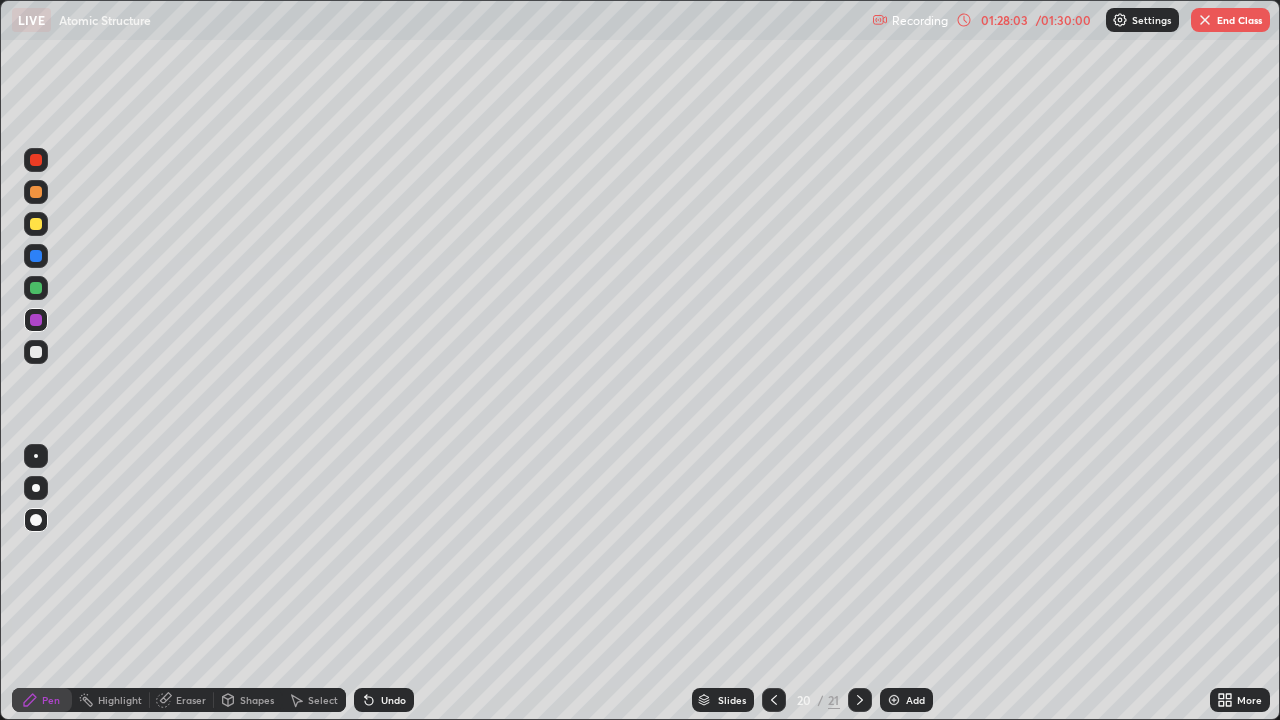 click at bounding box center (36, 320) 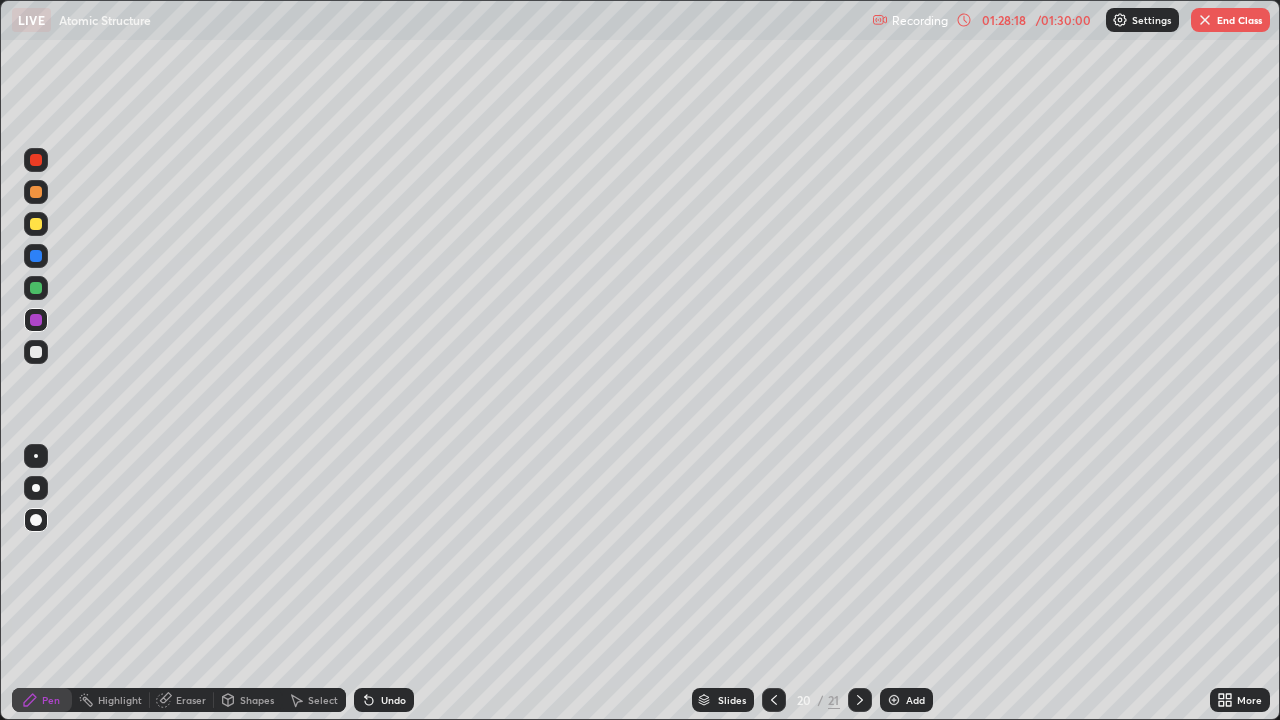 click on "Shapes" at bounding box center (257, 700) 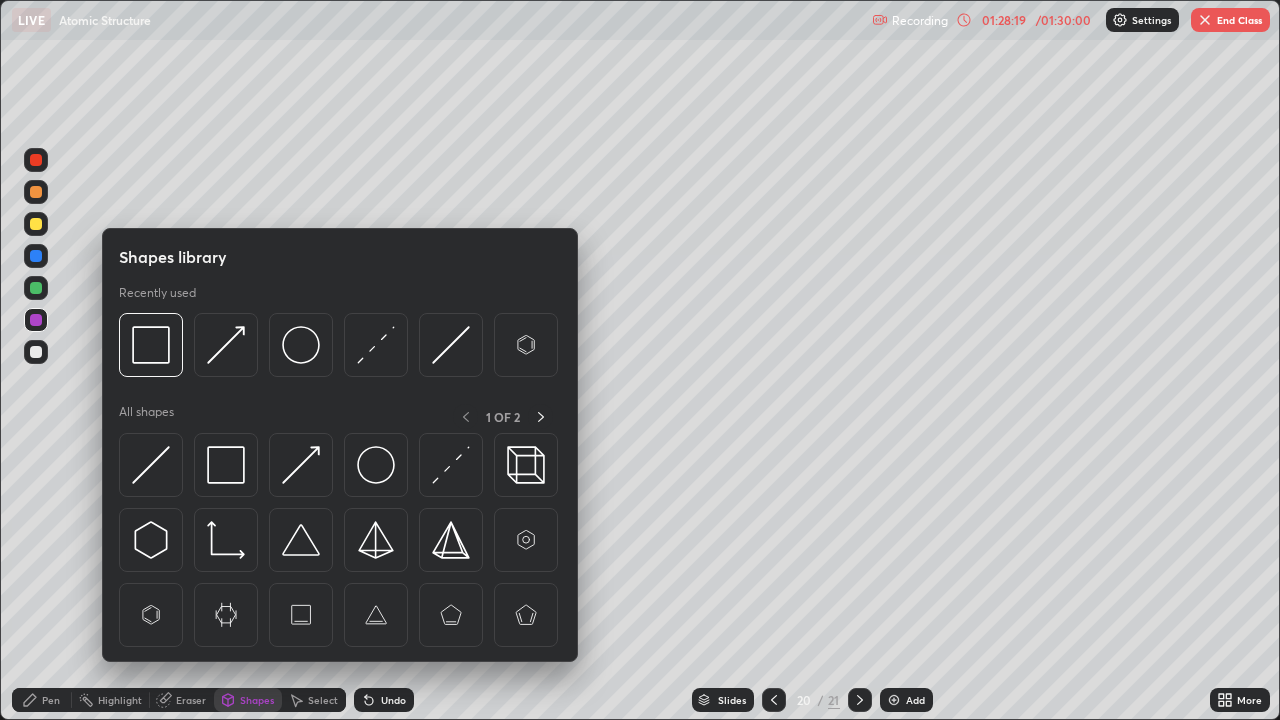 click at bounding box center [301, 465] 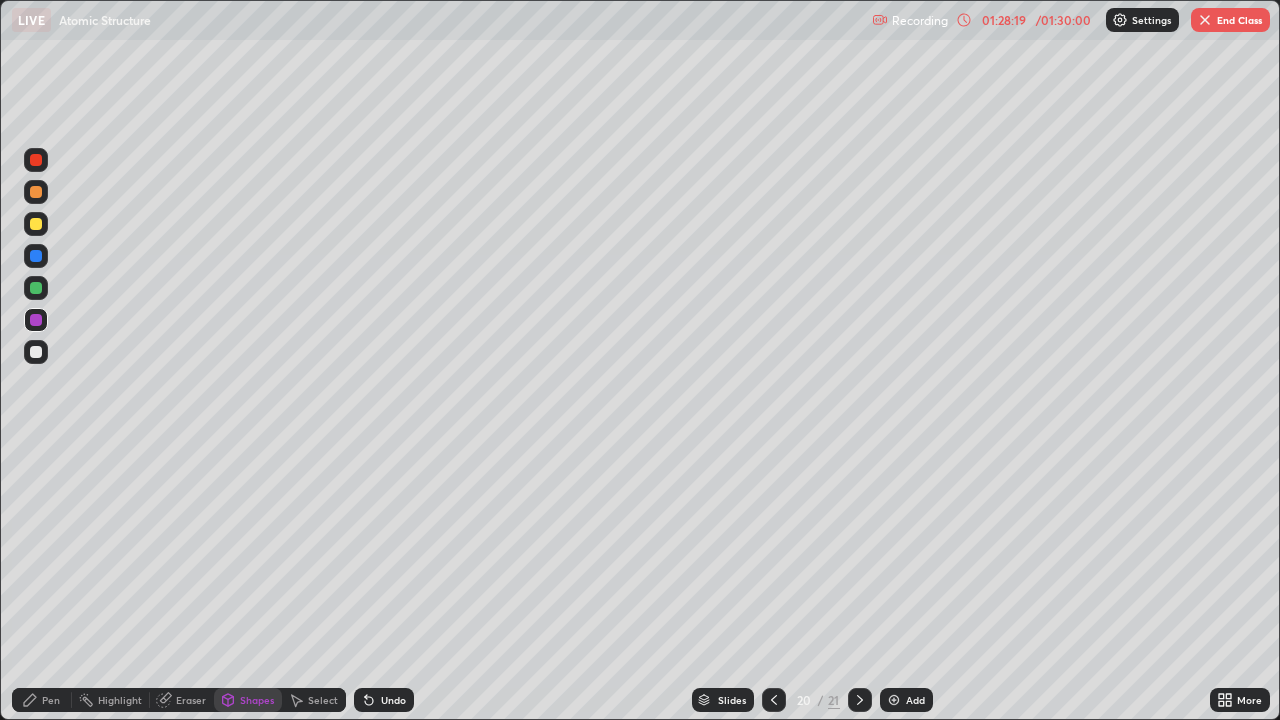 click 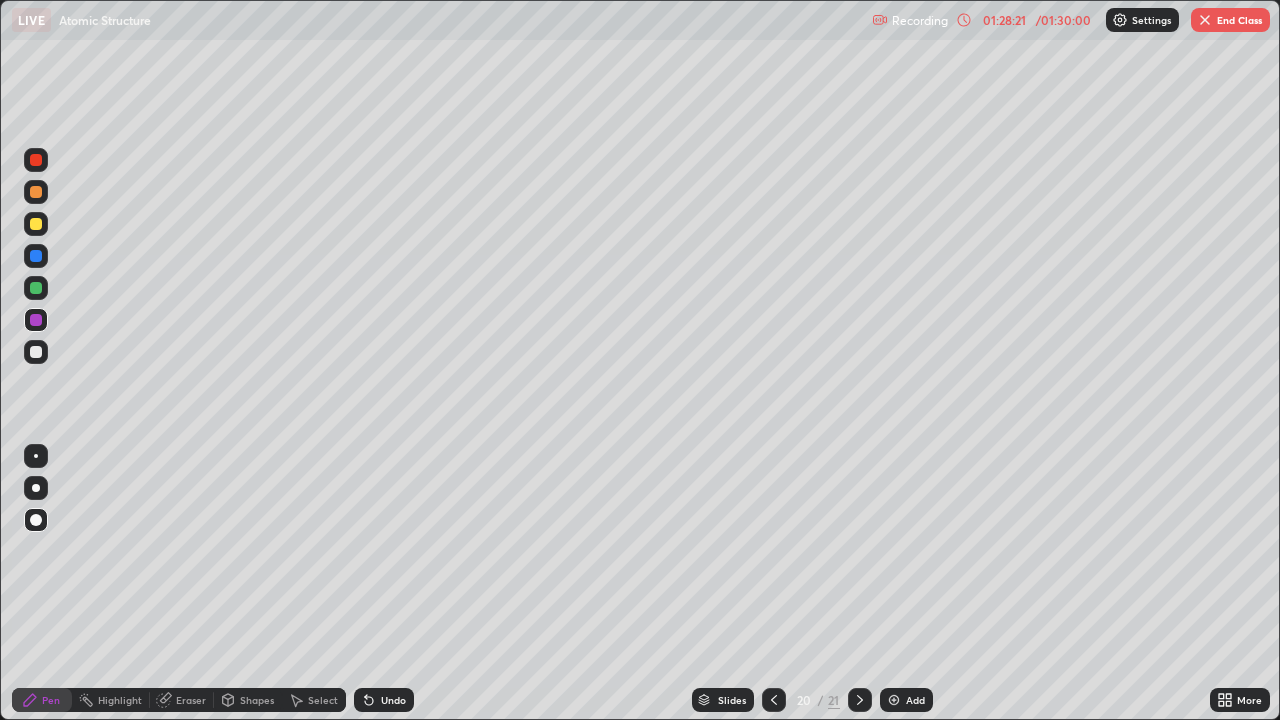 click on "Undo" at bounding box center [393, 700] 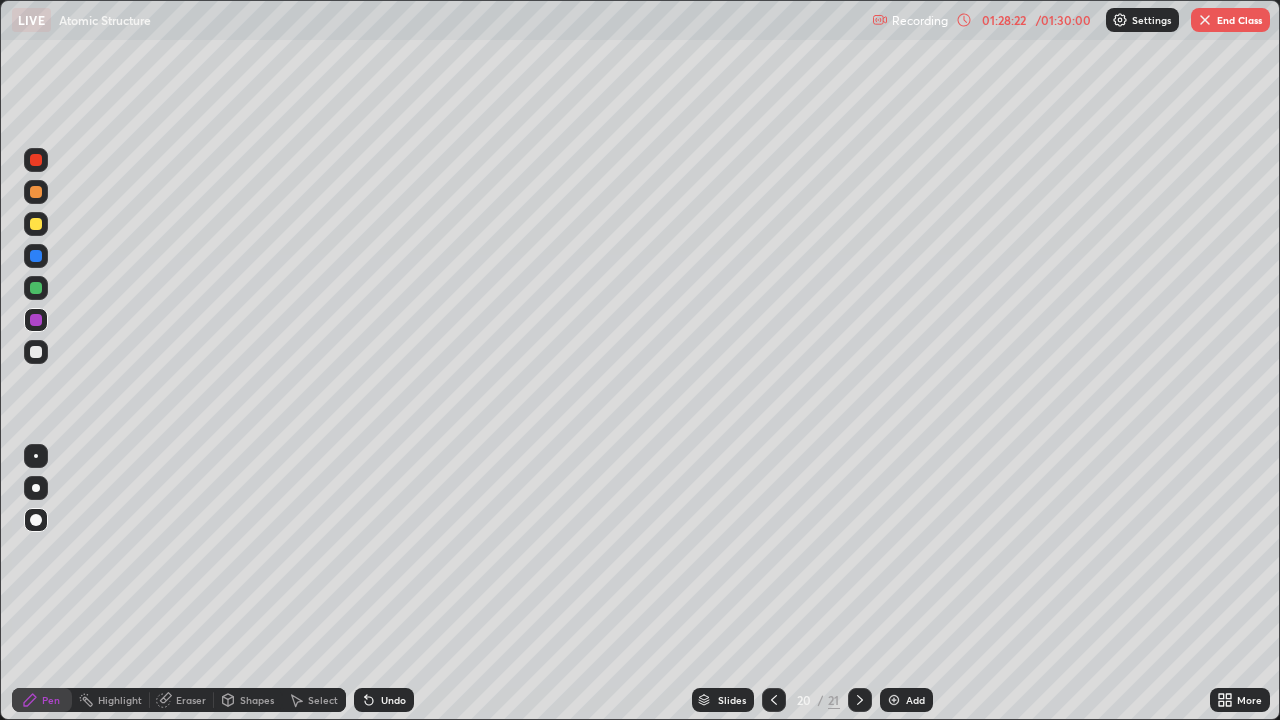 click on "Shapes" at bounding box center (257, 700) 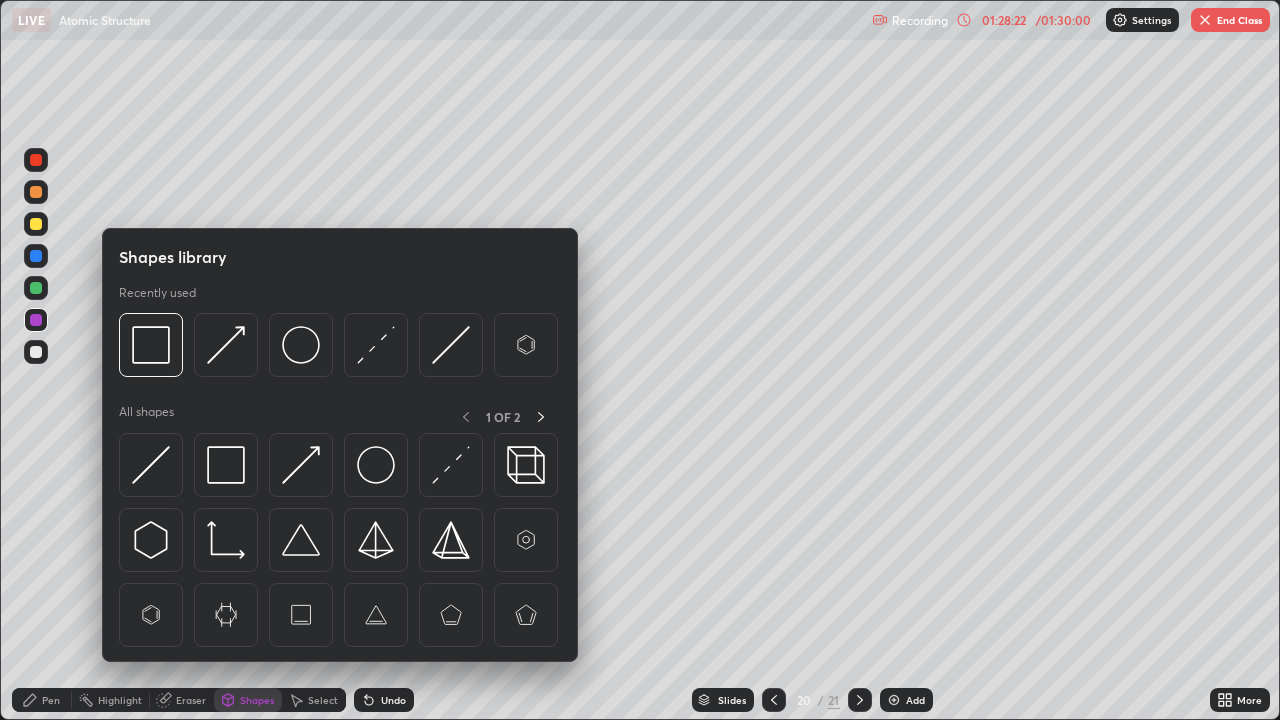 click at bounding box center [301, 465] 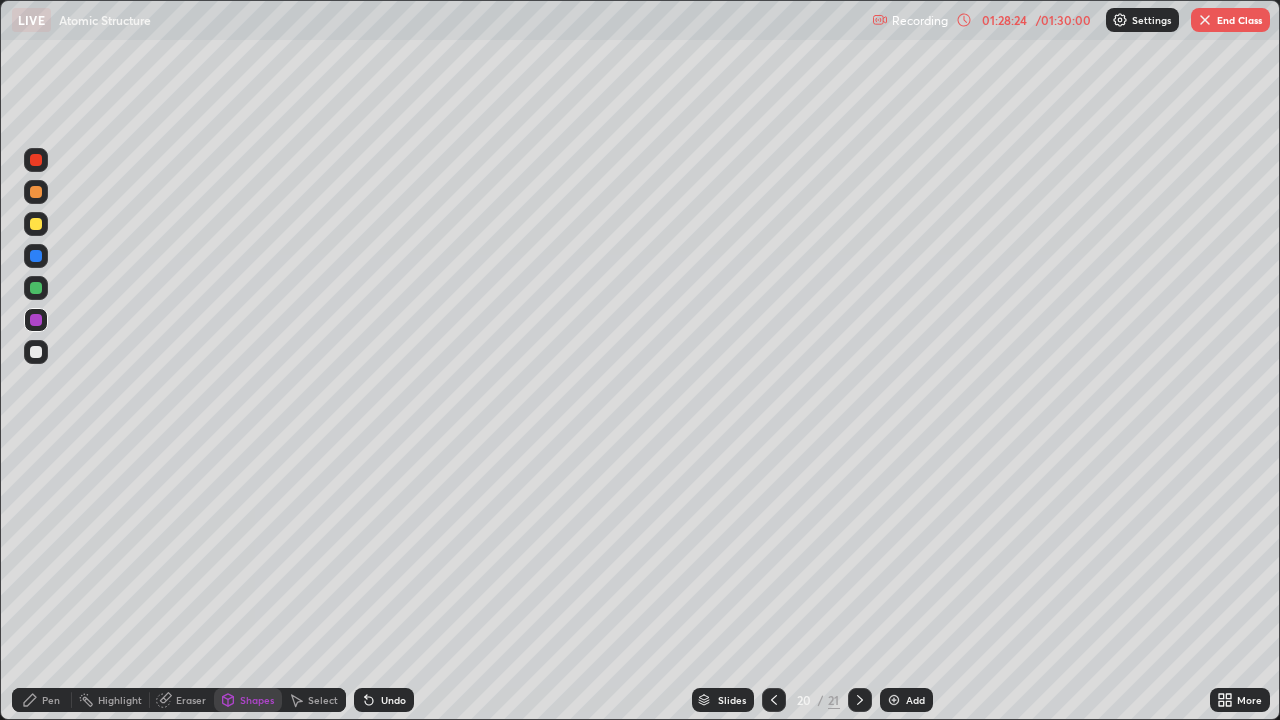click on "Pen" at bounding box center (42, 700) 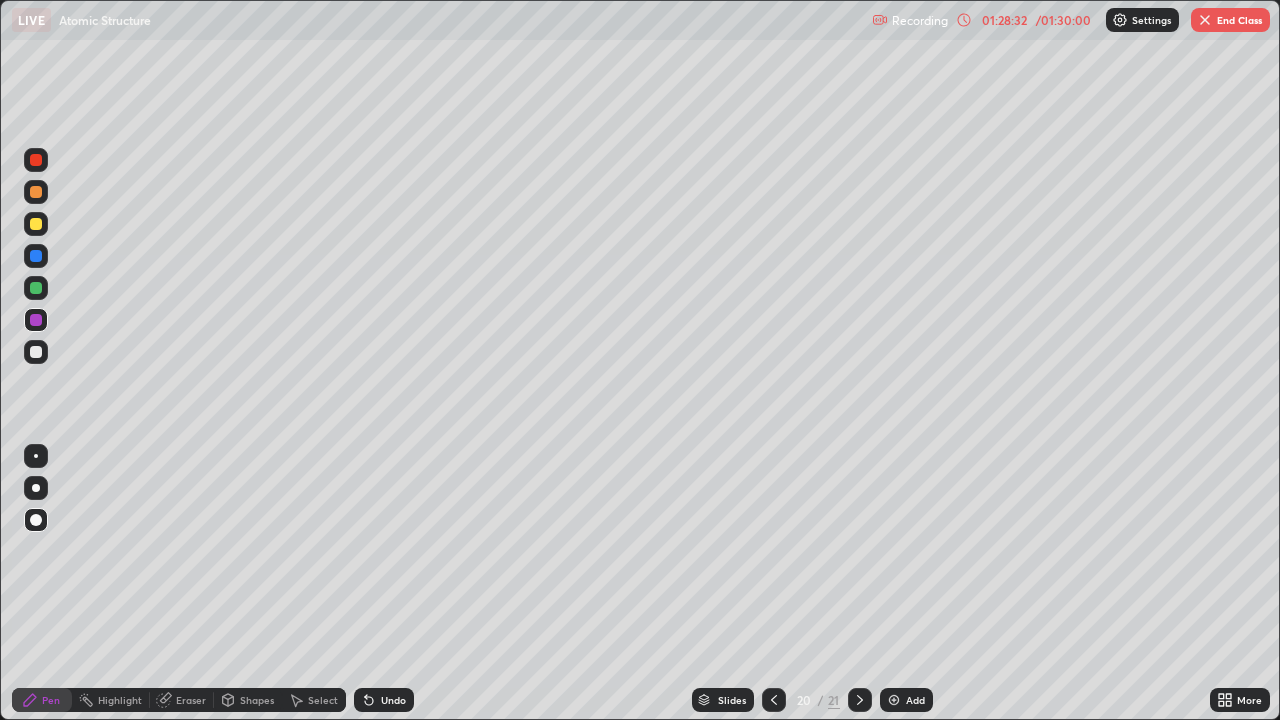 click on "Shapes" at bounding box center (248, 700) 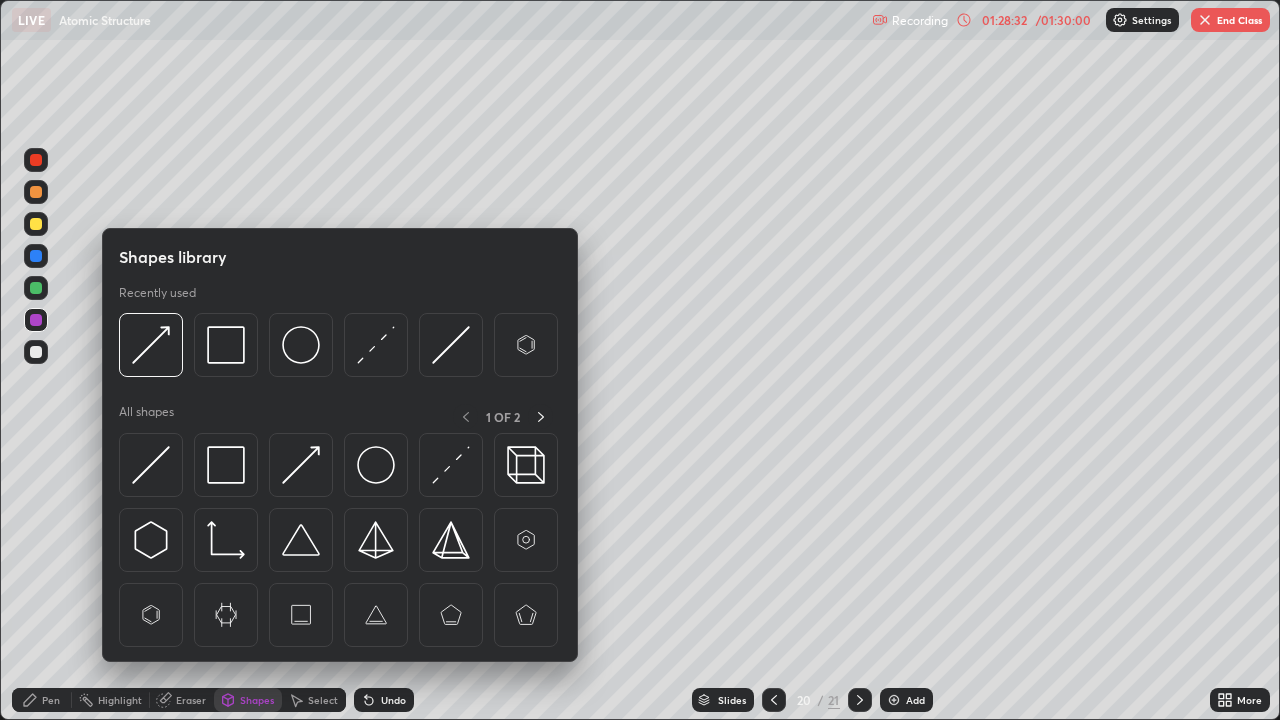 click at bounding box center (226, 465) 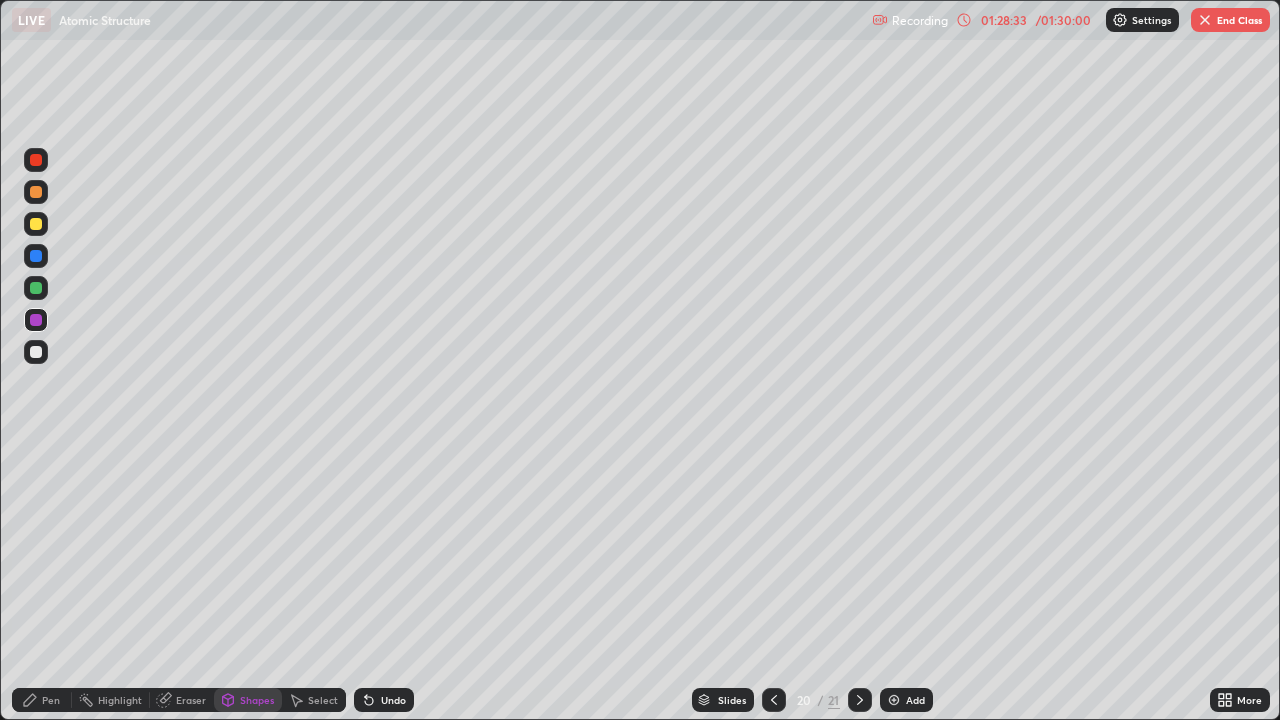 click at bounding box center (36, 352) 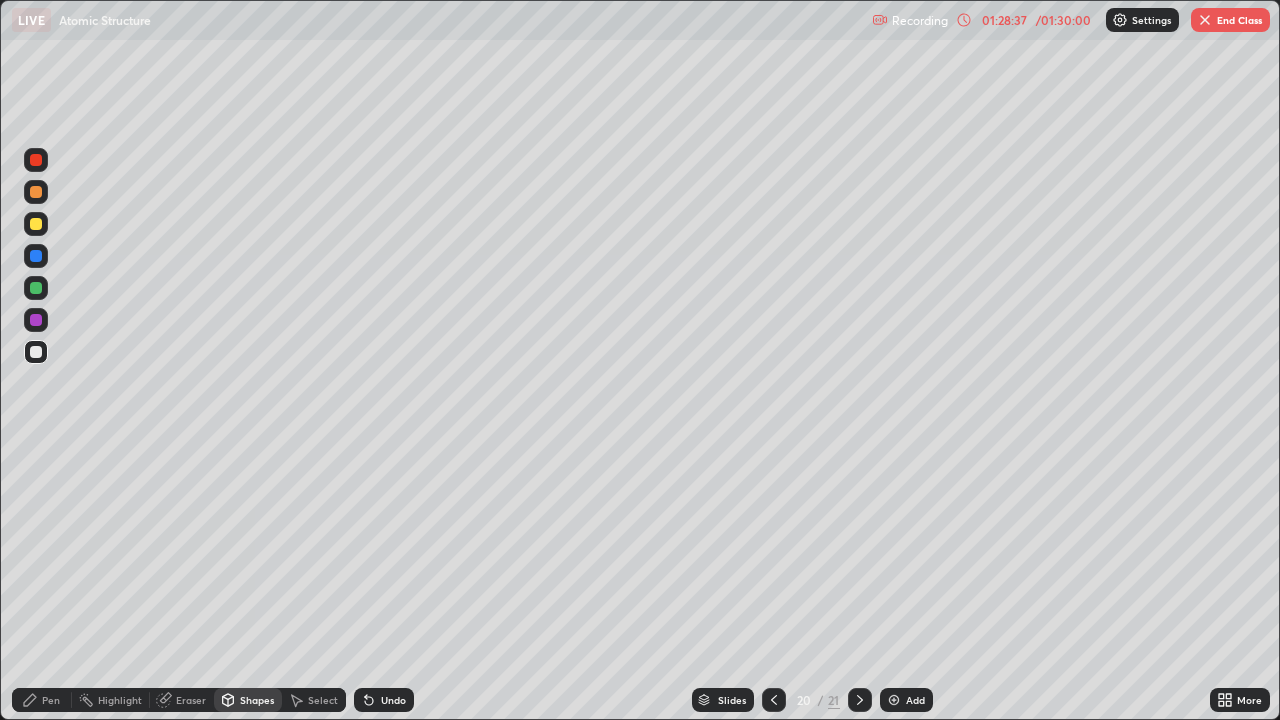 click on "Pen" at bounding box center (42, 700) 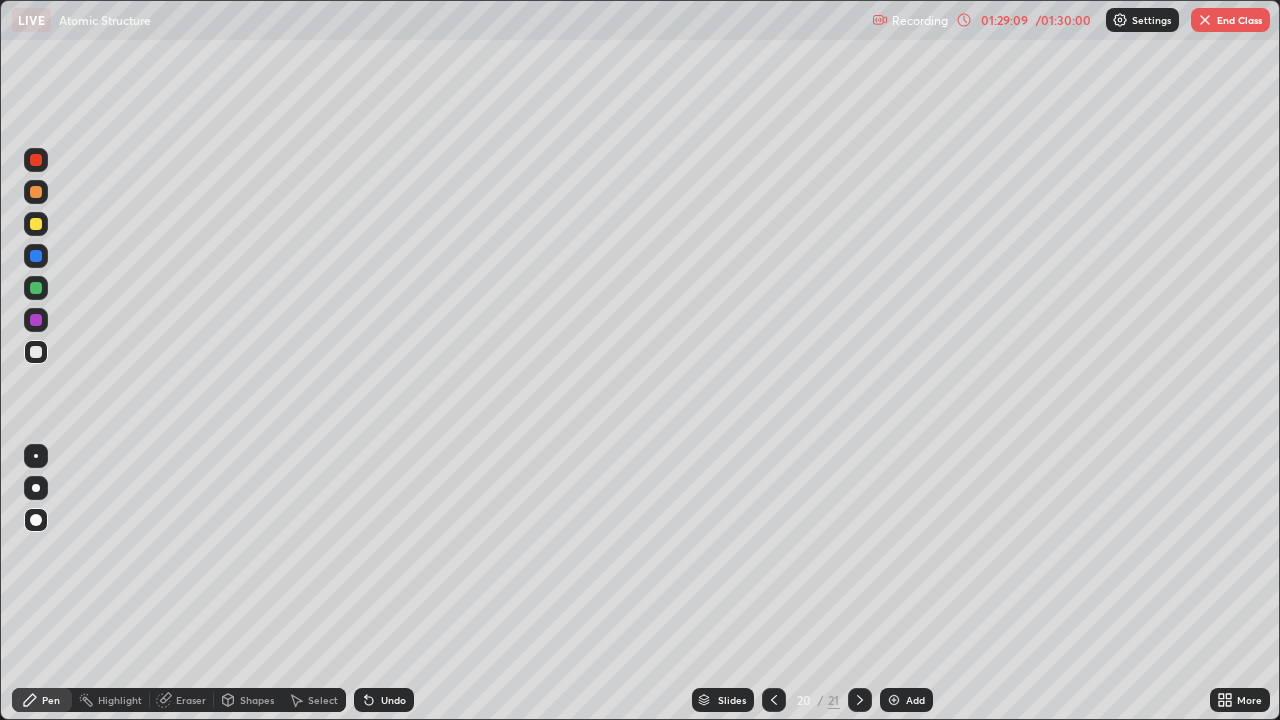 click at bounding box center (894, 700) 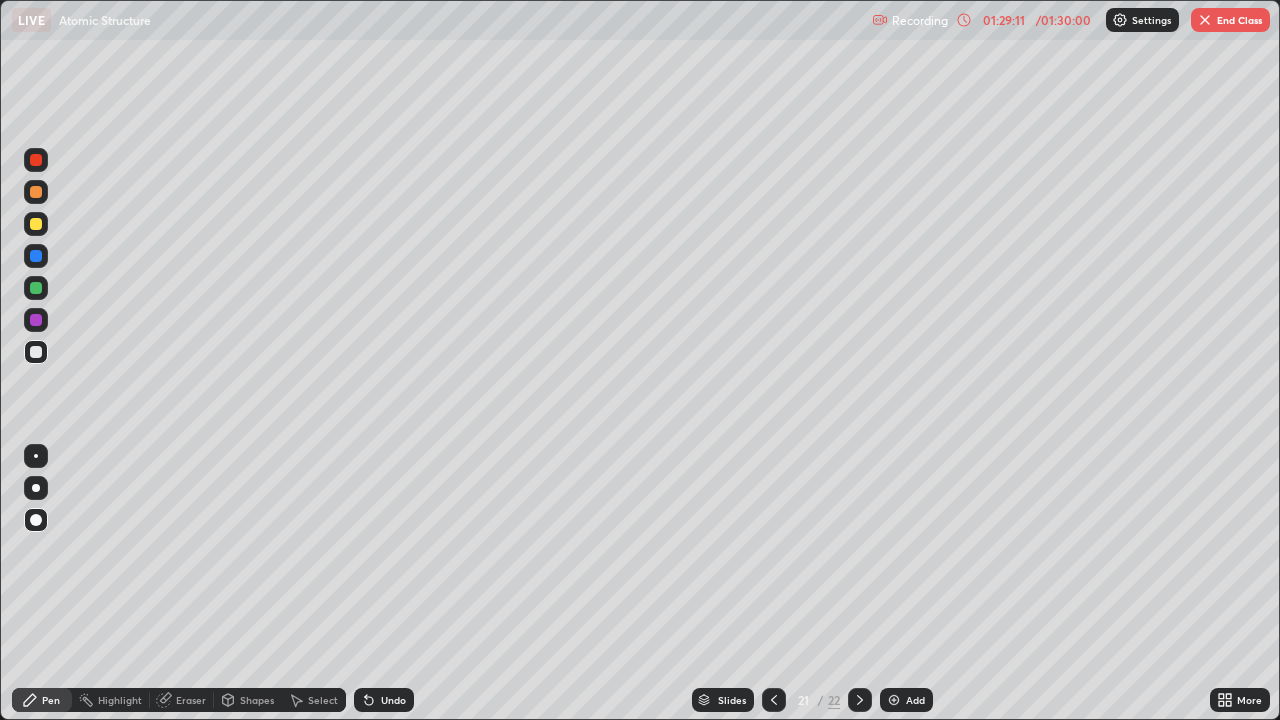 click 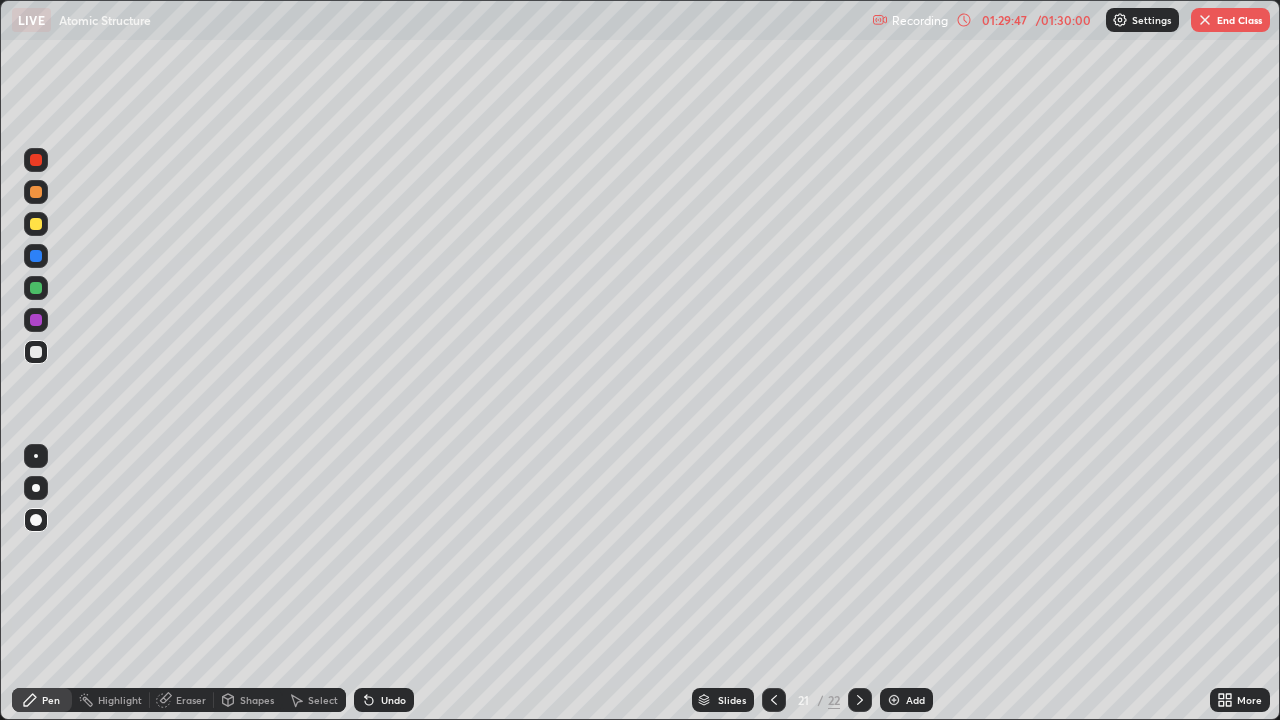 click on "Shapes" at bounding box center (257, 700) 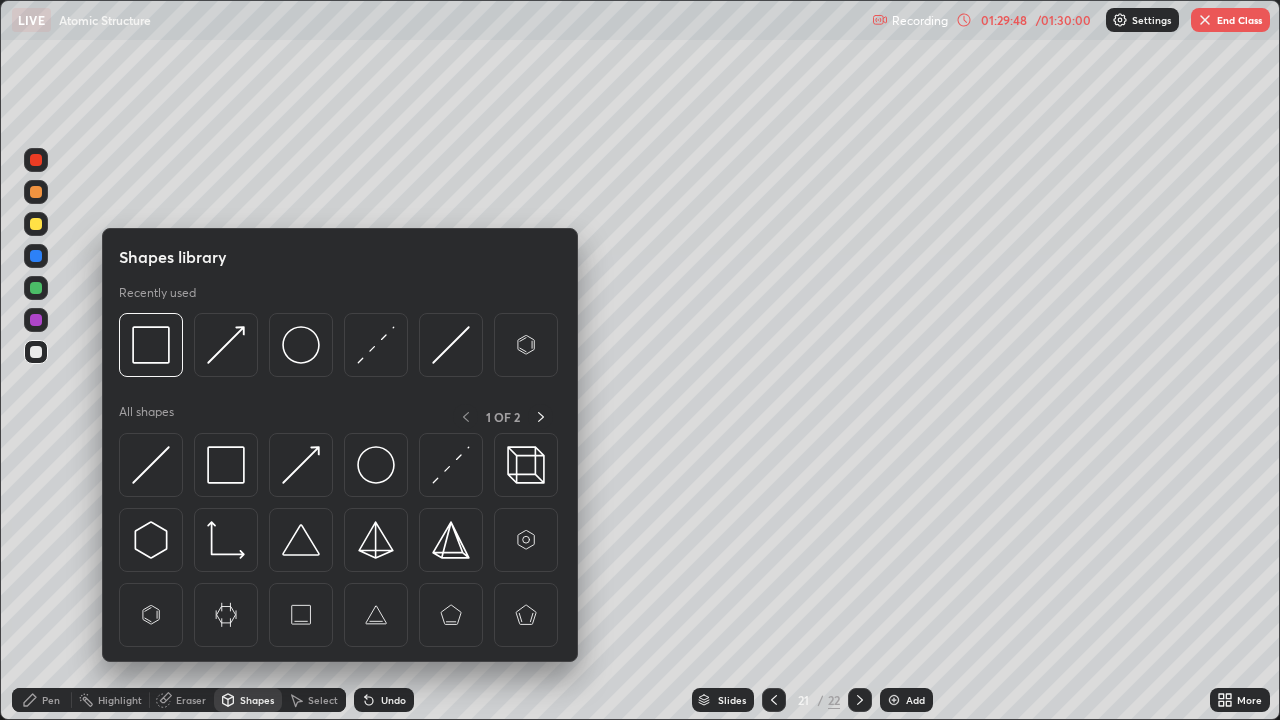 click at bounding box center [151, 465] 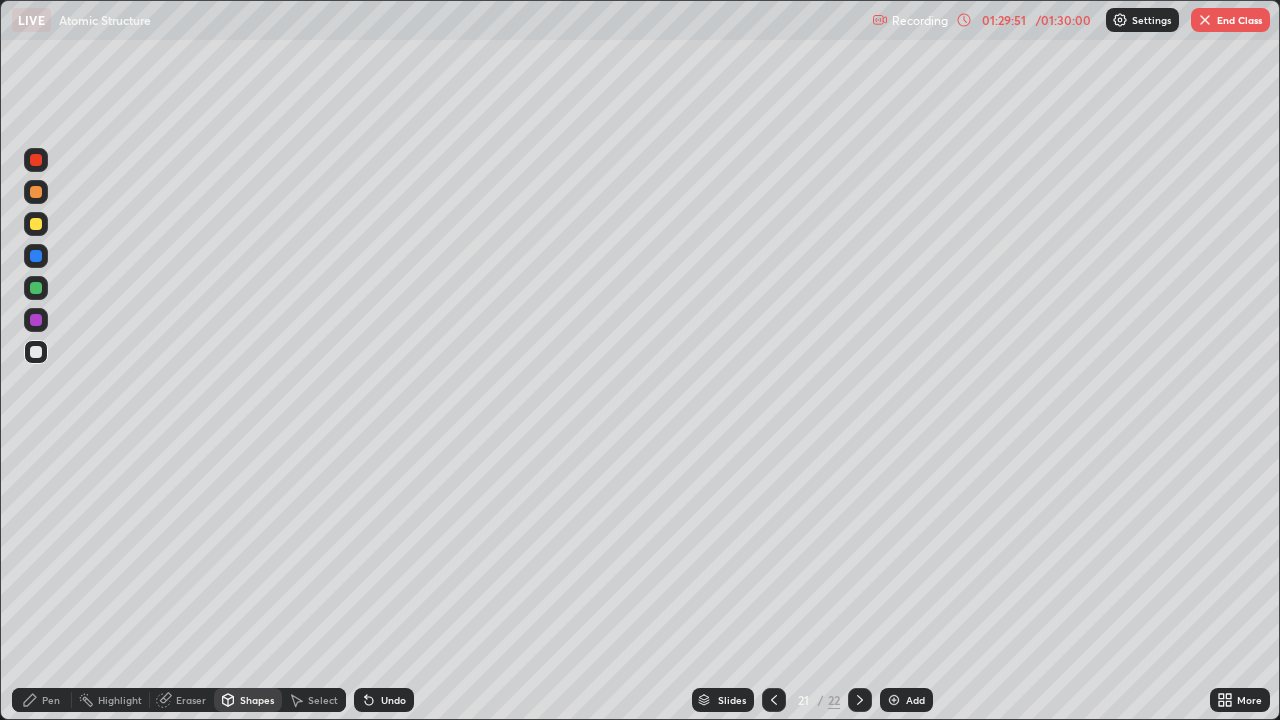 click on "Pen" at bounding box center (51, 700) 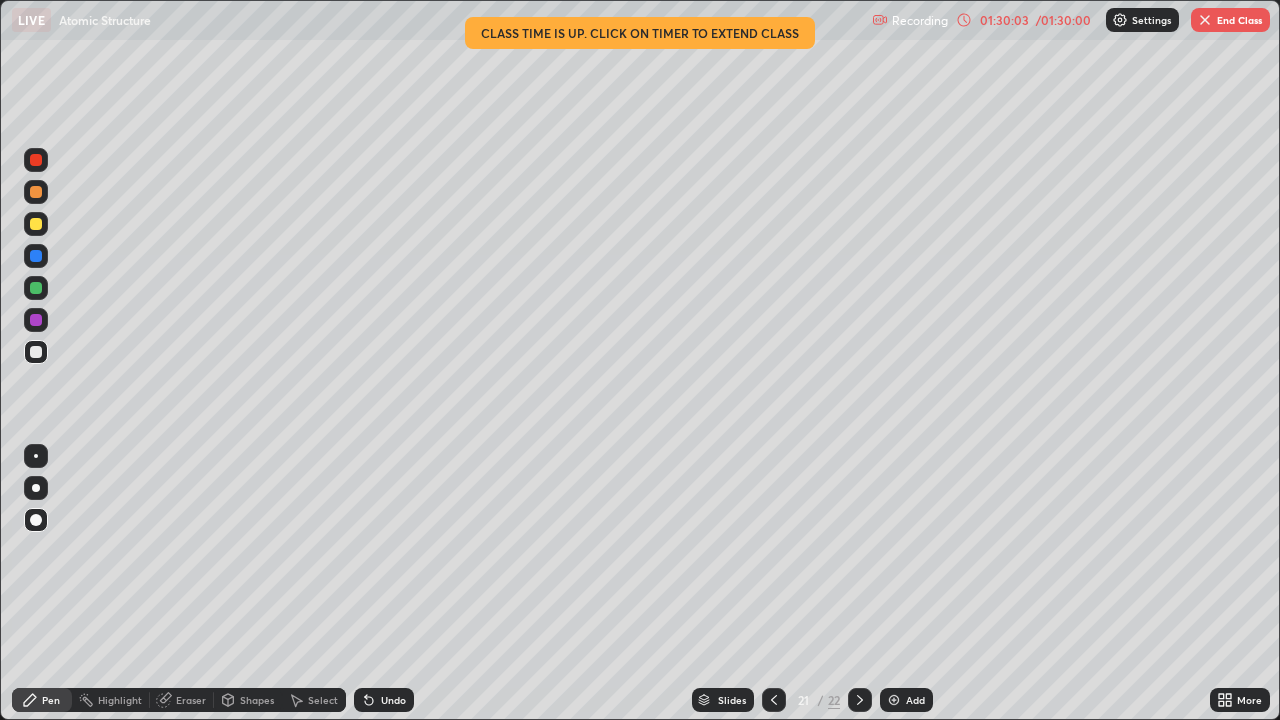 click on "01:30:03" at bounding box center (1004, 20) 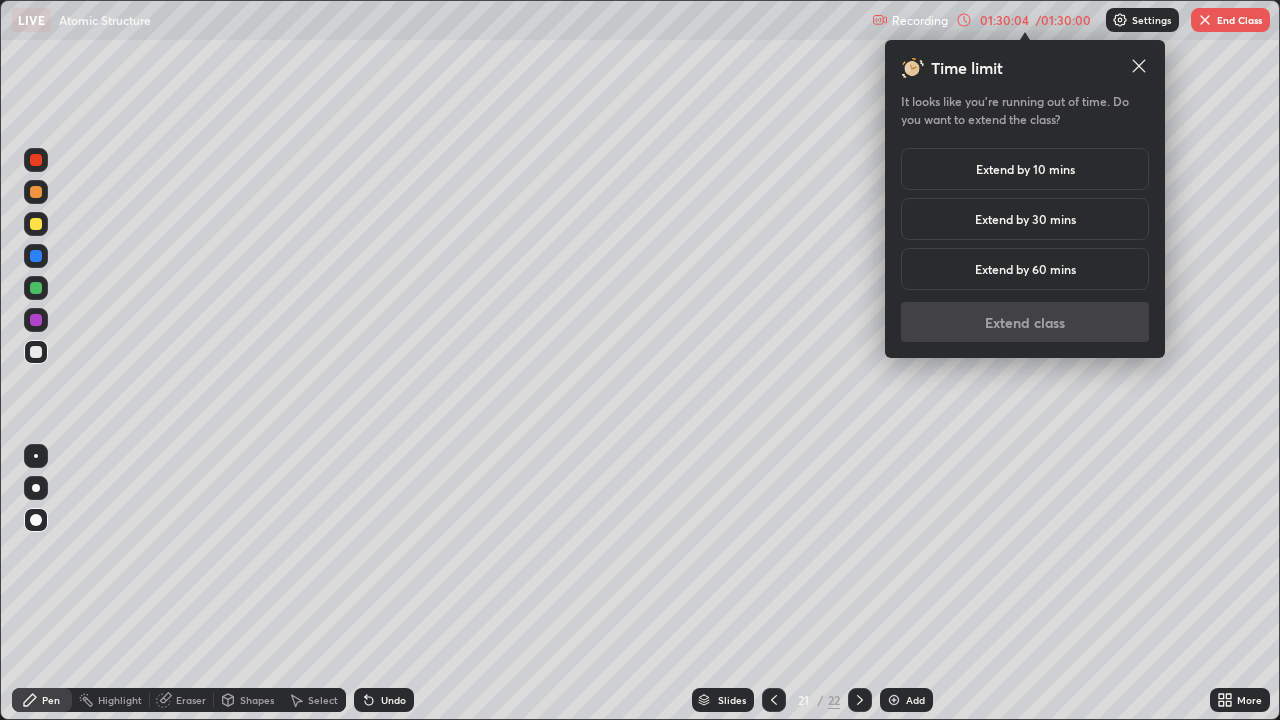 click on "Extend by 10 mins" at bounding box center (1025, 169) 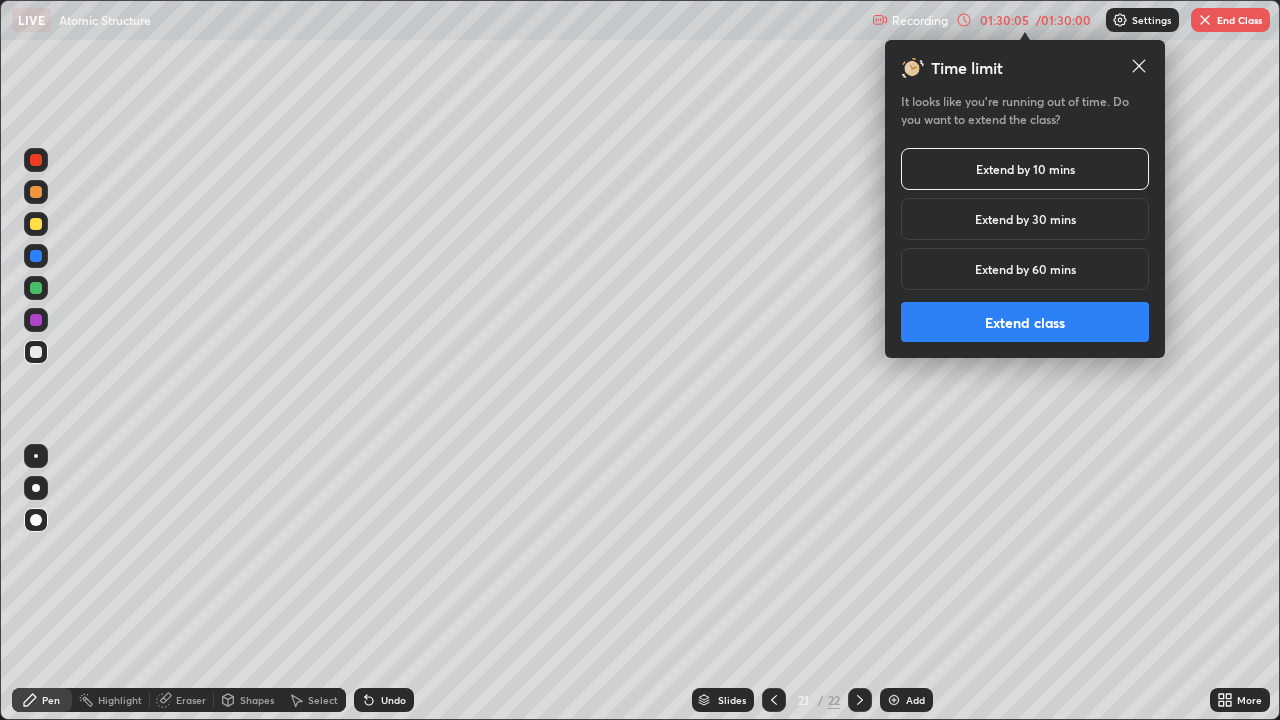 click on "Extend class" at bounding box center [1025, 322] 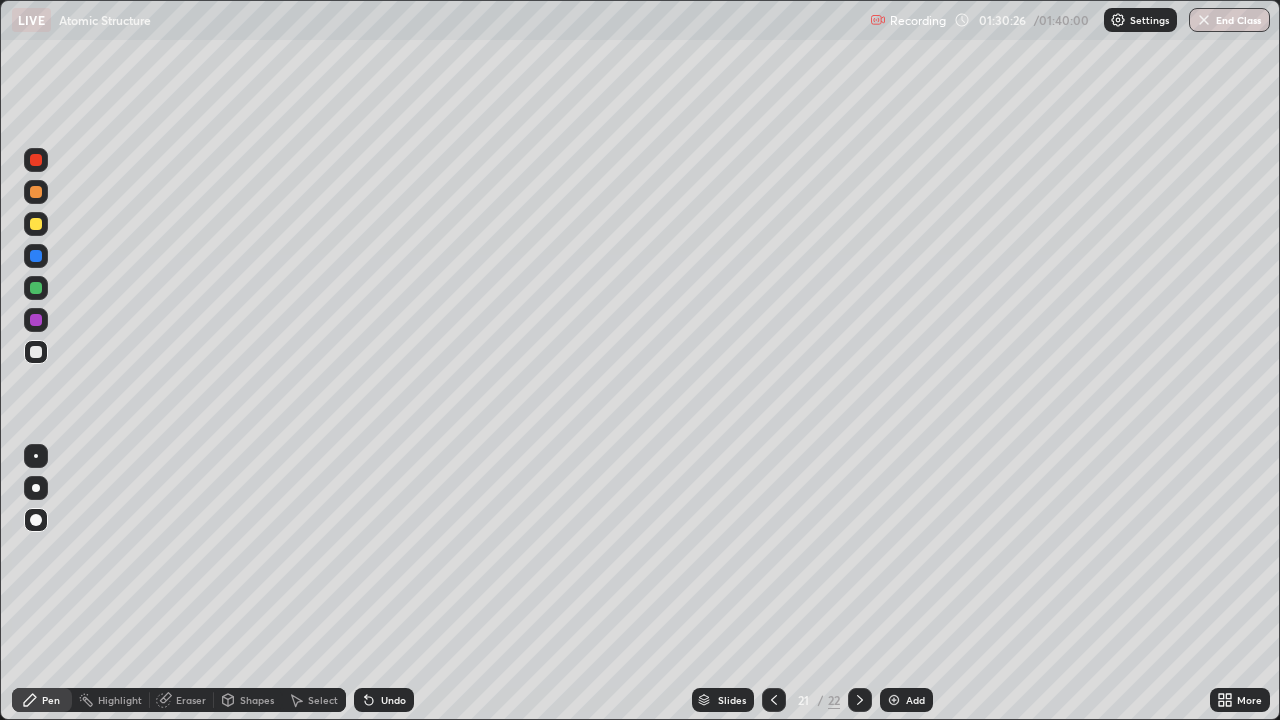 click on "Shapes" at bounding box center (257, 700) 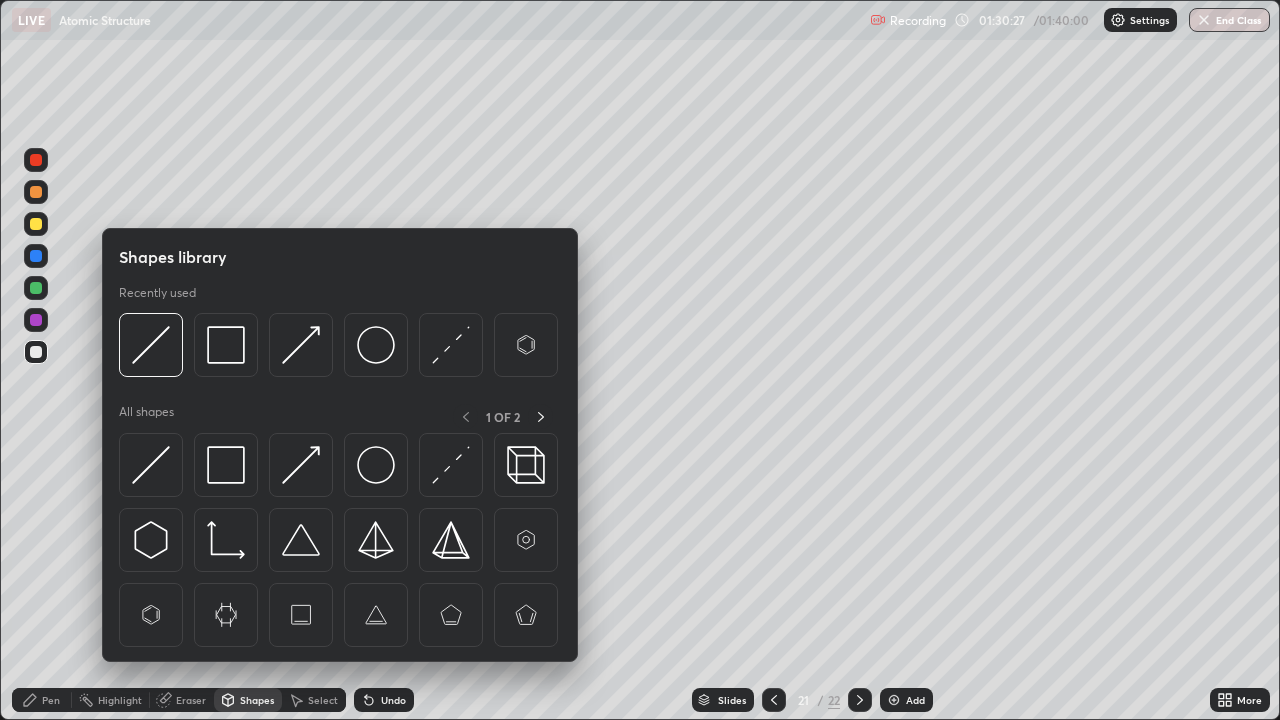 click on "Pen" at bounding box center (51, 700) 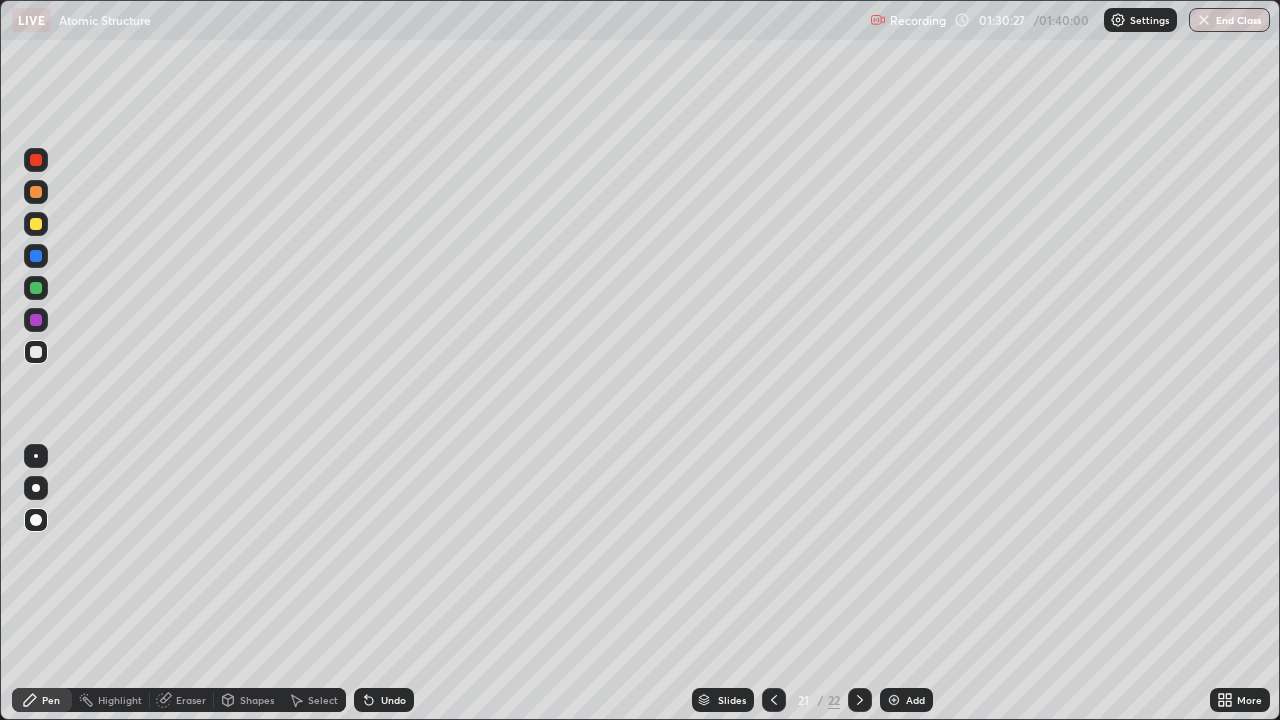 click at bounding box center (36, 224) 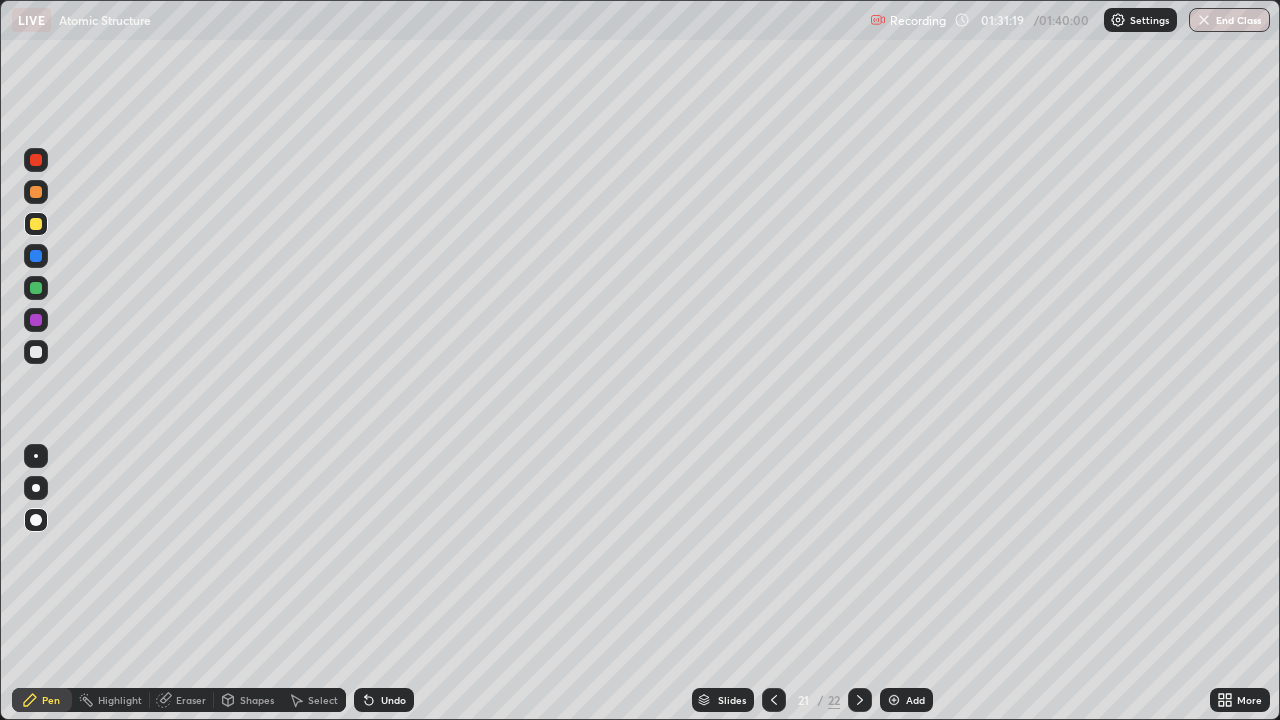 click 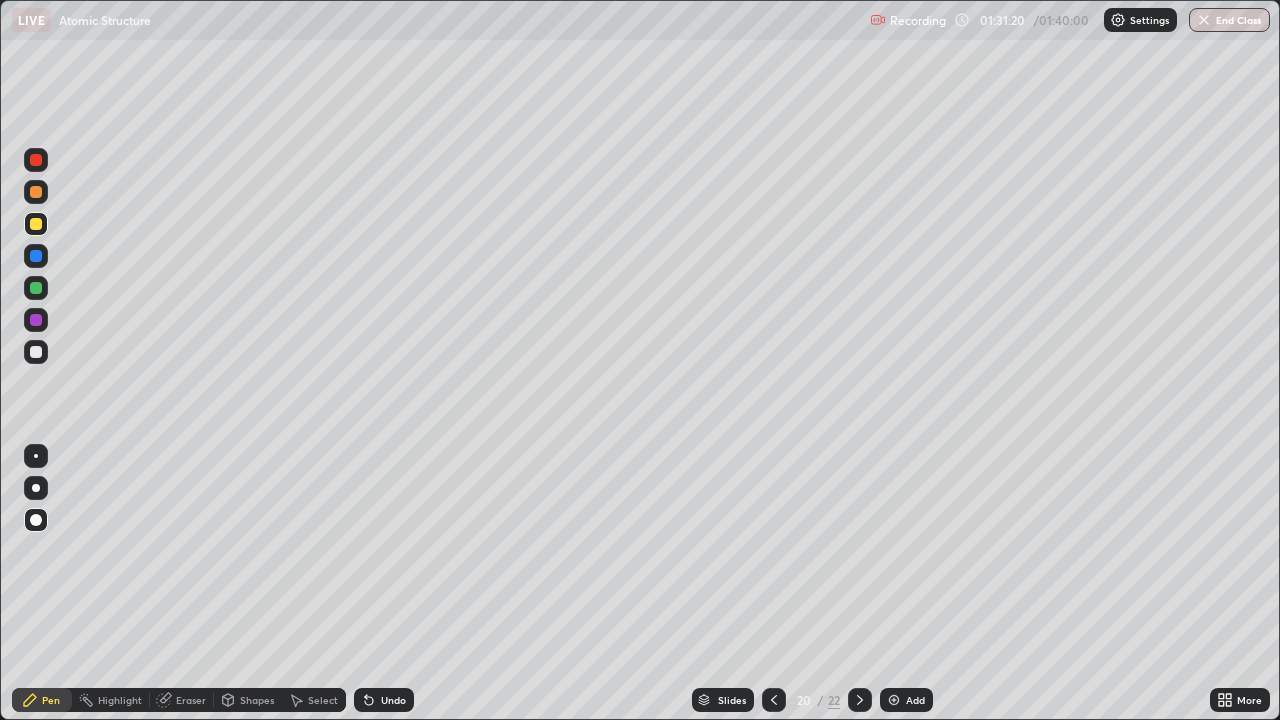 click 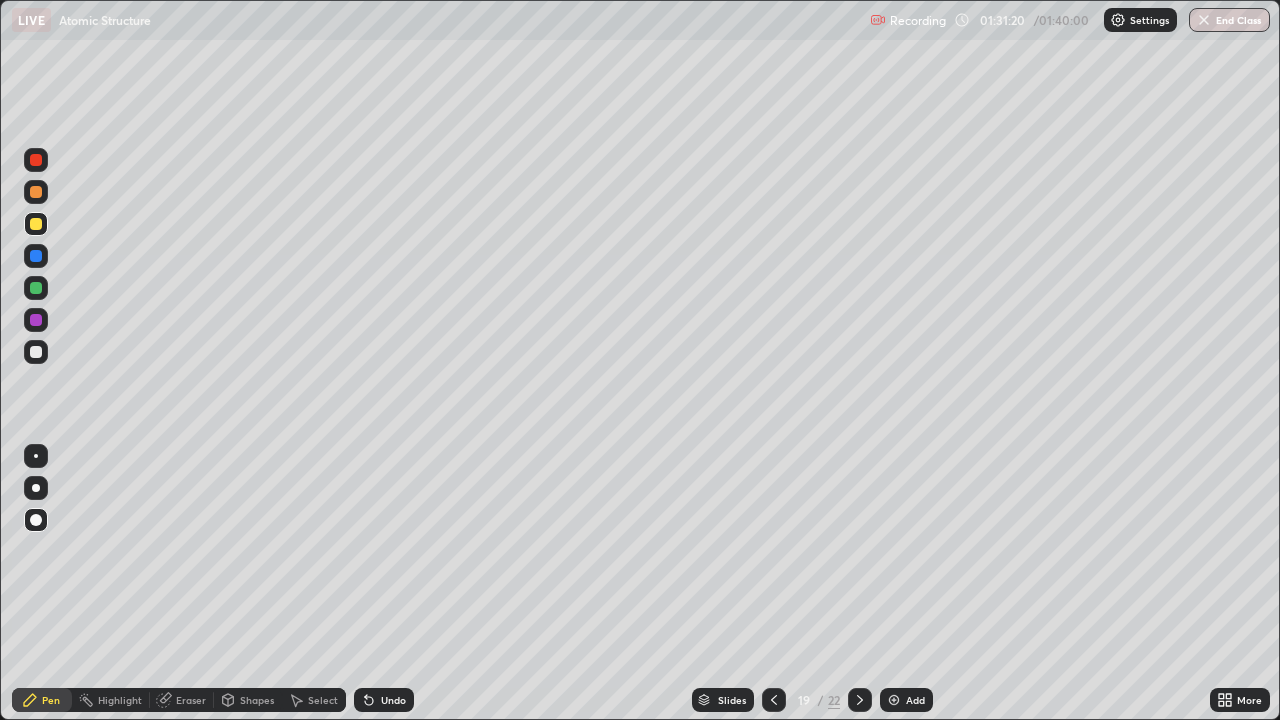 click 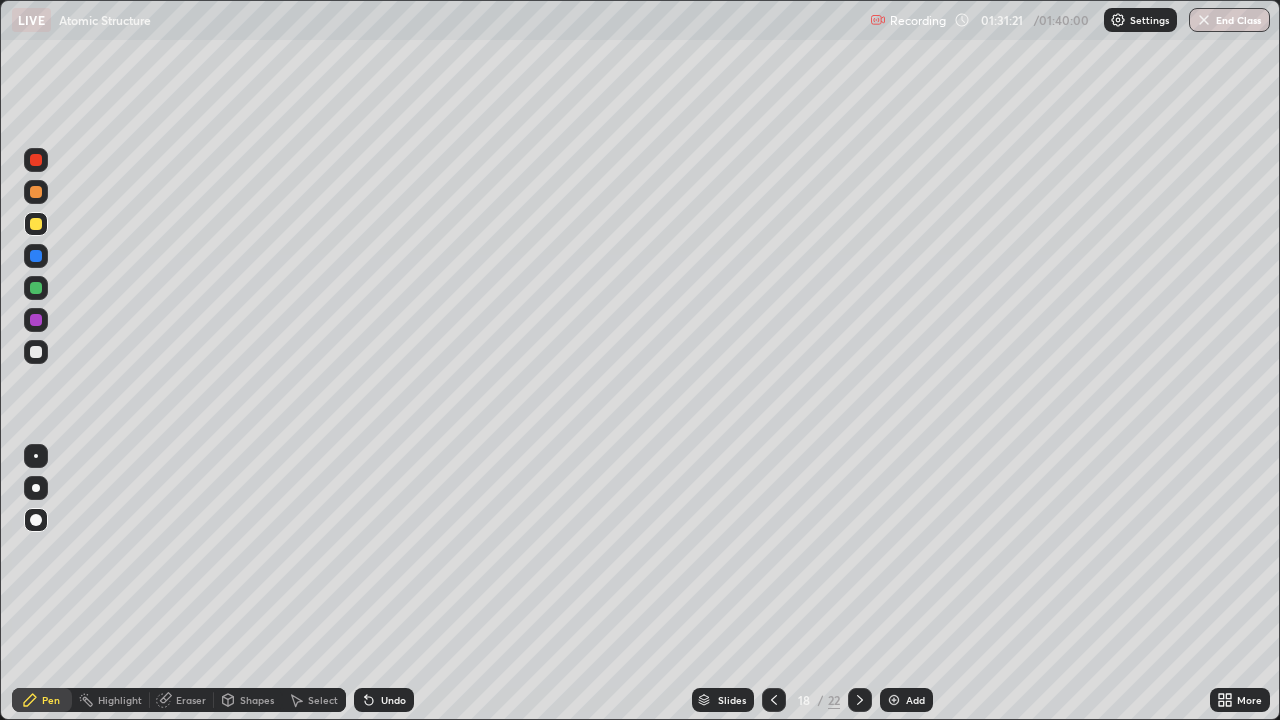 click 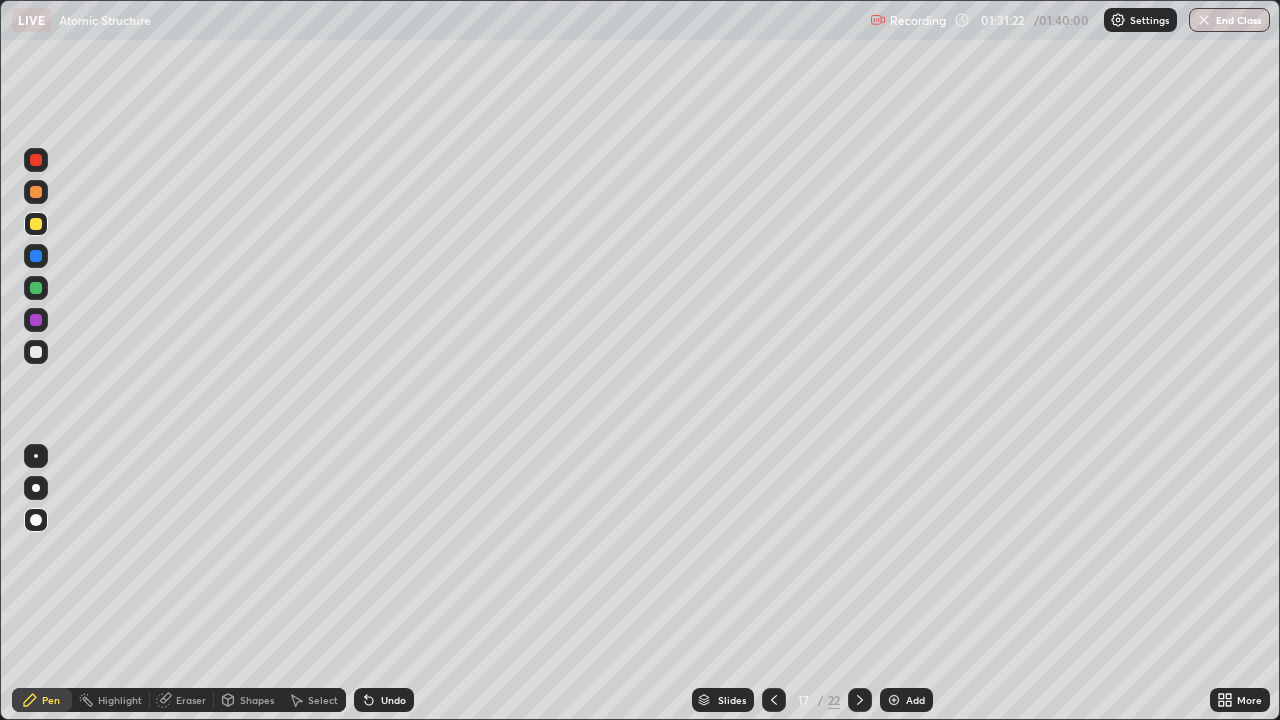 click at bounding box center (774, 700) 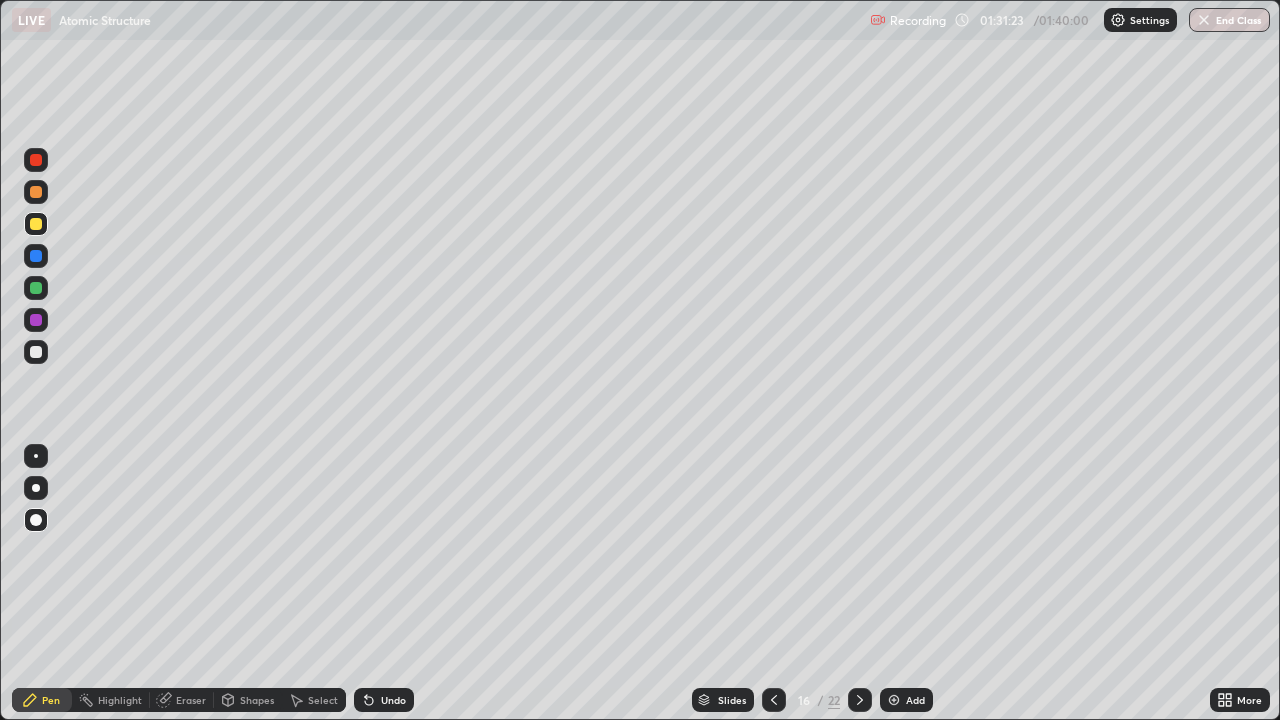 click 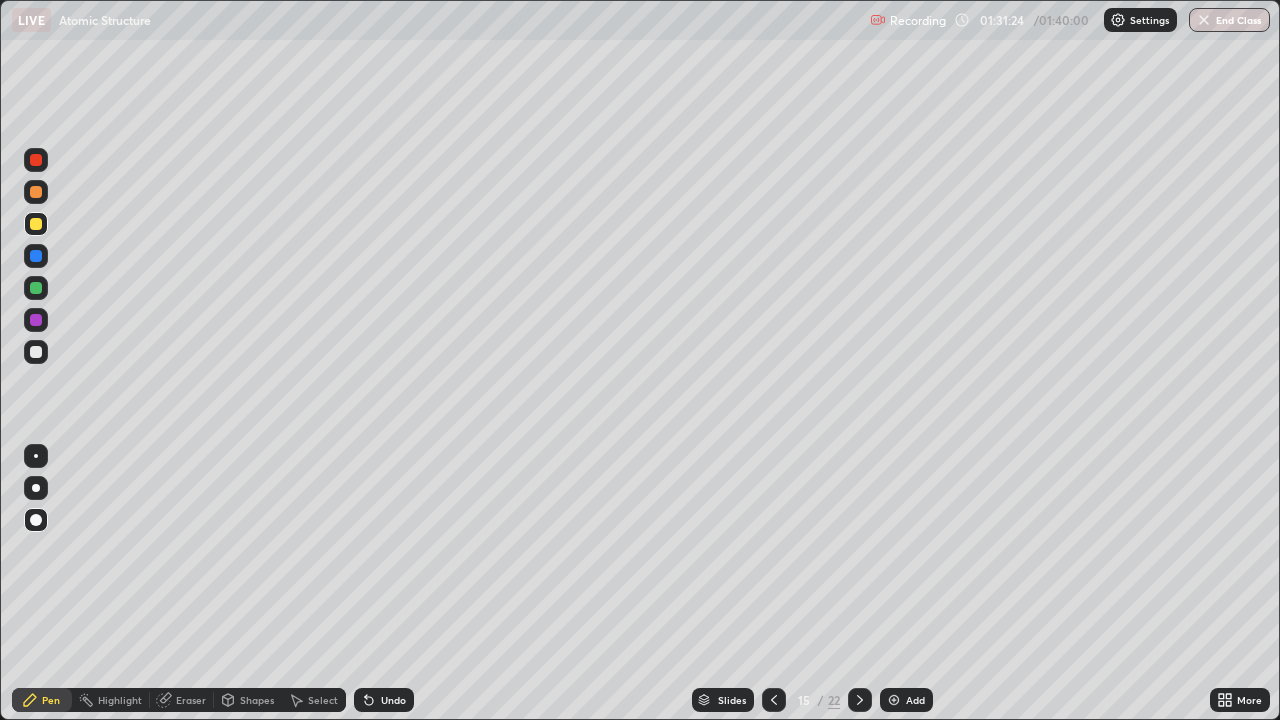 click 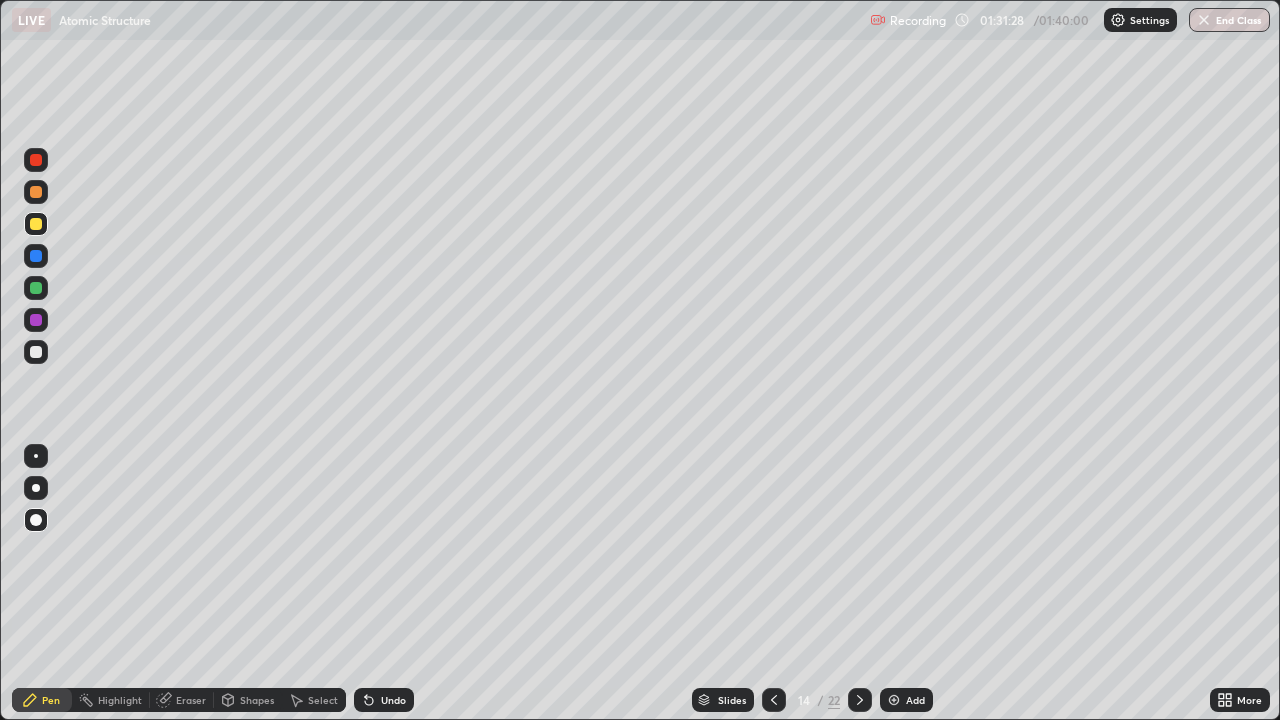 click 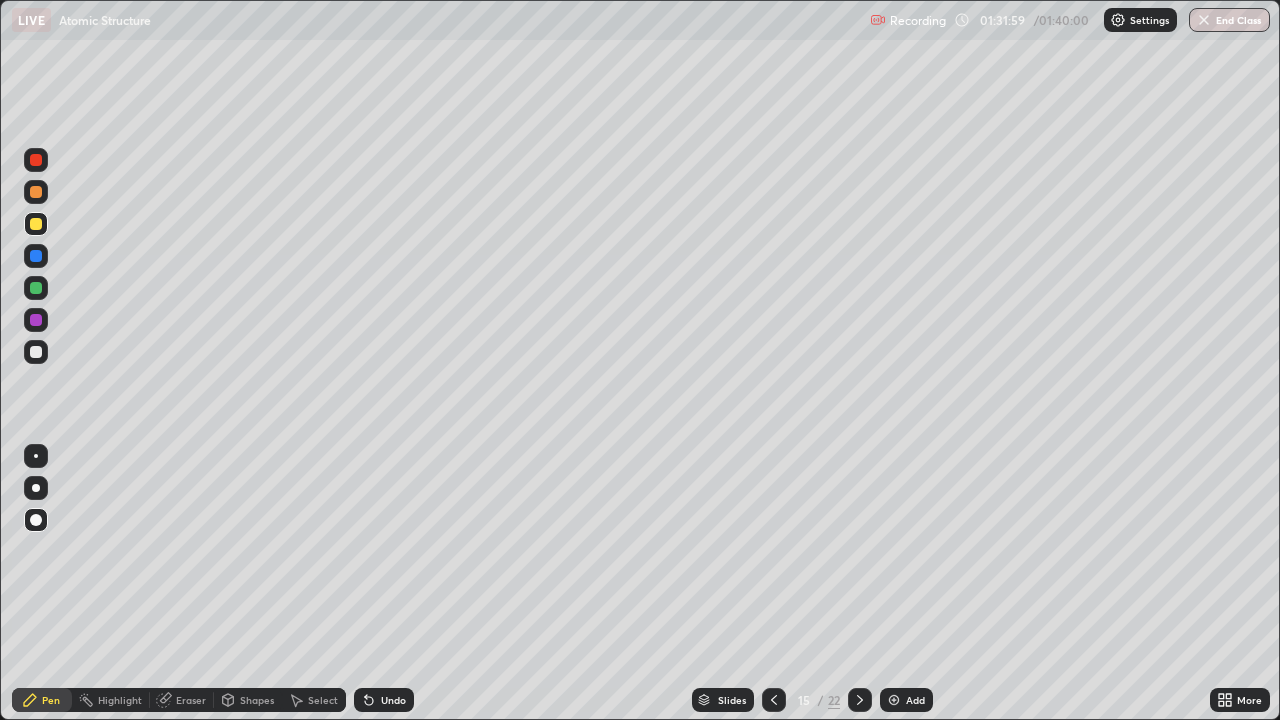 click 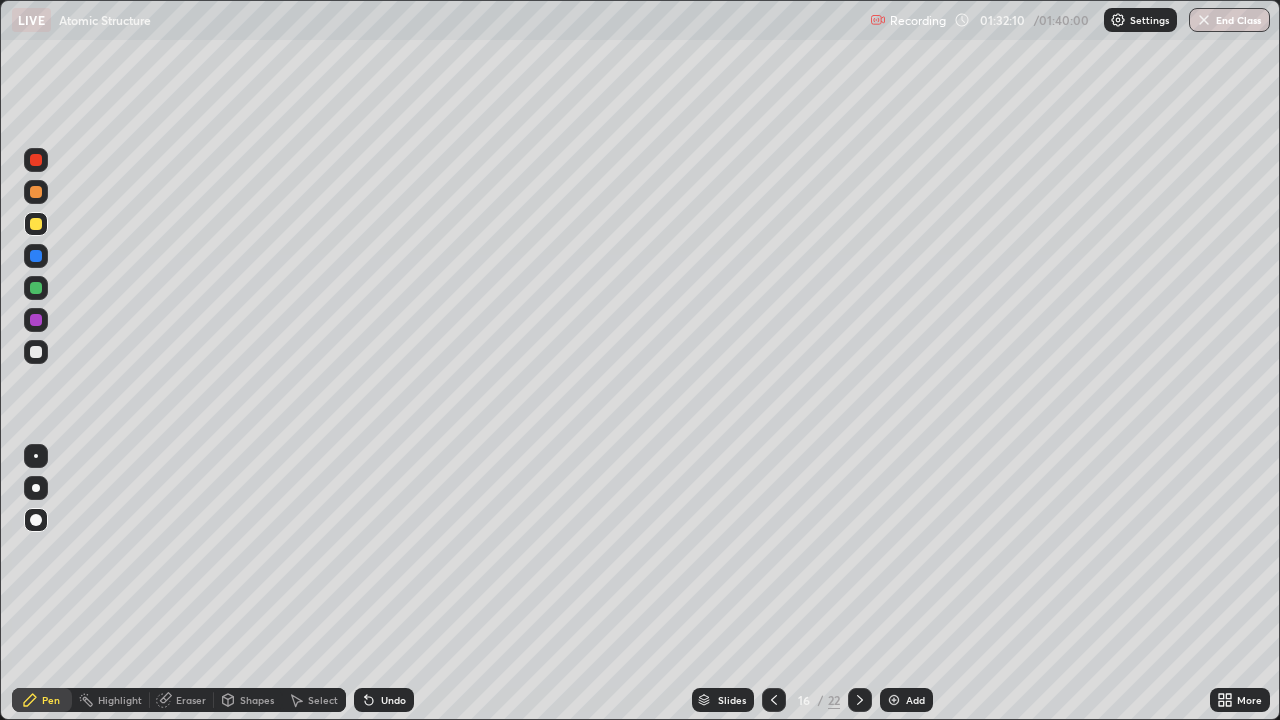 click 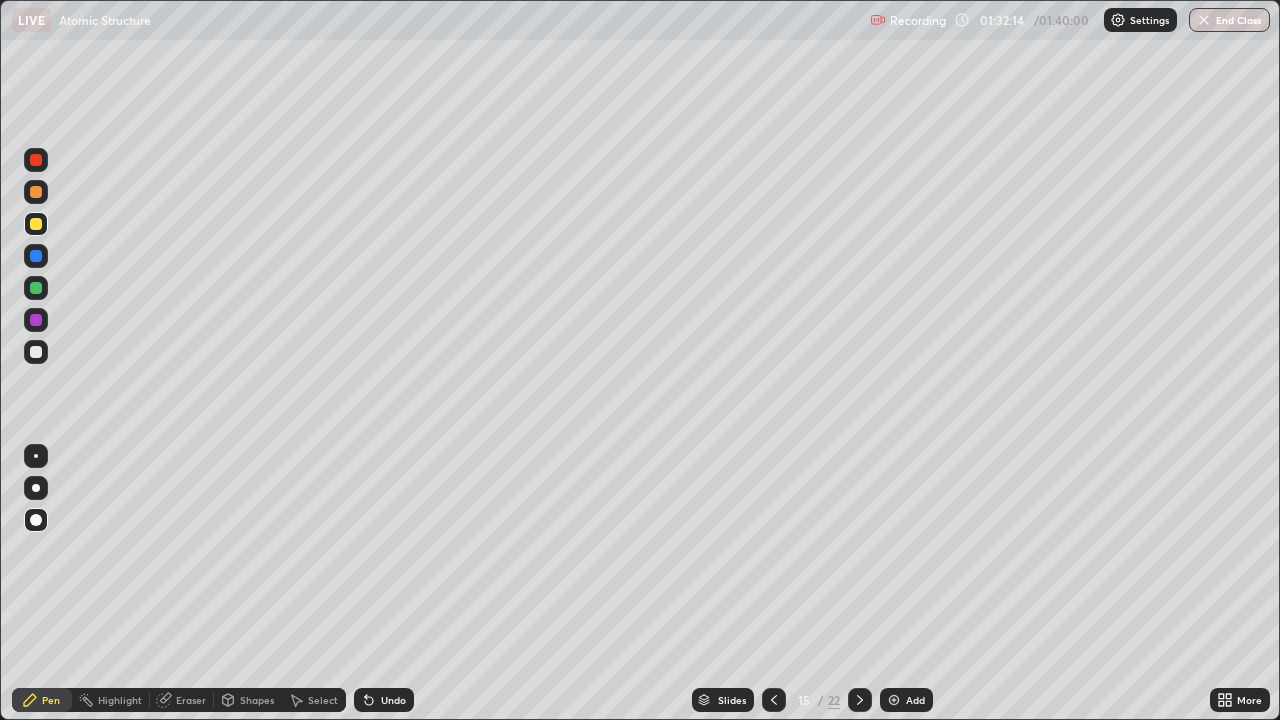 click 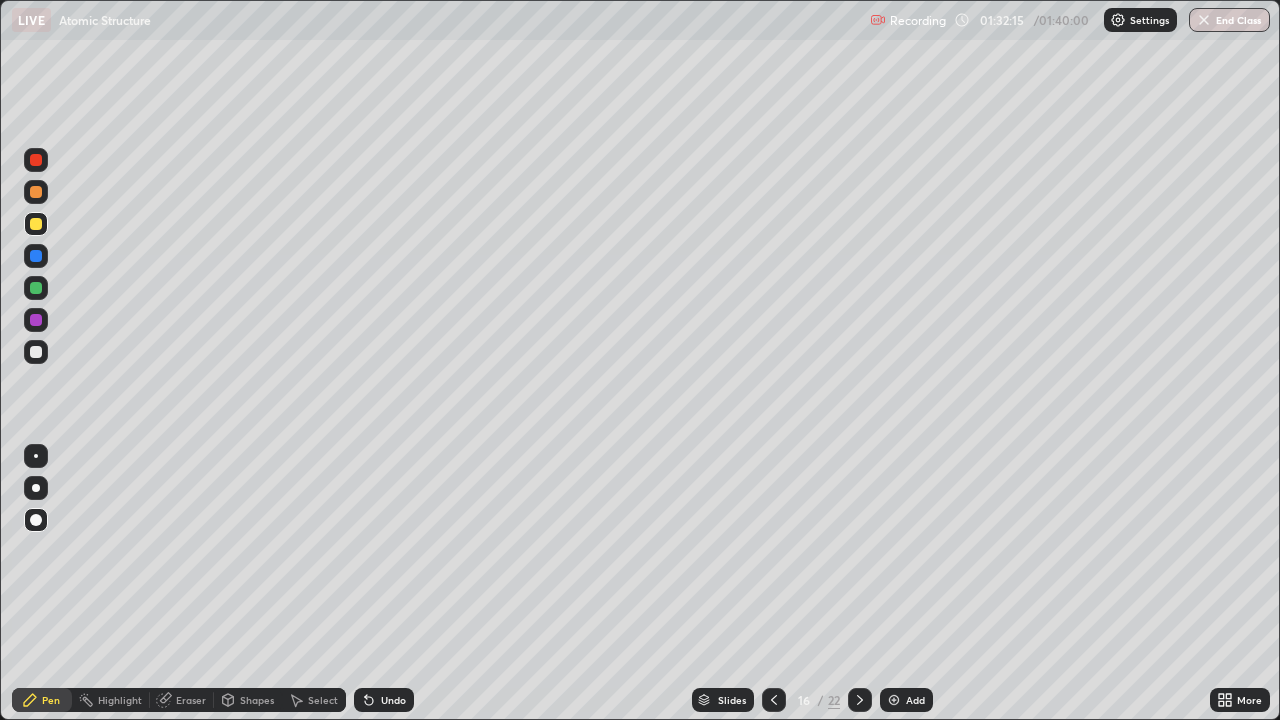 click 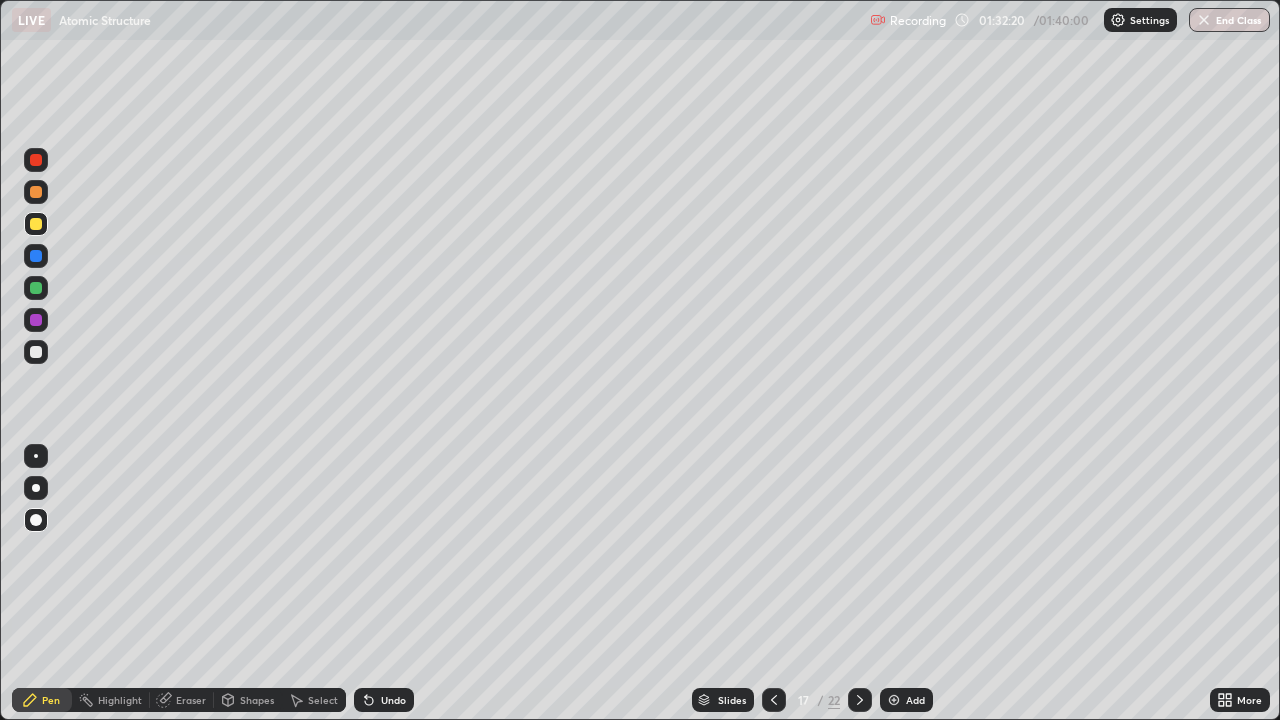 click 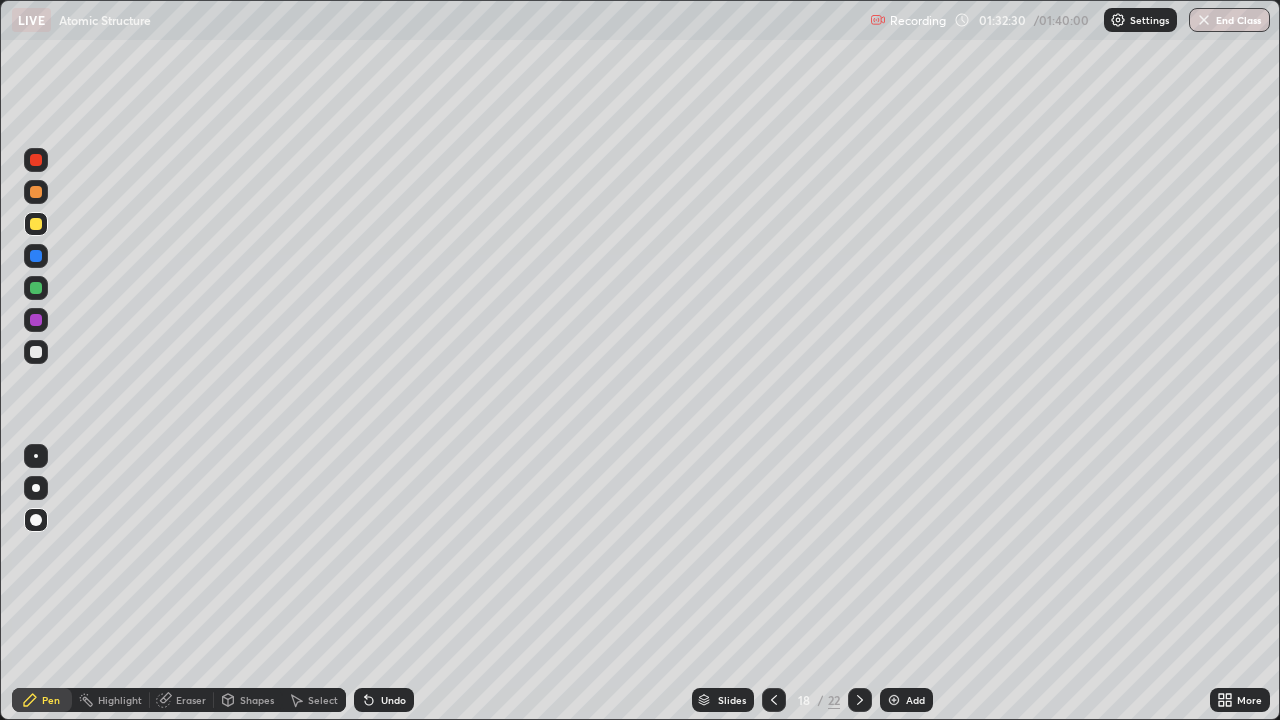click 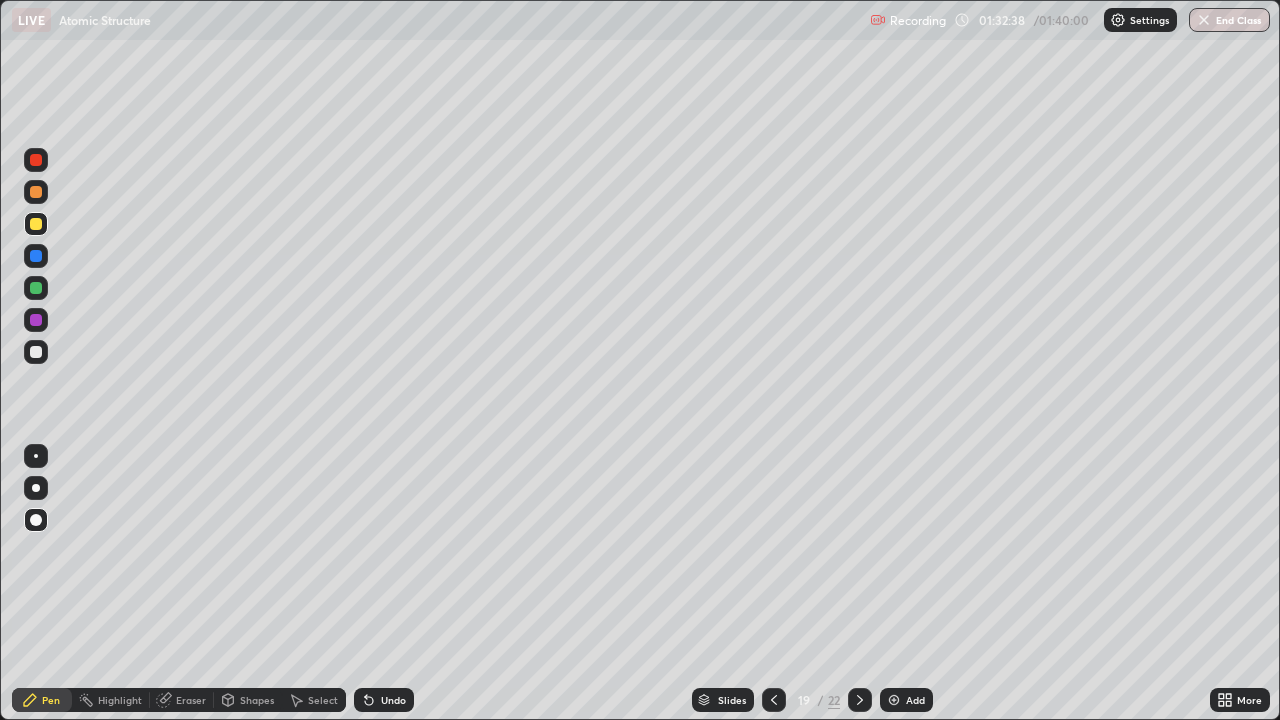 click 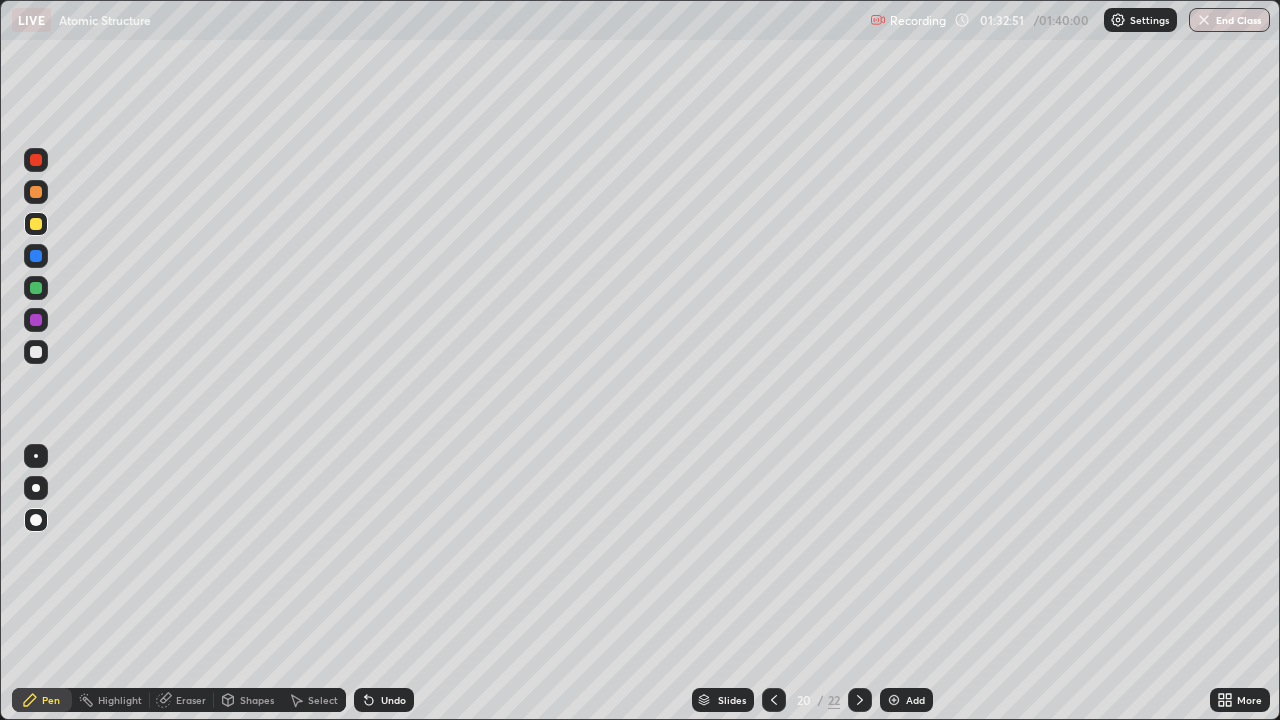 click 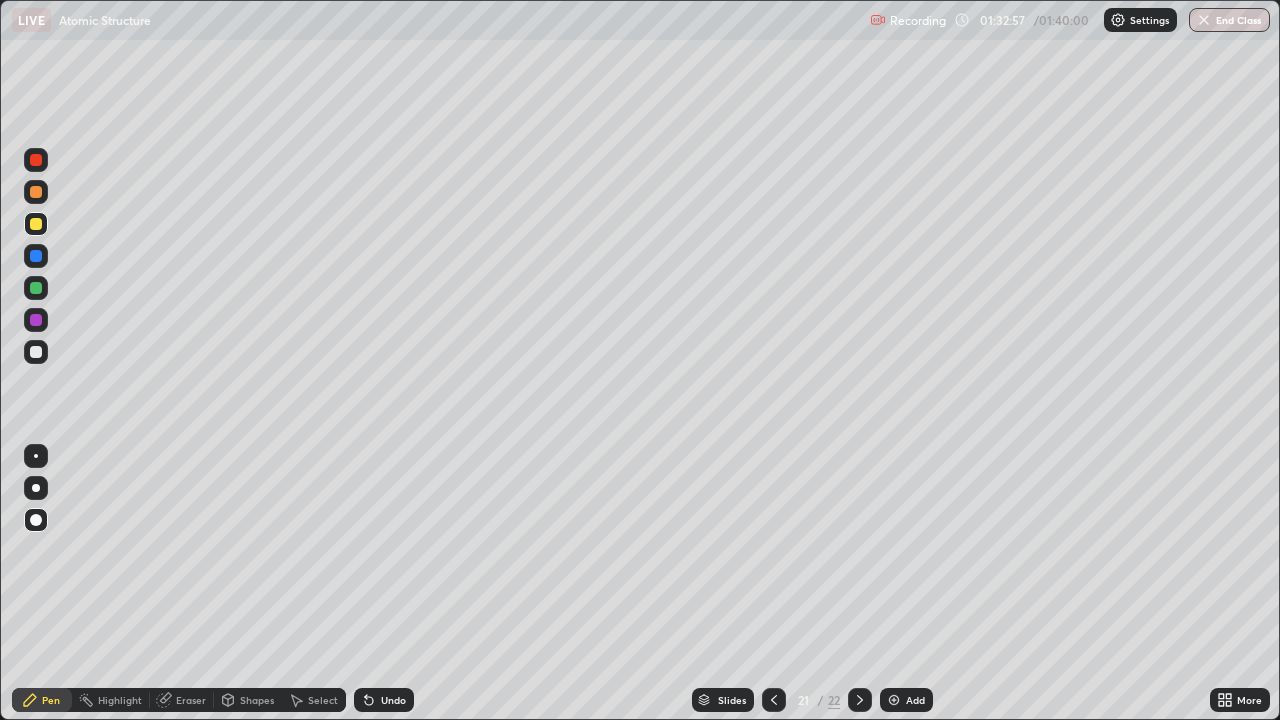 click 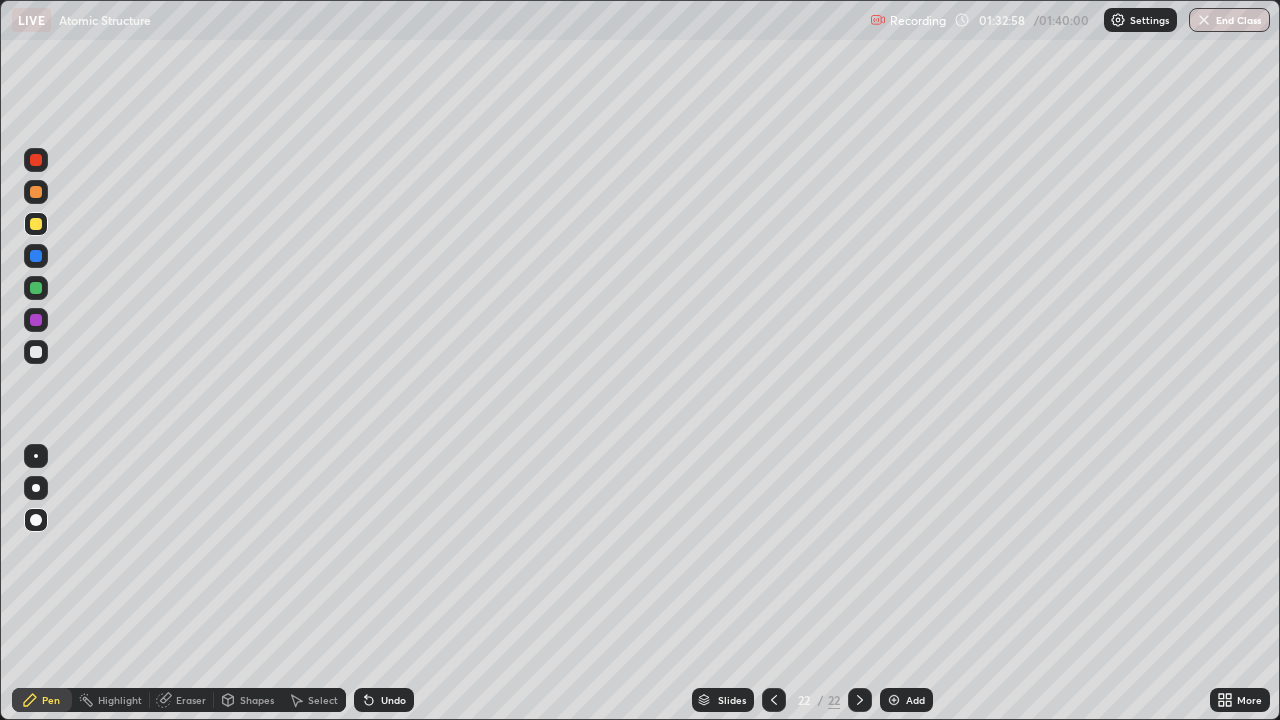 click 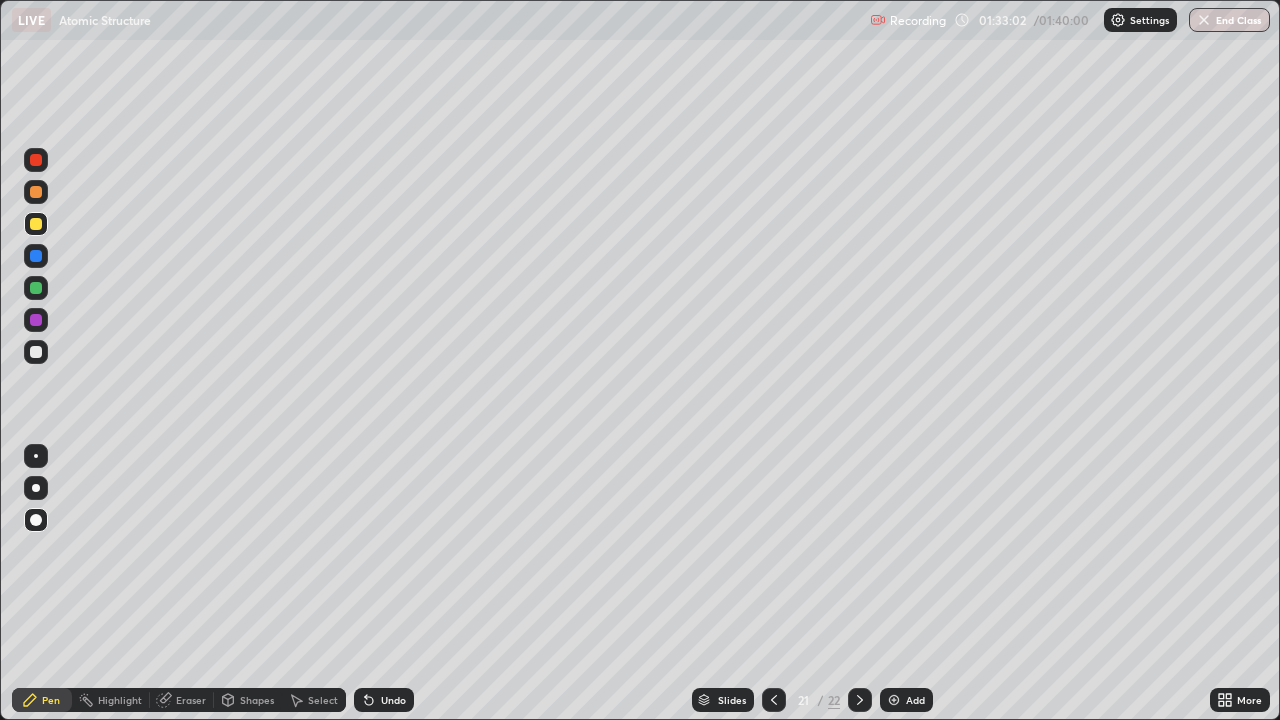 click on "End Class" at bounding box center (1229, 20) 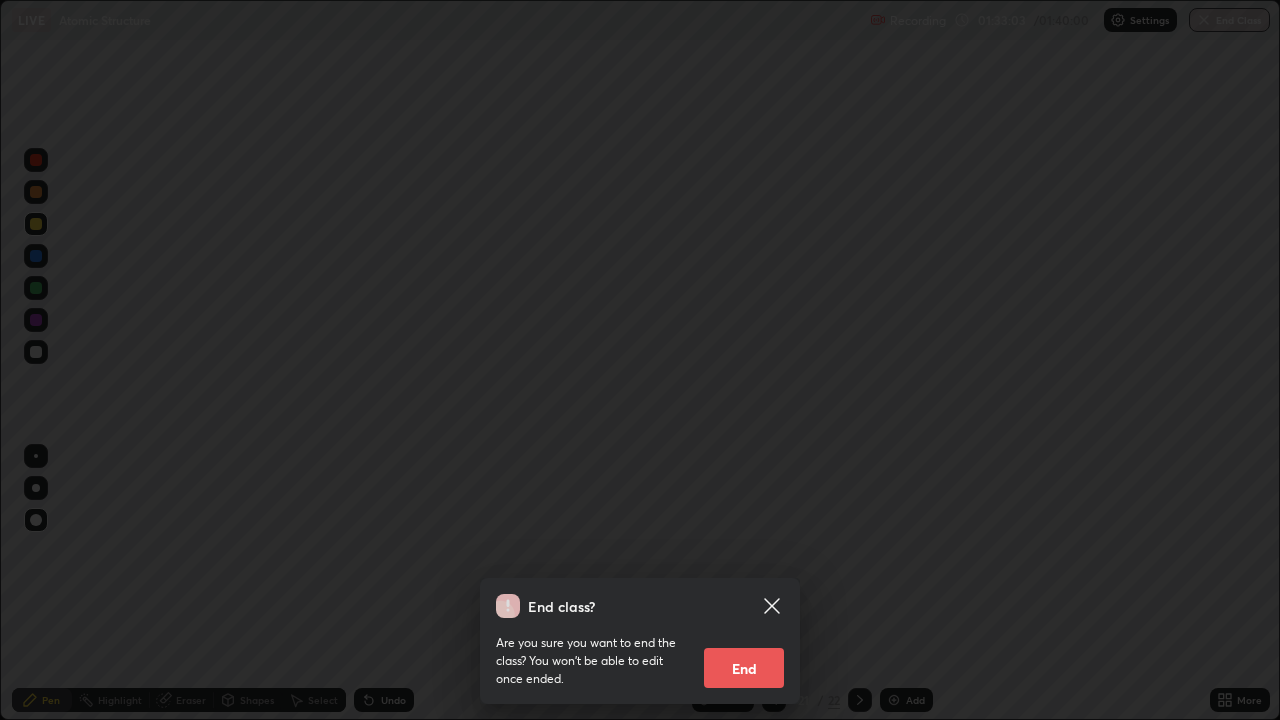 click on "End" at bounding box center (744, 668) 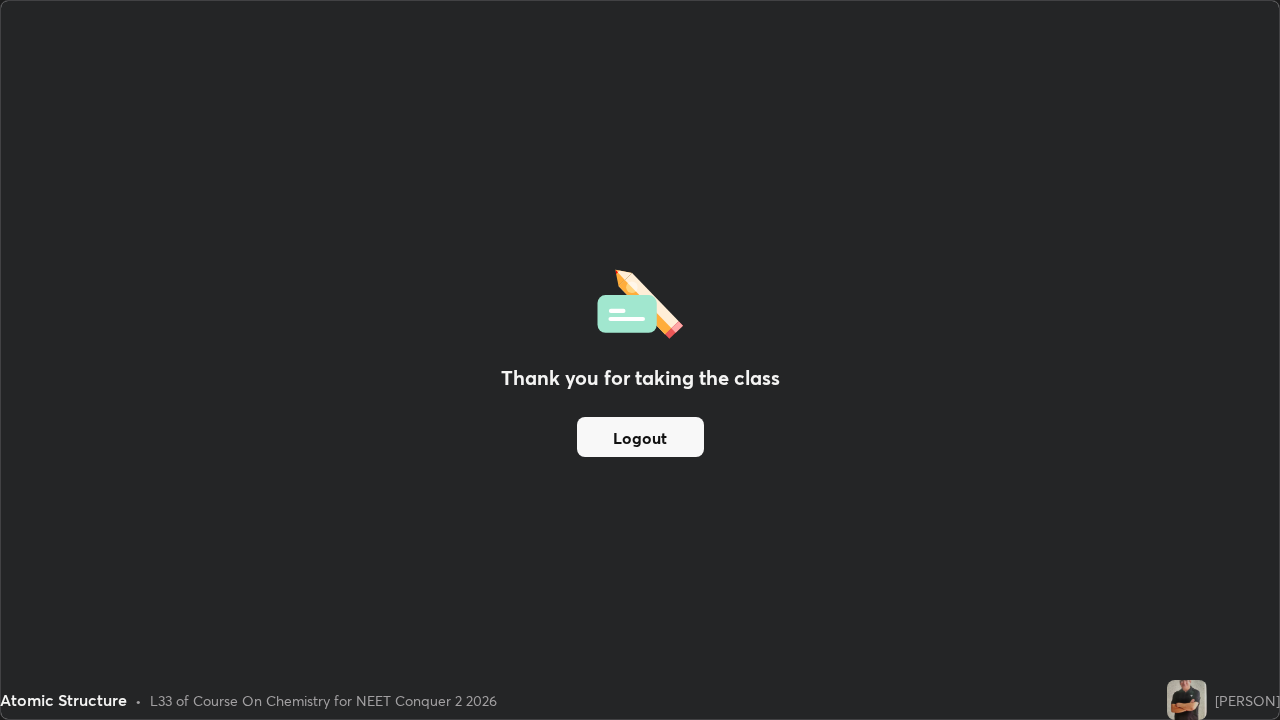 click on "Logout" at bounding box center (640, 437) 